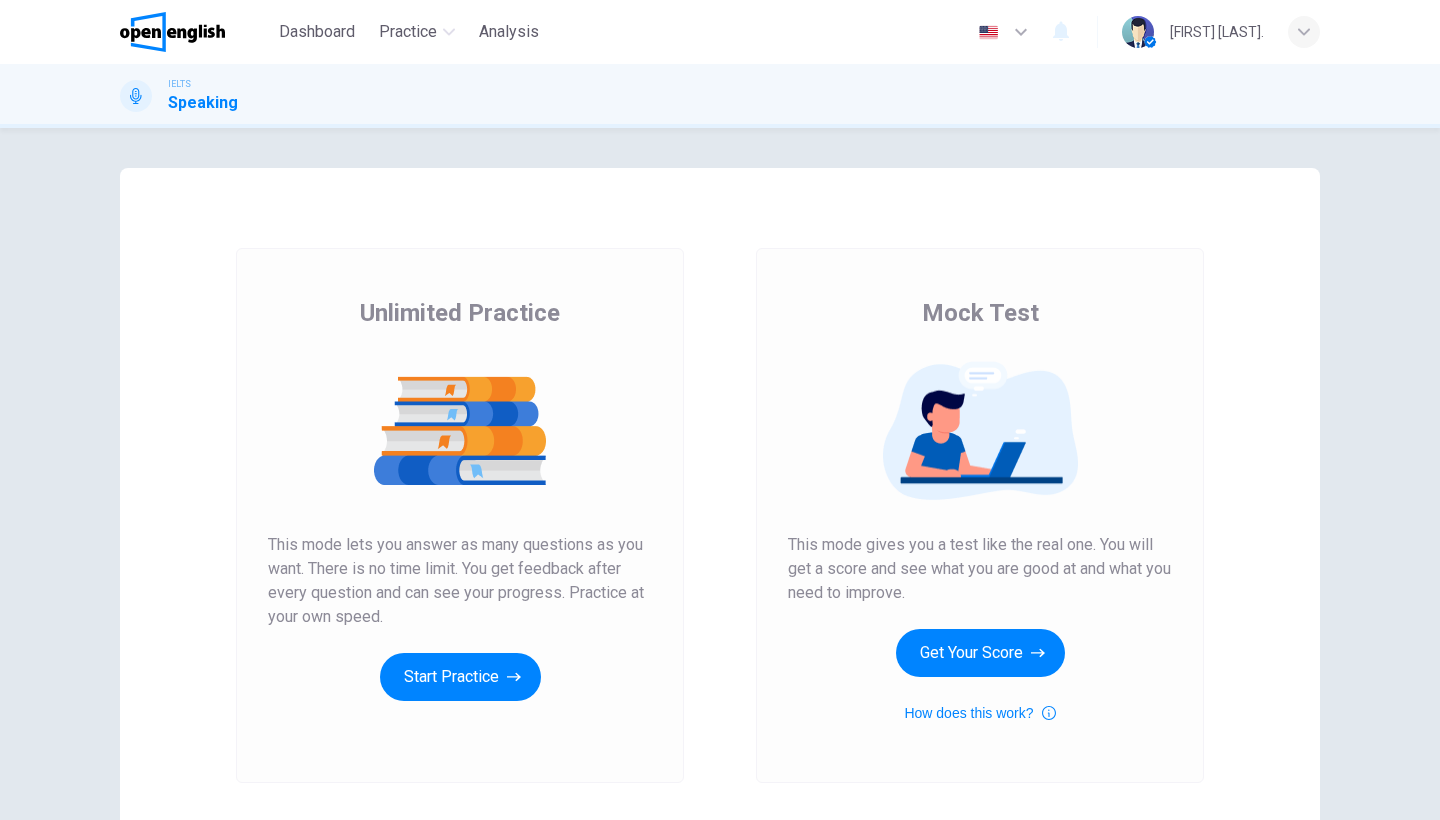 scroll, scrollTop: 0, scrollLeft: 0, axis: both 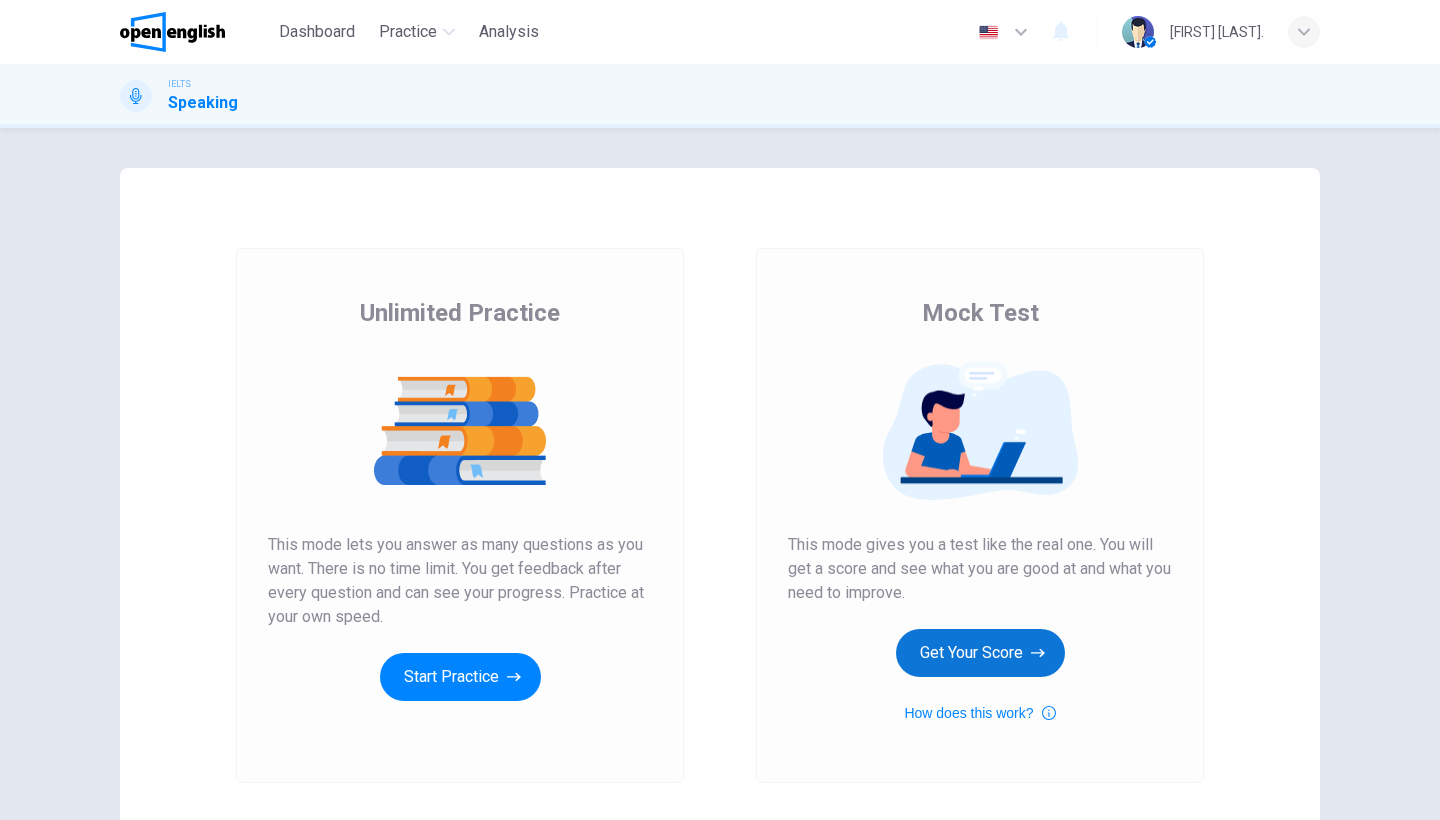 click on "Mock Test This mode gives you a test like the real one. You will get a score and see what you are good at and what you need to improve. Get Your Score How does this work?" at bounding box center (980, 511) 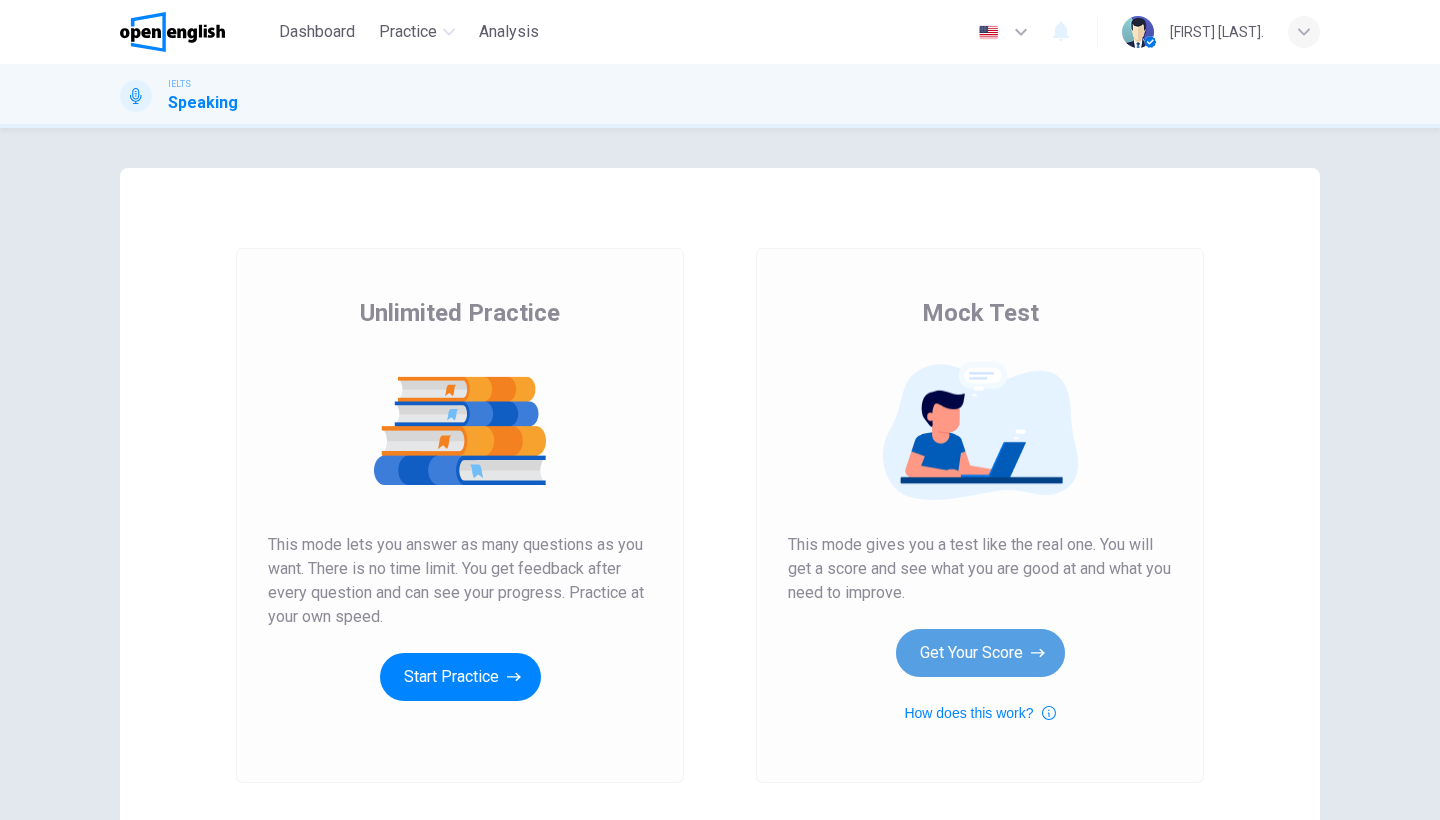click on "Get Your Score" at bounding box center (980, 653) 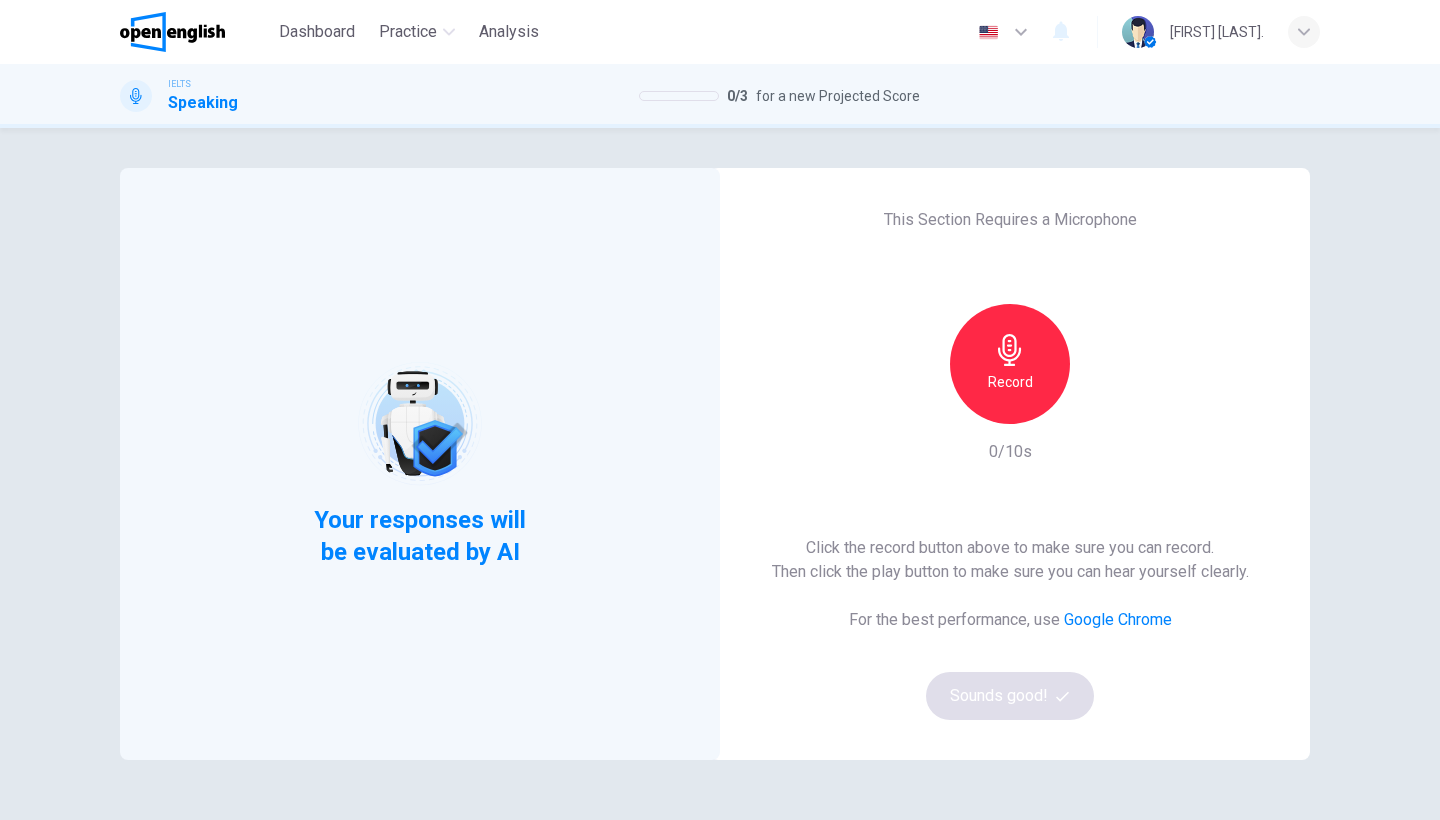 click on "Record" at bounding box center (1010, 382) 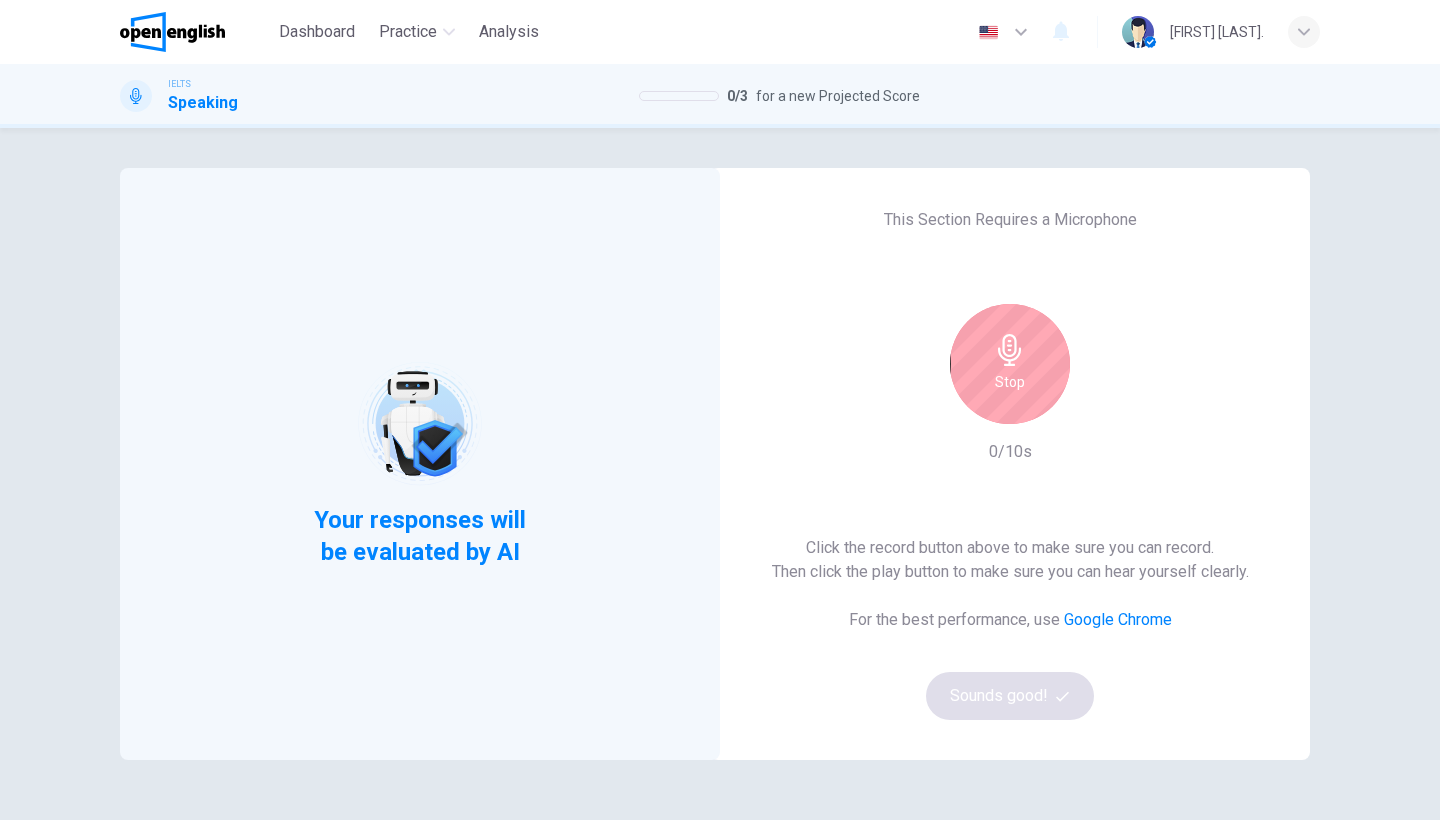 click on "Stop" at bounding box center (1010, 364) 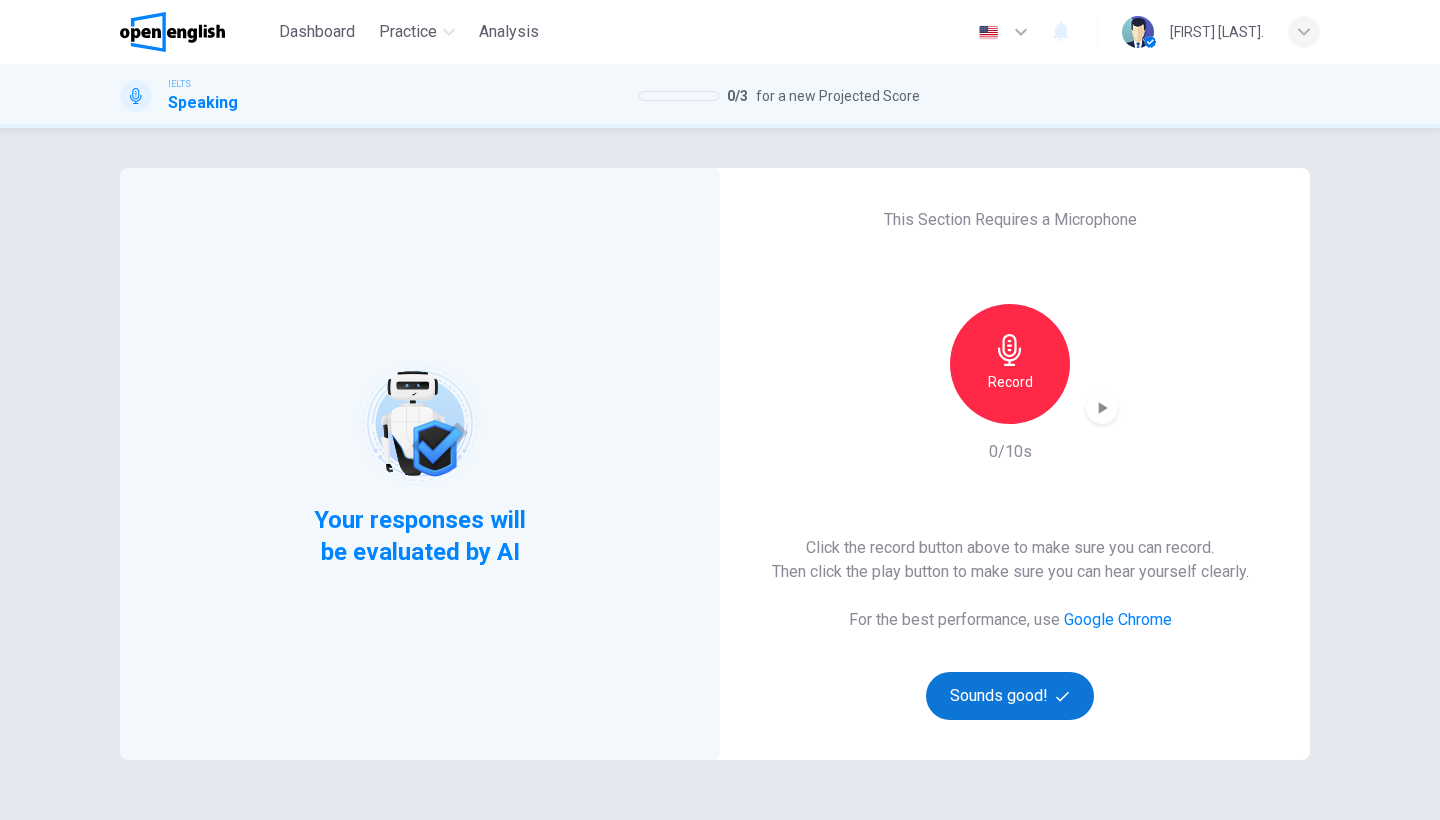 click on "Sounds good!" at bounding box center [1010, 696] 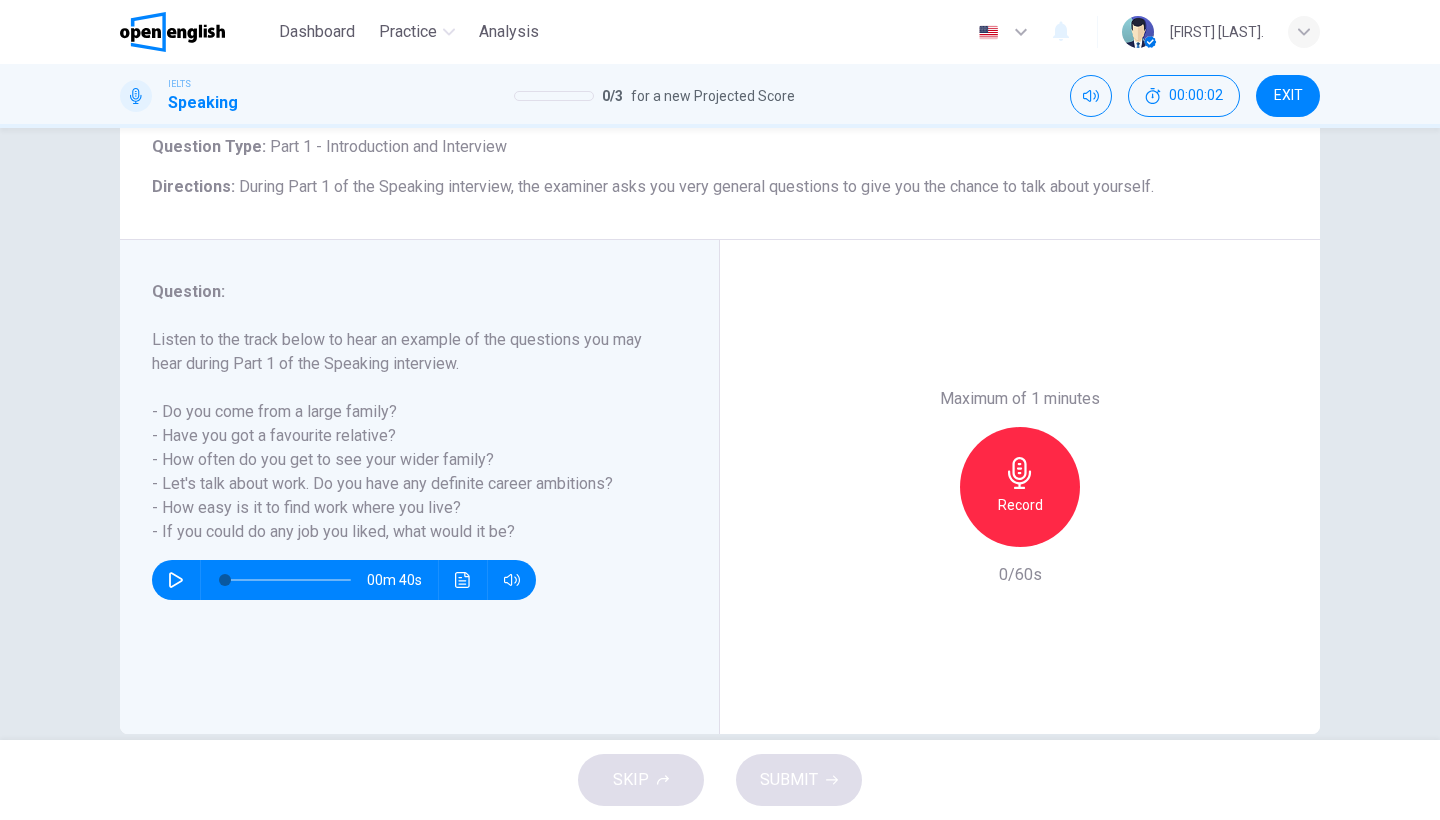 scroll, scrollTop: 131, scrollLeft: 0, axis: vertical 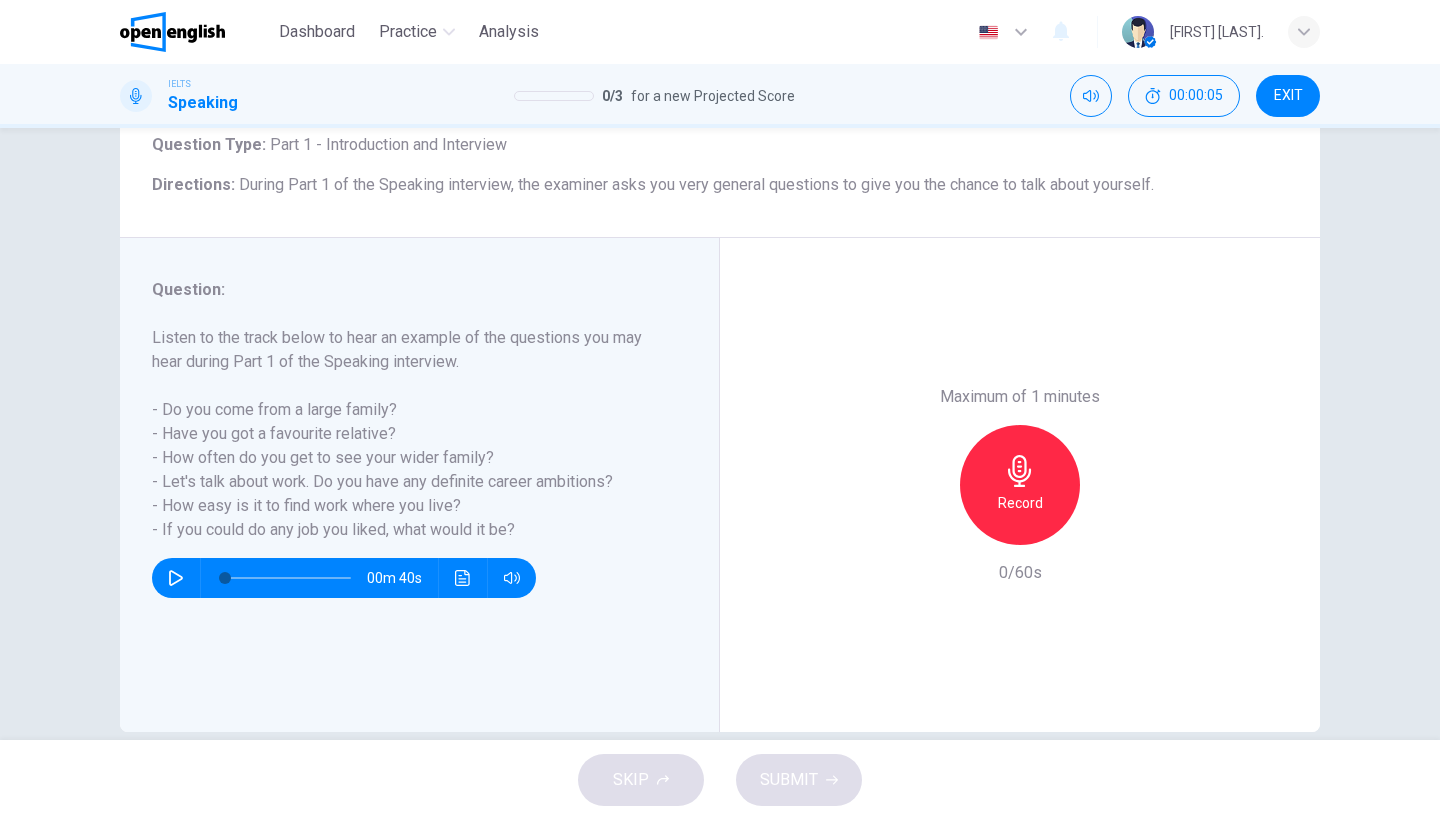 click on "Record" at bounding box center [1020, 503] 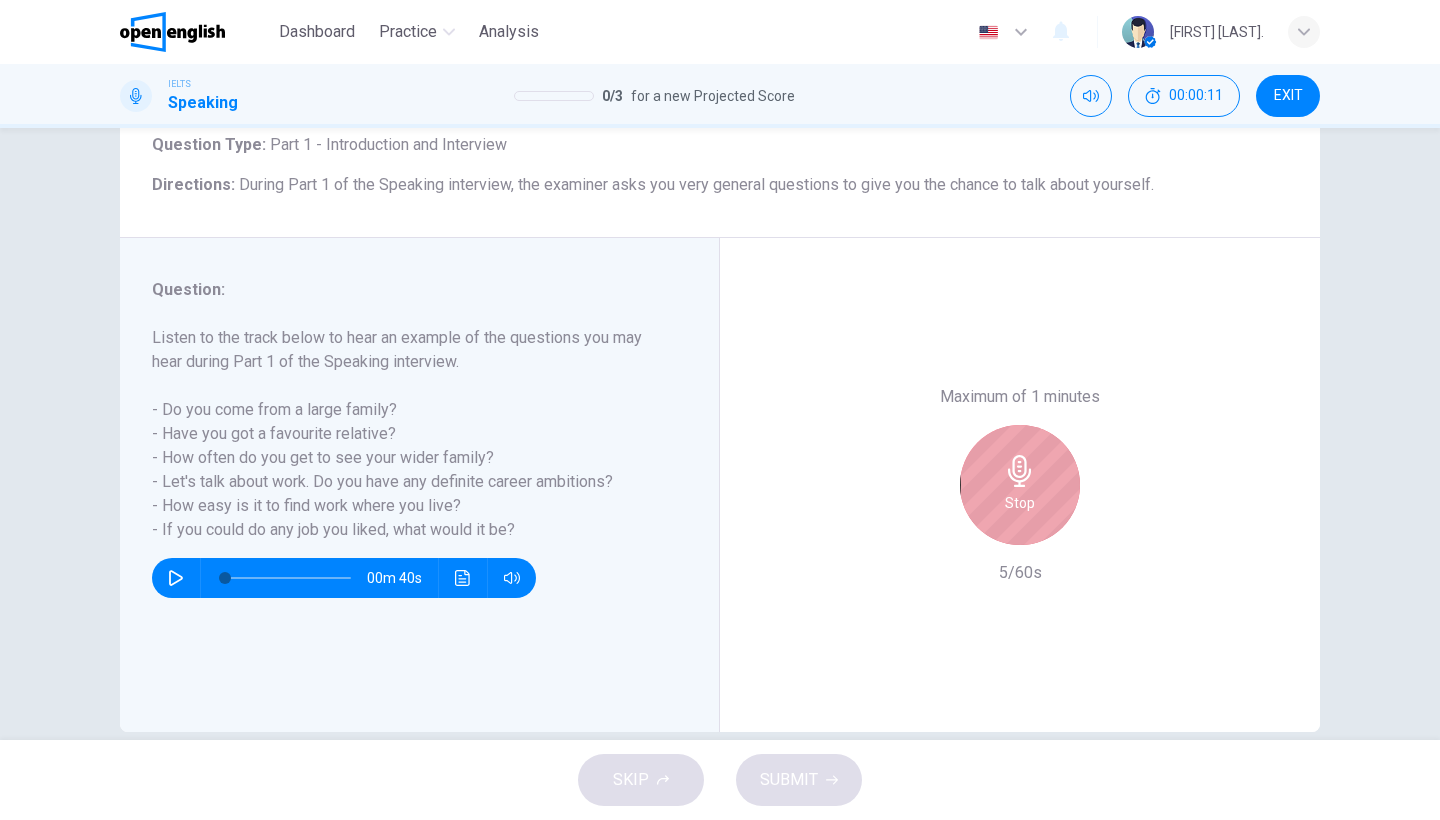 click on "Stop" at bounding box center (1020, 503) 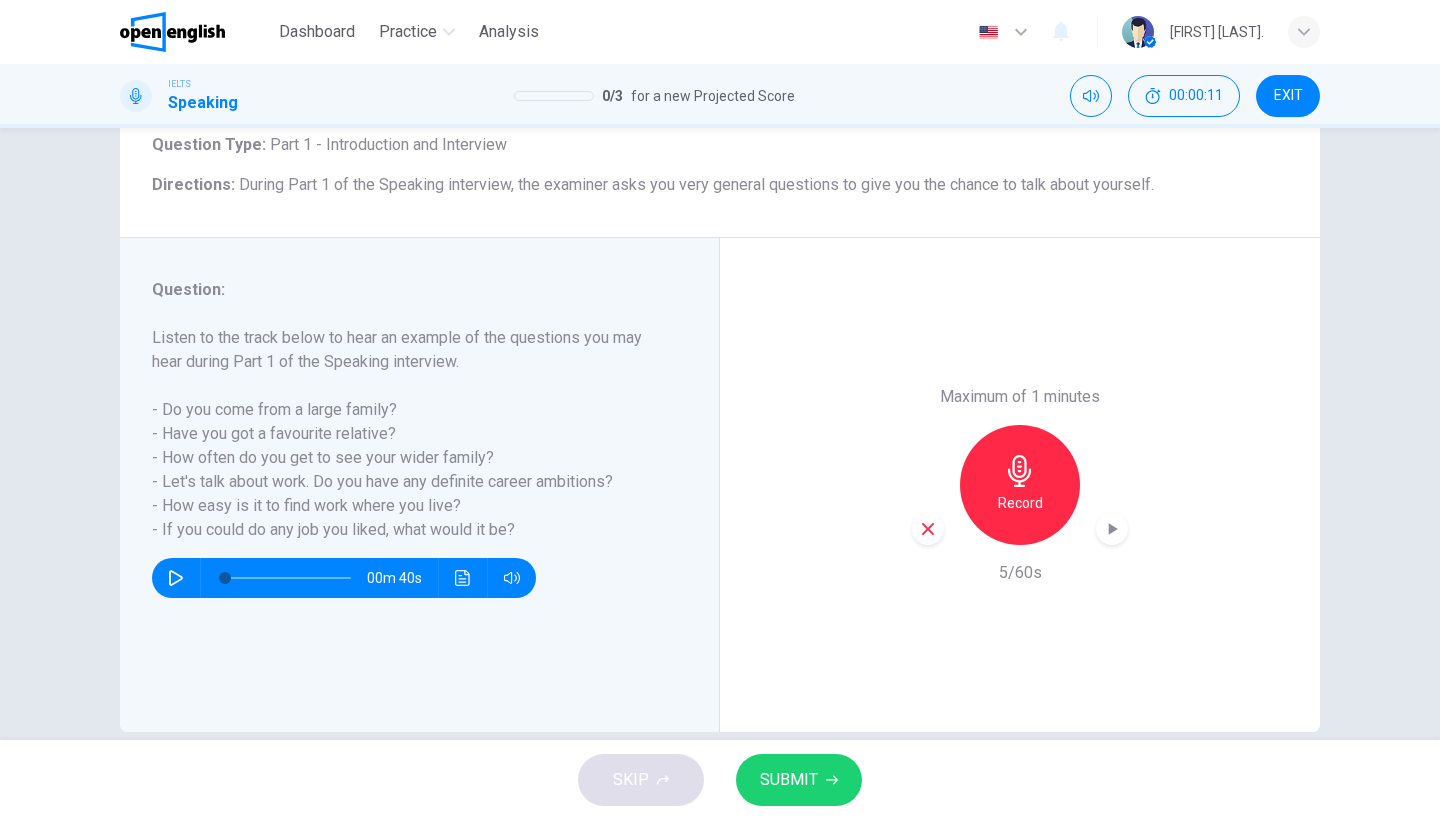 click on "Maximum of 1 minutes Record 5/60s" at bounding box center (1020, 485) 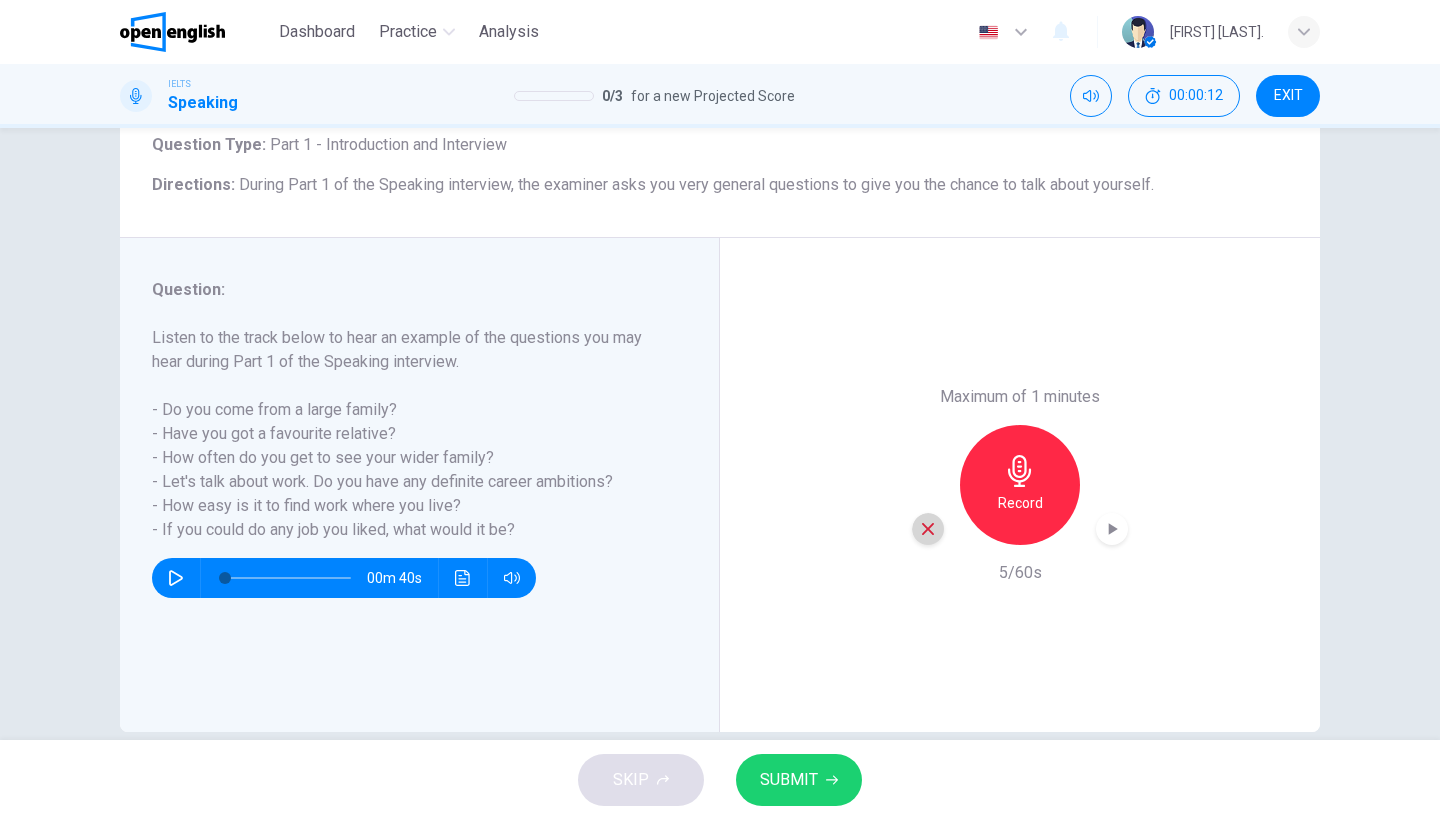 click 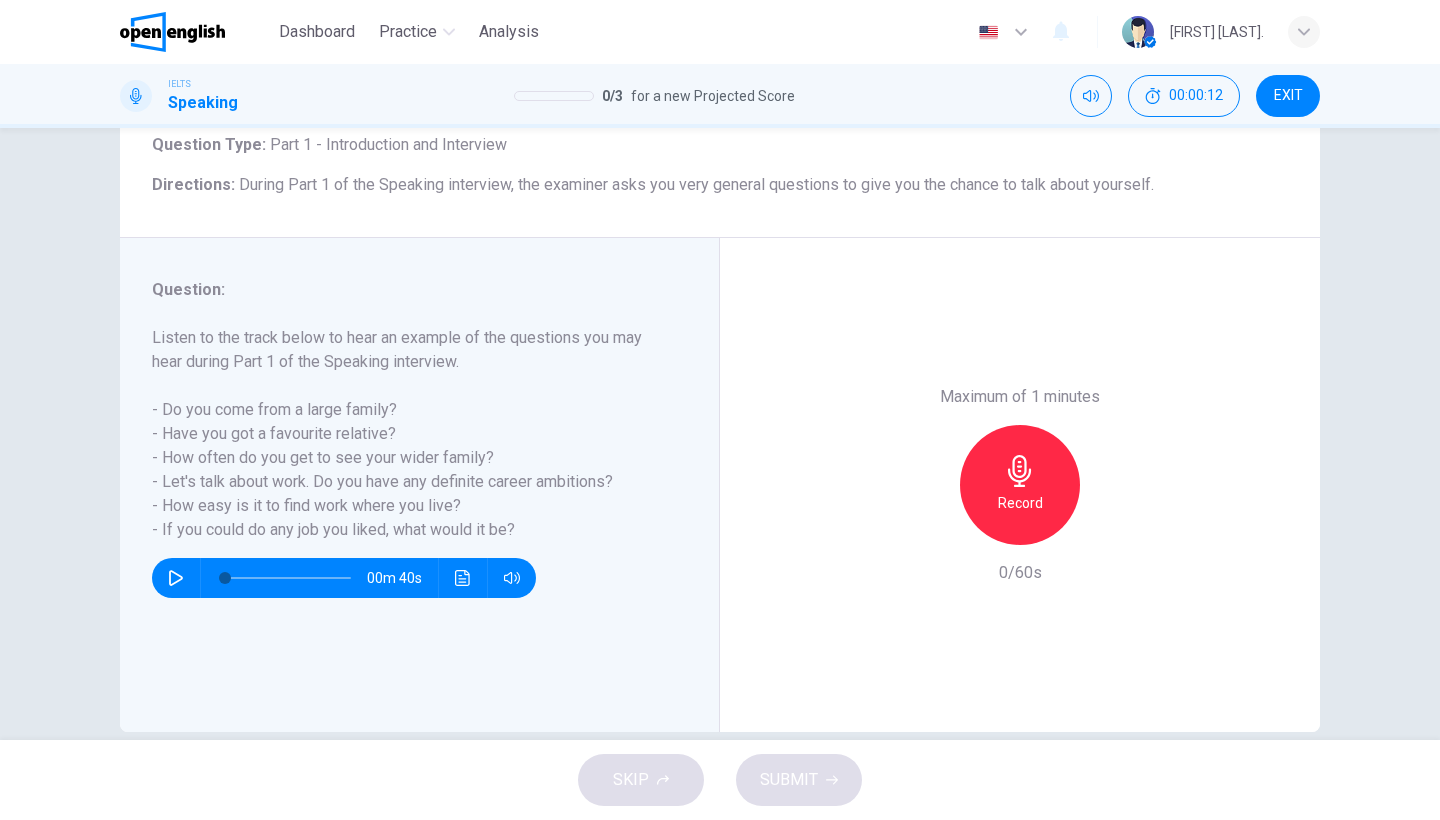 click 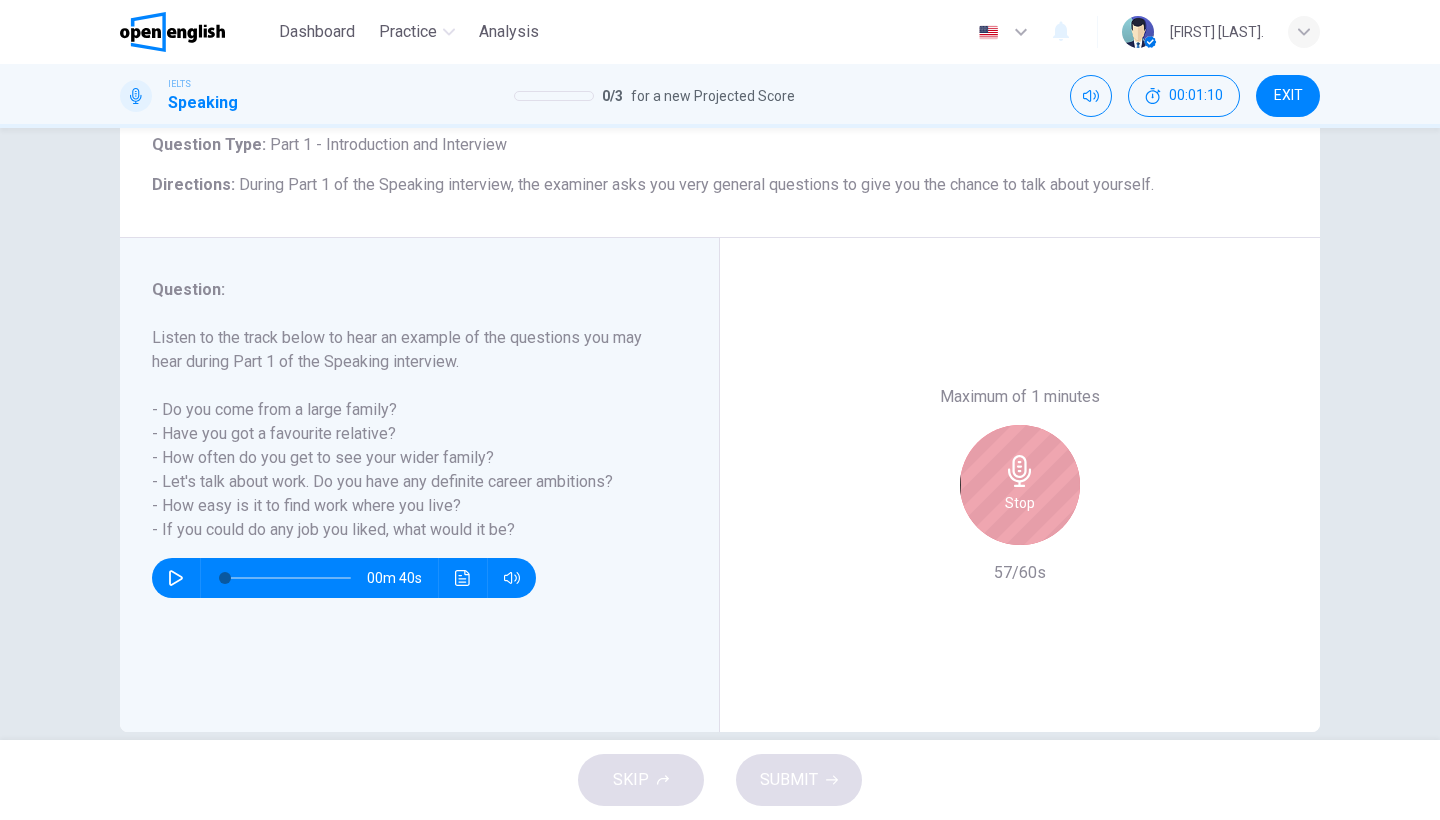 click 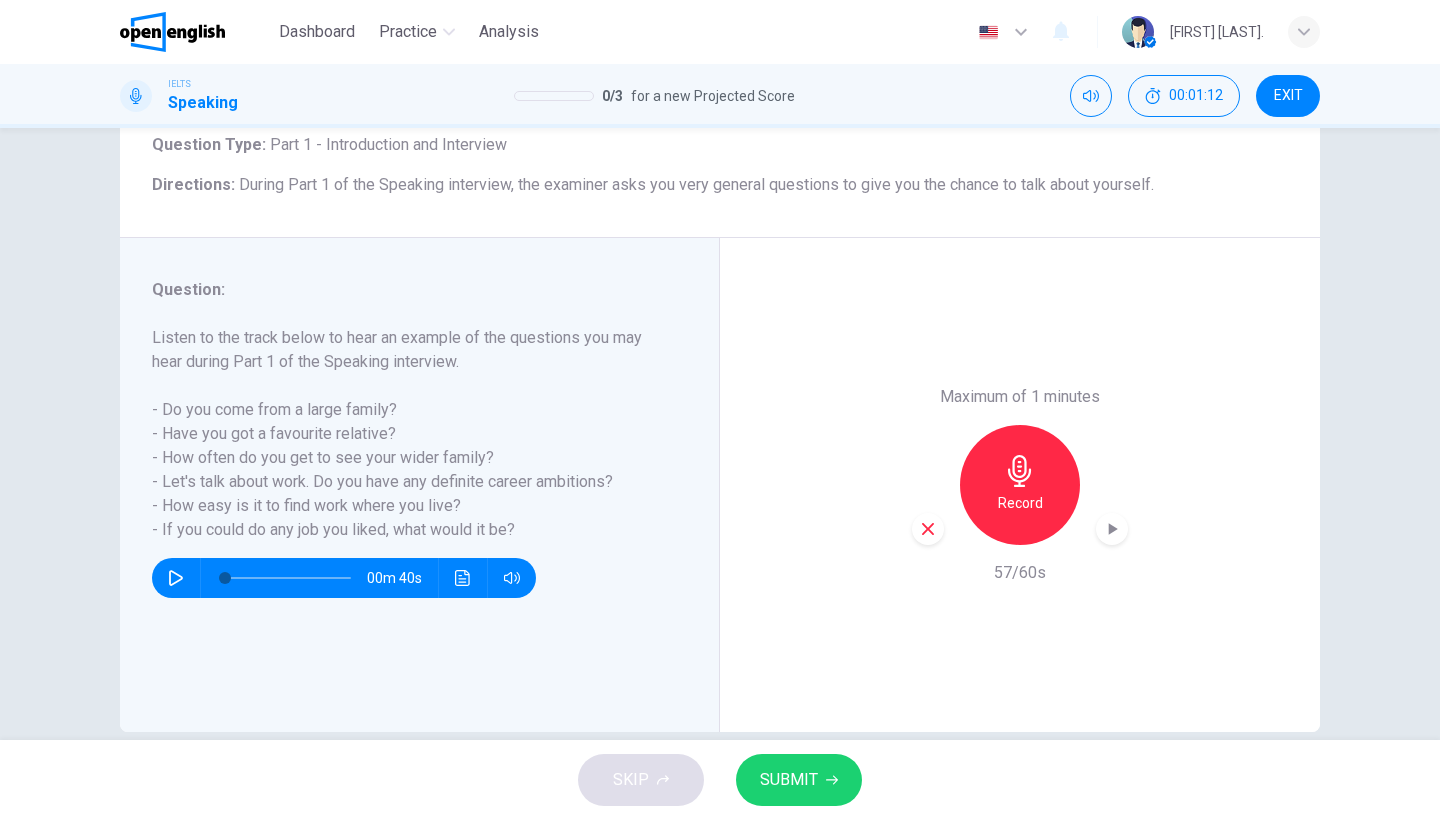 click on "SUBMIT" at bounding box center (789, 780) 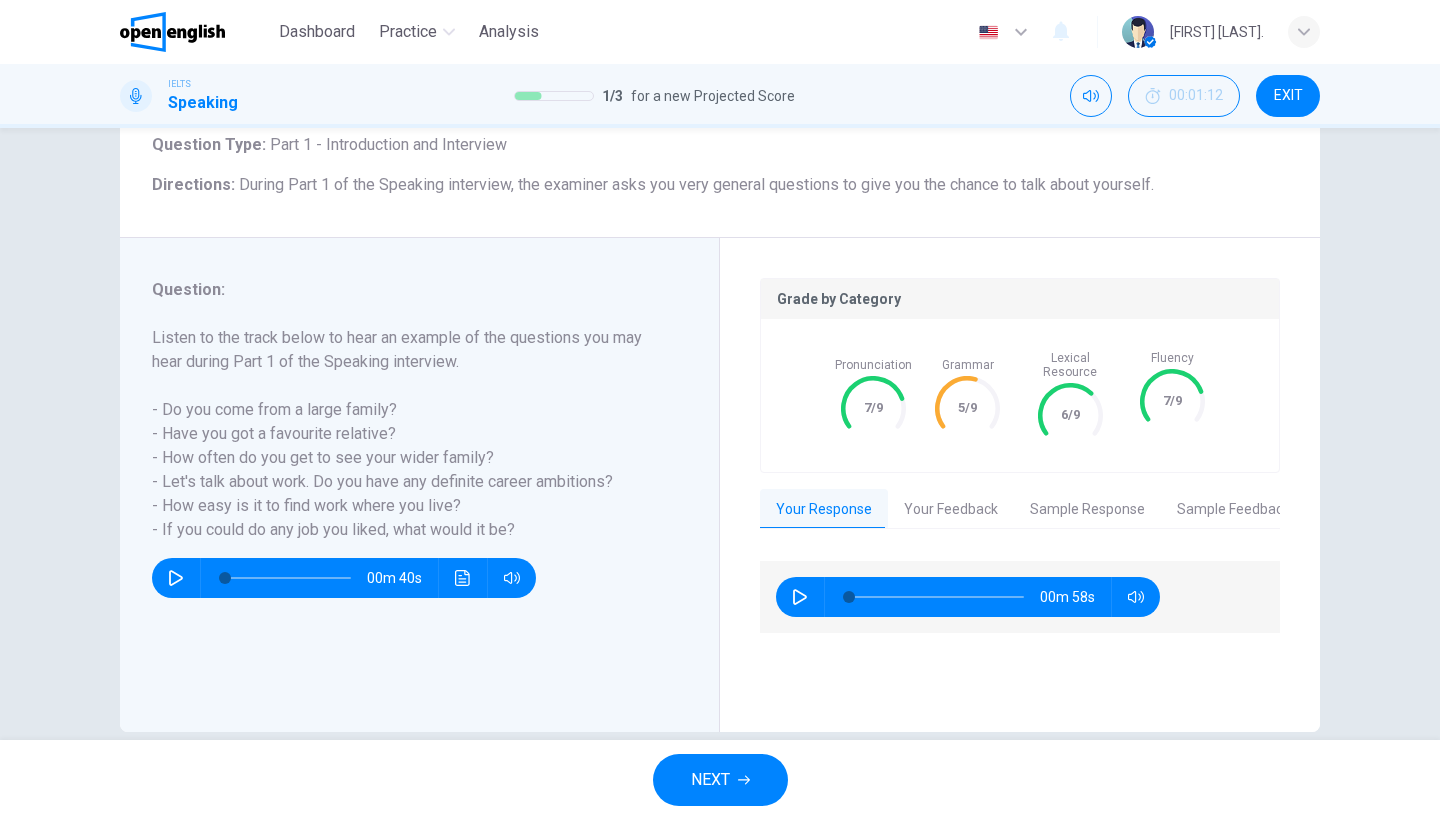 click on "Your Feedback" at bounding box center (951, 510) 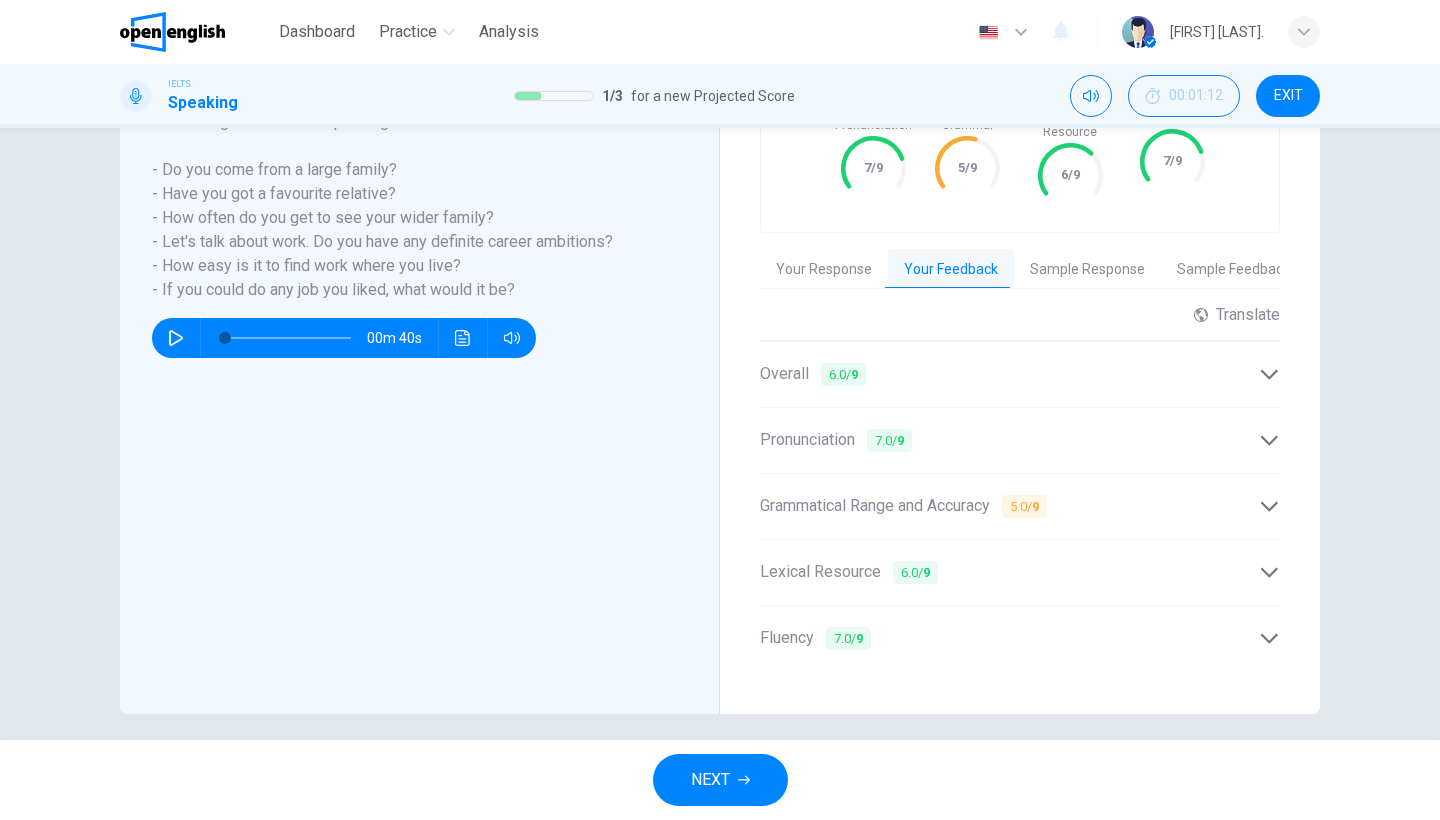 scroll, scrollTop: 370, scrollLeft: 0, axis: vertical 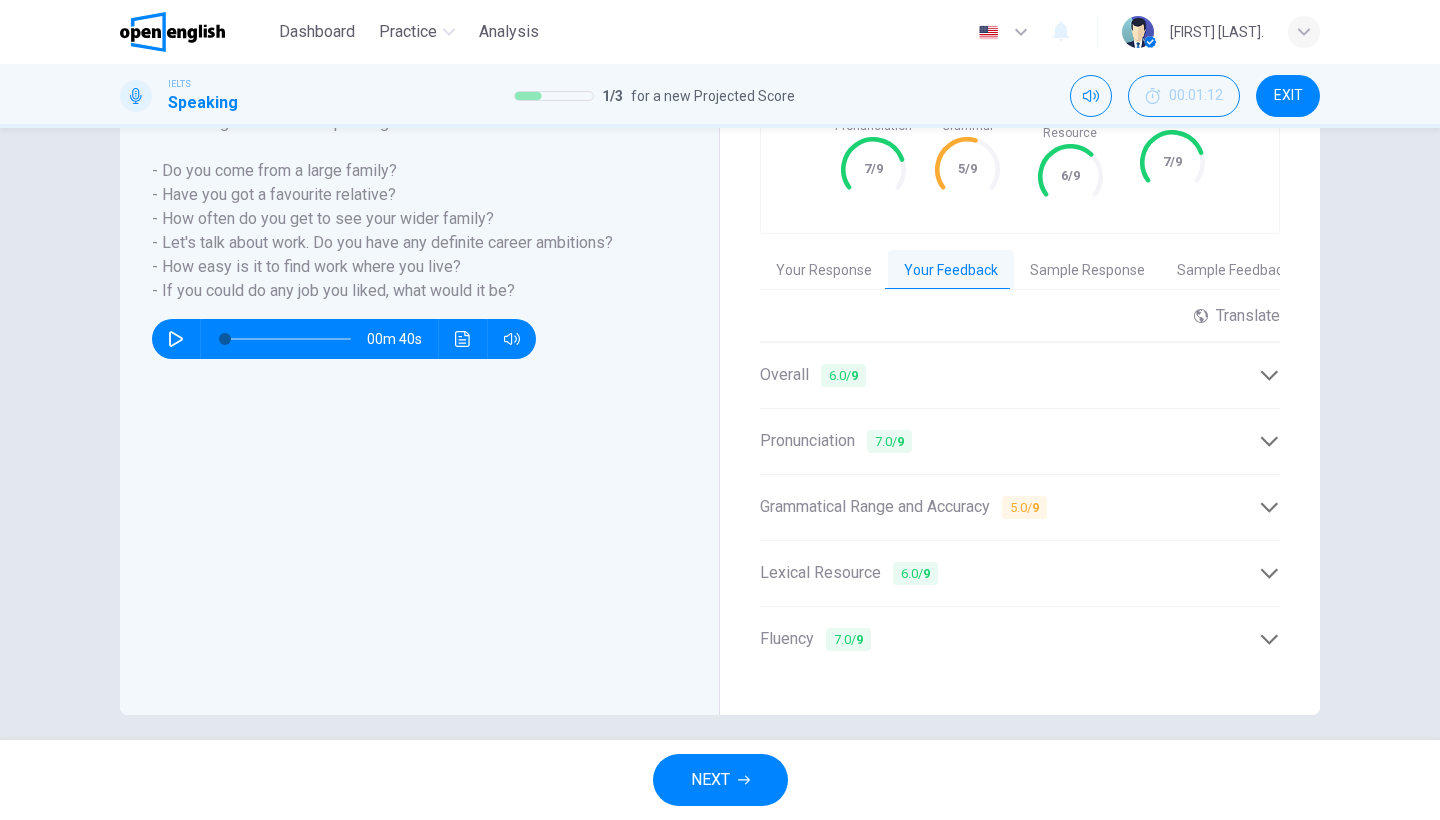 click on "NEXT" at bounding box center [710, 780] 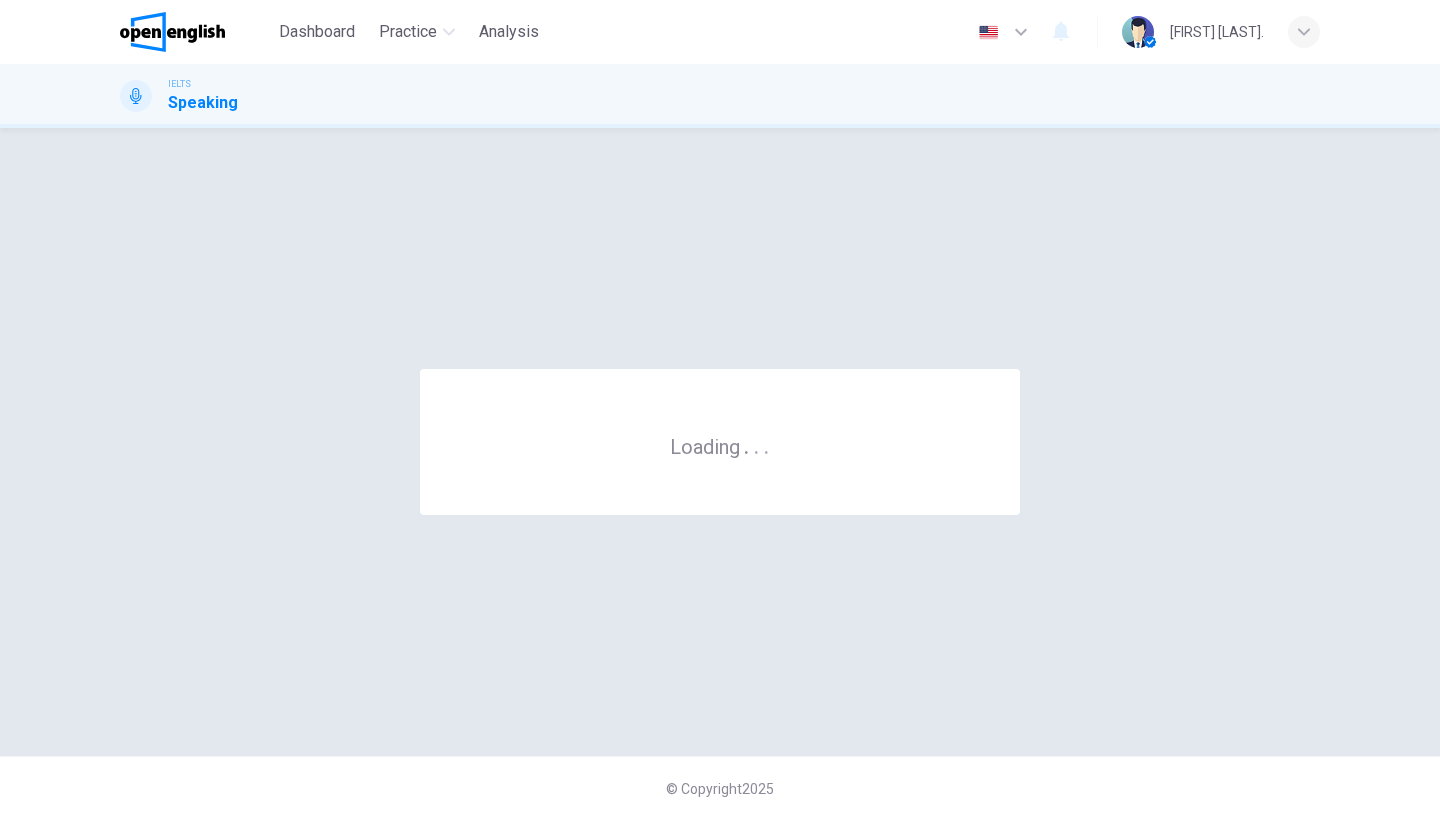 scroll, scrollTop: 0, scrollLeft: 0, axis: both 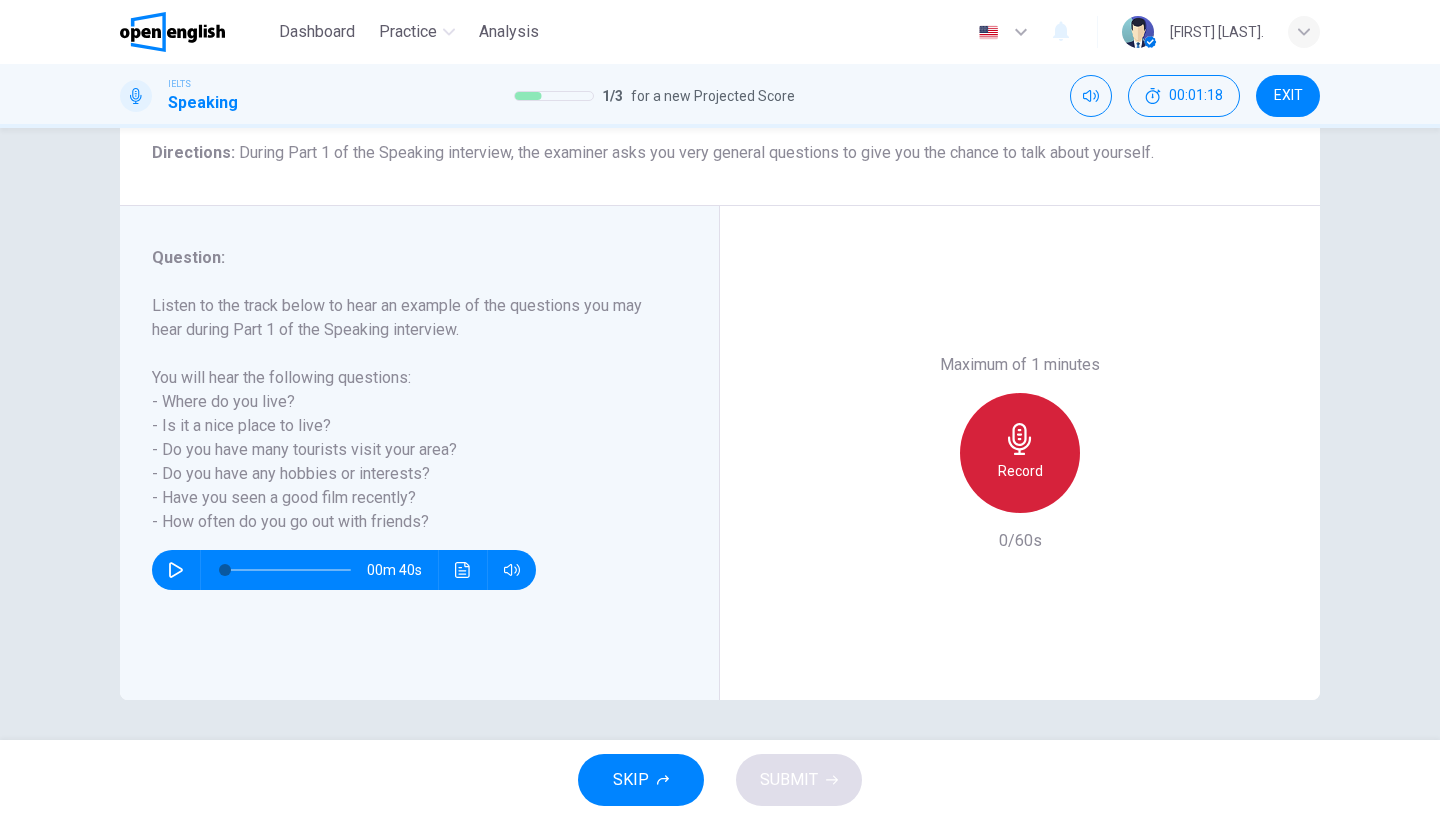 click on "Record" at bounding box center [1020, 453] 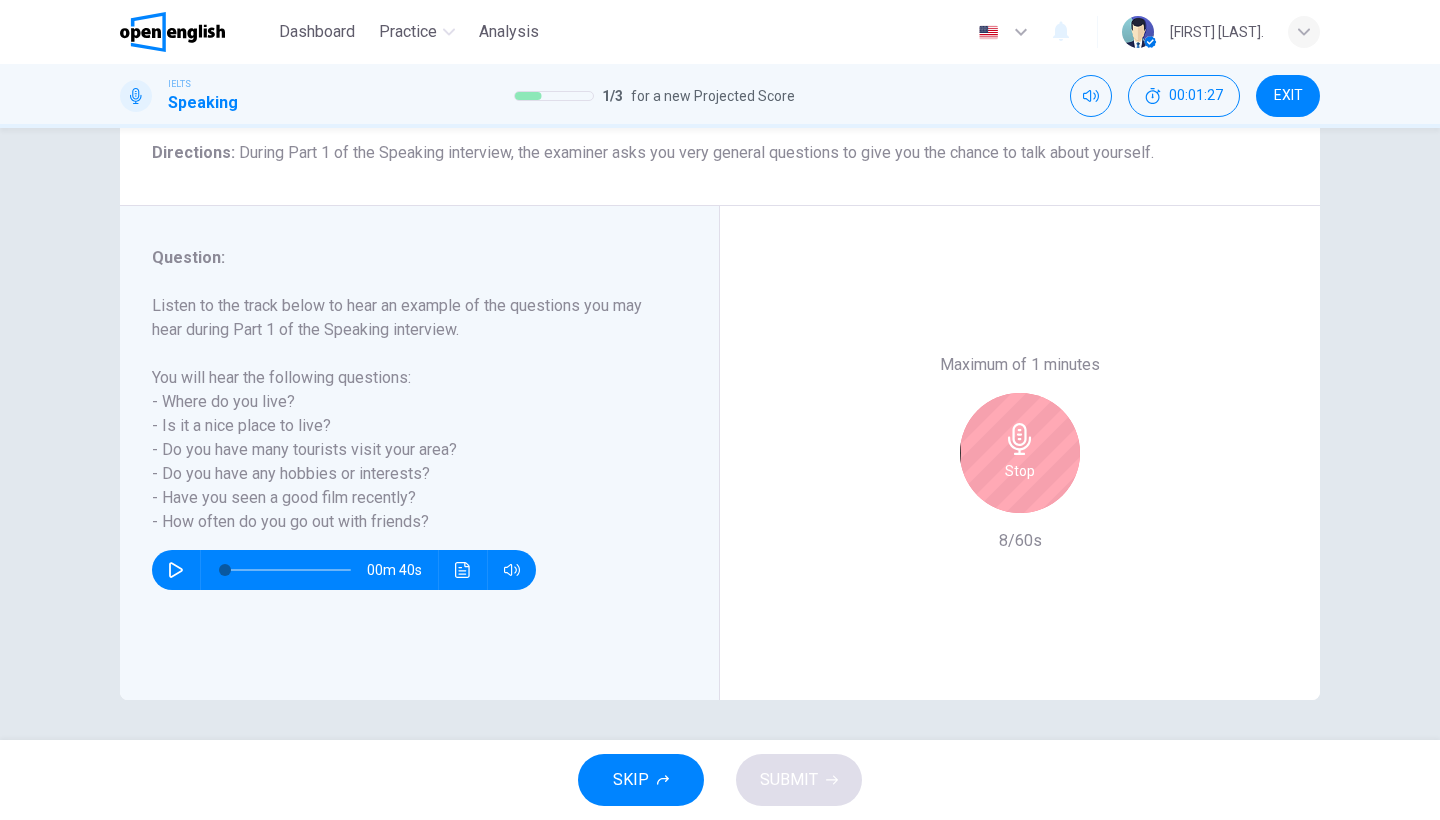 click on "Stop" at bounding box center (1020, 453) 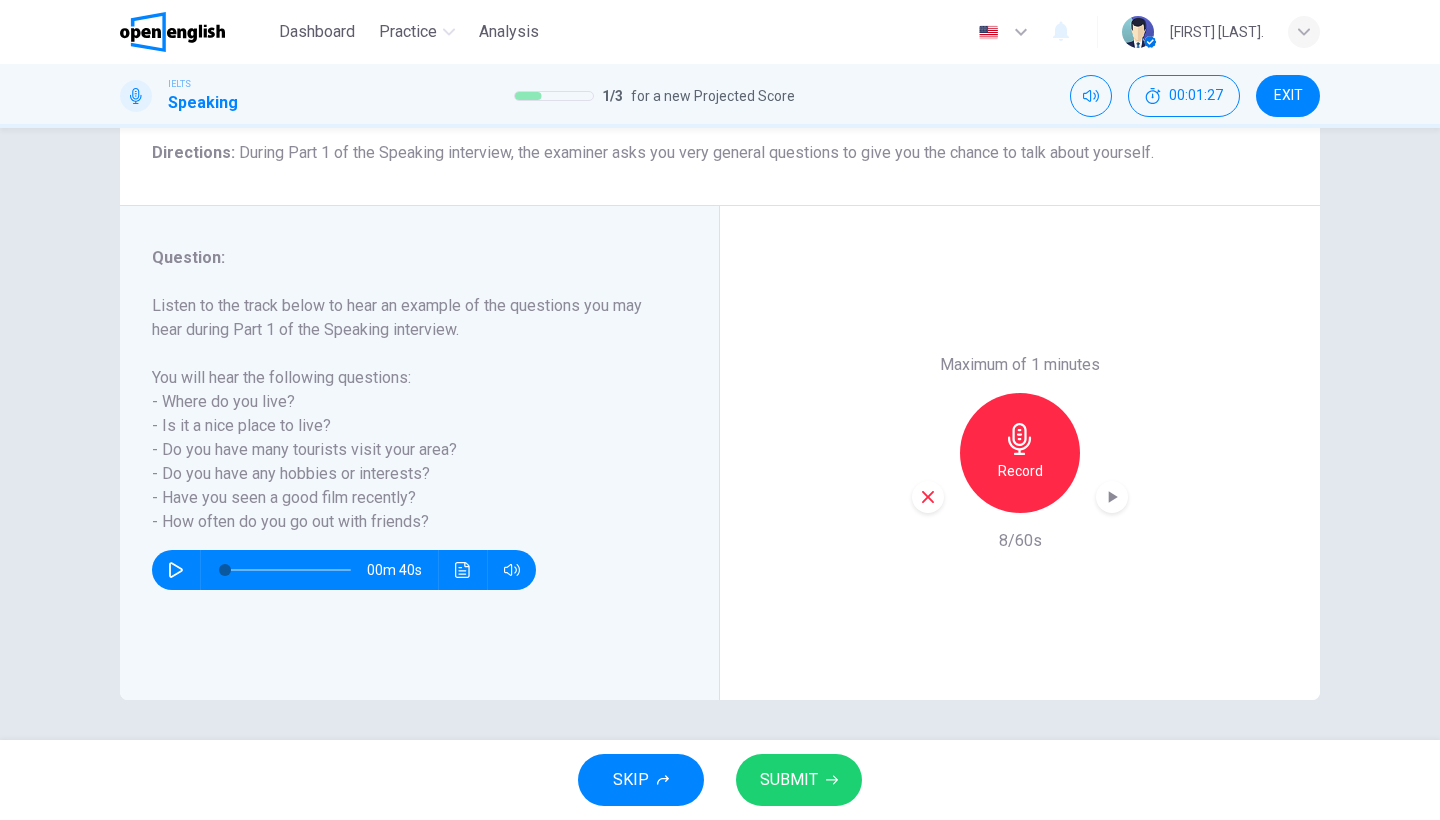 click 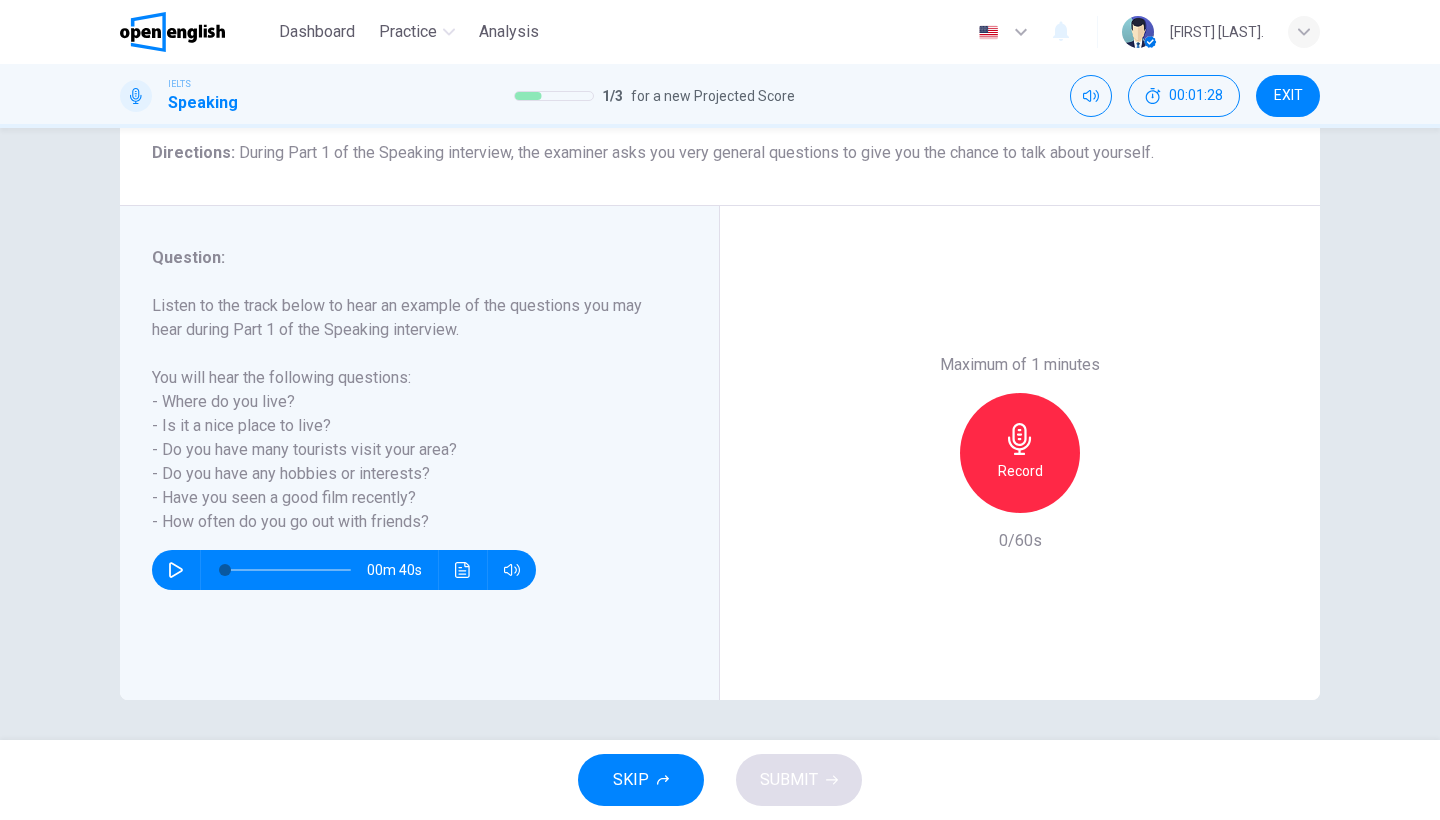 click on "Record" at bounding box center (1020, 471) 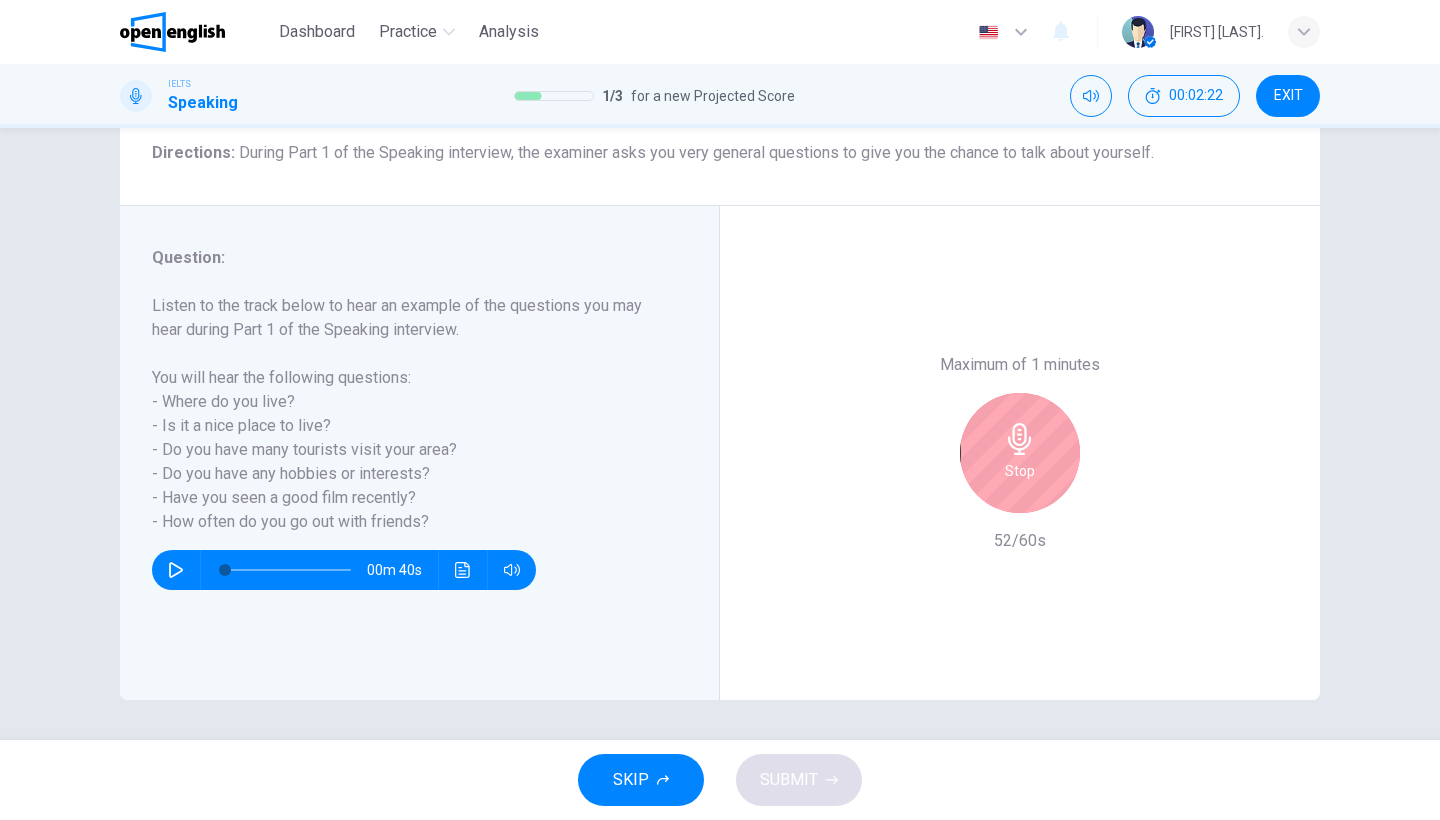 click on "Stop" at bounding box center [1020, 471] 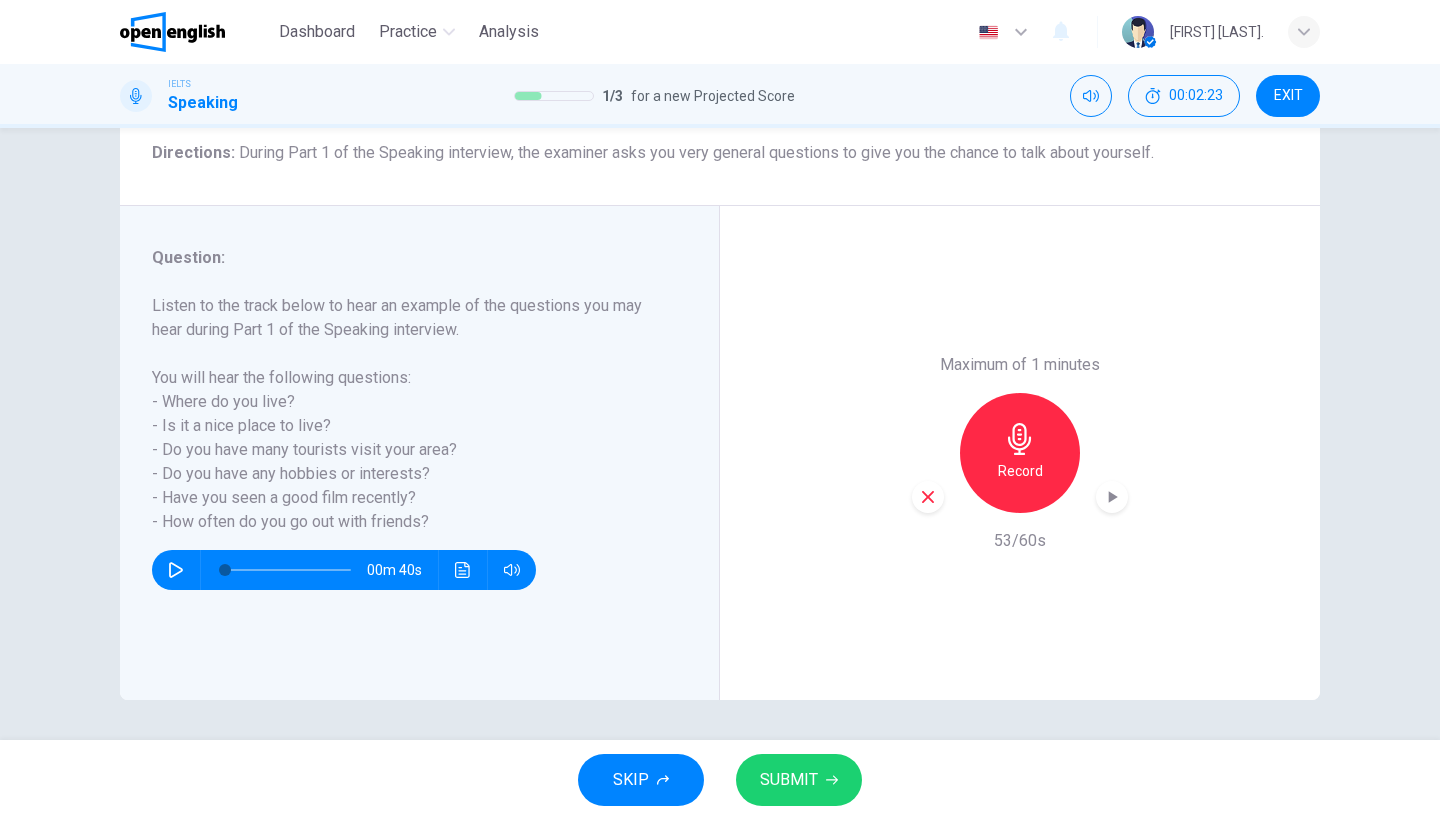 click on "SUBMIT" at bounding box center (789, 780) 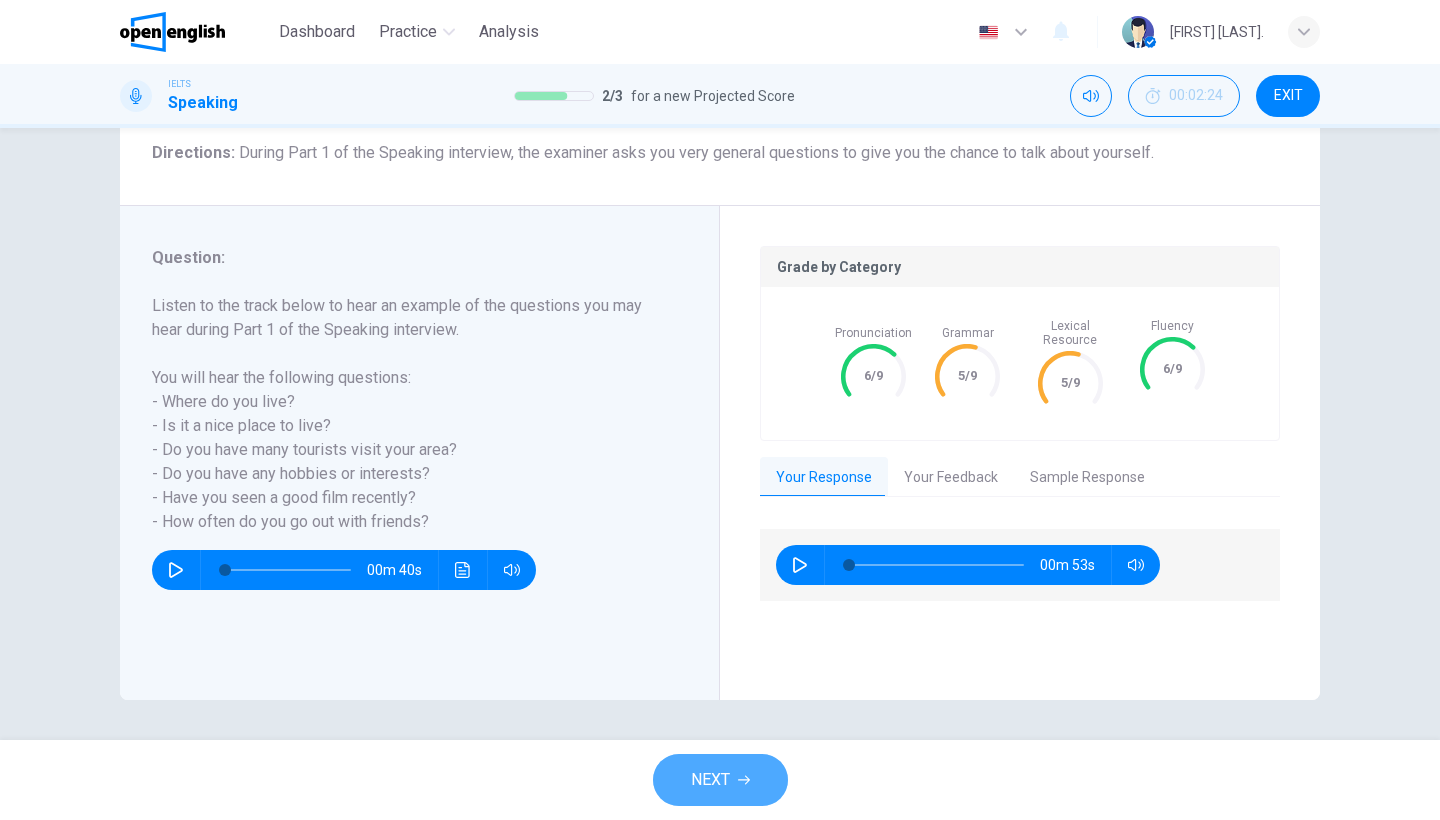 click on "NEXT" at bounding box center (710, 780) 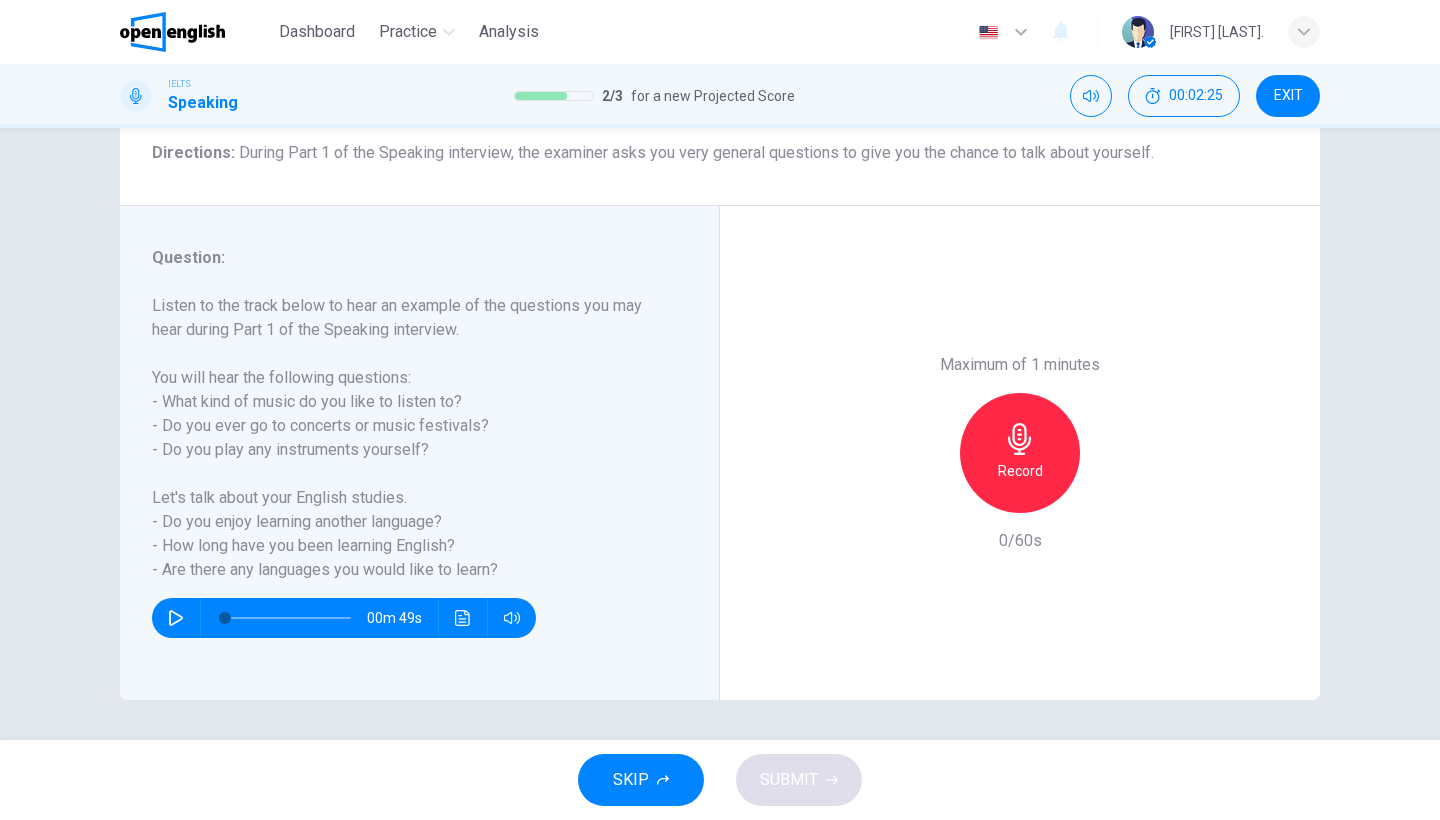 scroll, scrollTop: 163, scrollLeft: 0, axis: vertical 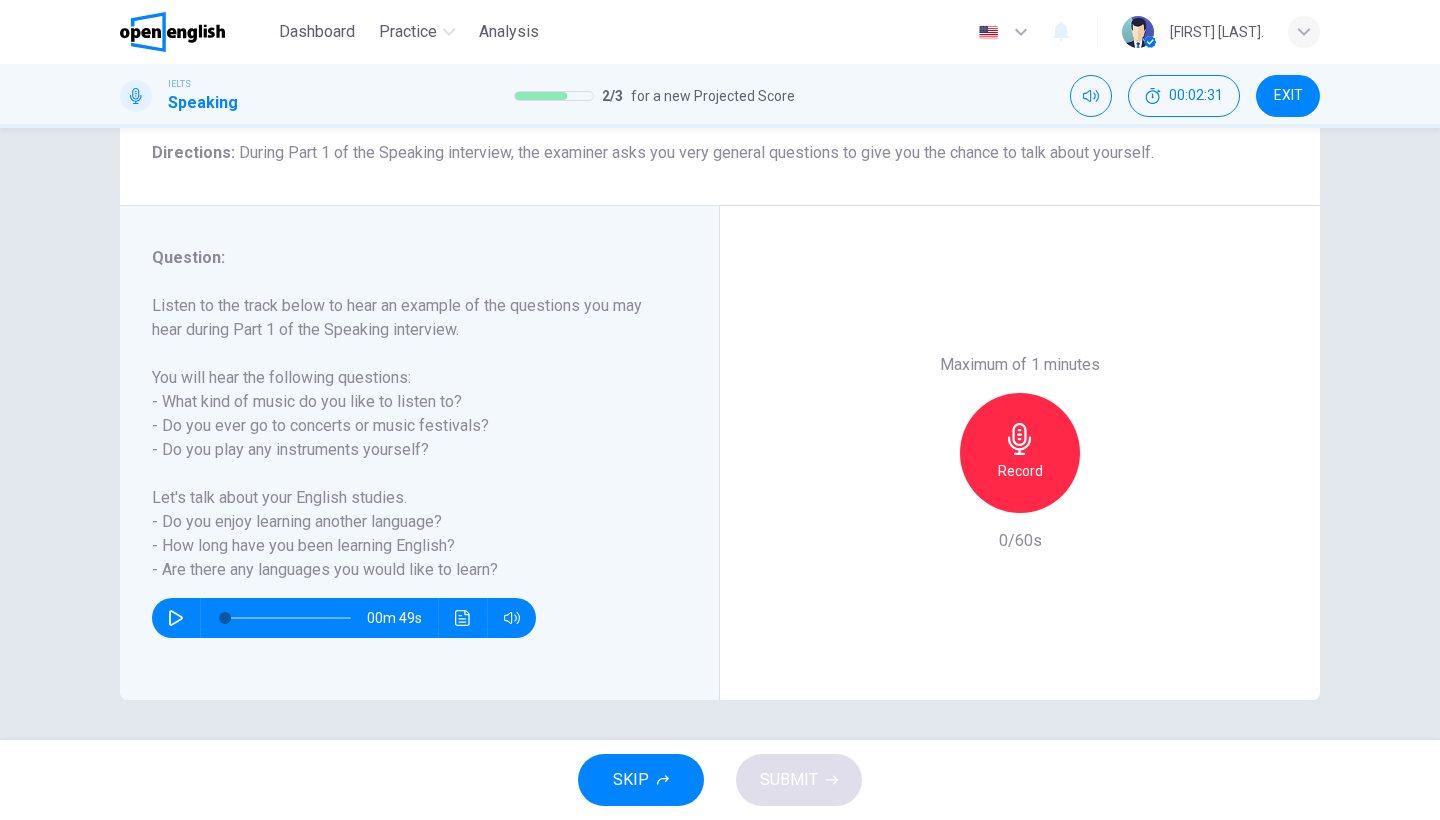 click on "Record" at bounding box center (1020, 471) 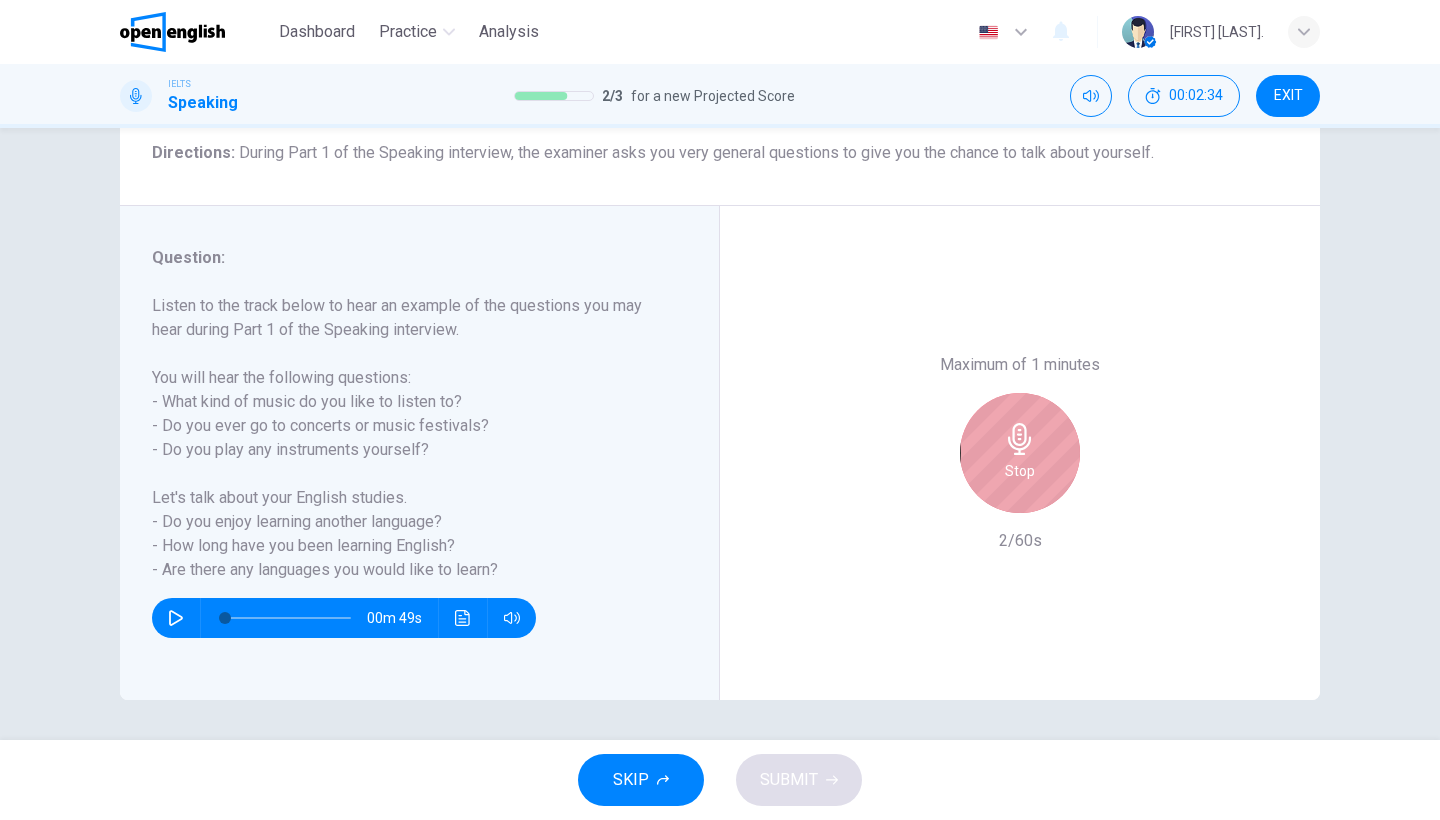 click on "Stop" at bounding box center [1020, 453] 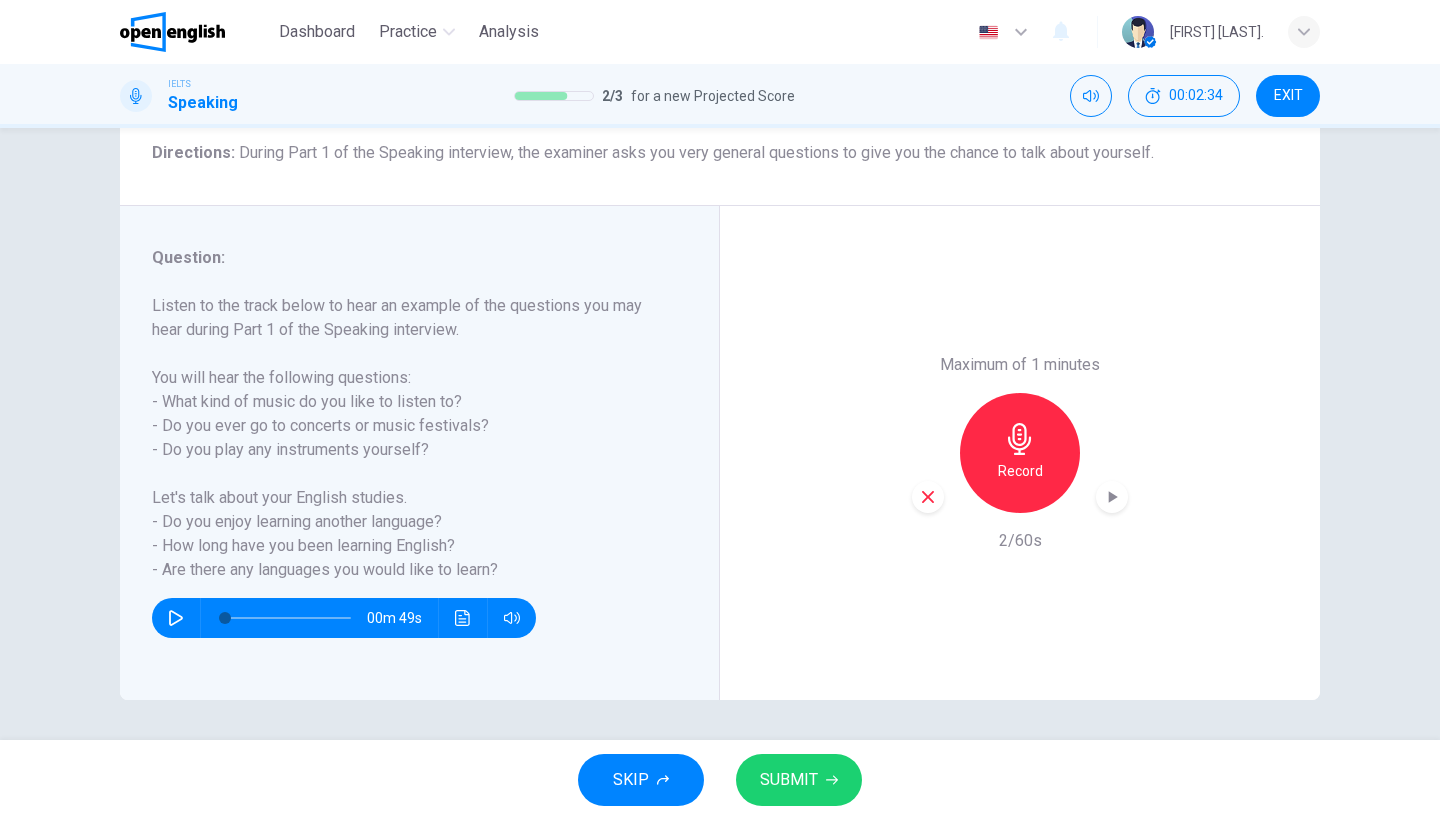 click on "Maximum of 1 minutes Record 2/60s" at bounding box center [1020, 453] 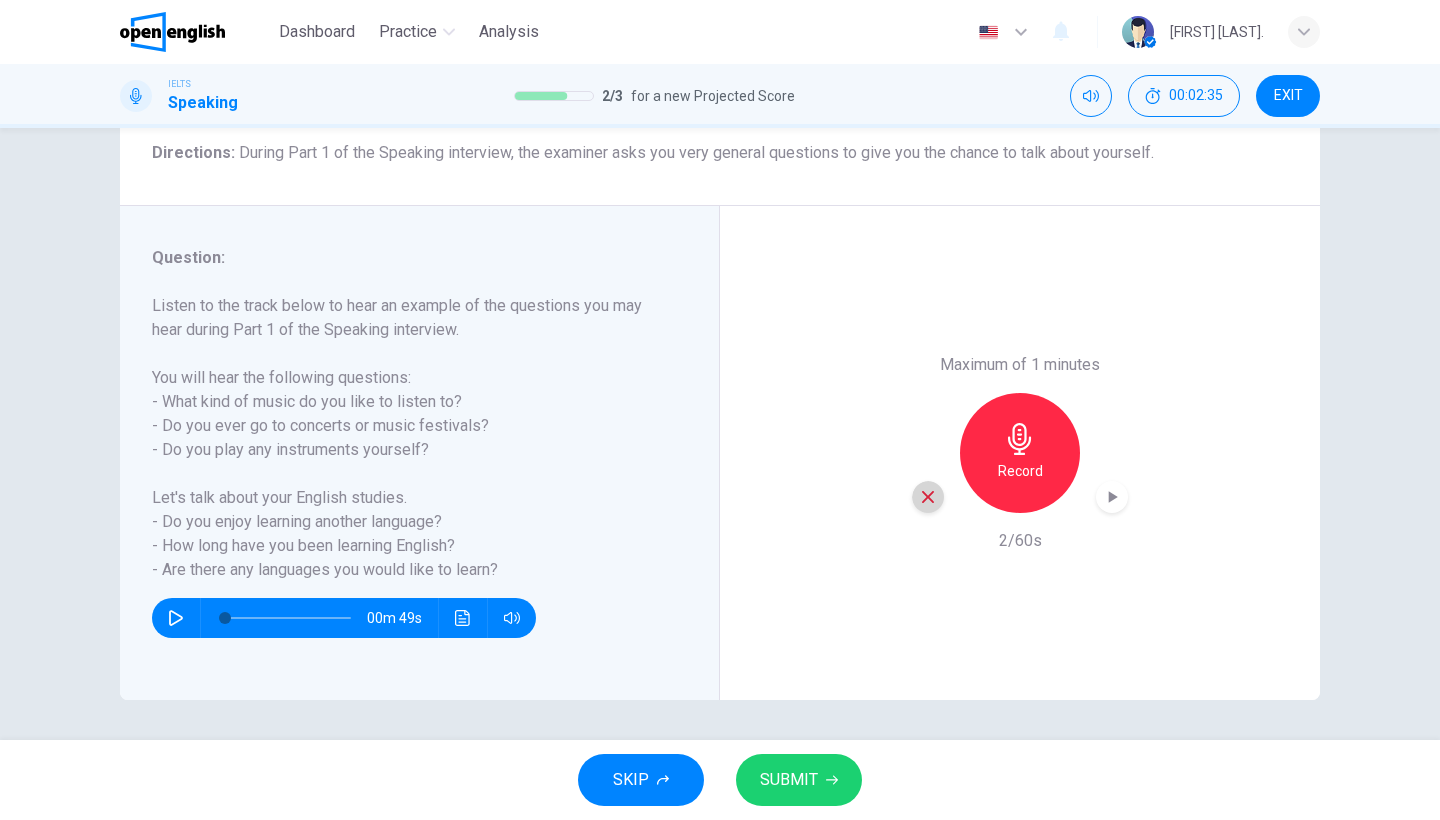 click at bounding box center [928, 497] 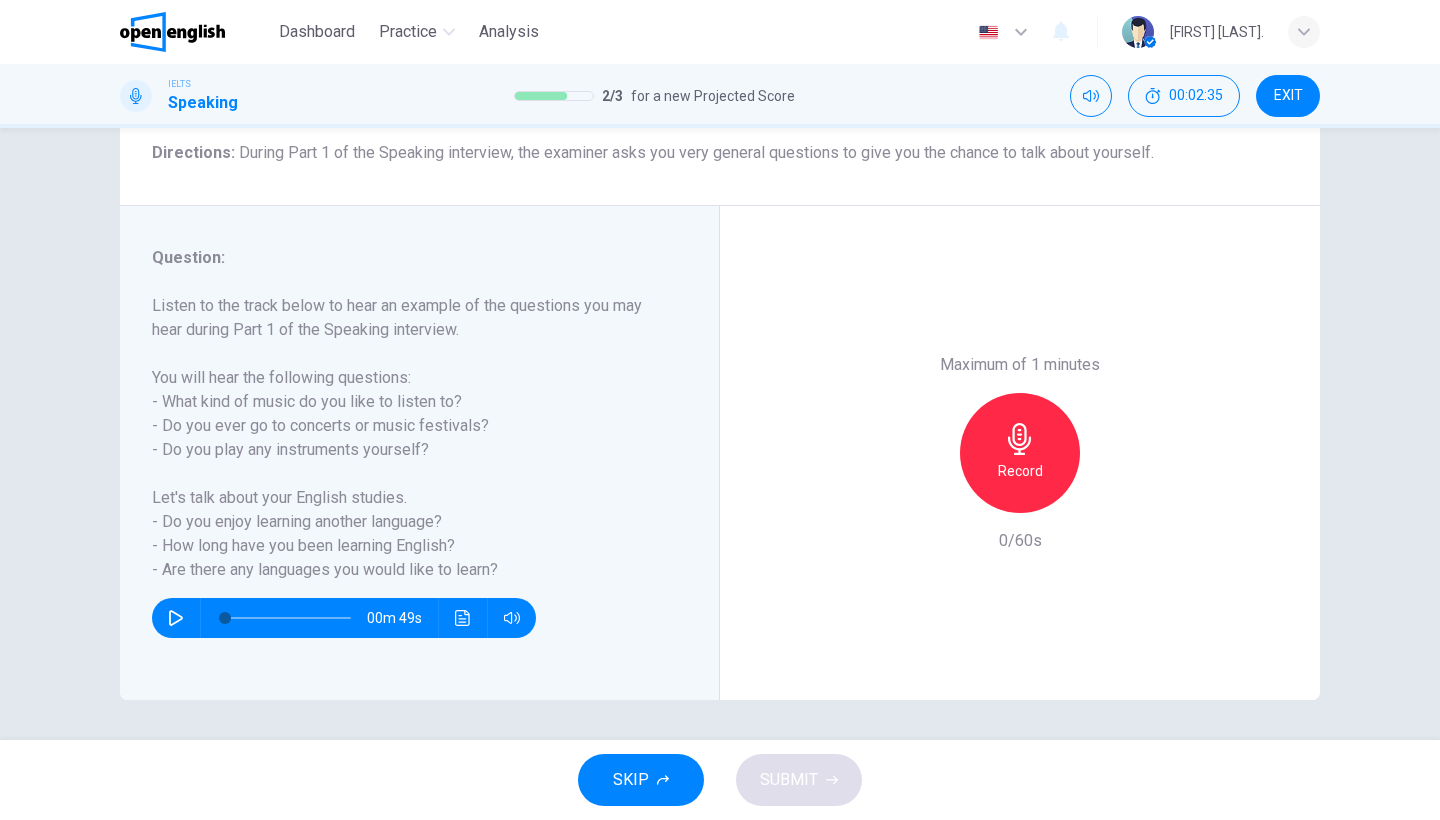 click on "Record" at bounding box center [1020, 453] 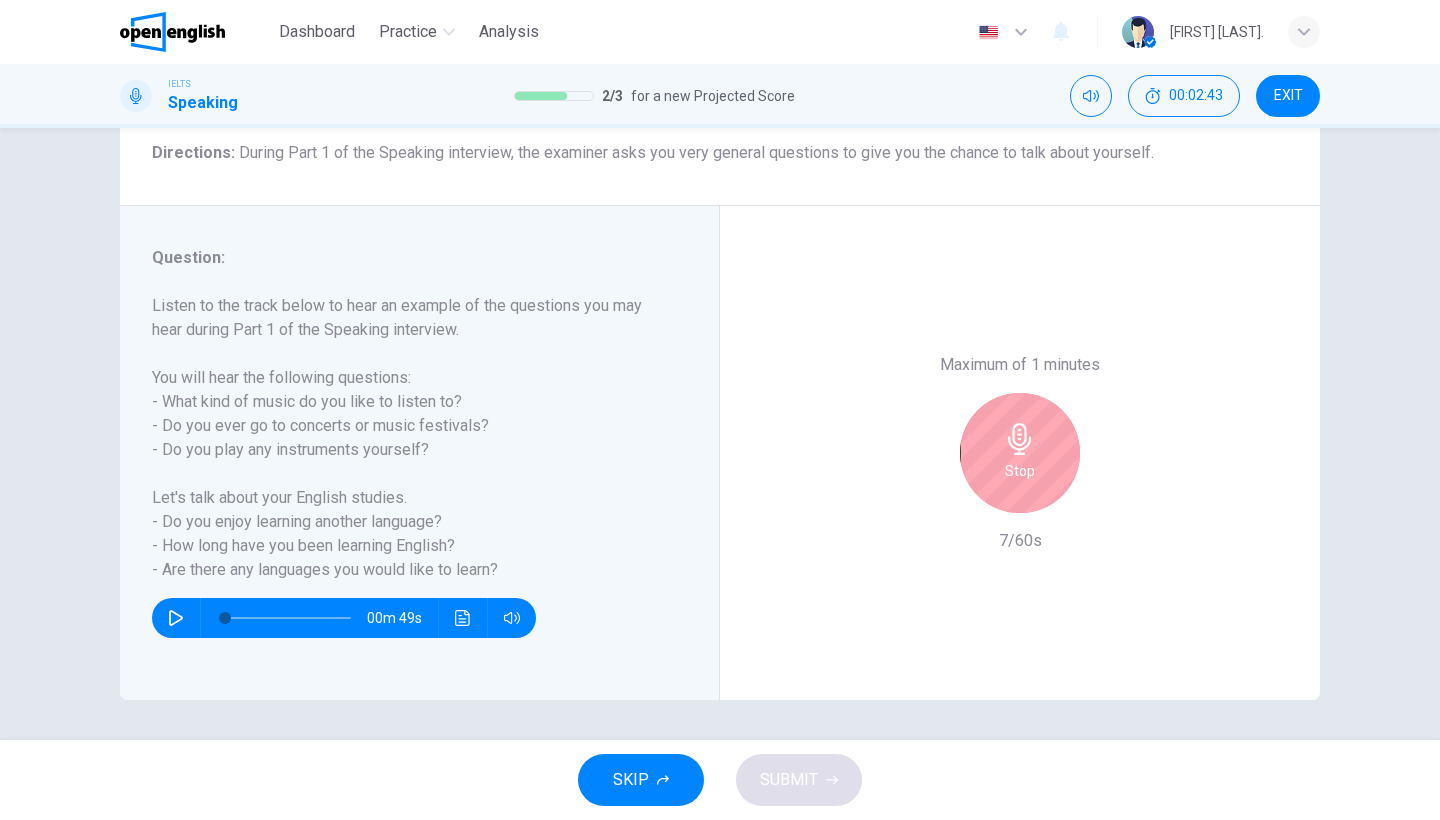 click on "Stop" at bounding box center [1020, 453] 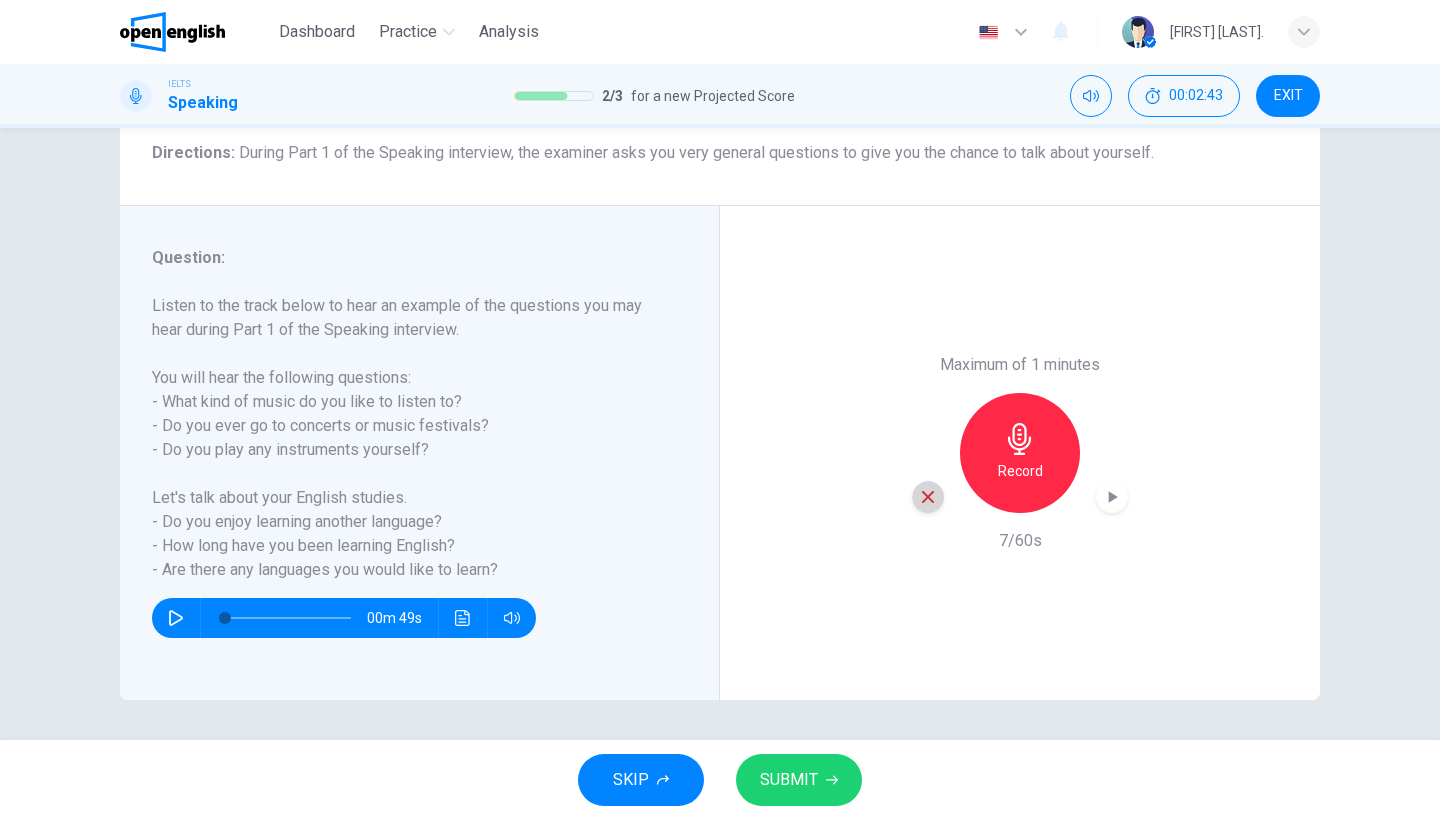 click 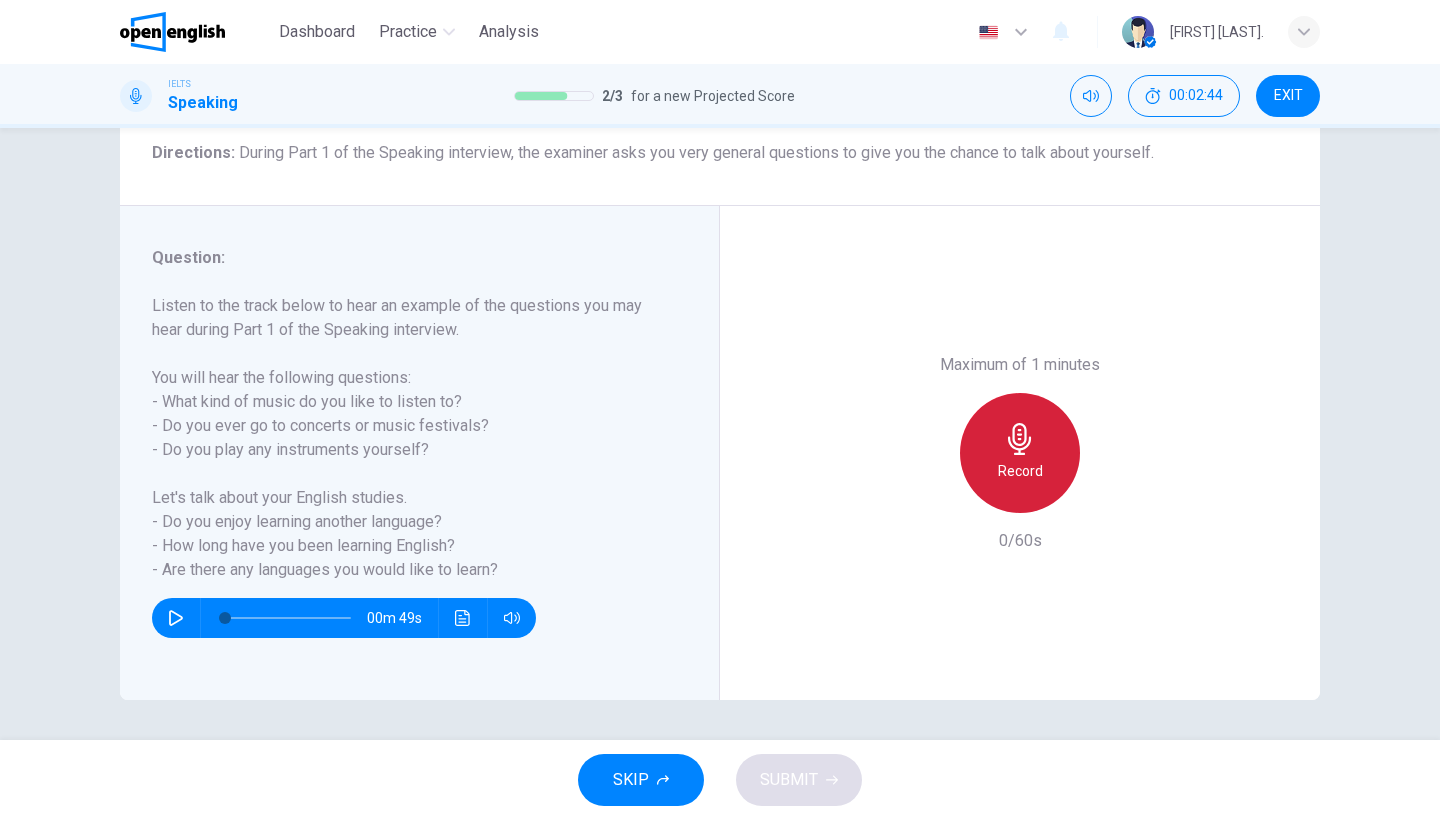 click on "Record" at bounding box center [1020, 471] 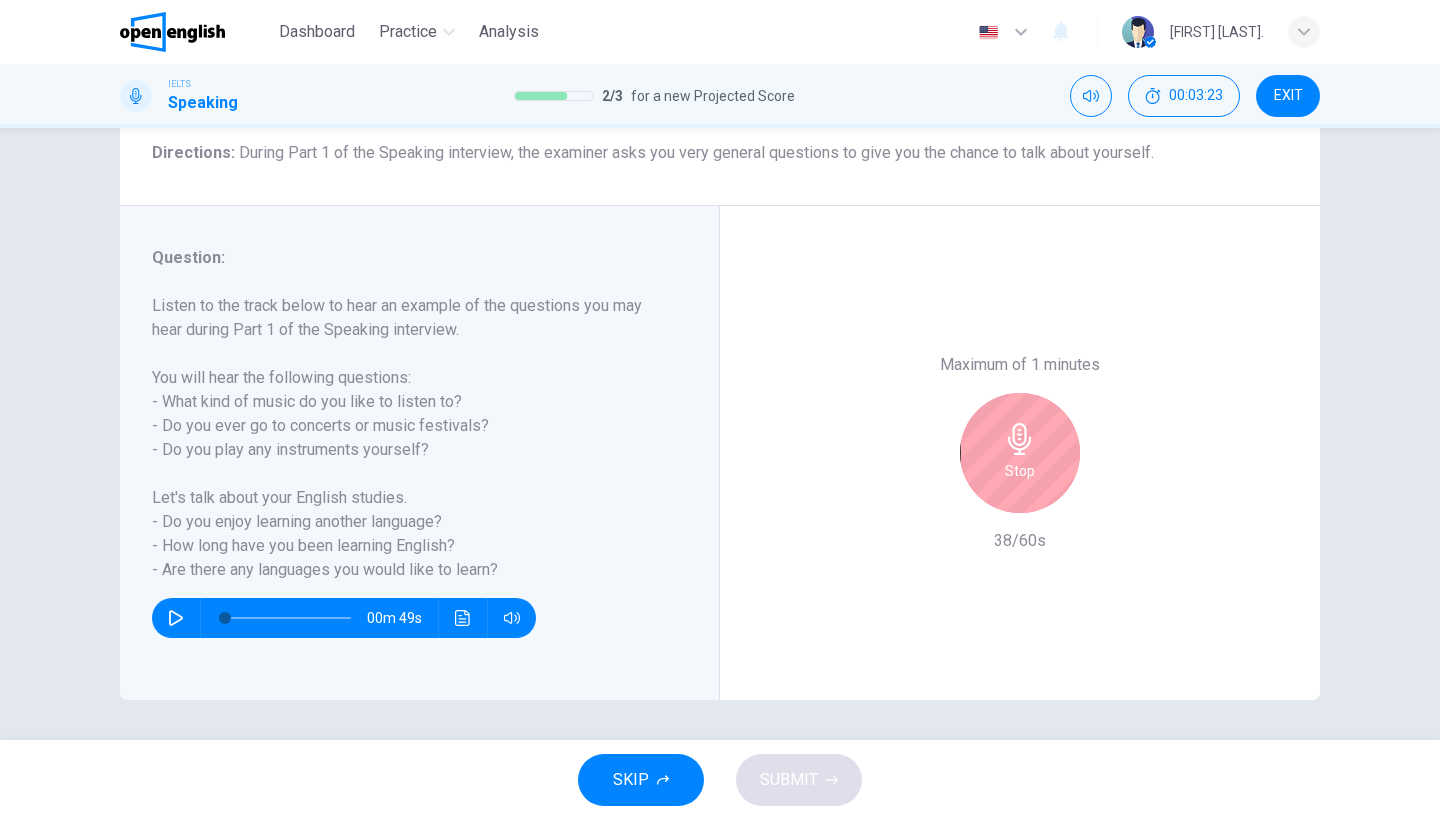 click on "Stop" at bounding box center [1020, 471] 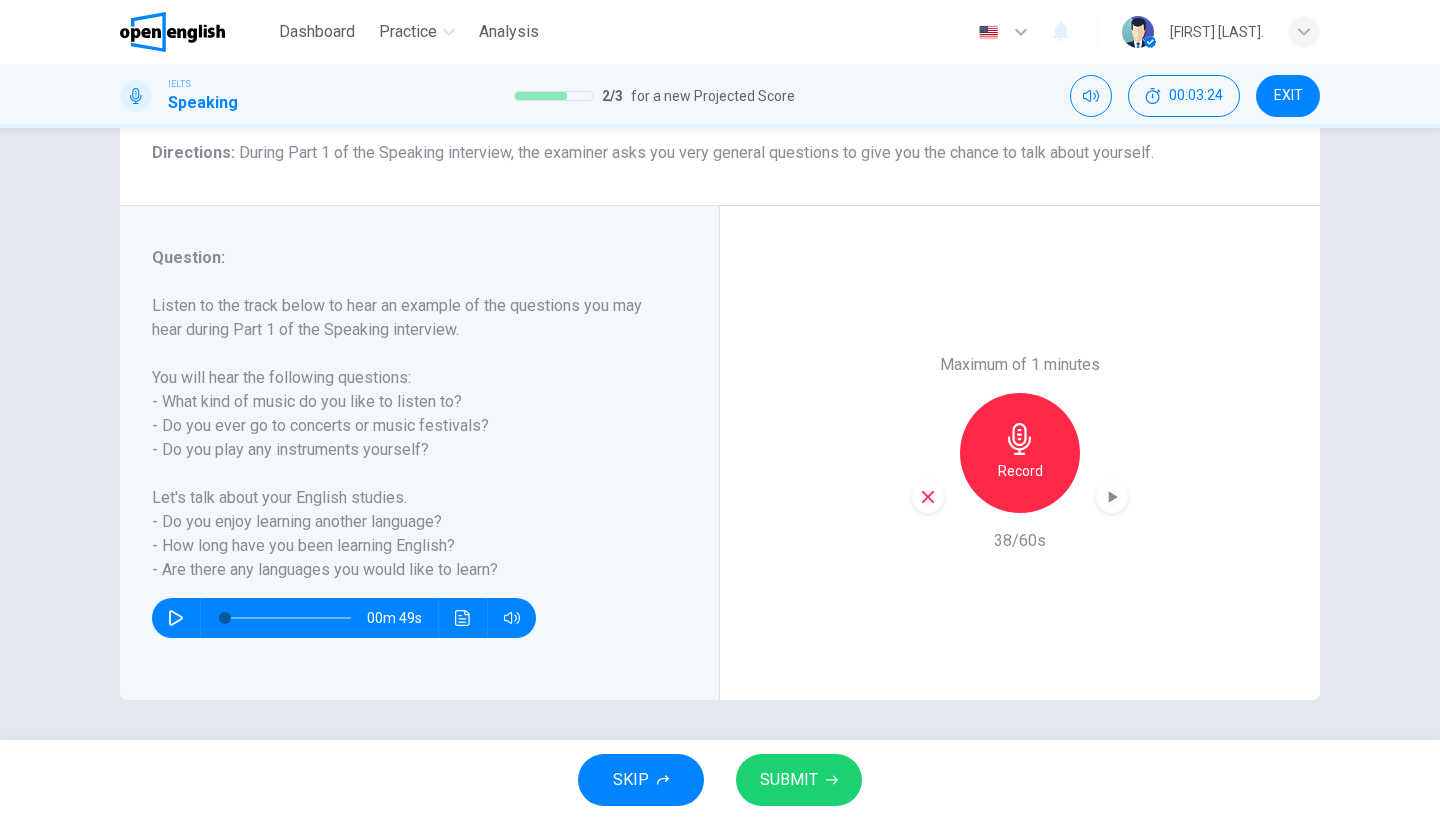 click on "SUBMIT" at bounding box center [789, 780] 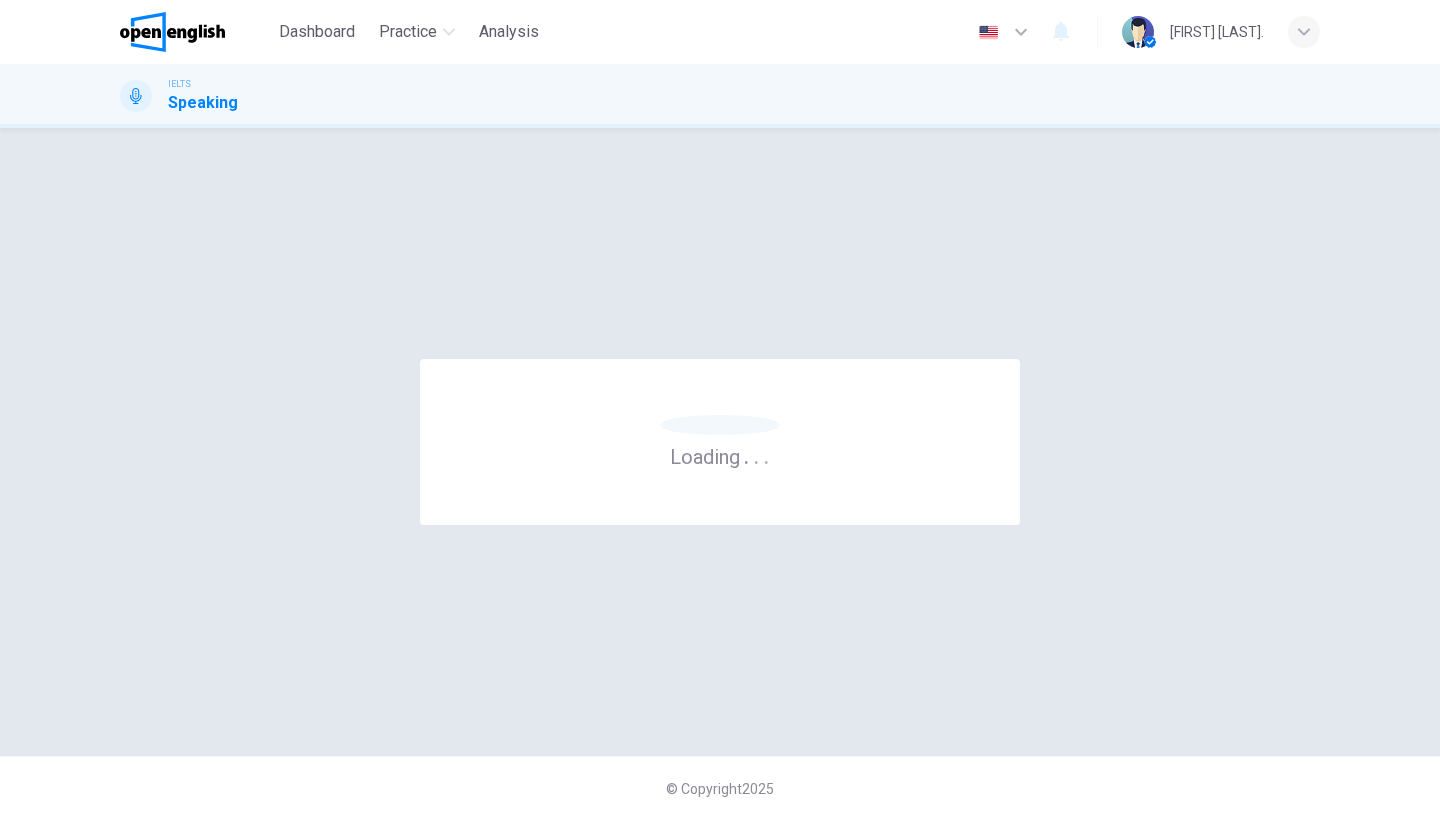 scroll, scrollTop: 0, scrollLeft: 0, axis: both 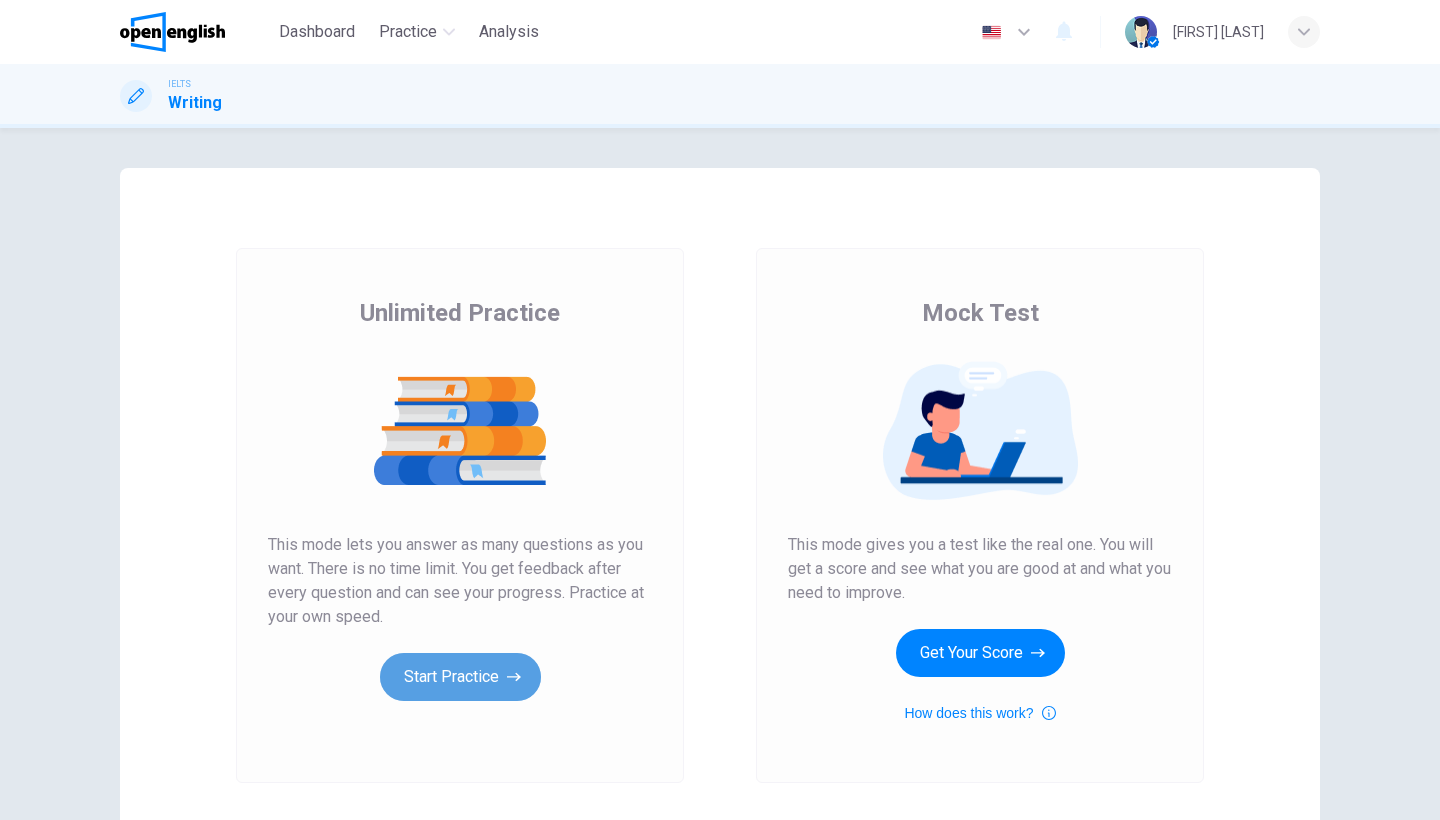 click on "Start Practice" at bounding box center (460, 677) 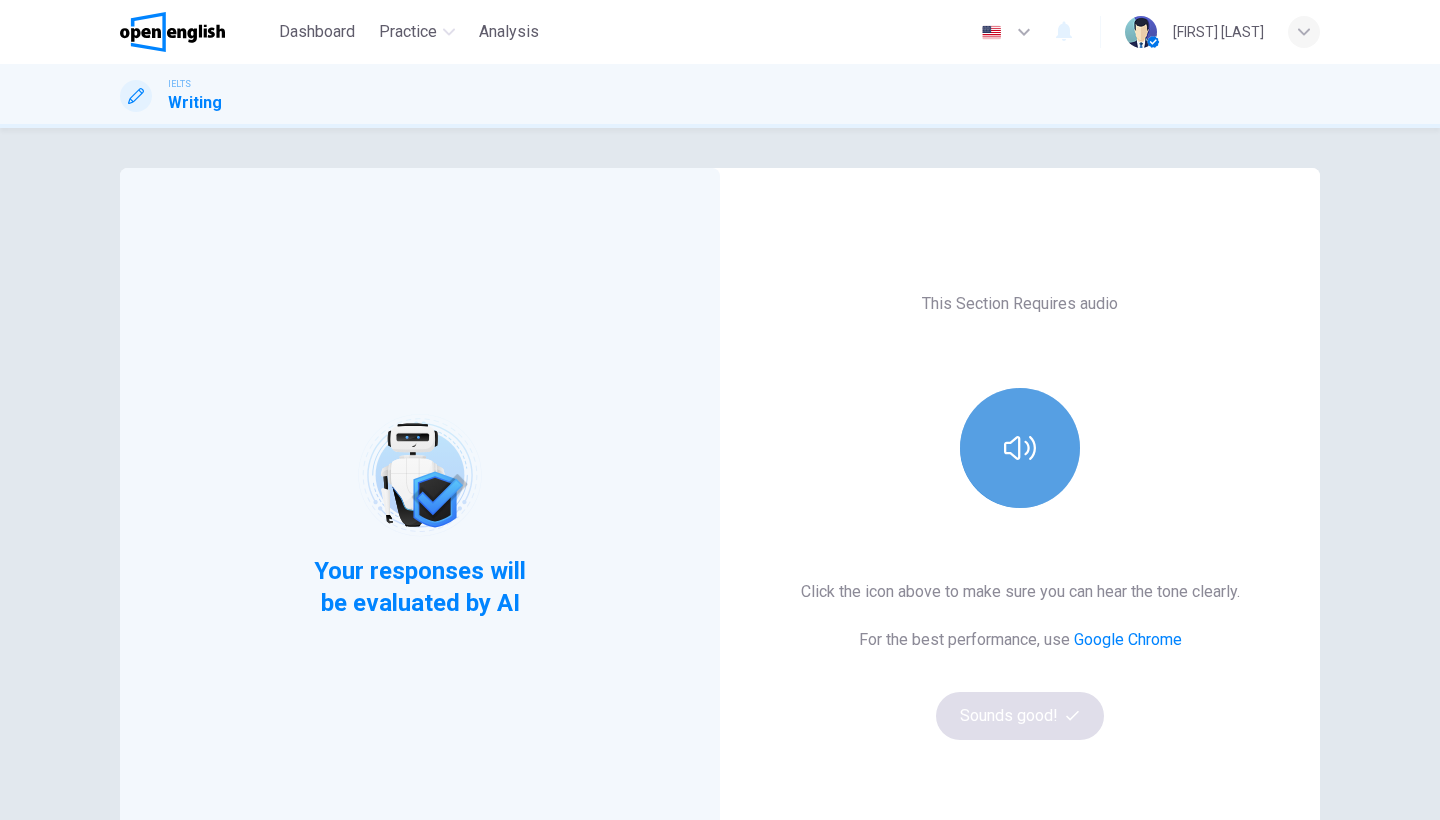 click at bounding box center [1020, 448] 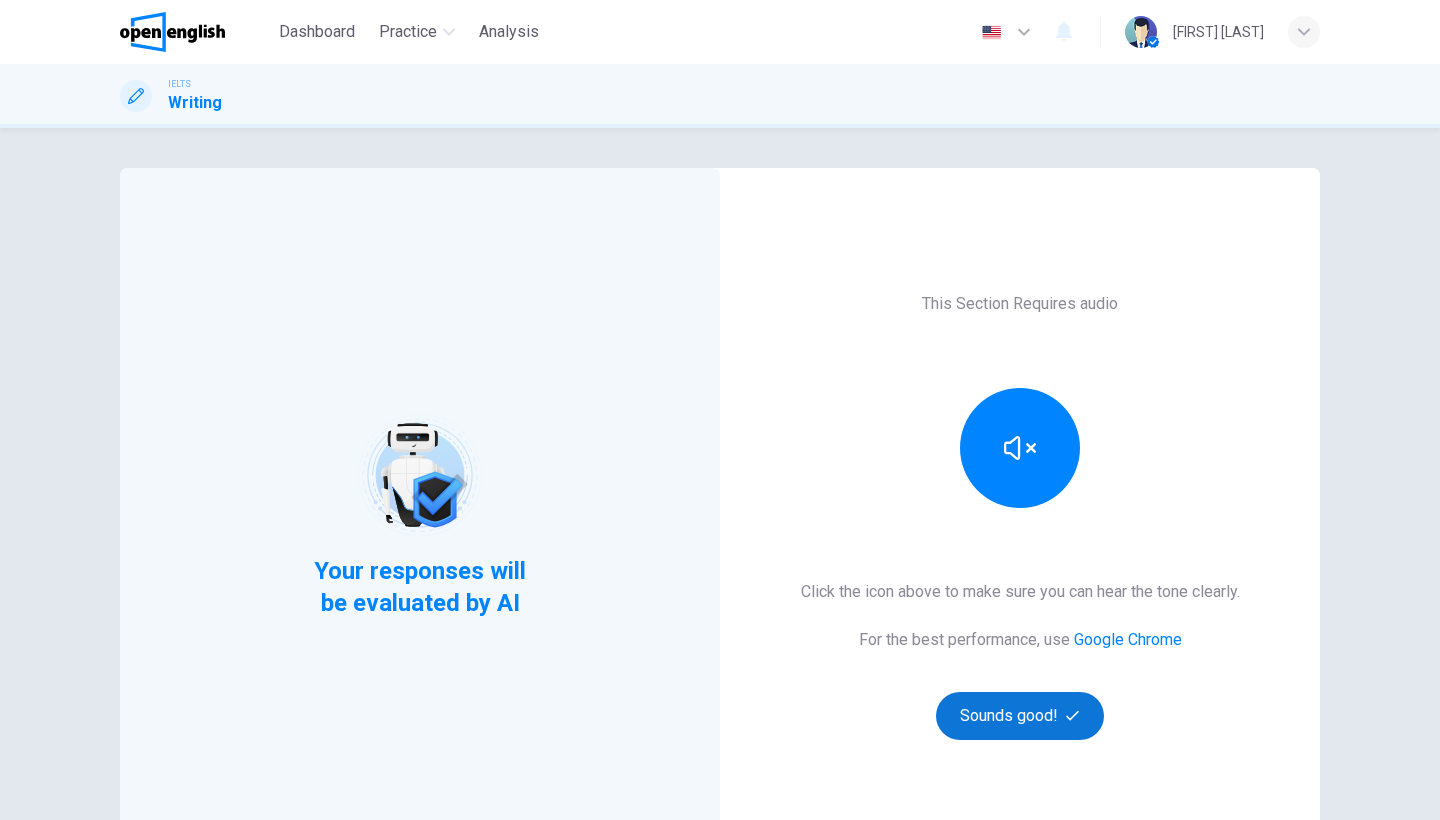click on "Sounds good!" at bounding box center (1020, 716) 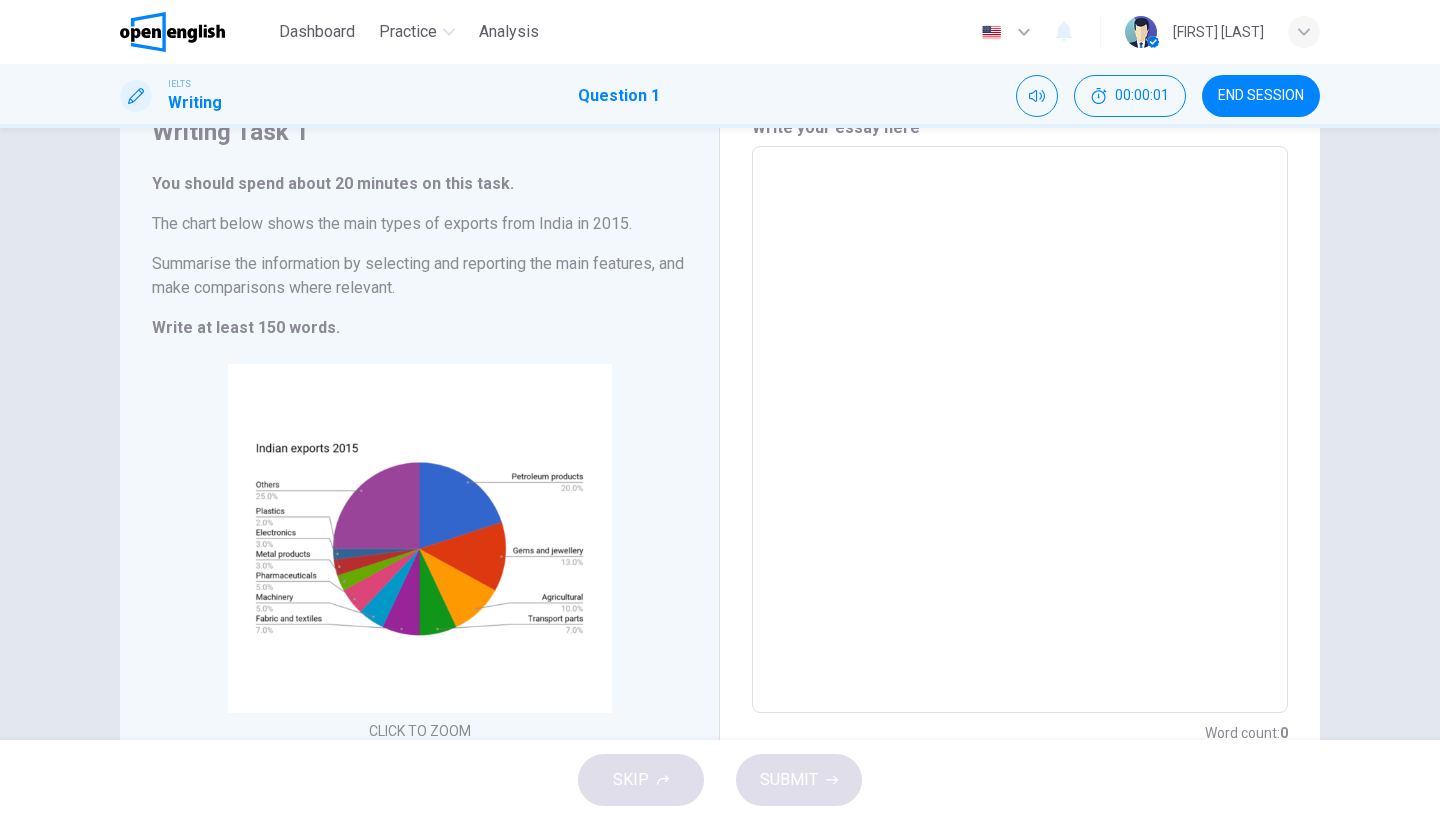 scroll, scrollTop: 84, scrollLeft: 0, axis: vertical 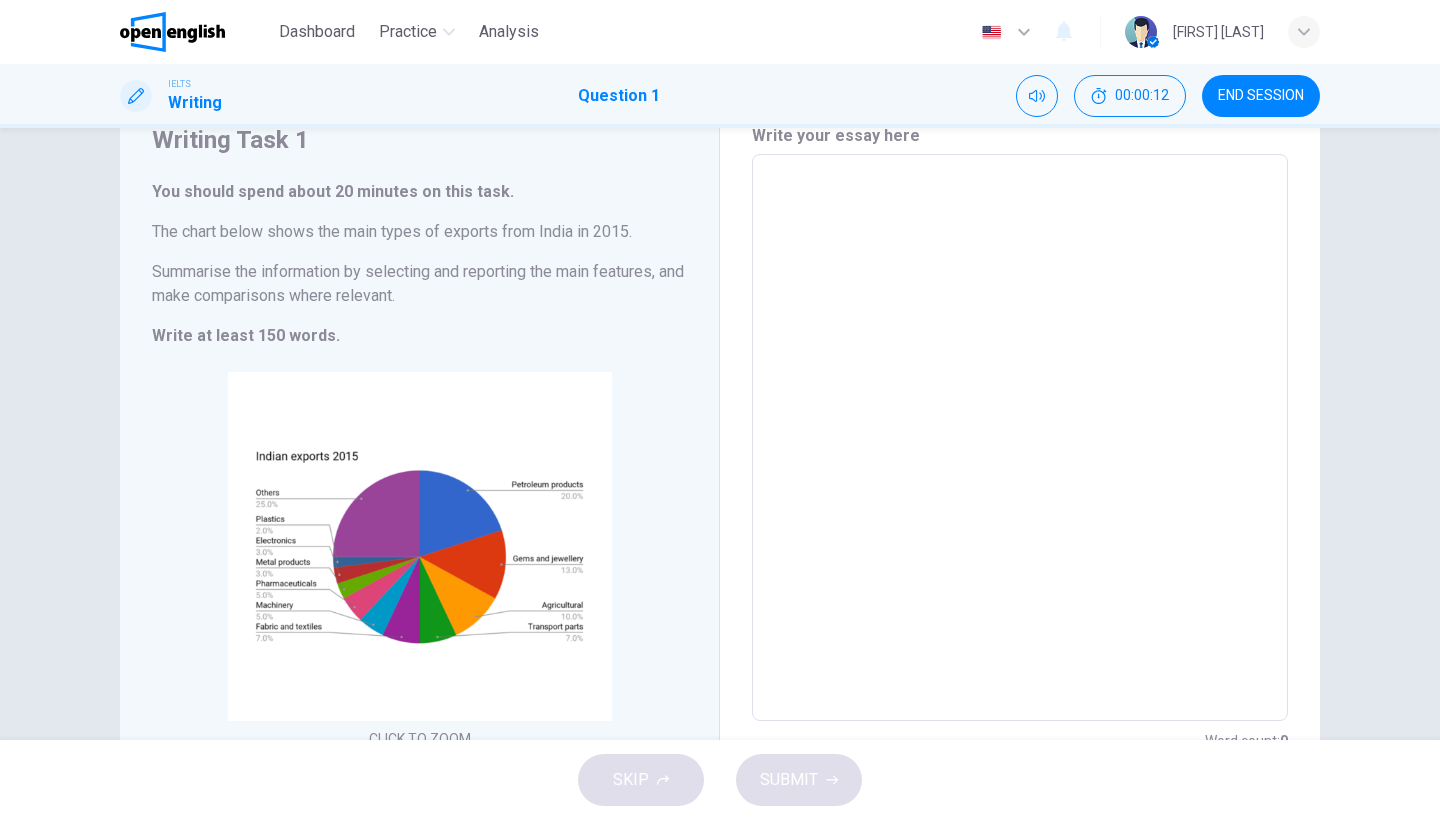 click at bounding box center [1020, 438] 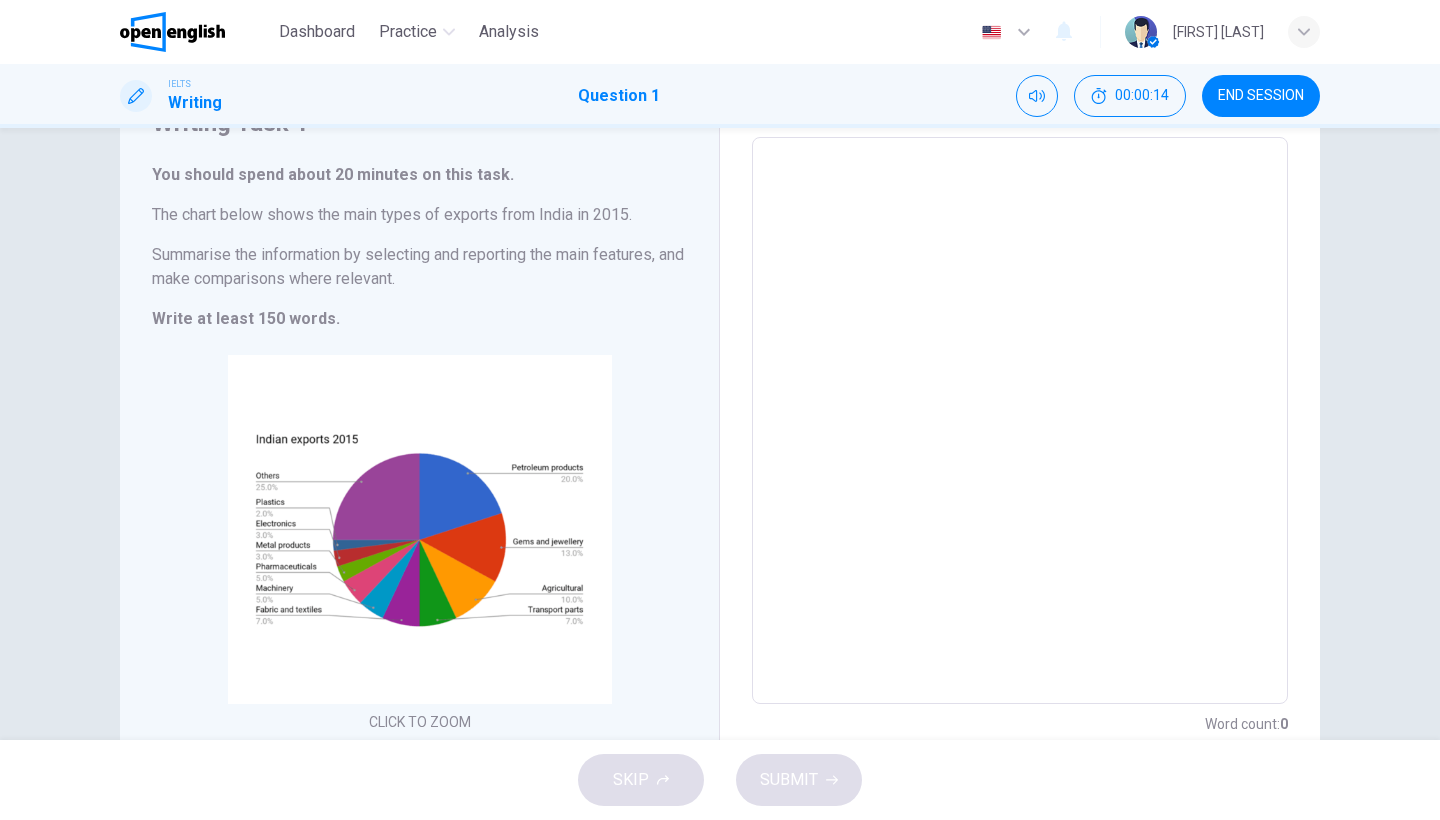 scroll, scrollTop: 102, scrollLeft: 0, axis: vertical 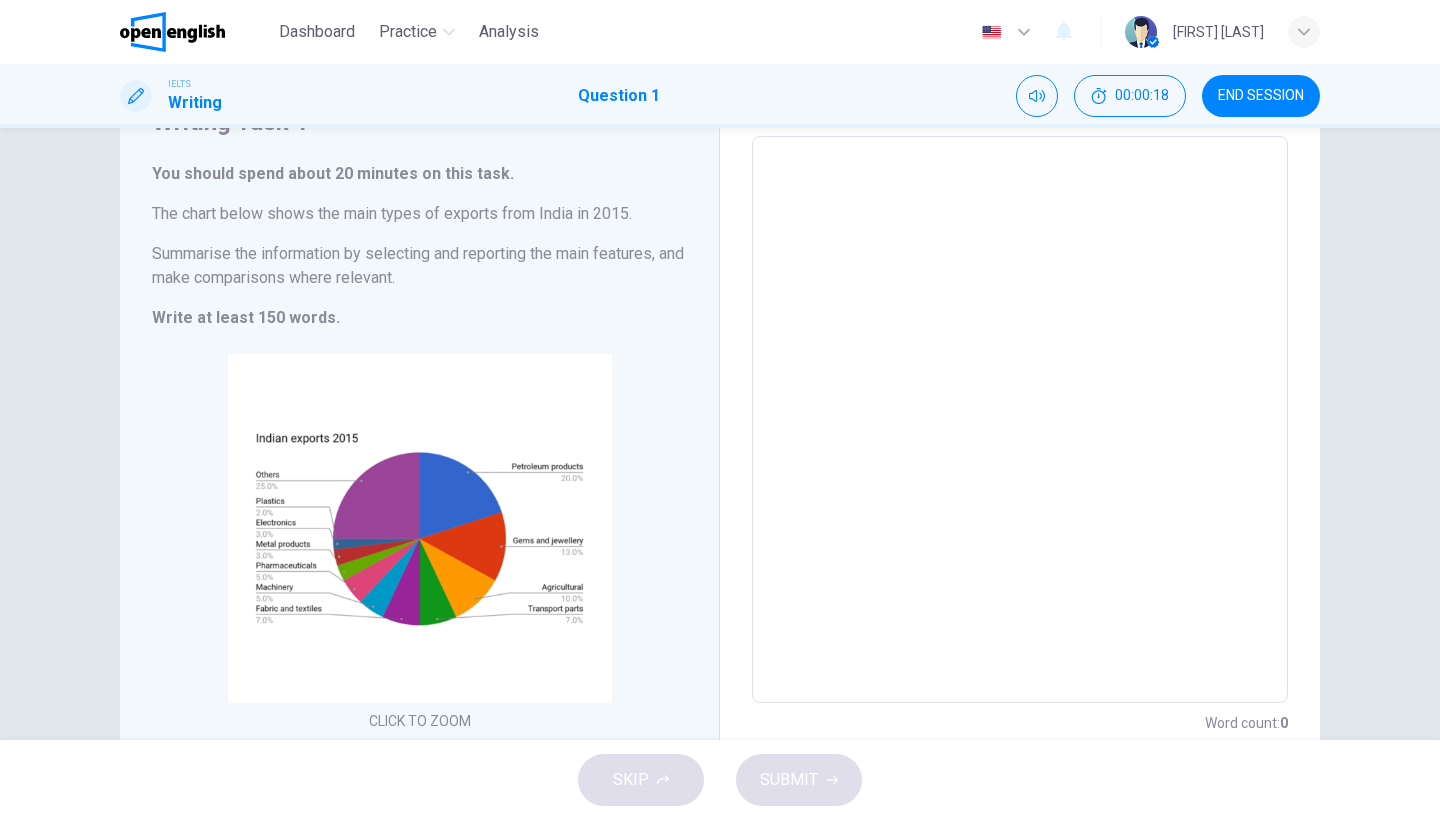 type on "*" 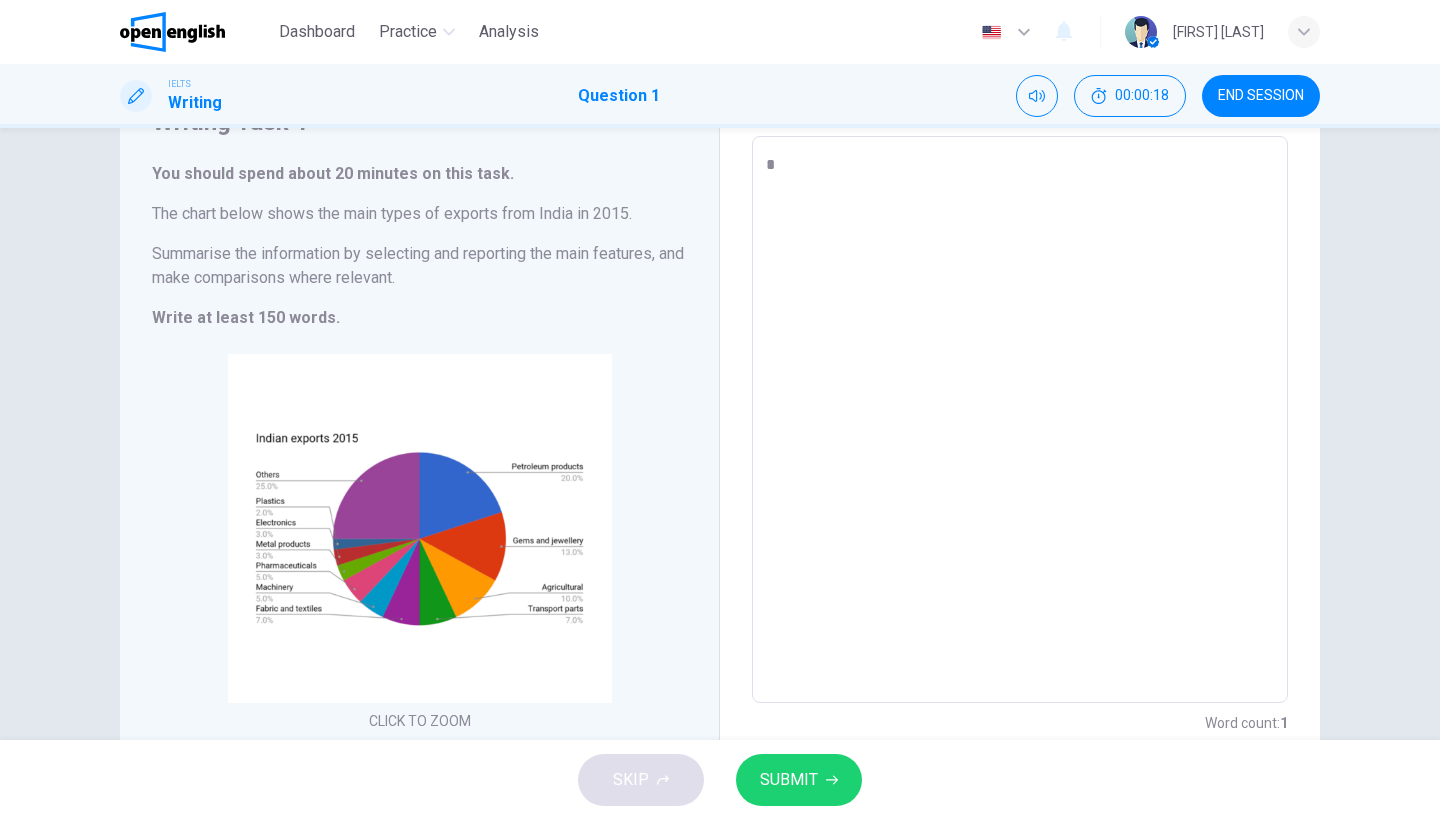 type on "*" 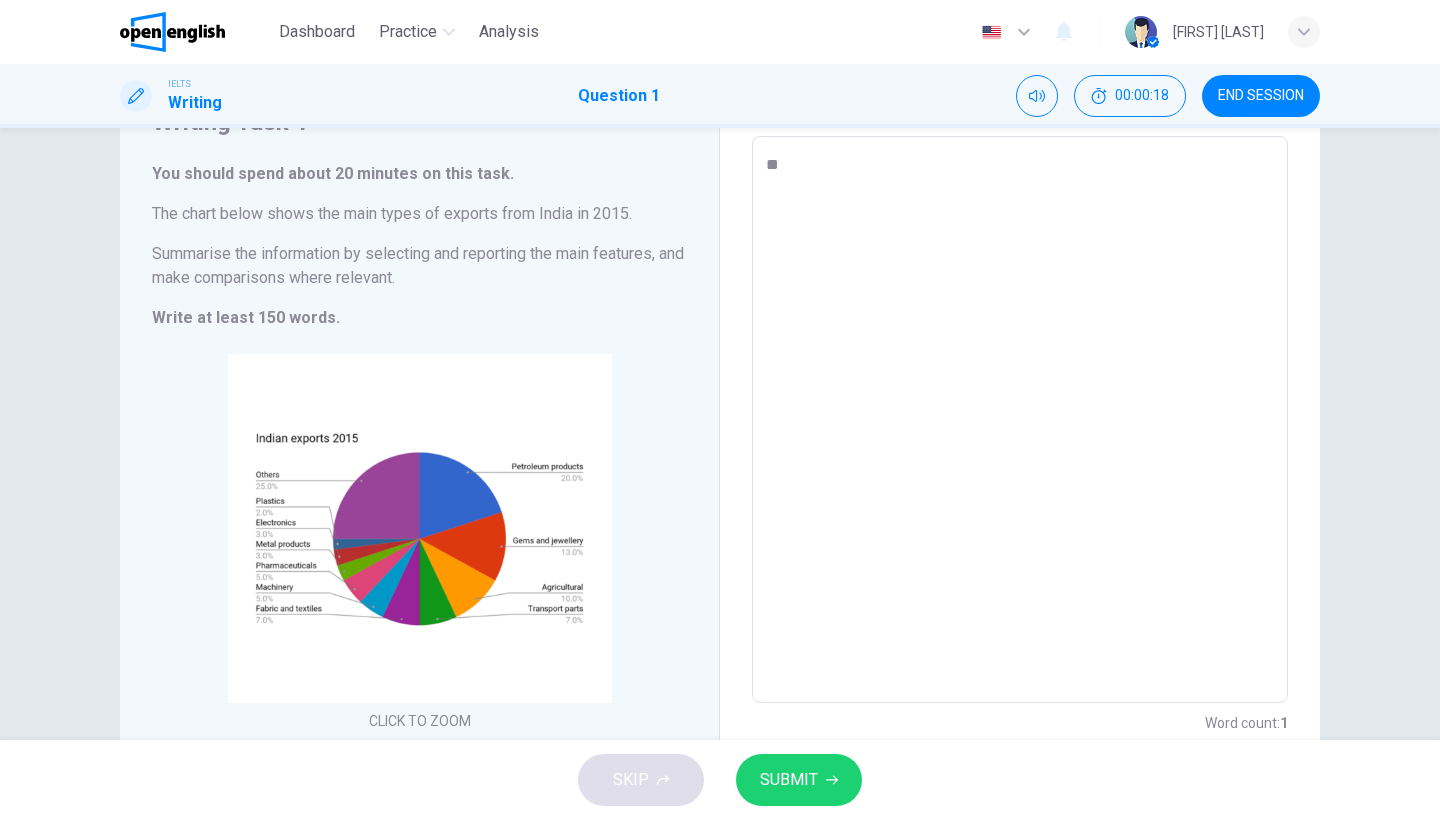 type on "*" 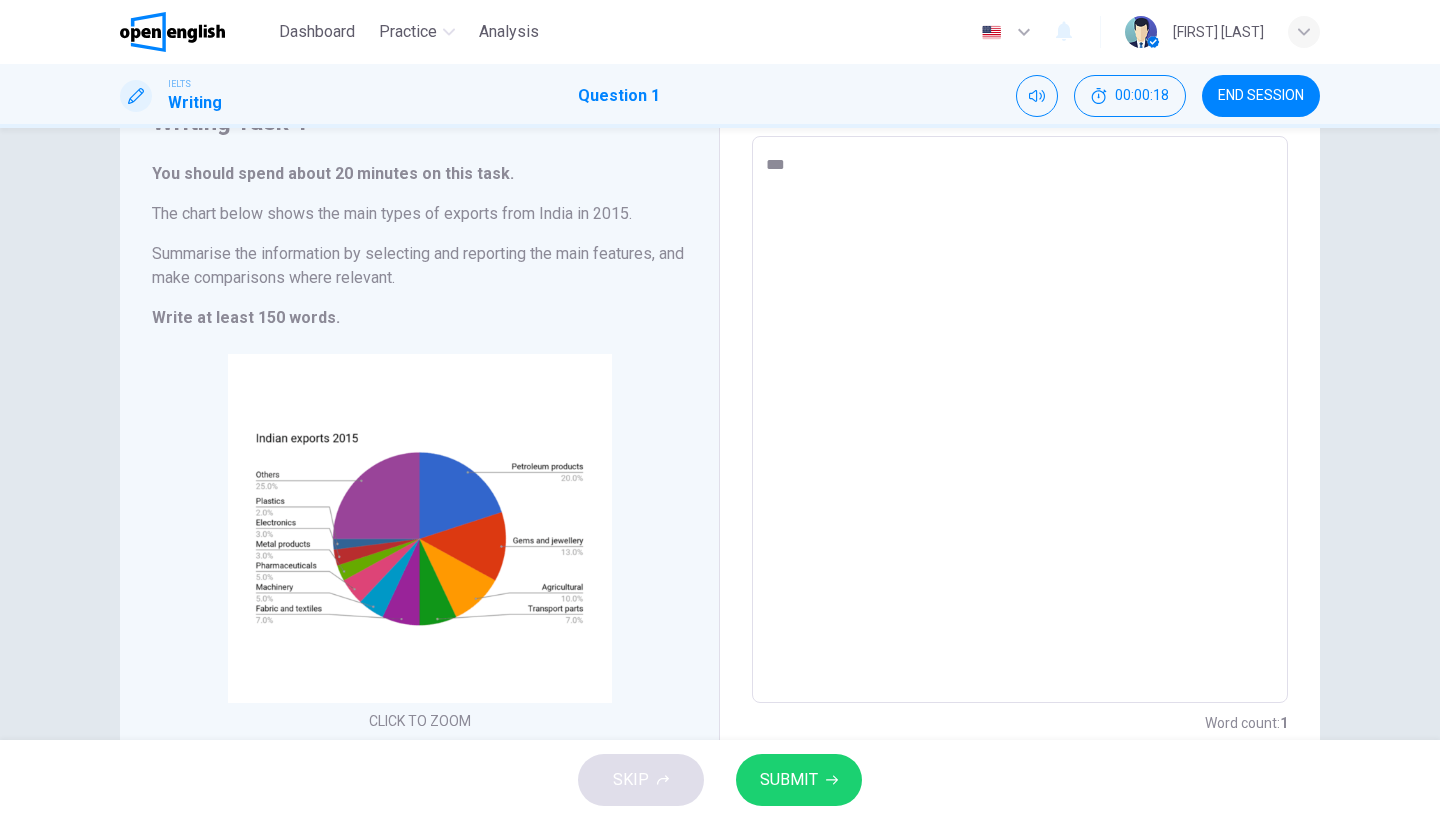 type on "*" 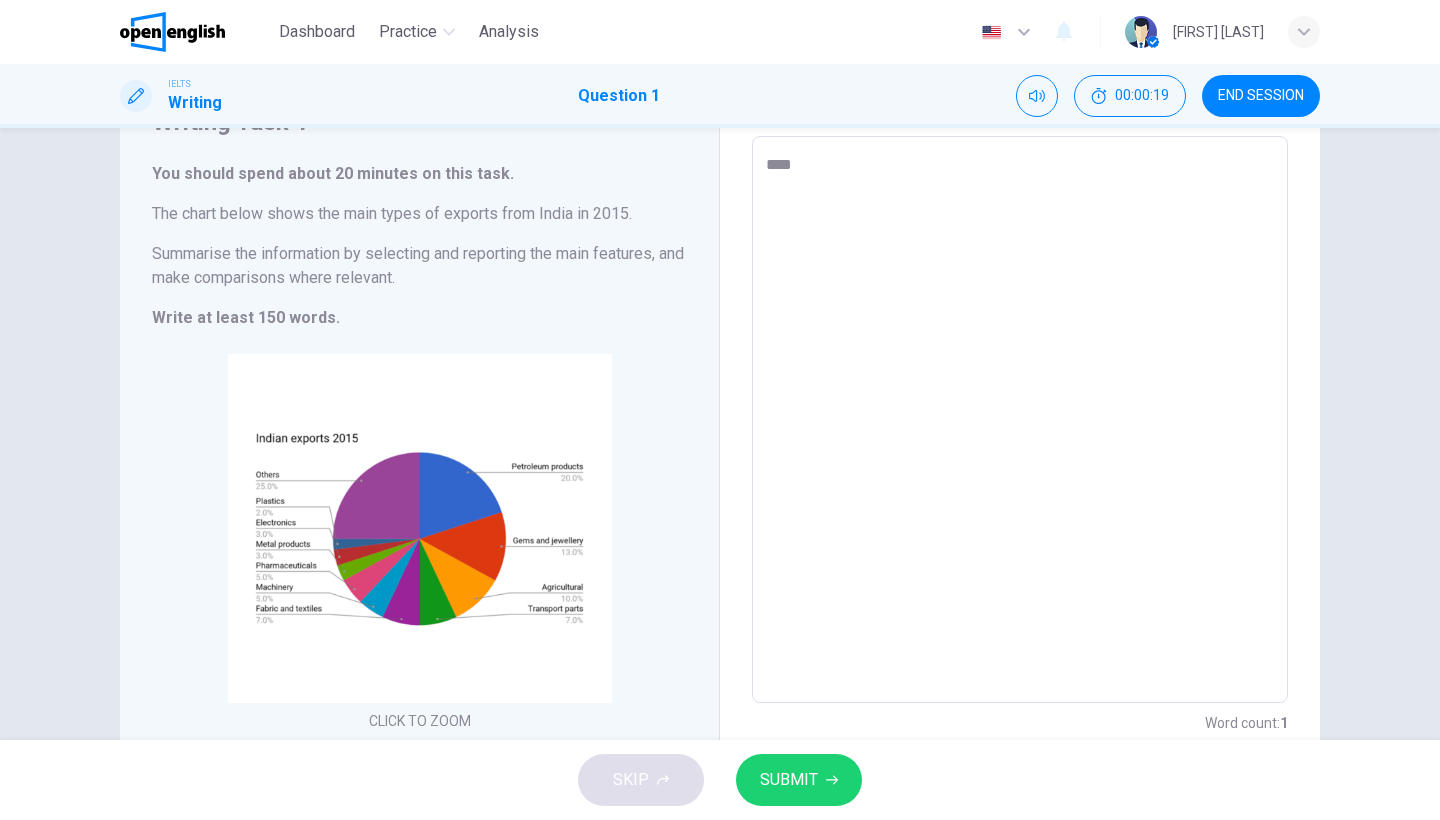 type on "*" 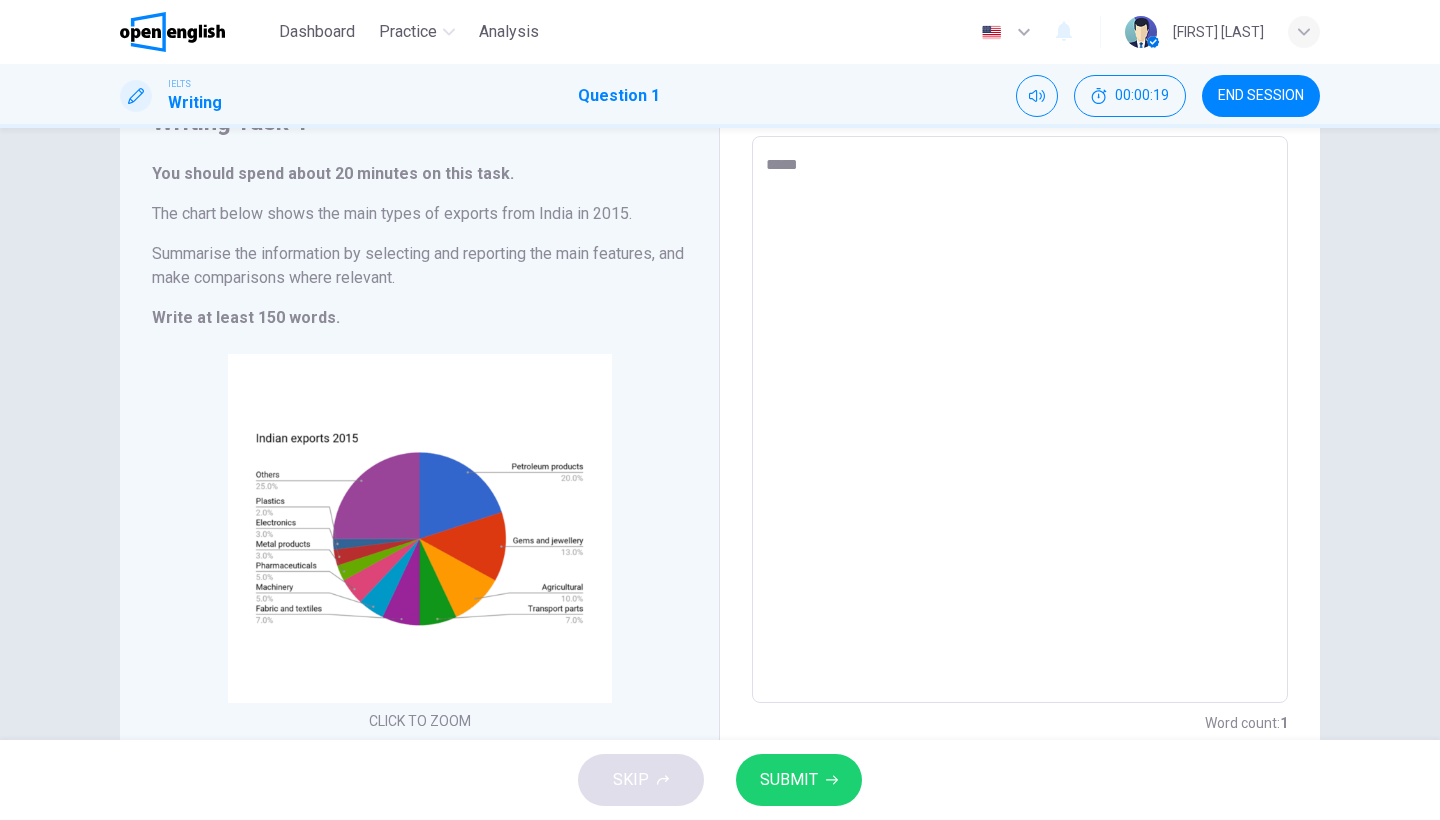 type on "*" 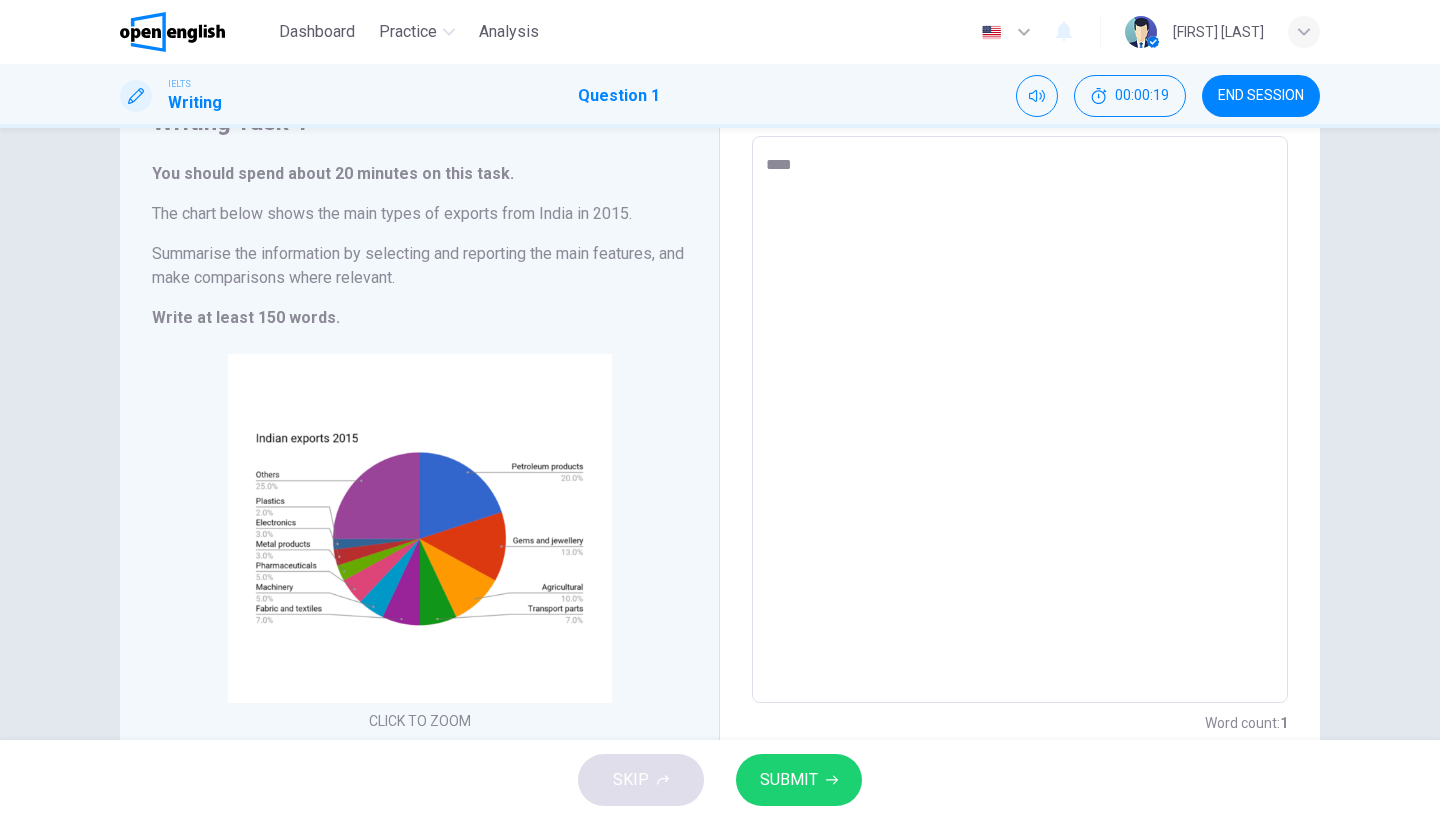 type on "*" 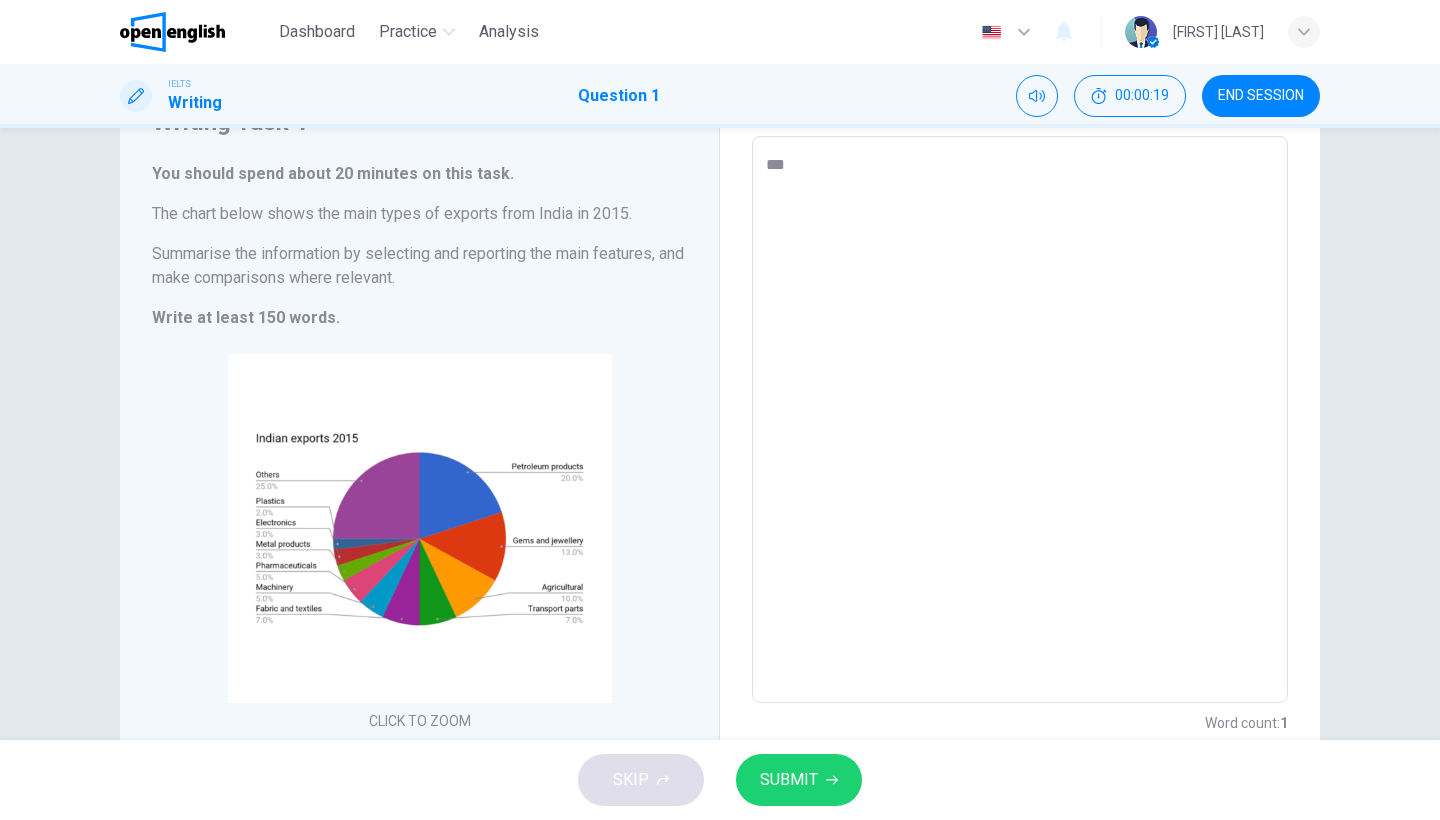 type on "*" 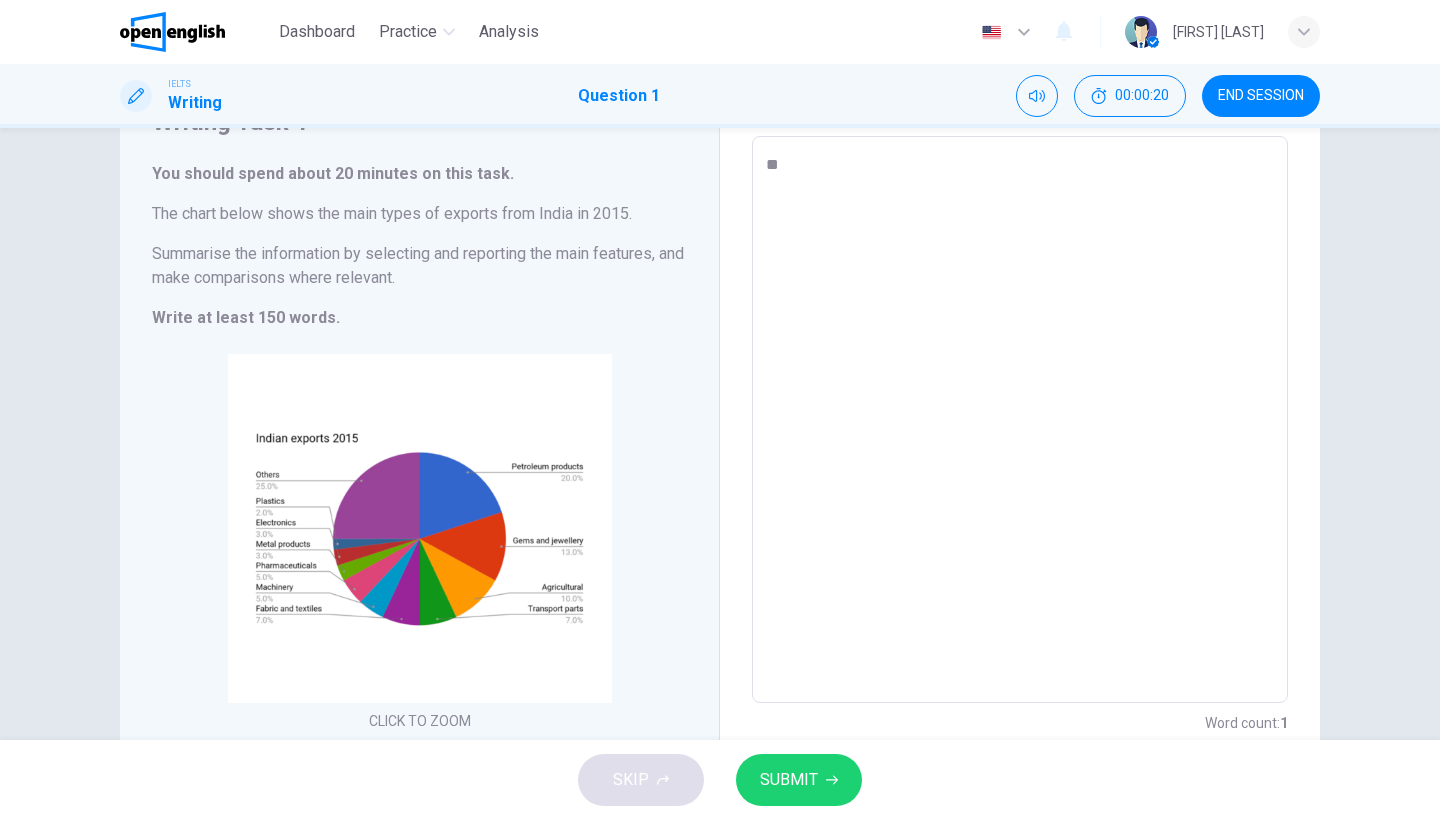 type on "*" 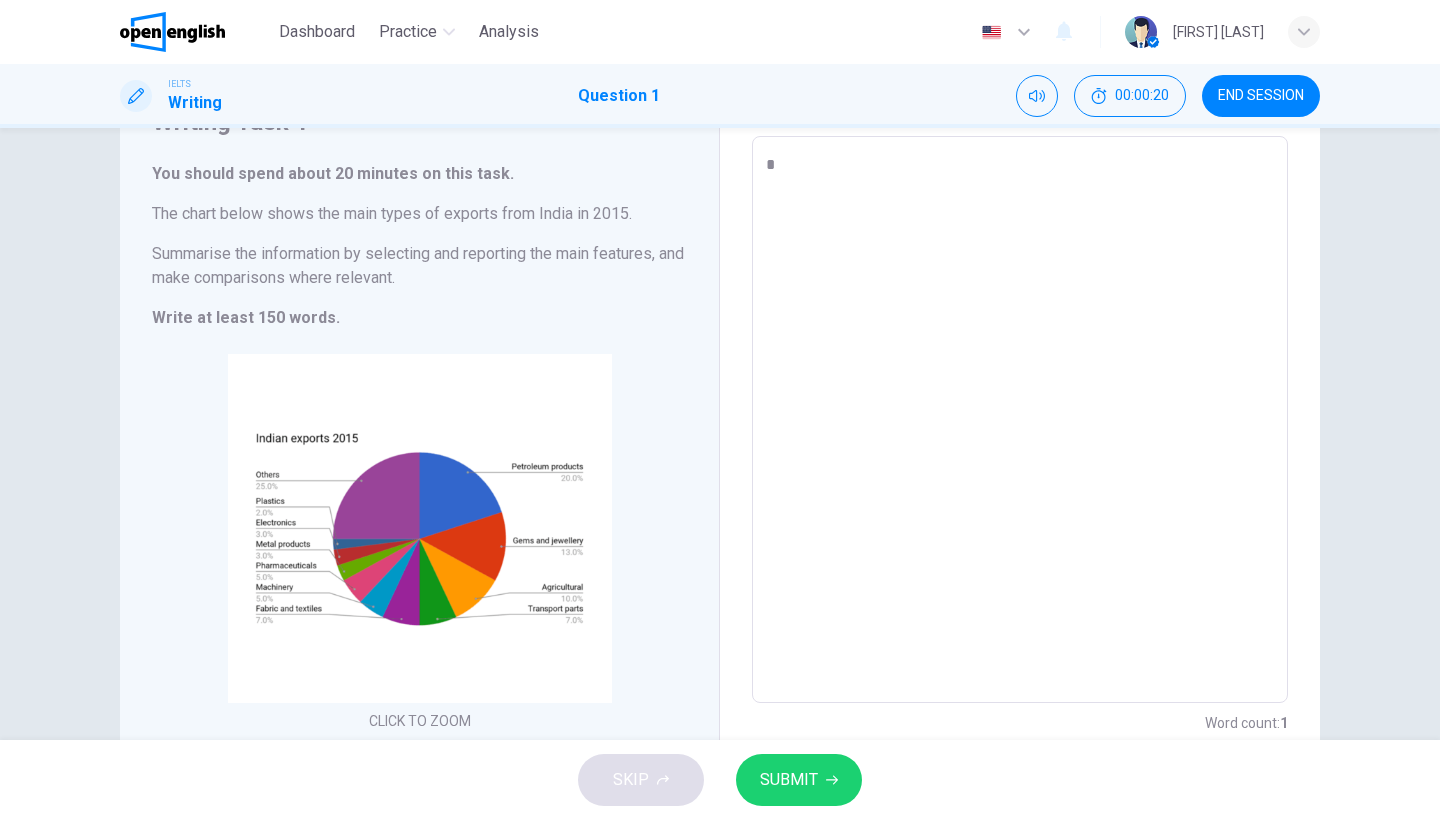 type on "*" 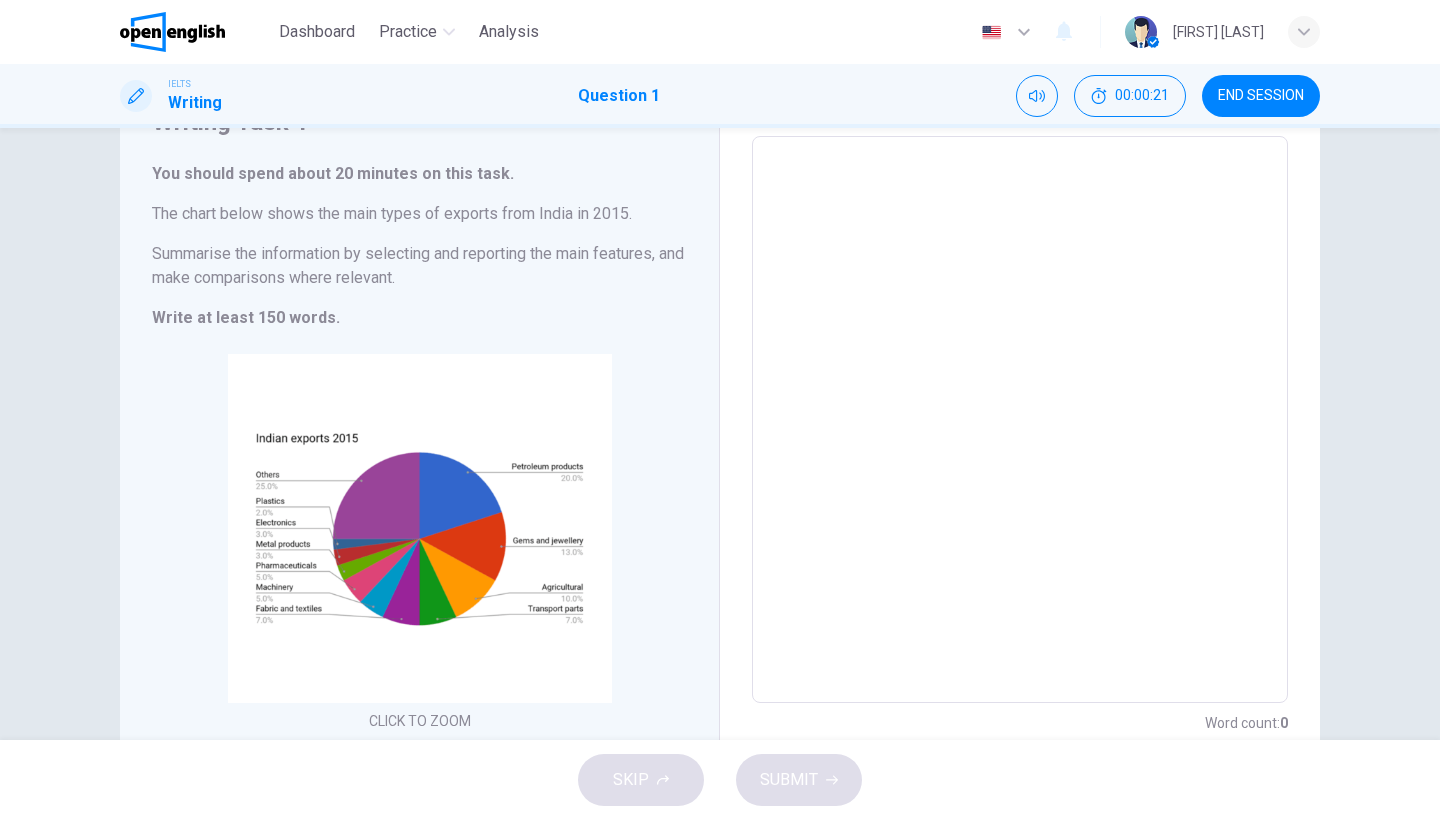 type on "*" 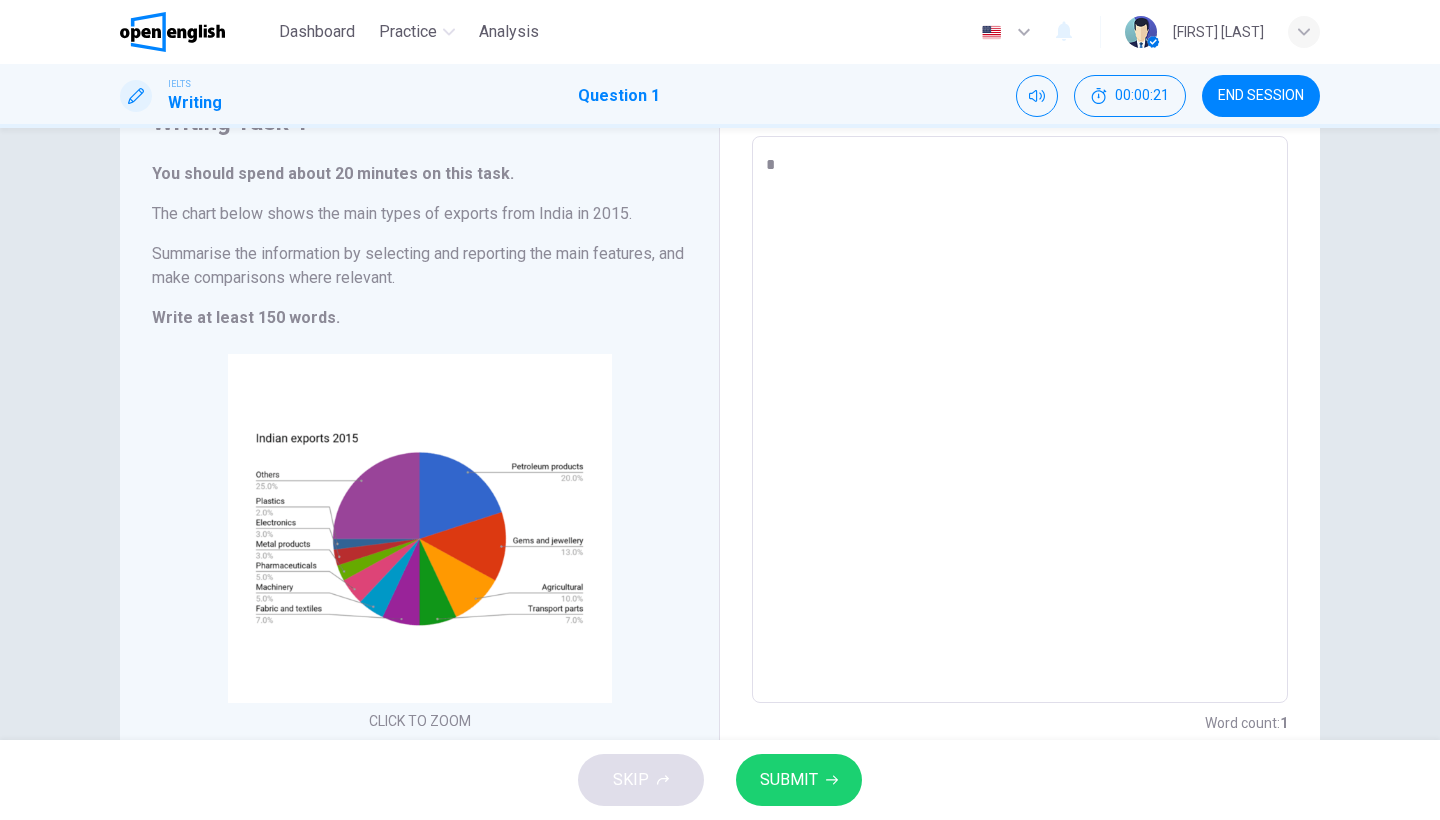 type on "*" 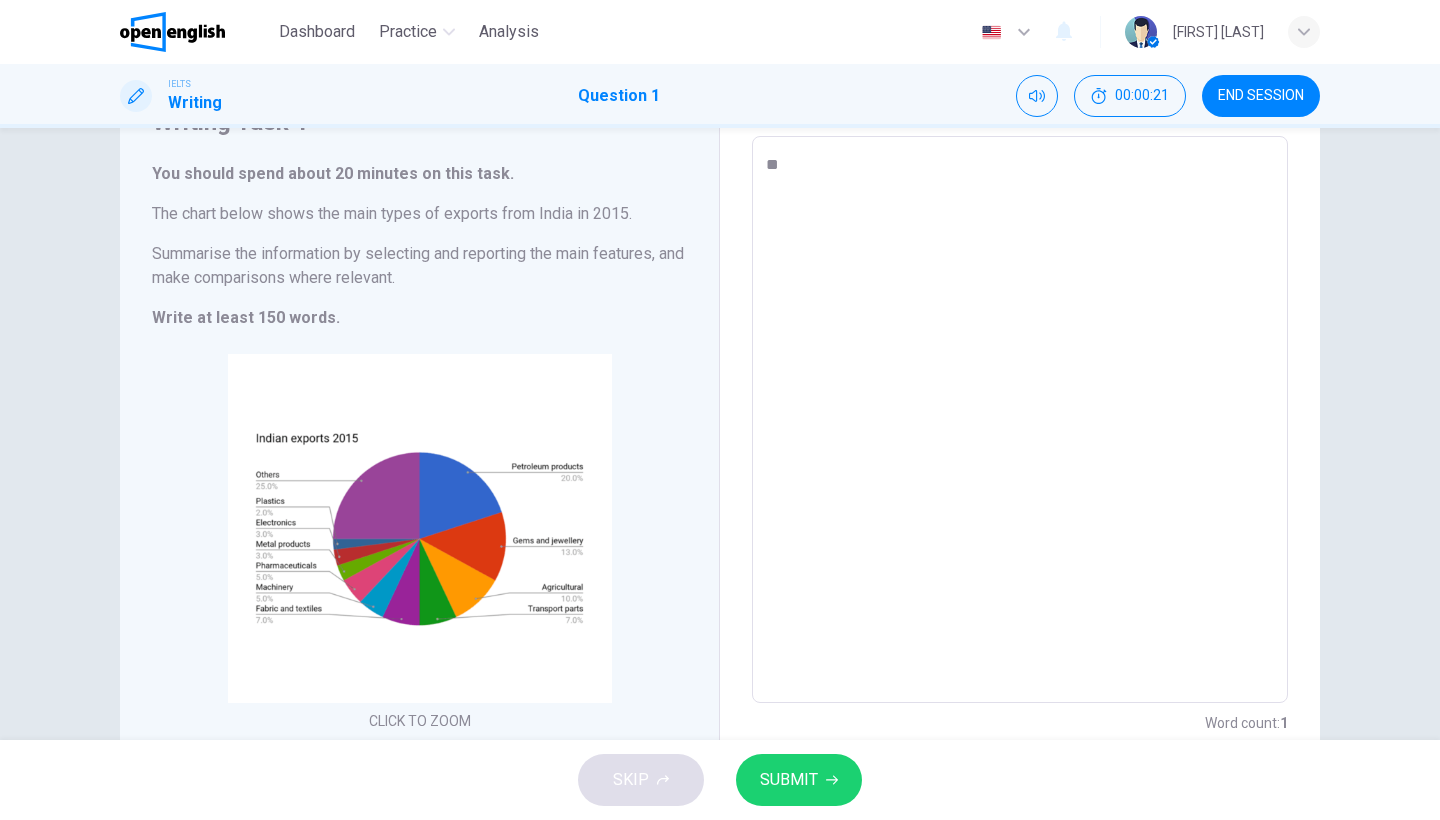 type on "*" 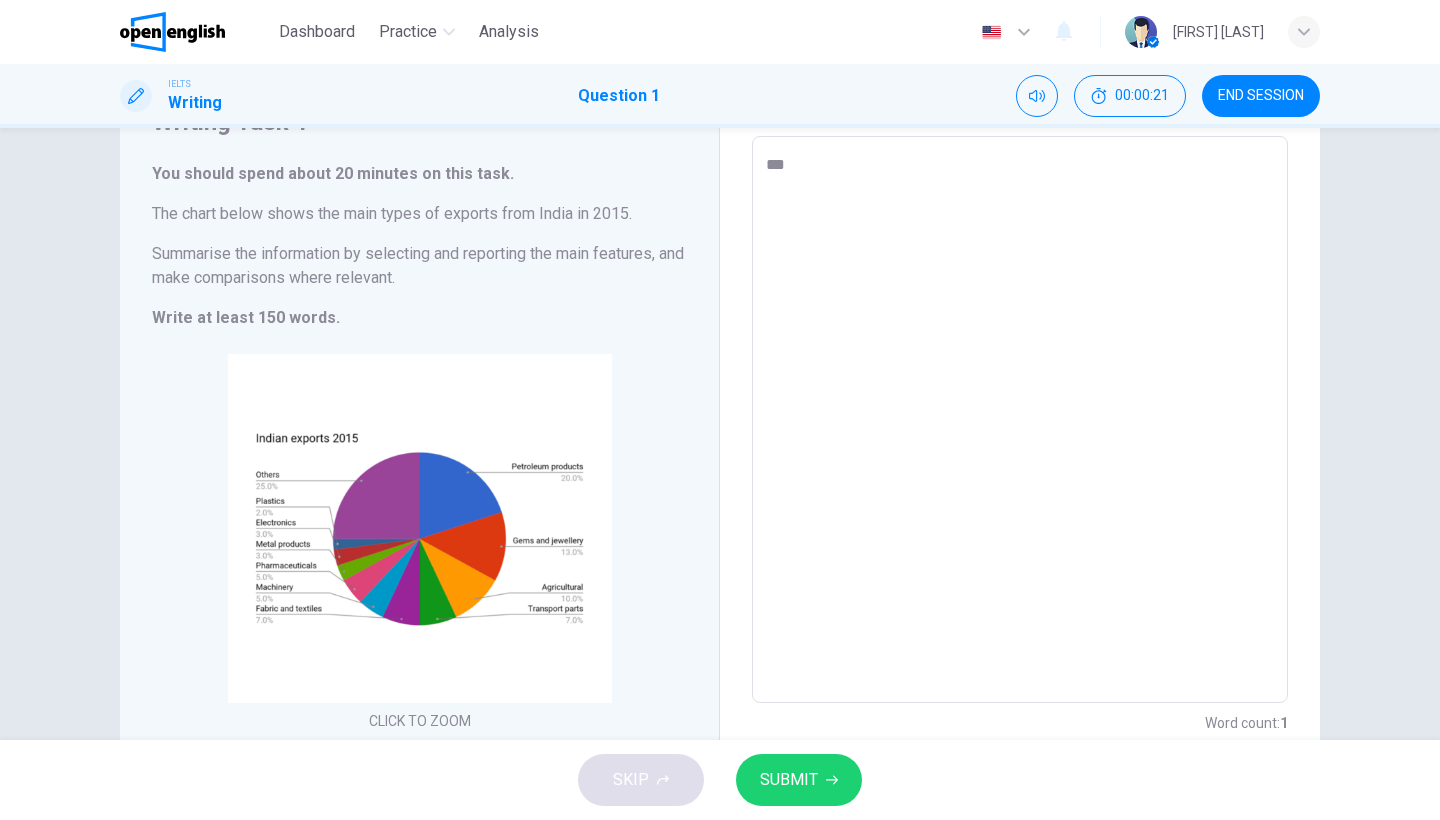 type on "*" 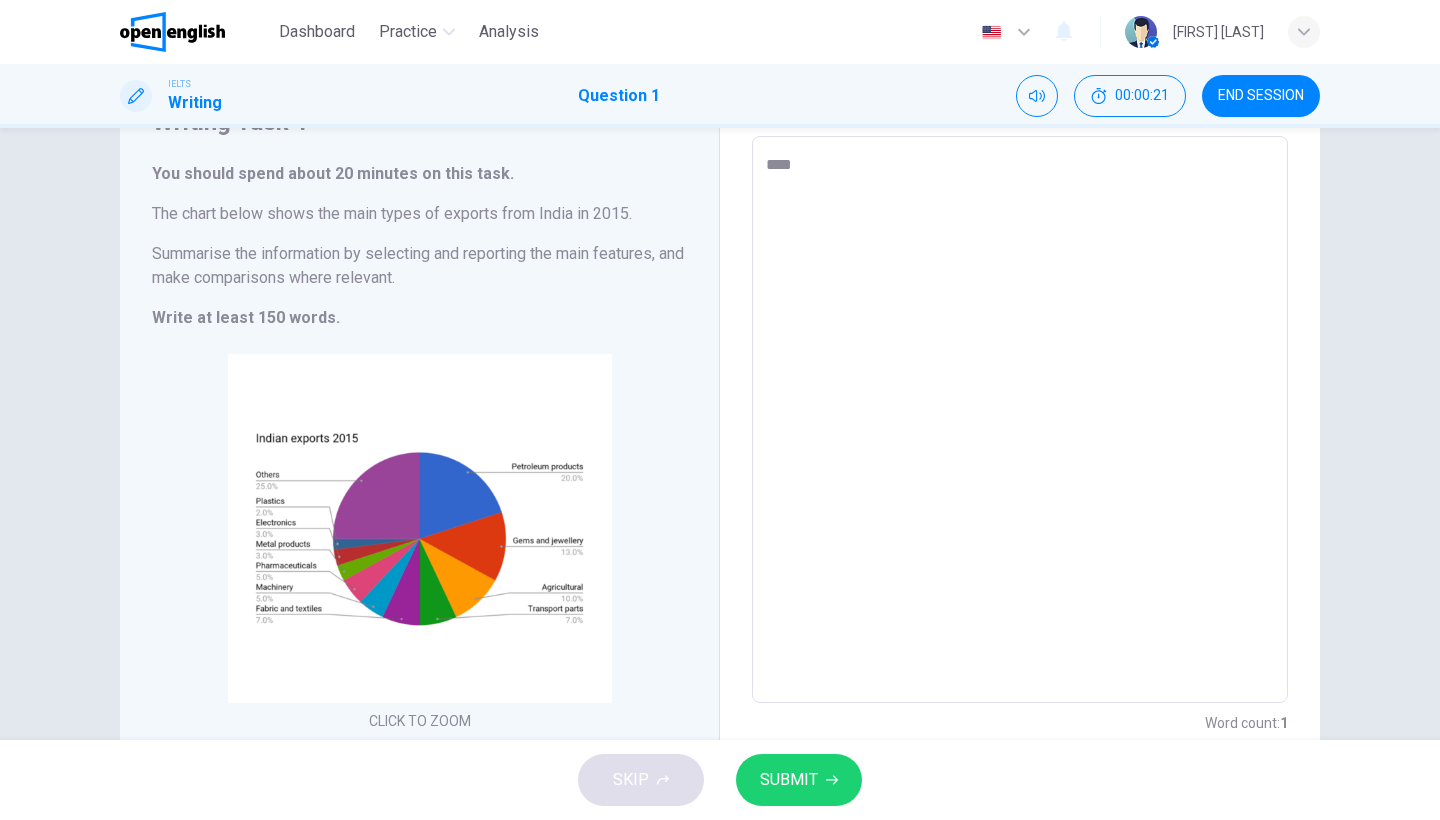 type on "*" 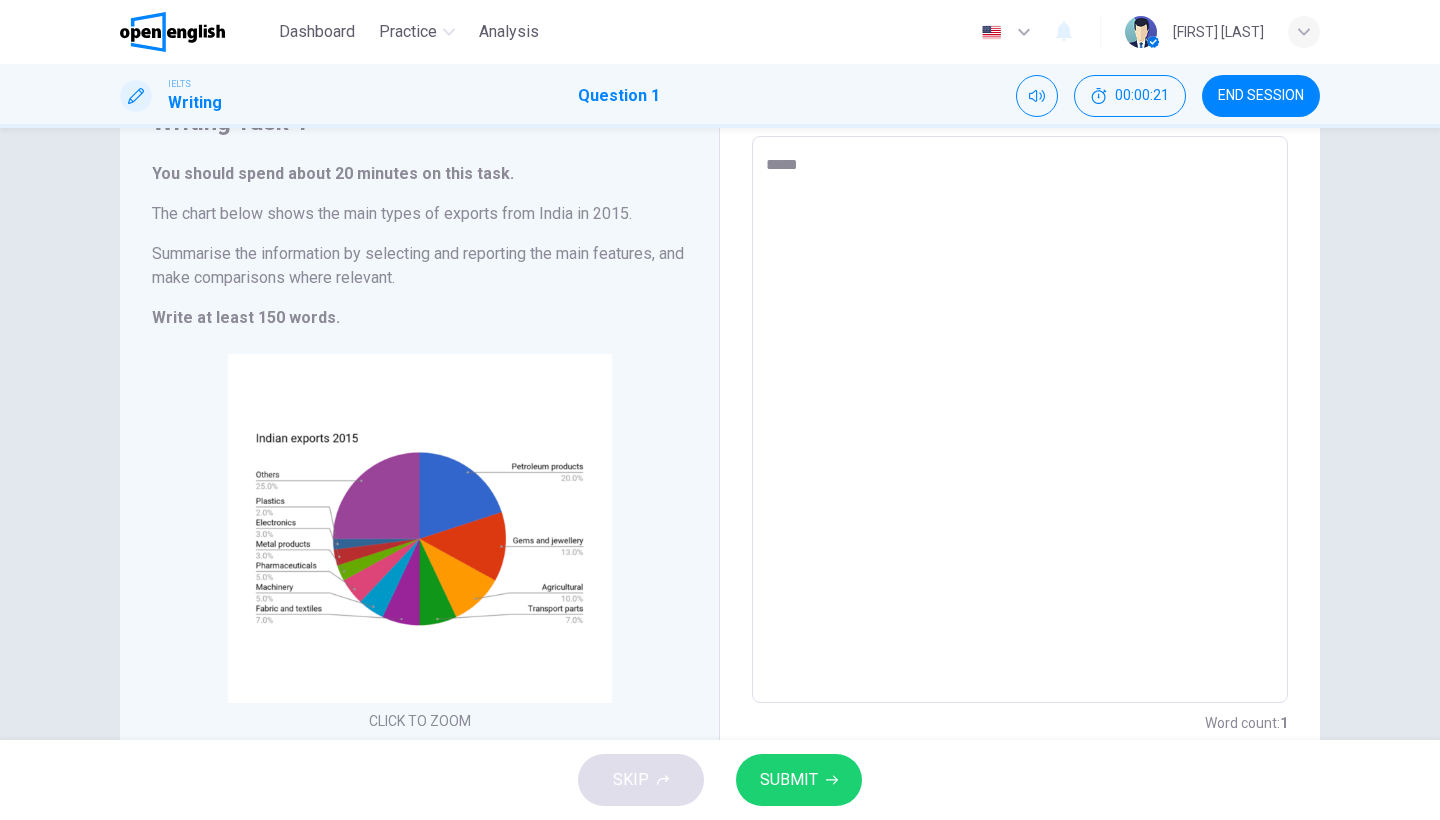 type on "*" 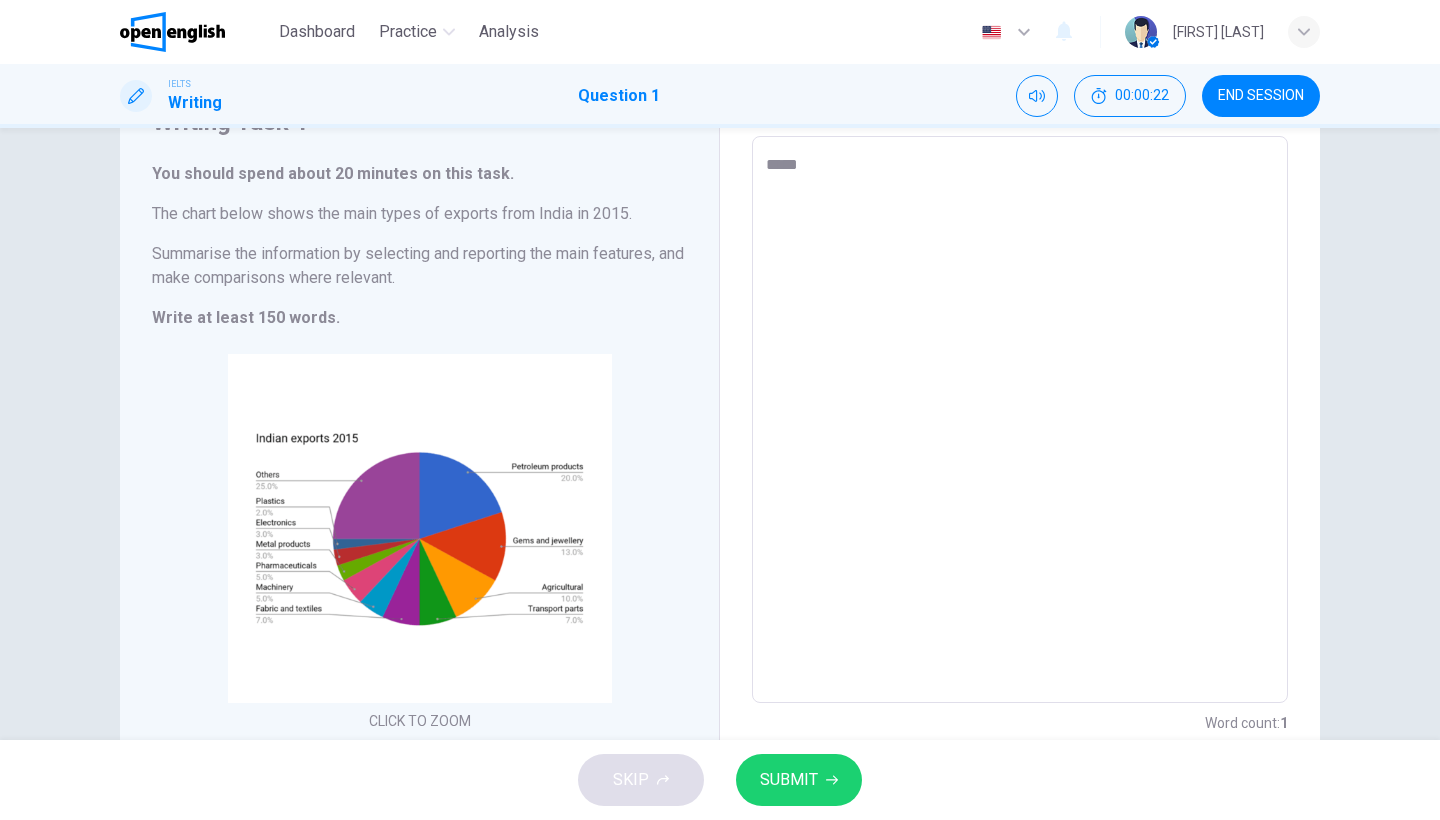type on "******" 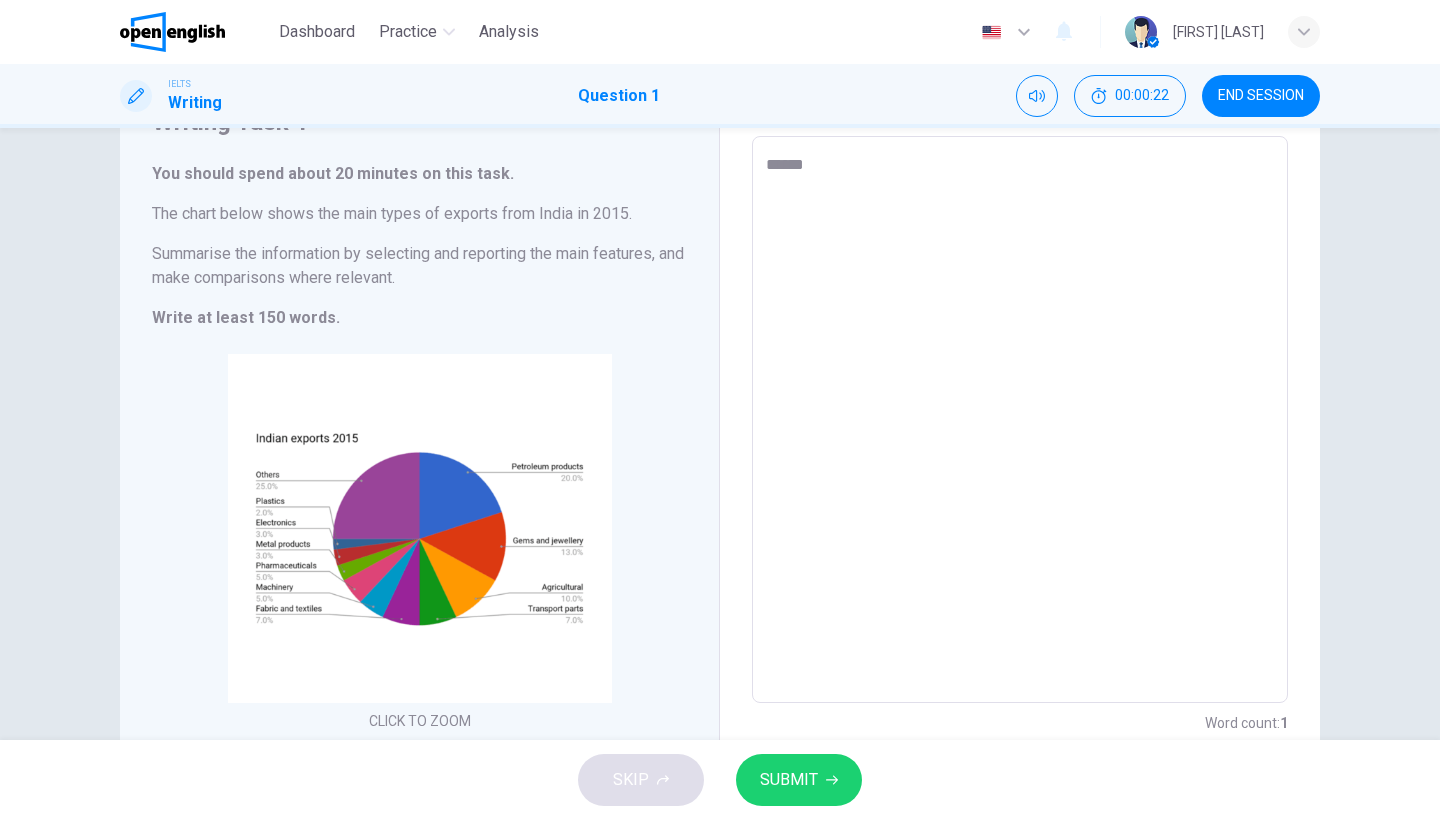 type on "*" 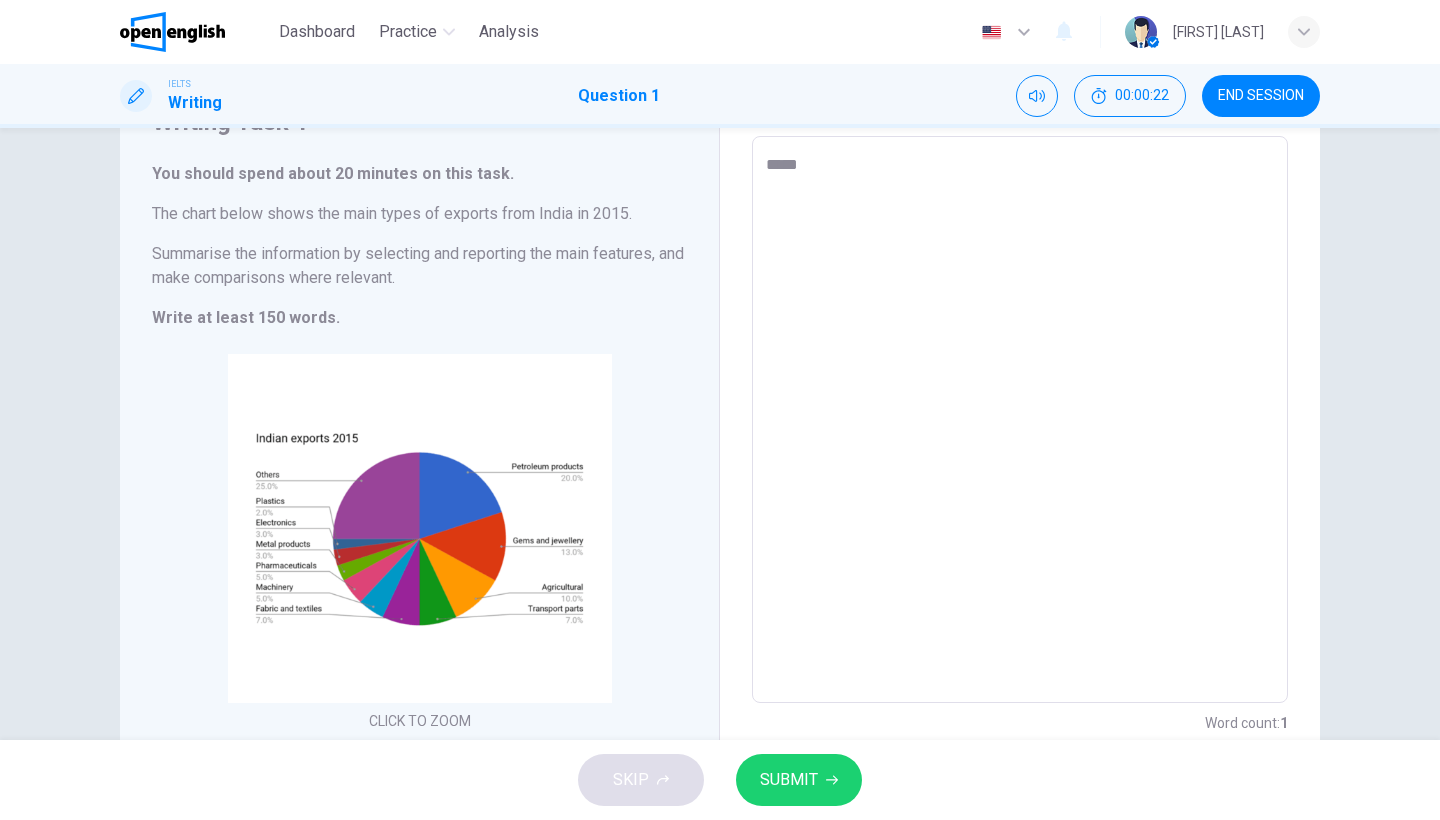 type on "*" 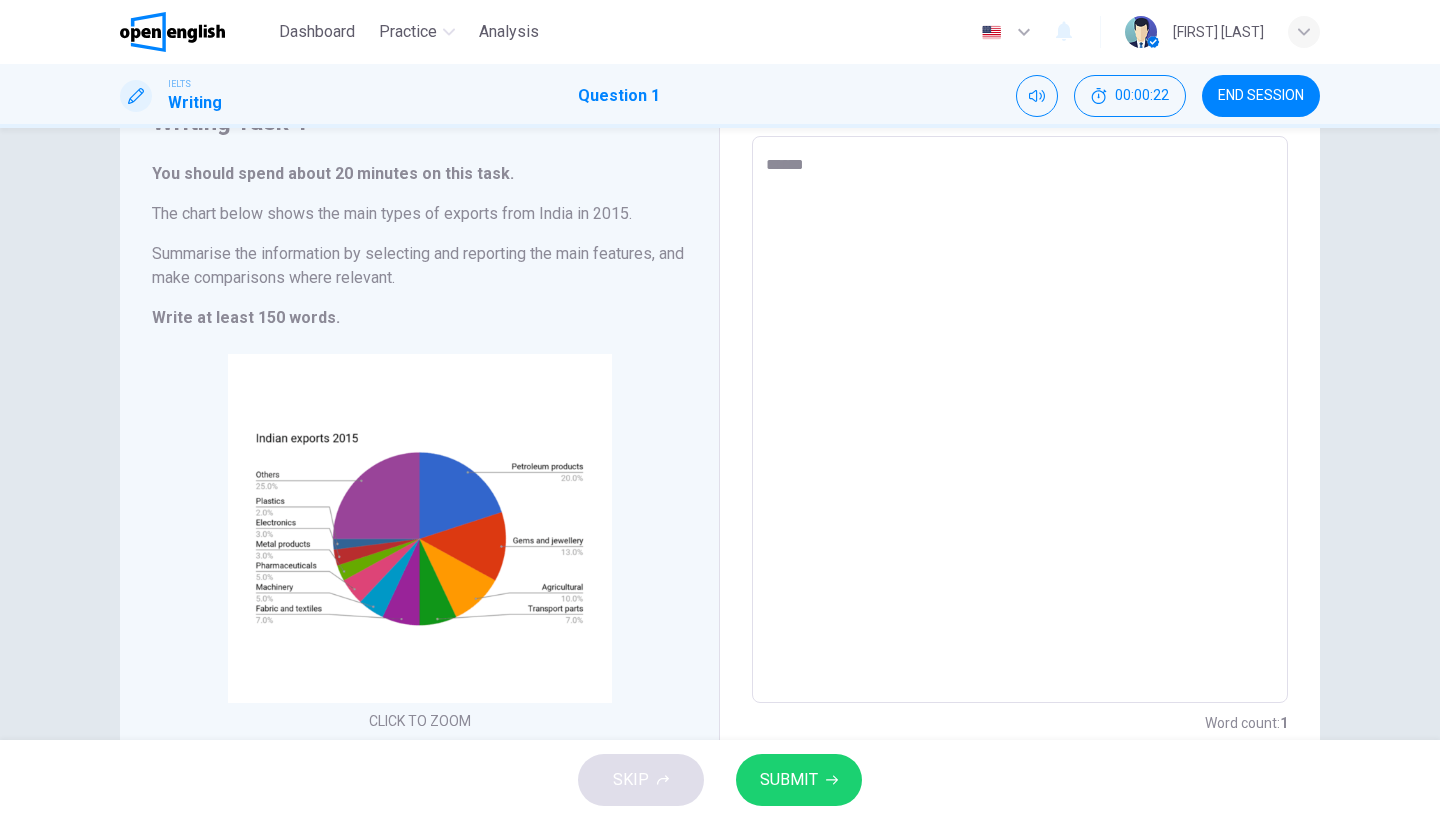type on "*" 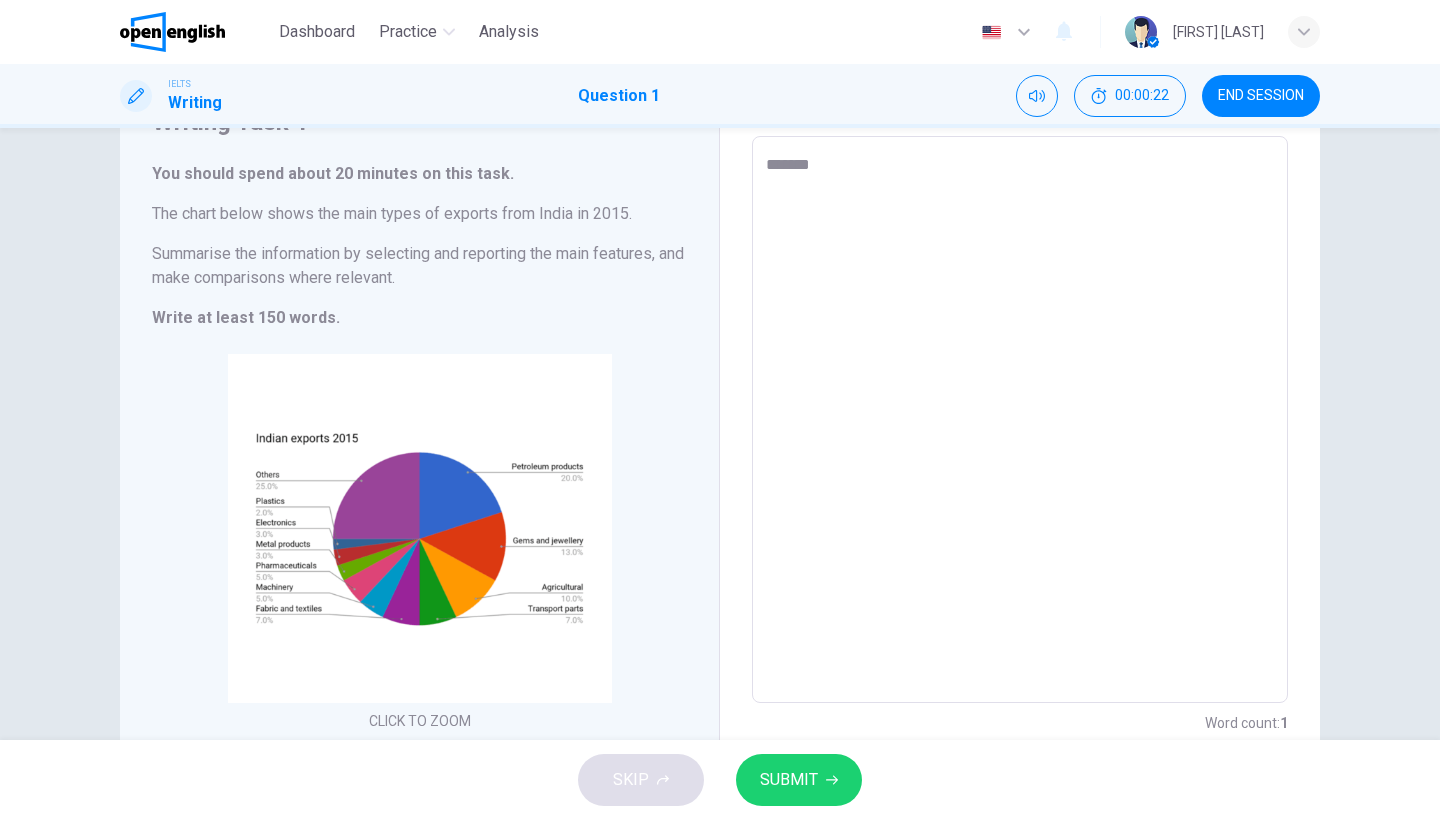 type on "*" 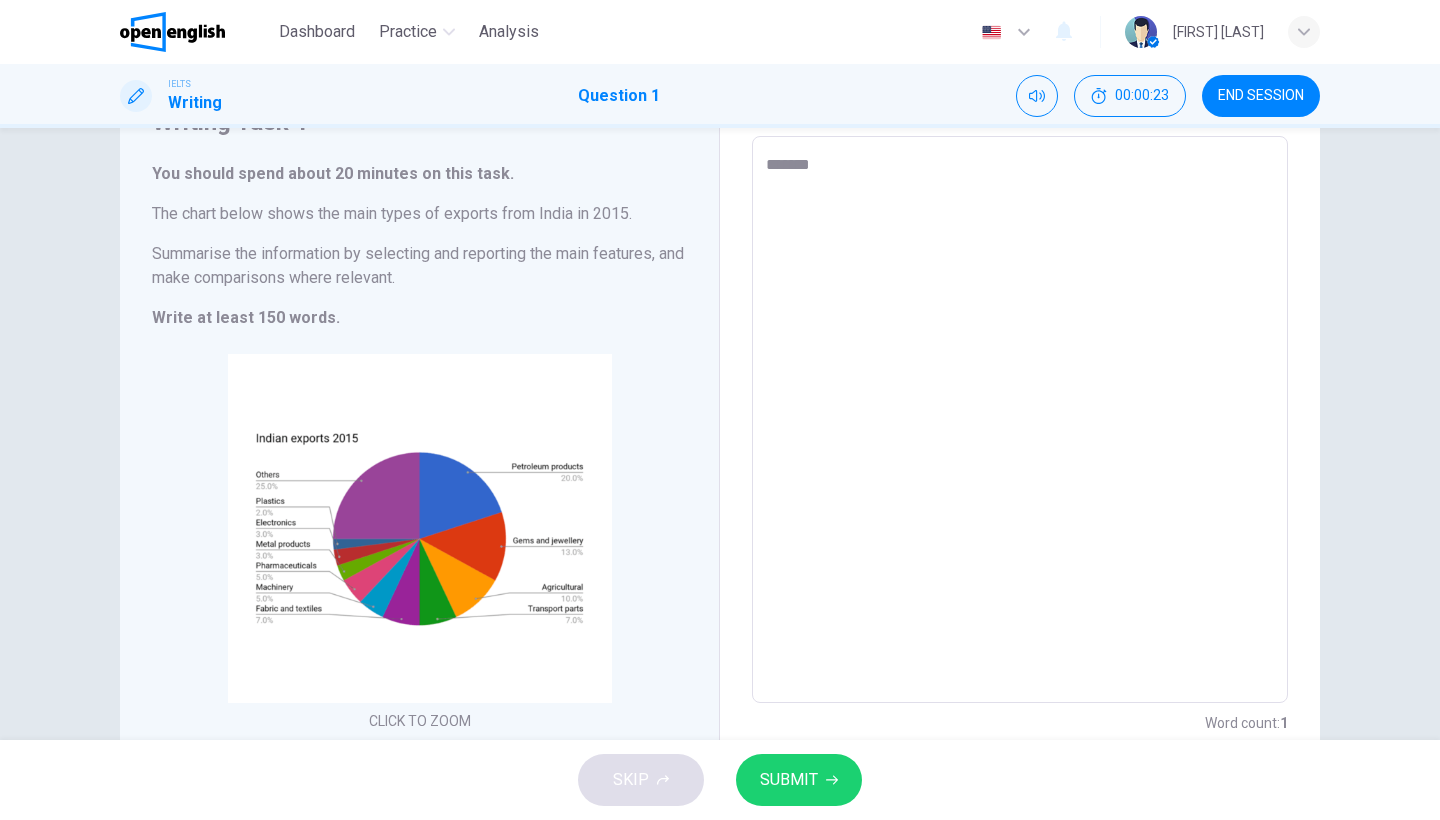 type on "********" 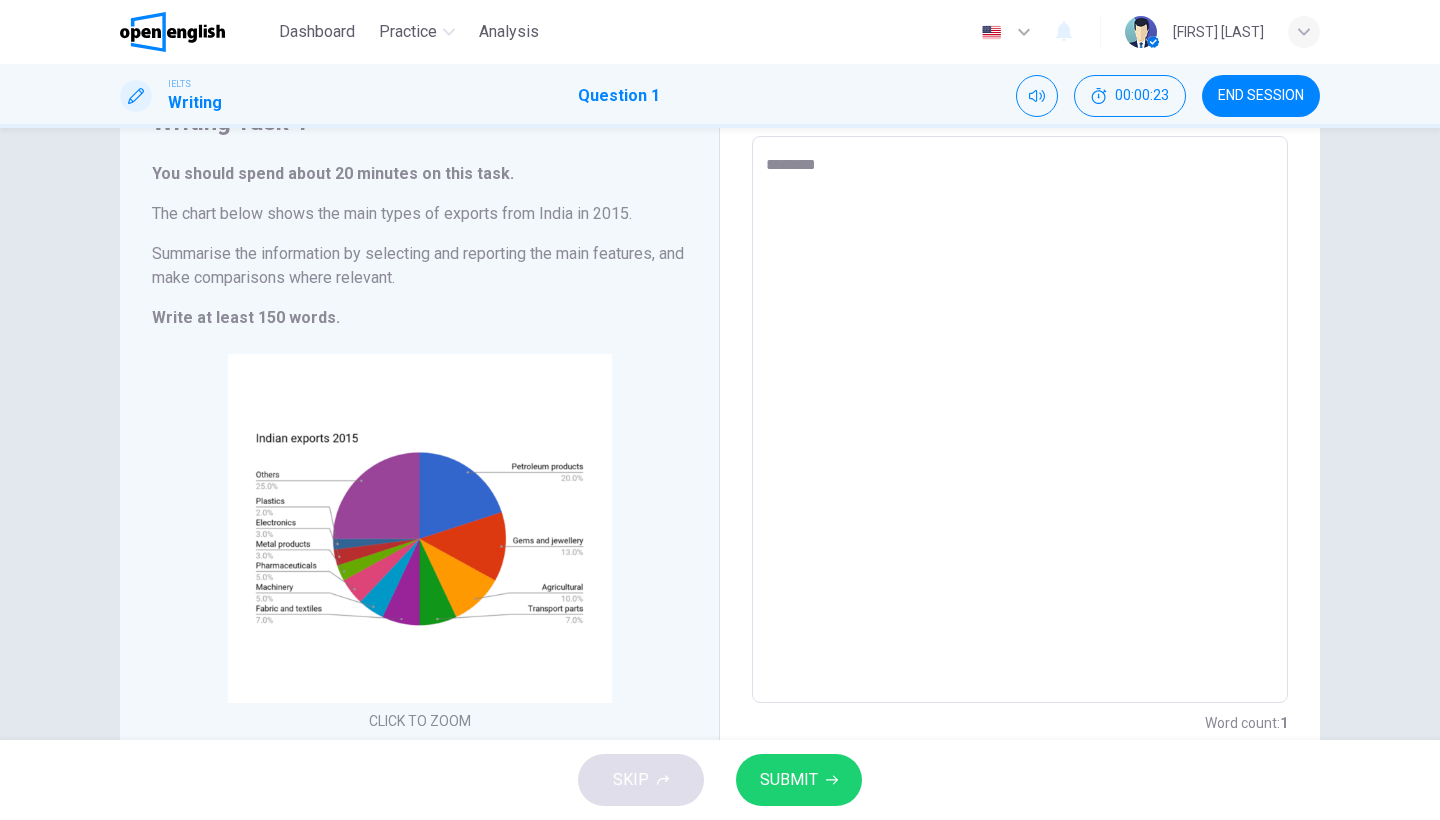 type on "*" 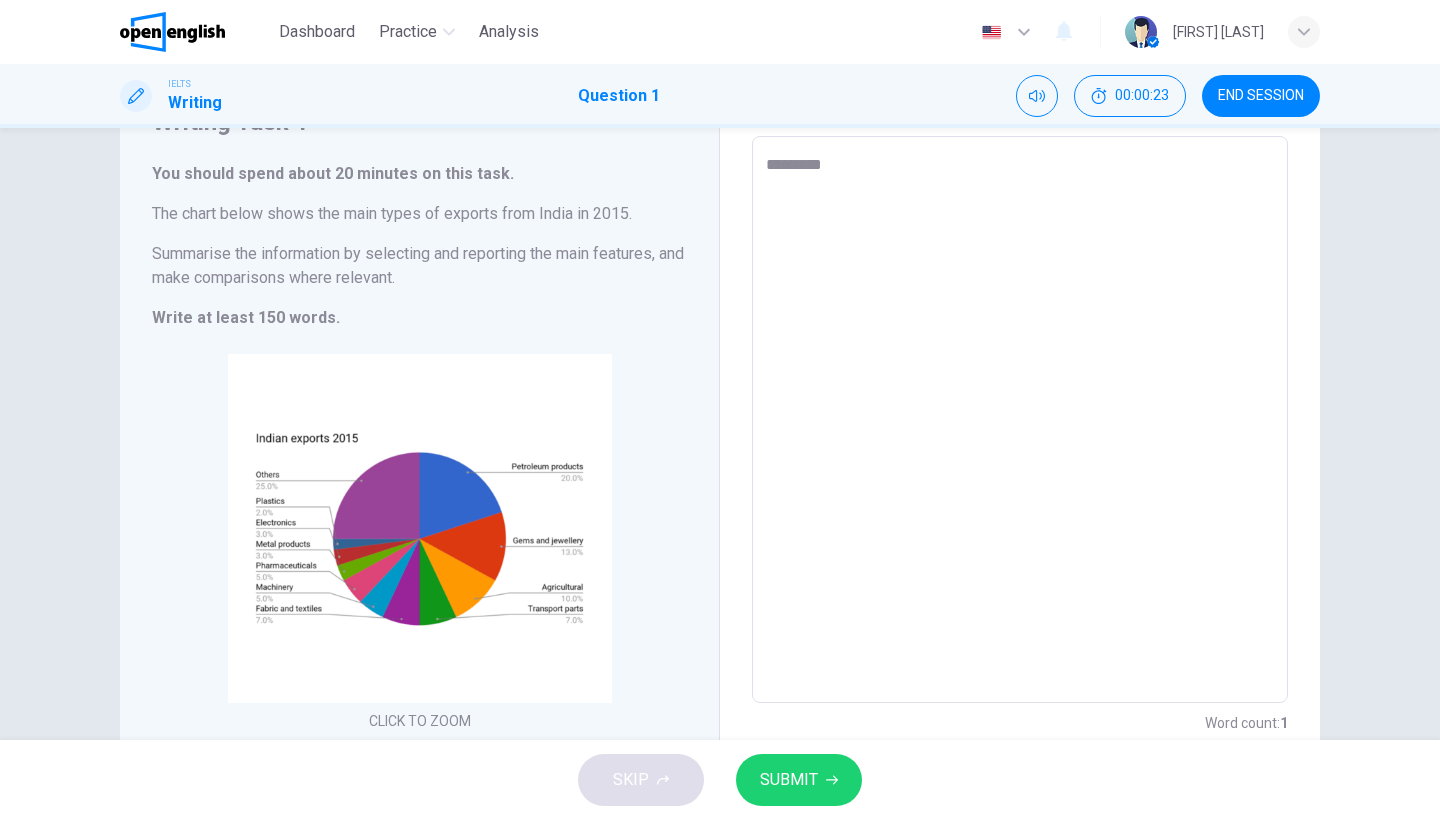 type on "*" 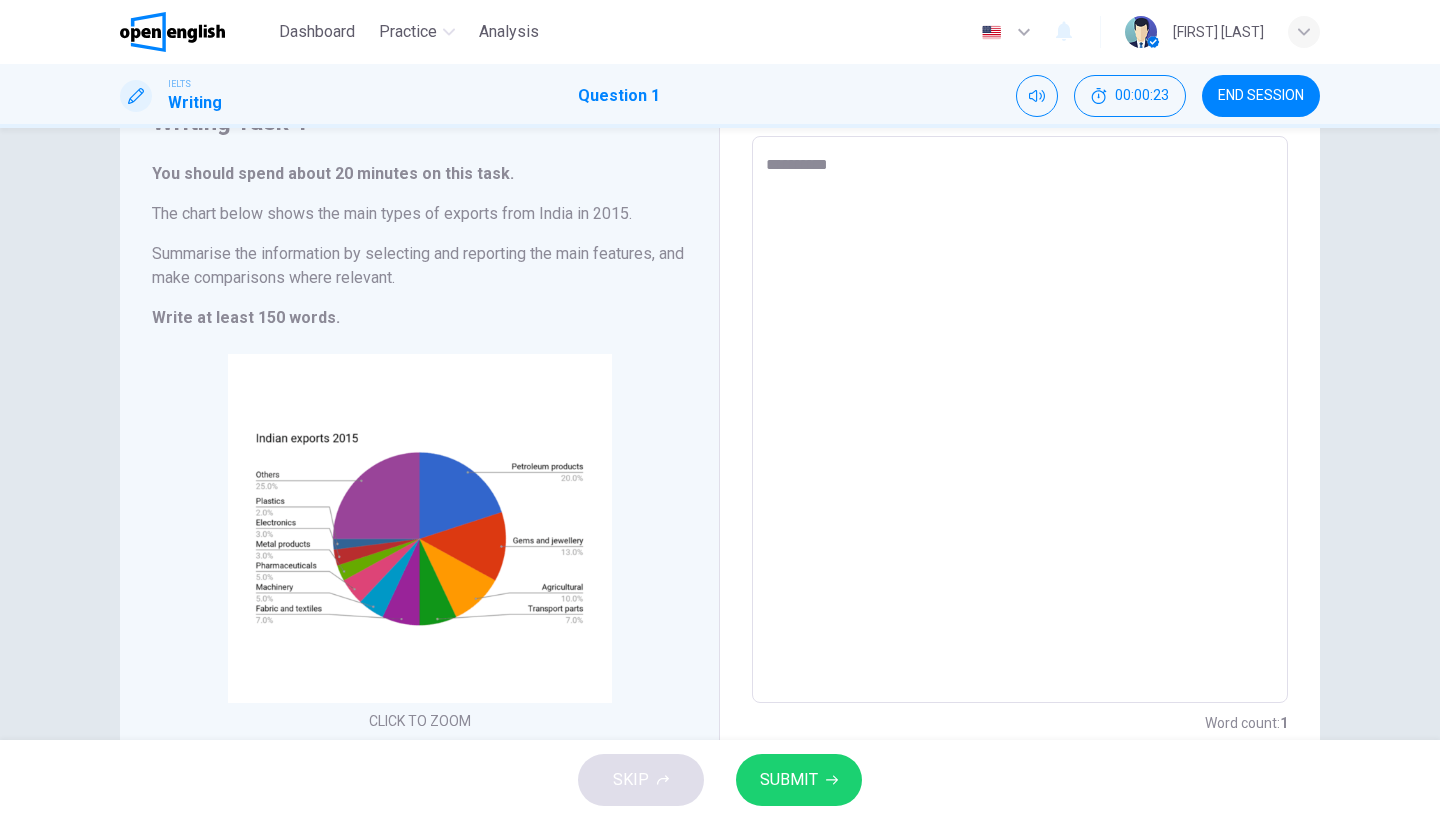 type on "*" 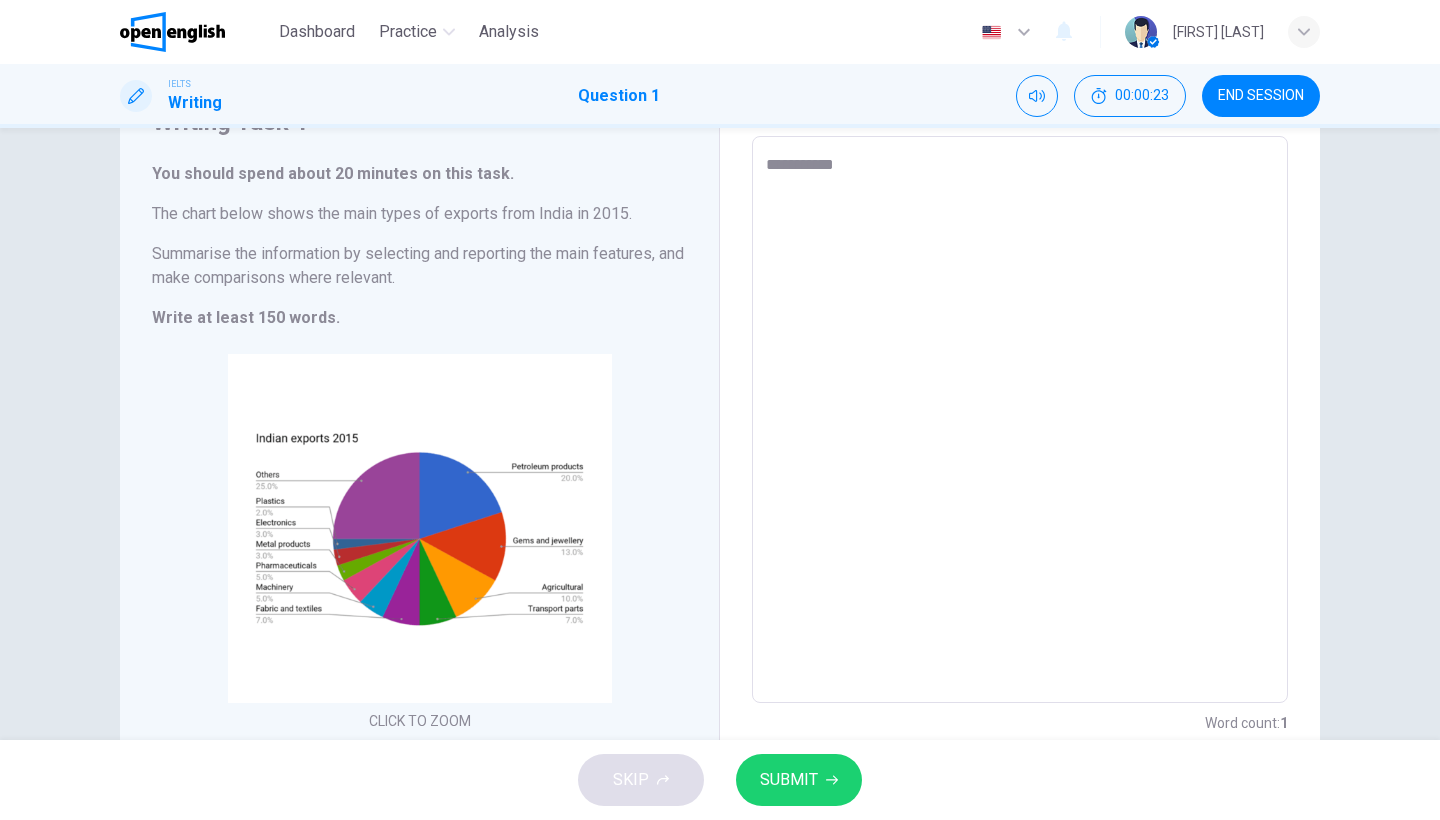 type on "*" 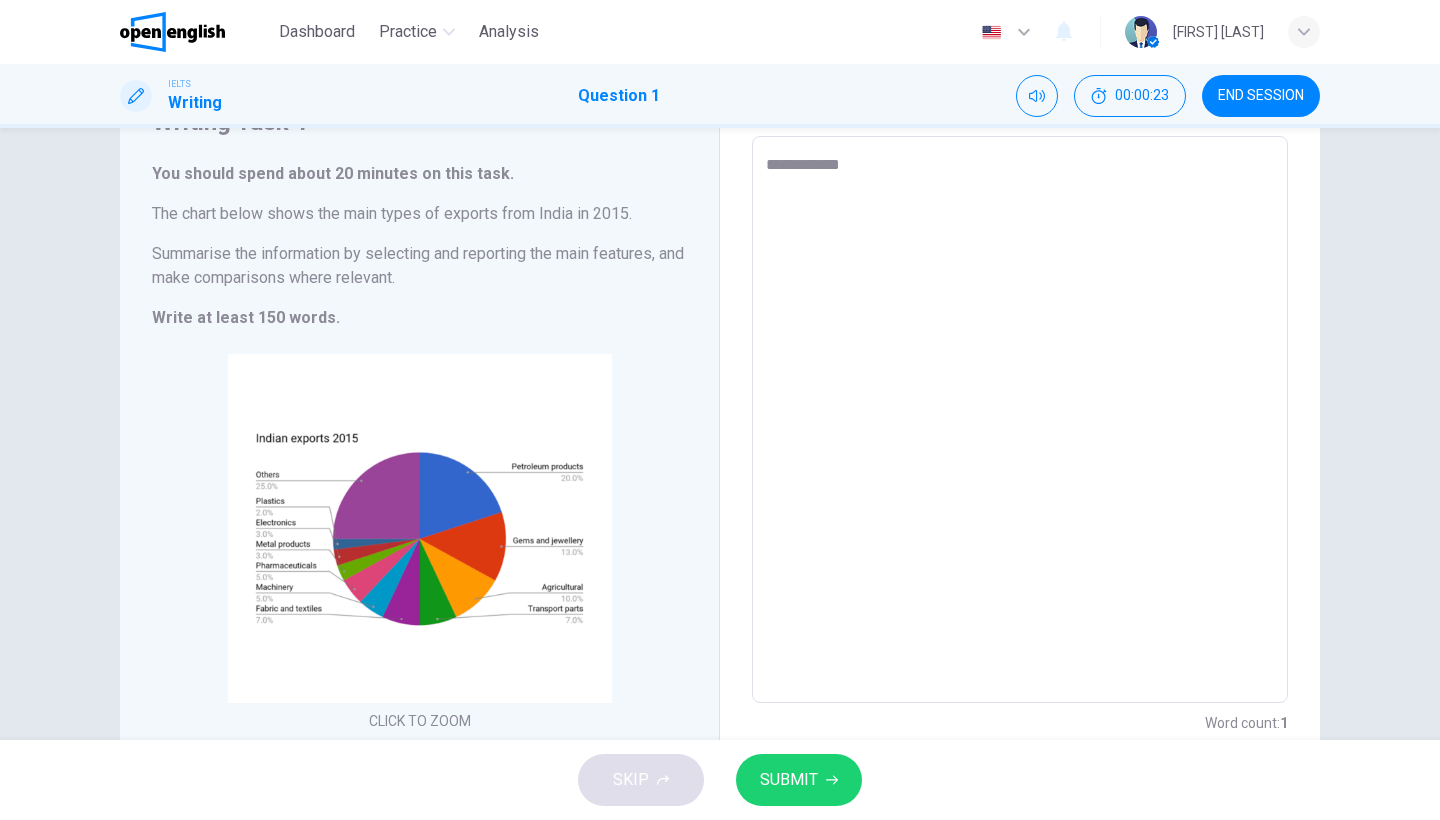 type on "*" 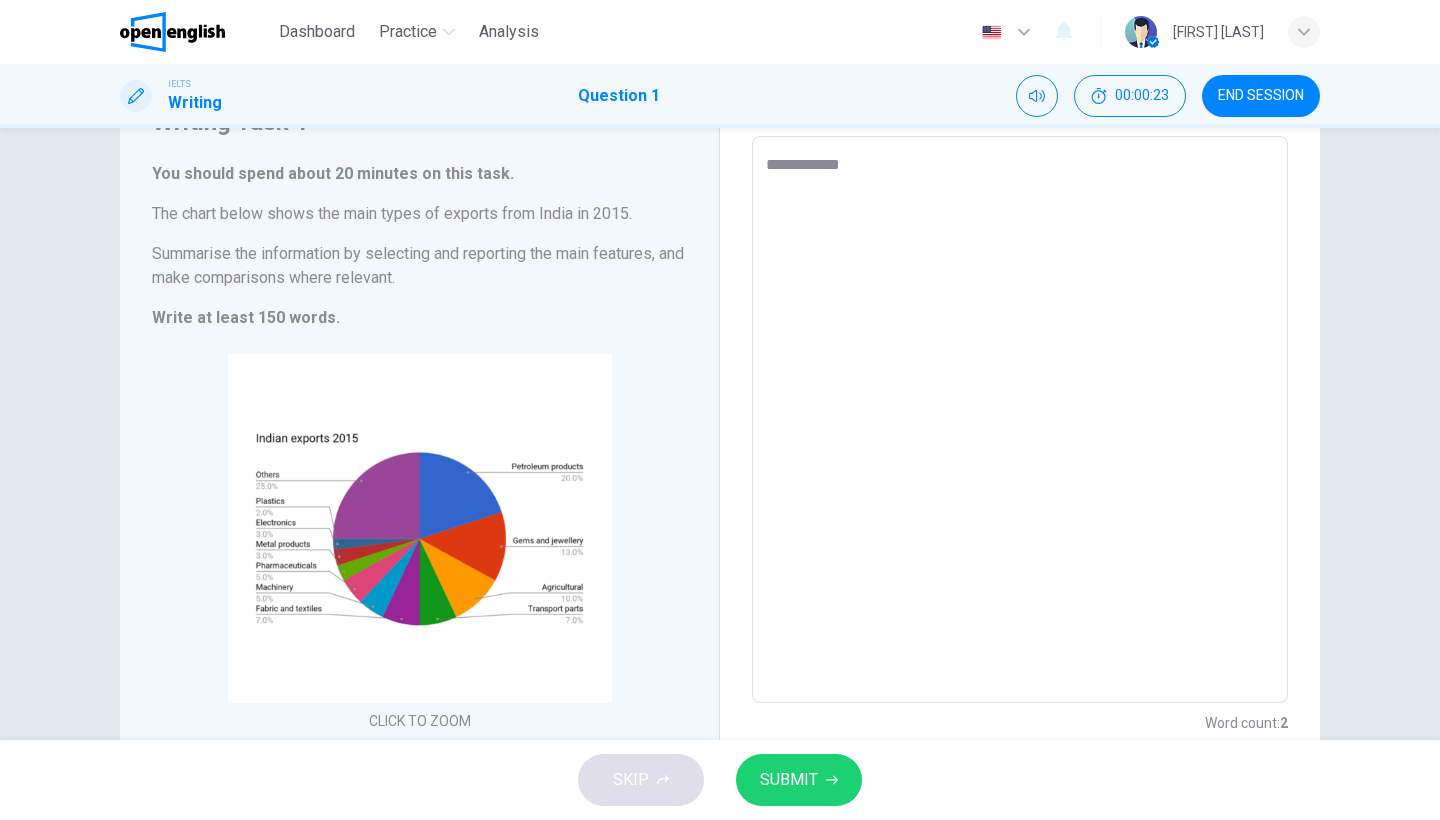 type on "**********" 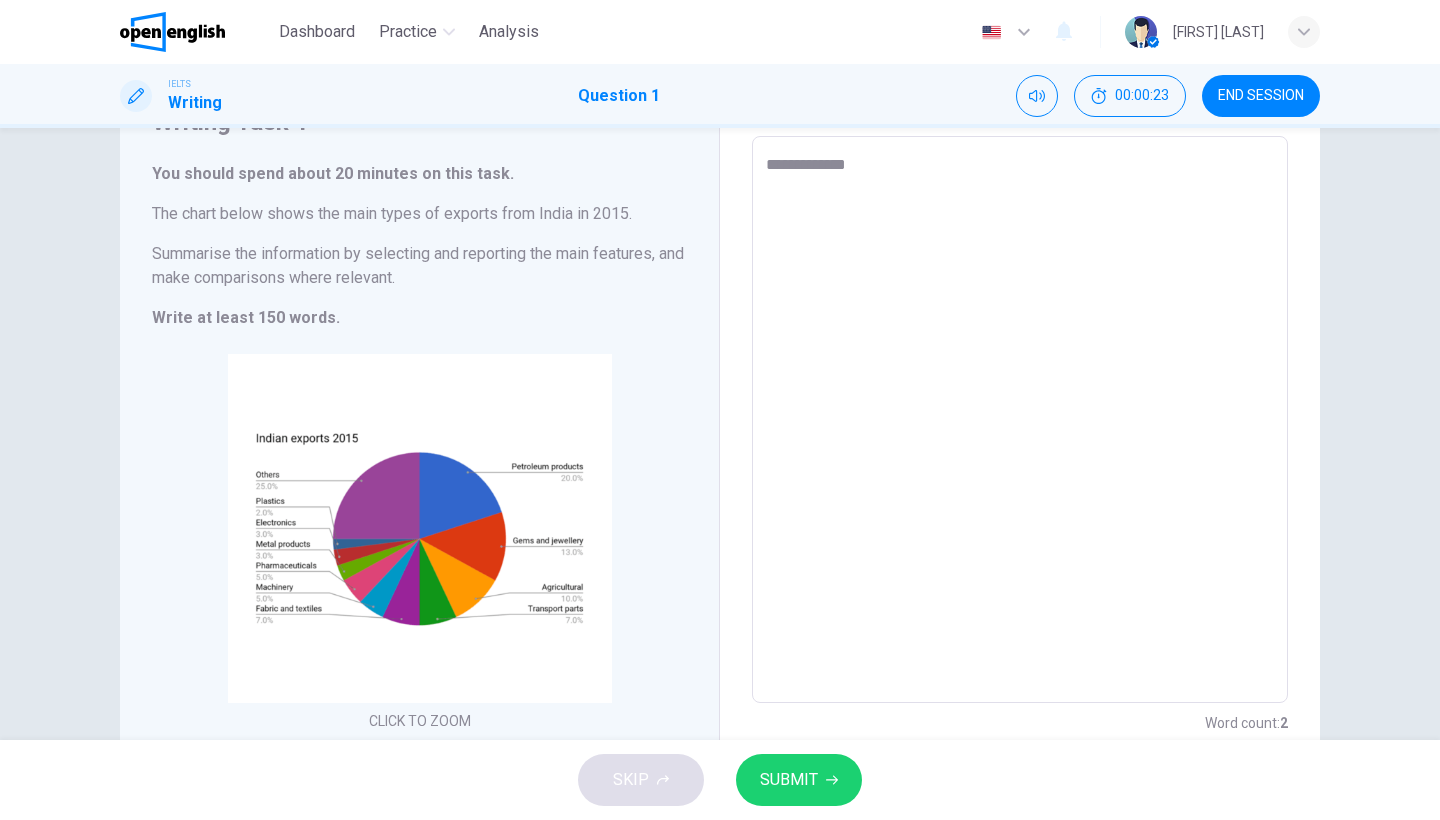 type on "*" 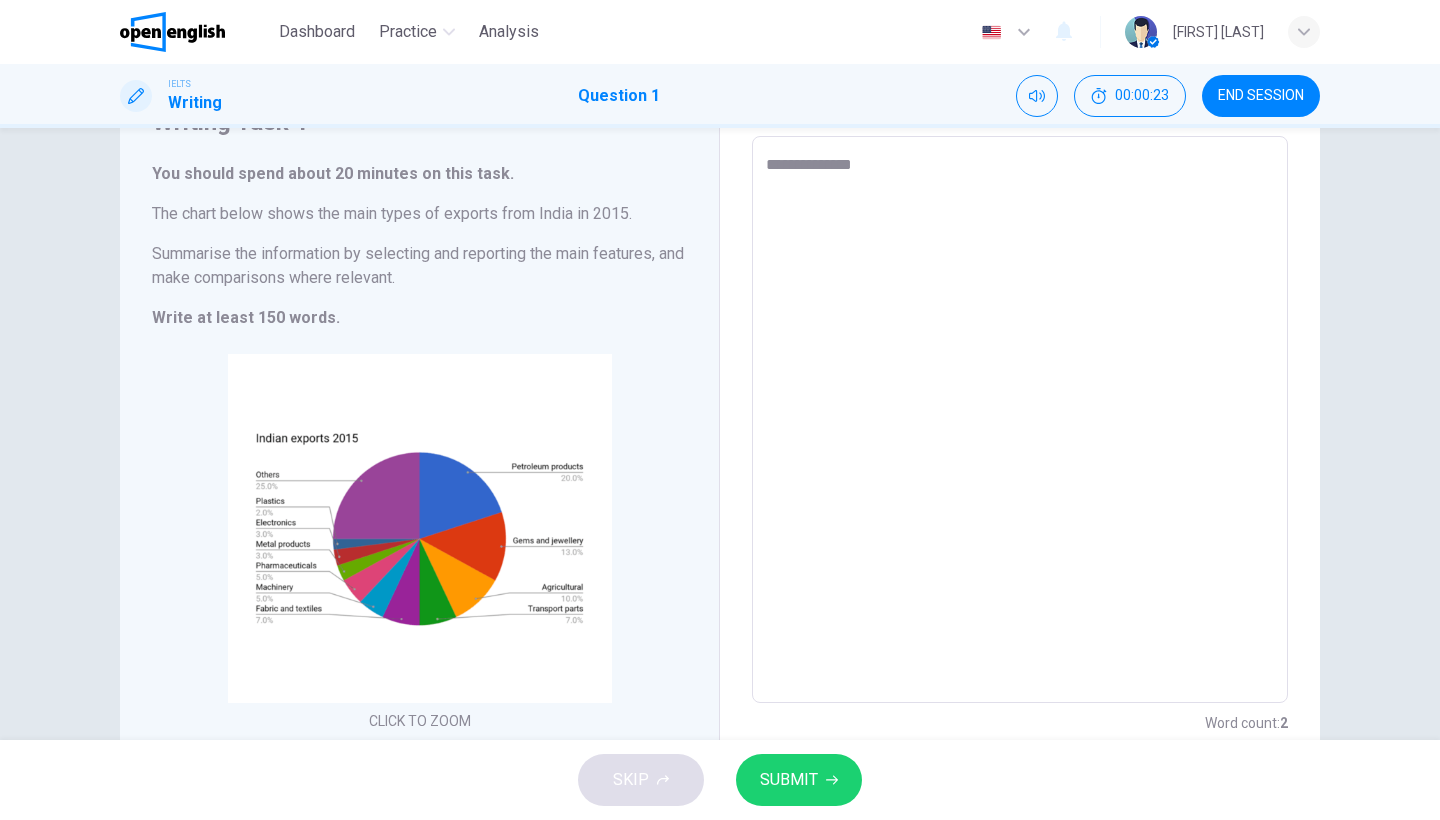 type on "*" 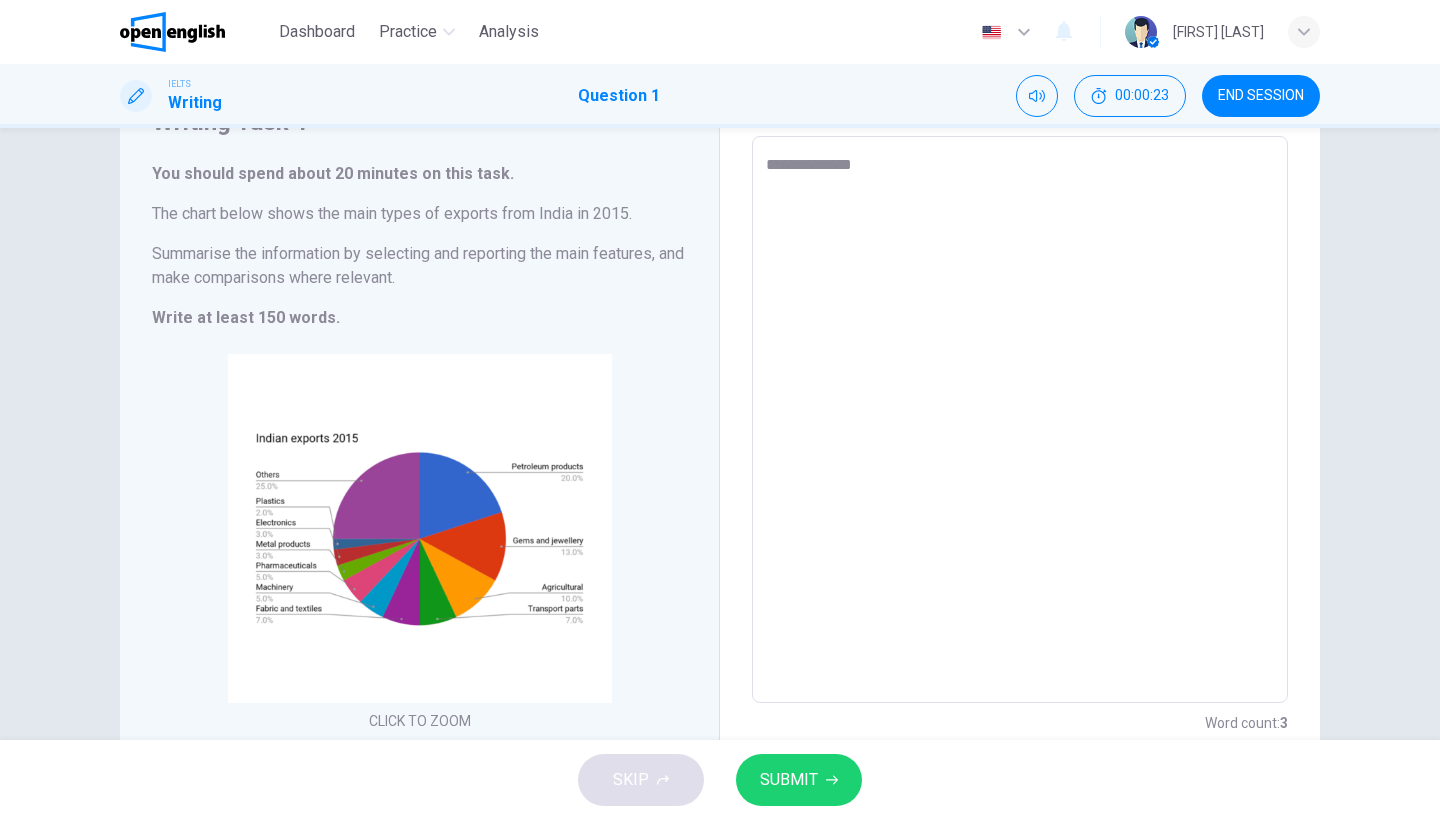 type on "**********" 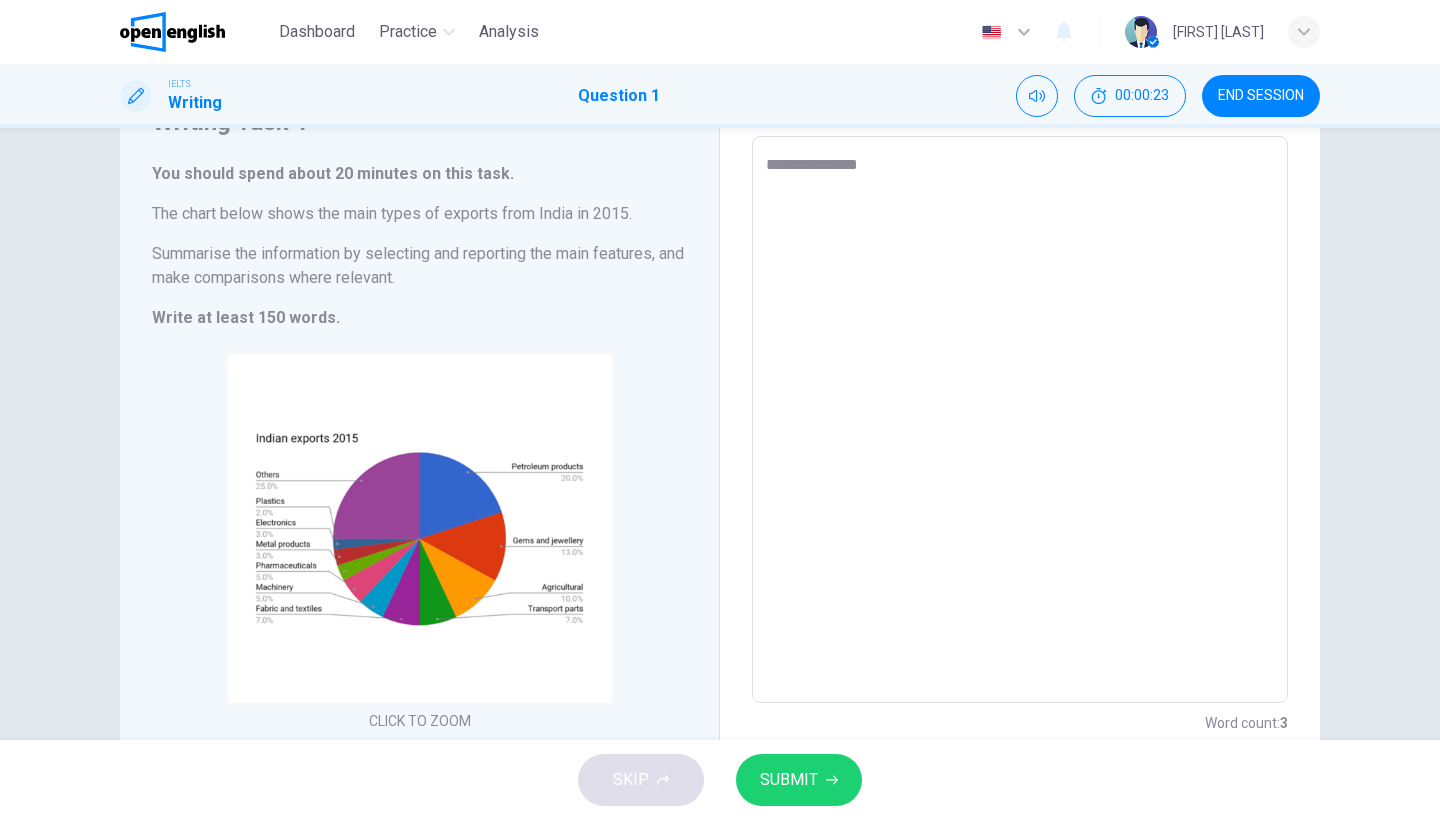 type on "*" 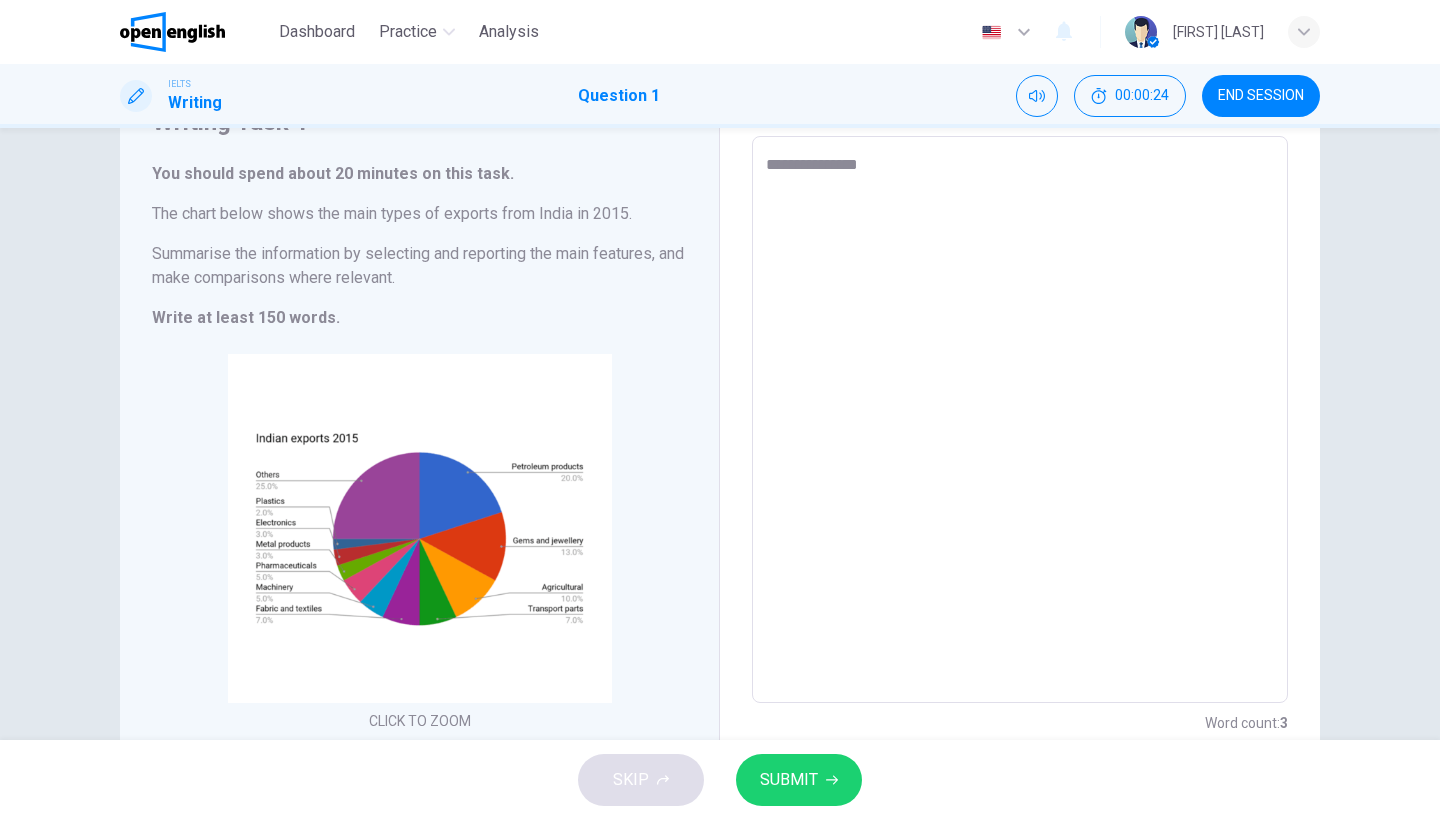 type on "**********" 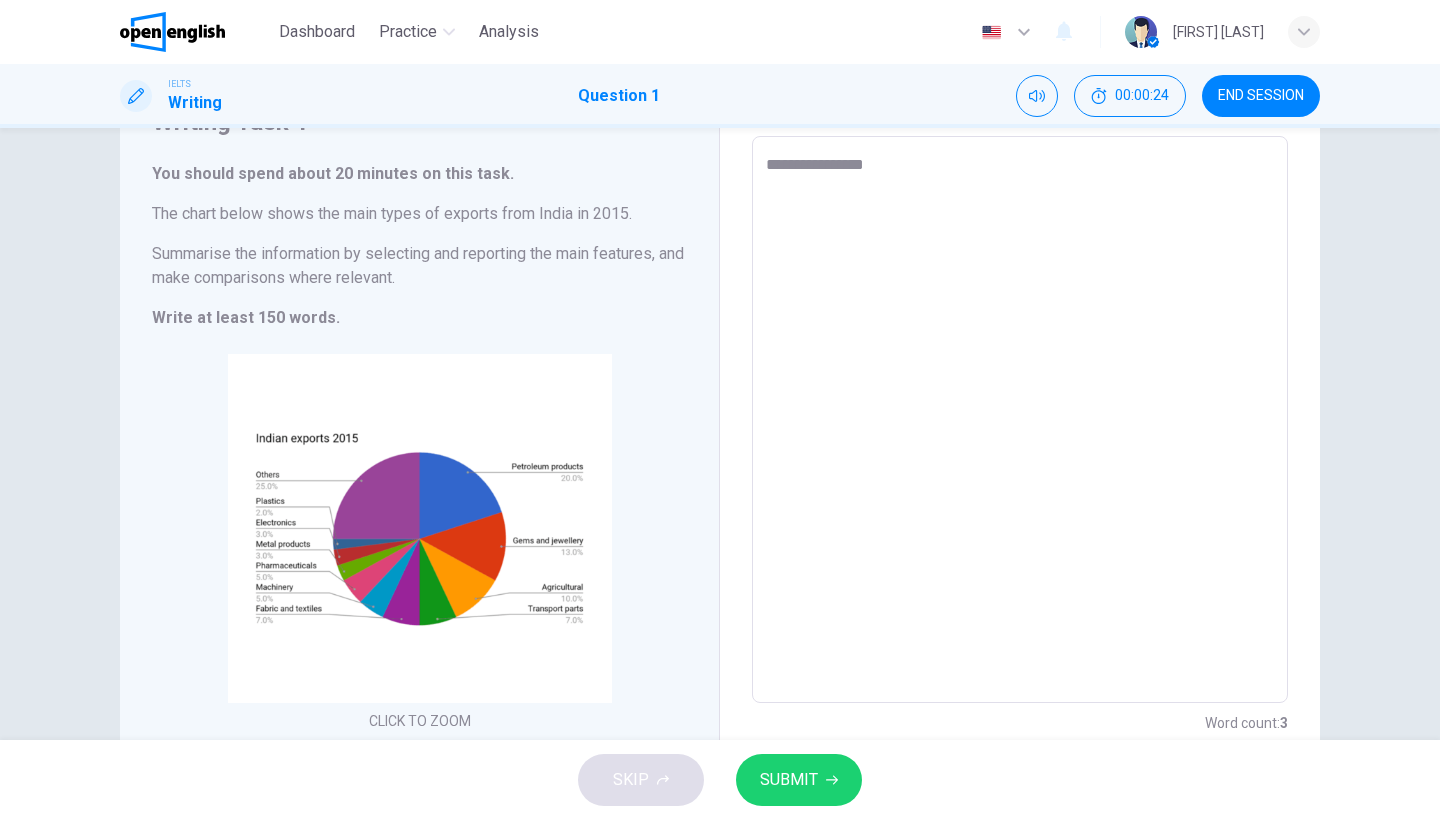 type on "*" 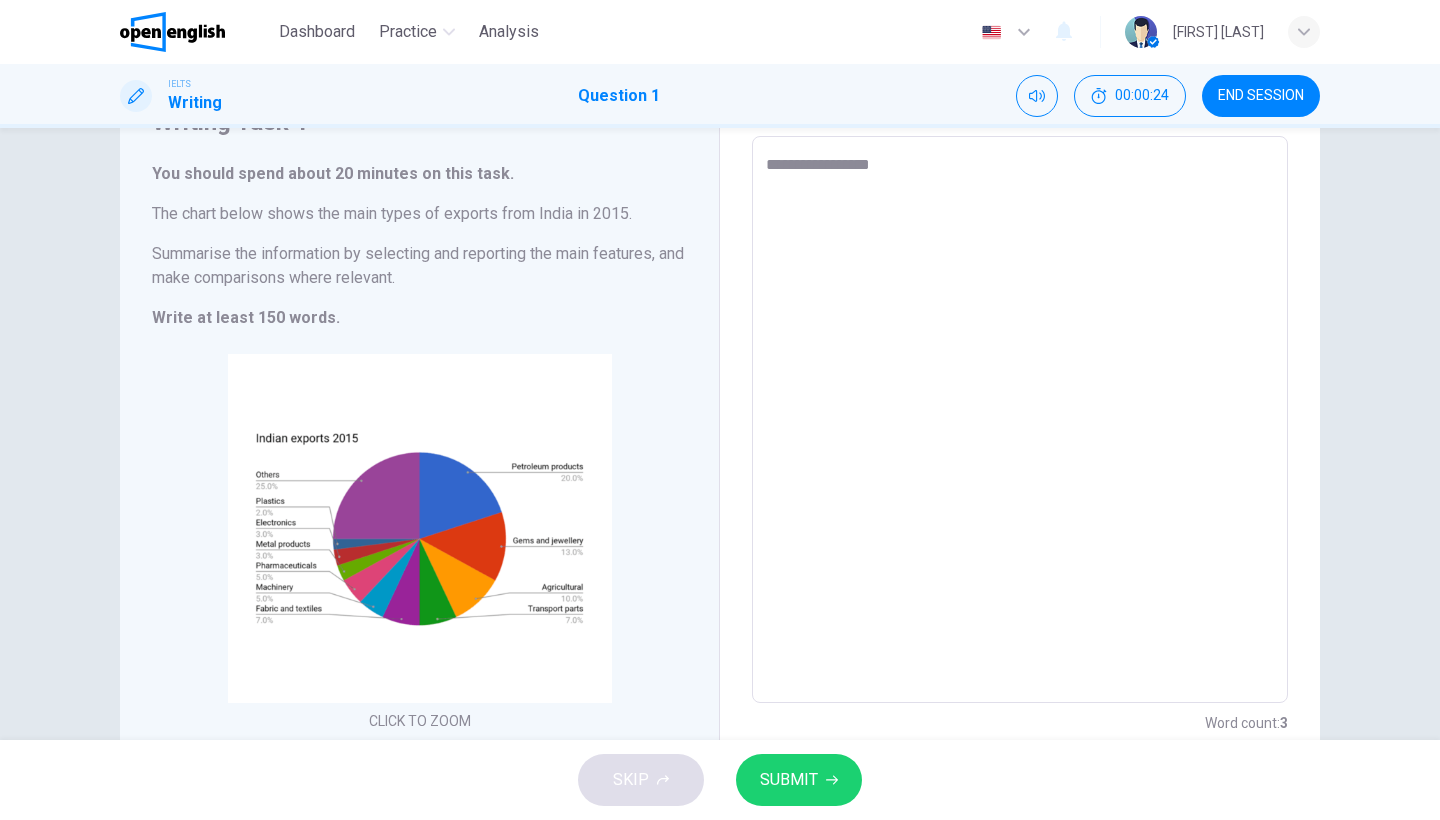 type on "*" 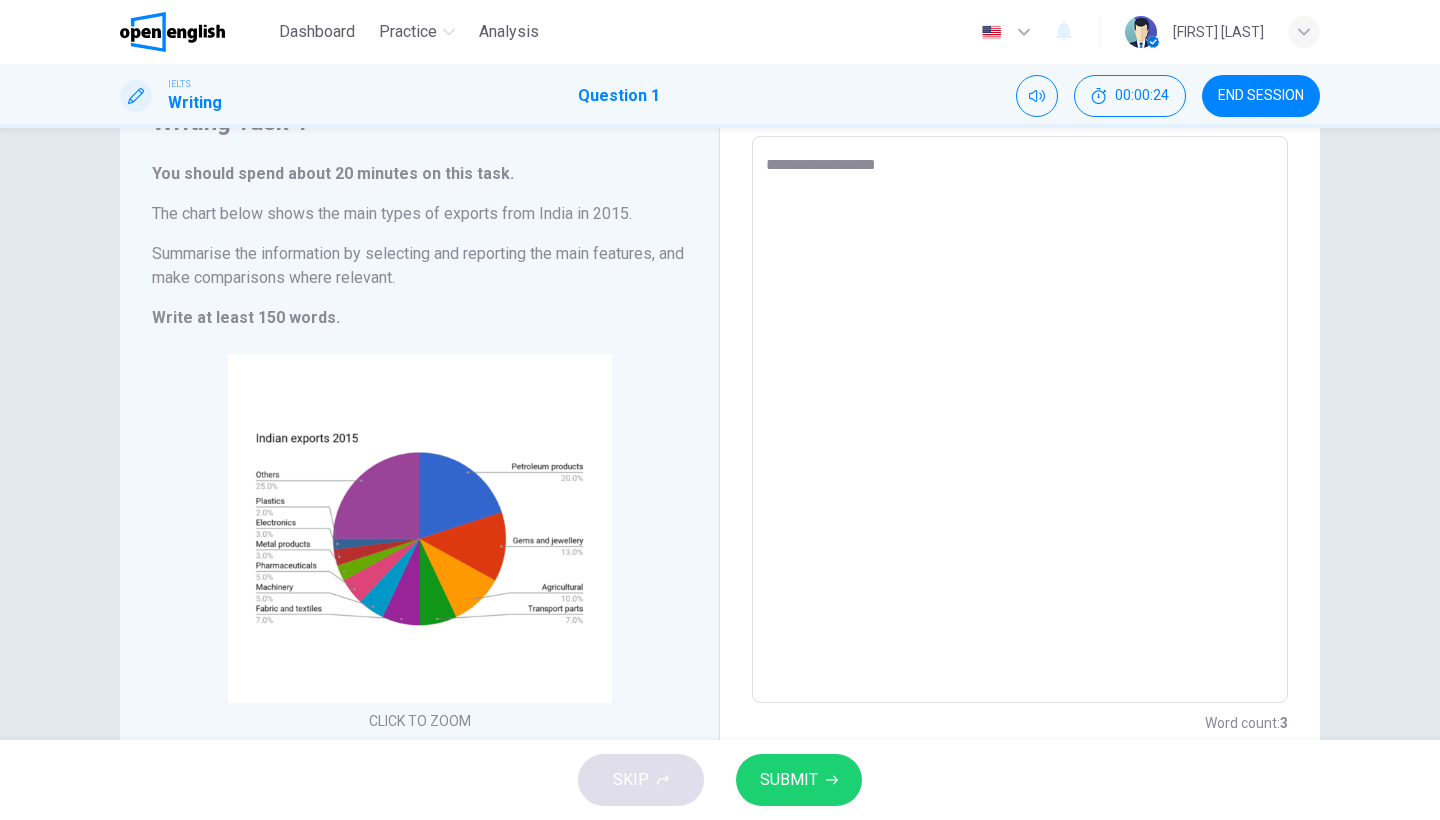type on "*" 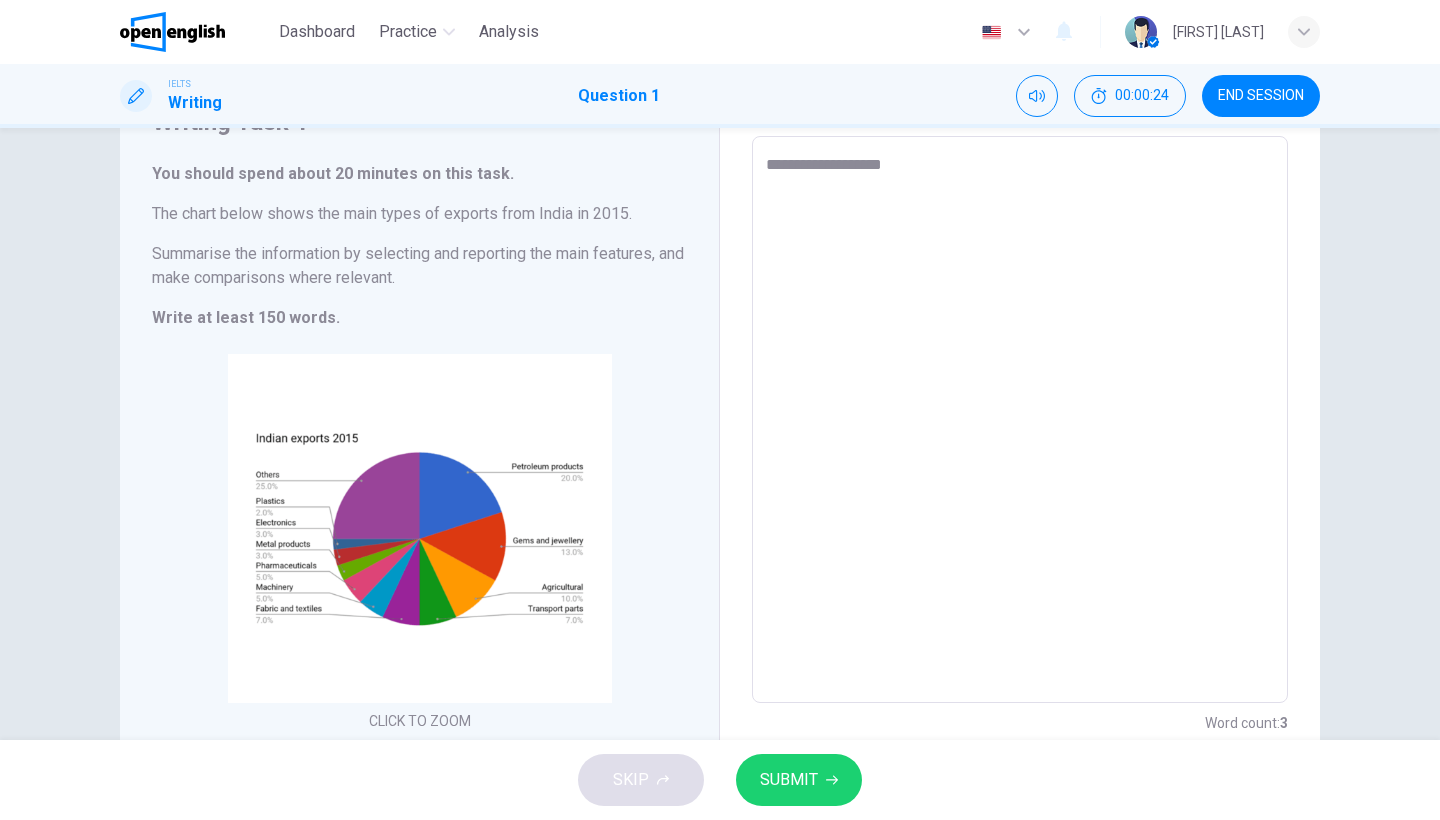 type on "*" 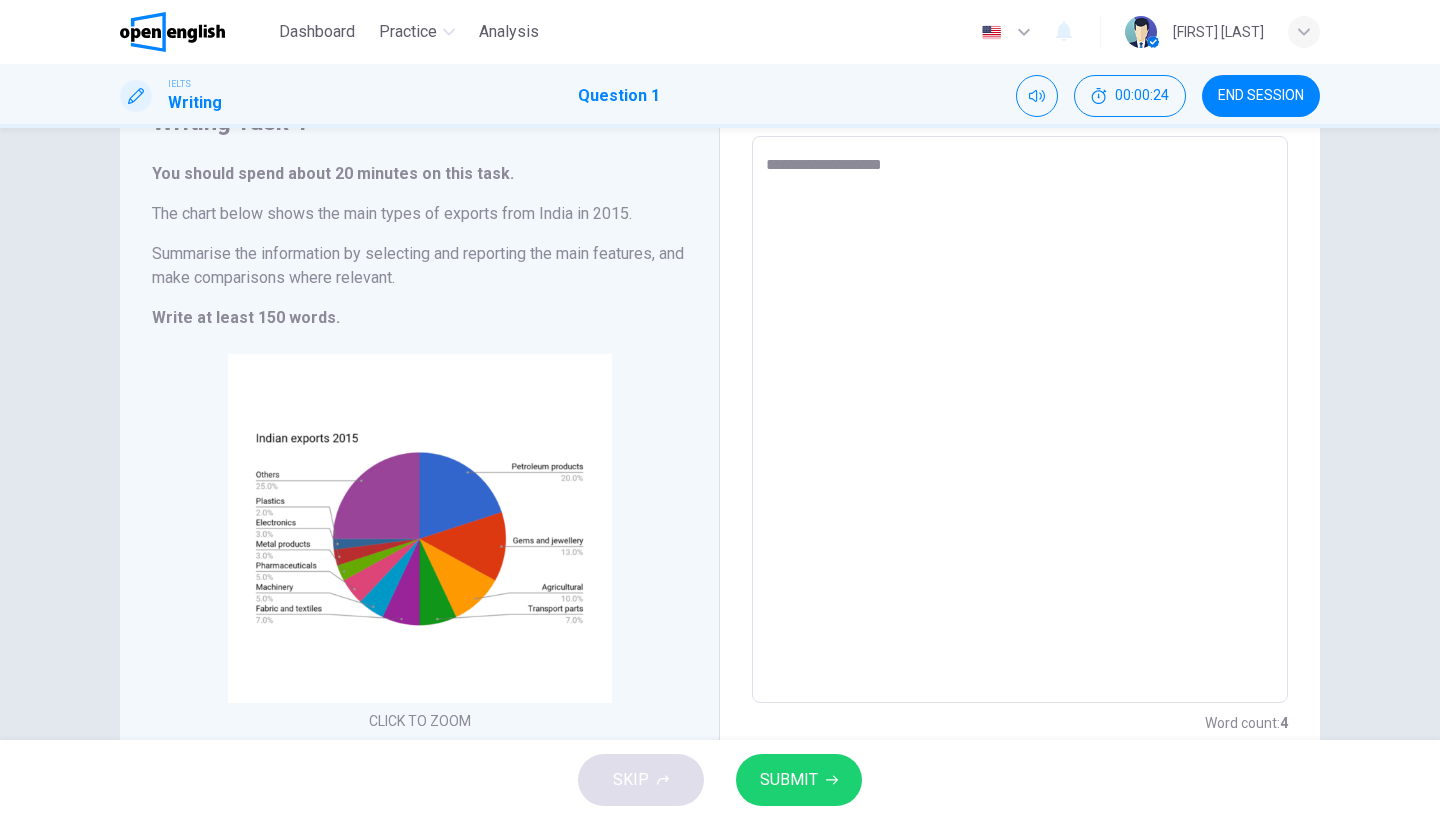type on "**********" 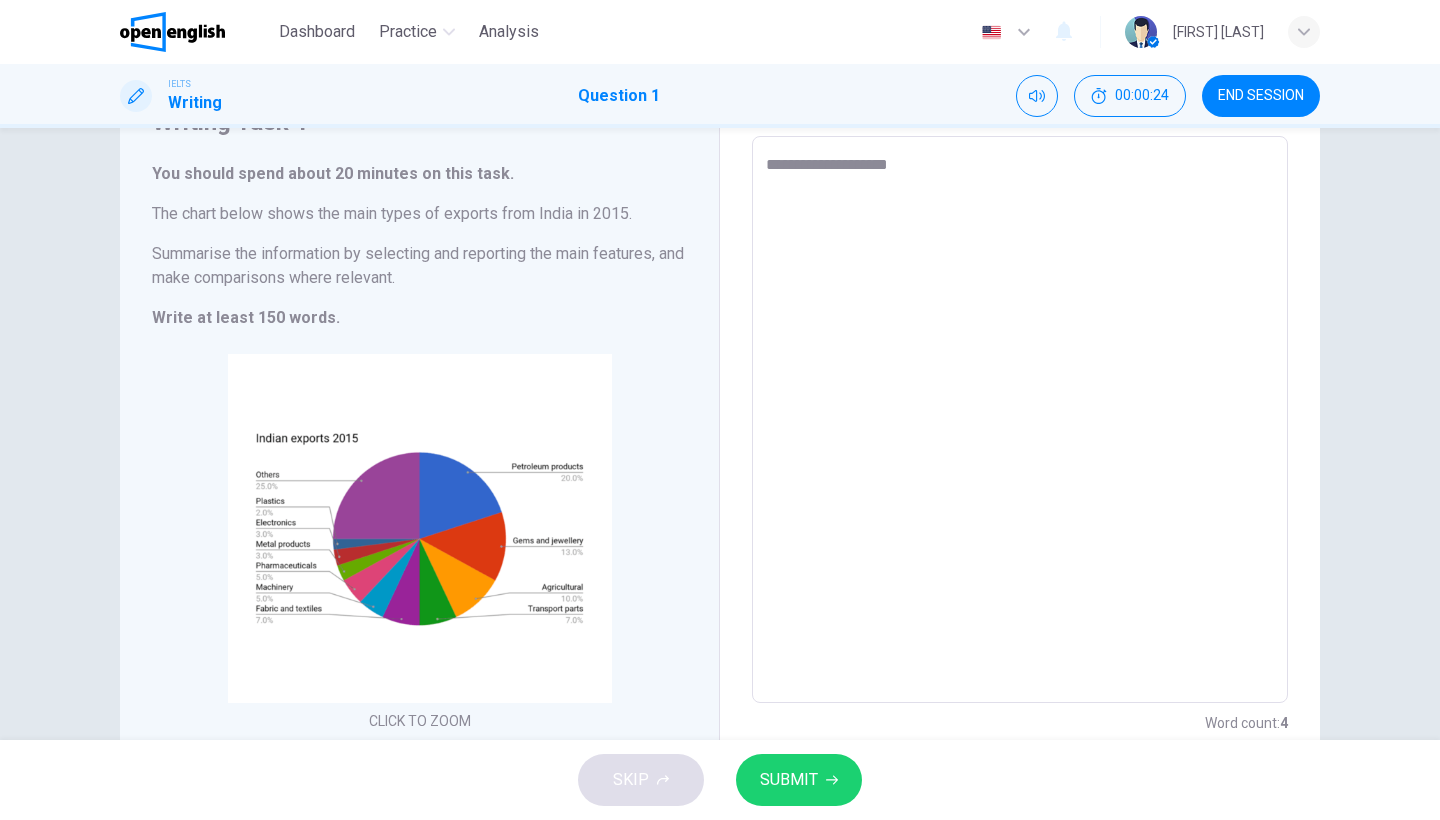 type on "*" 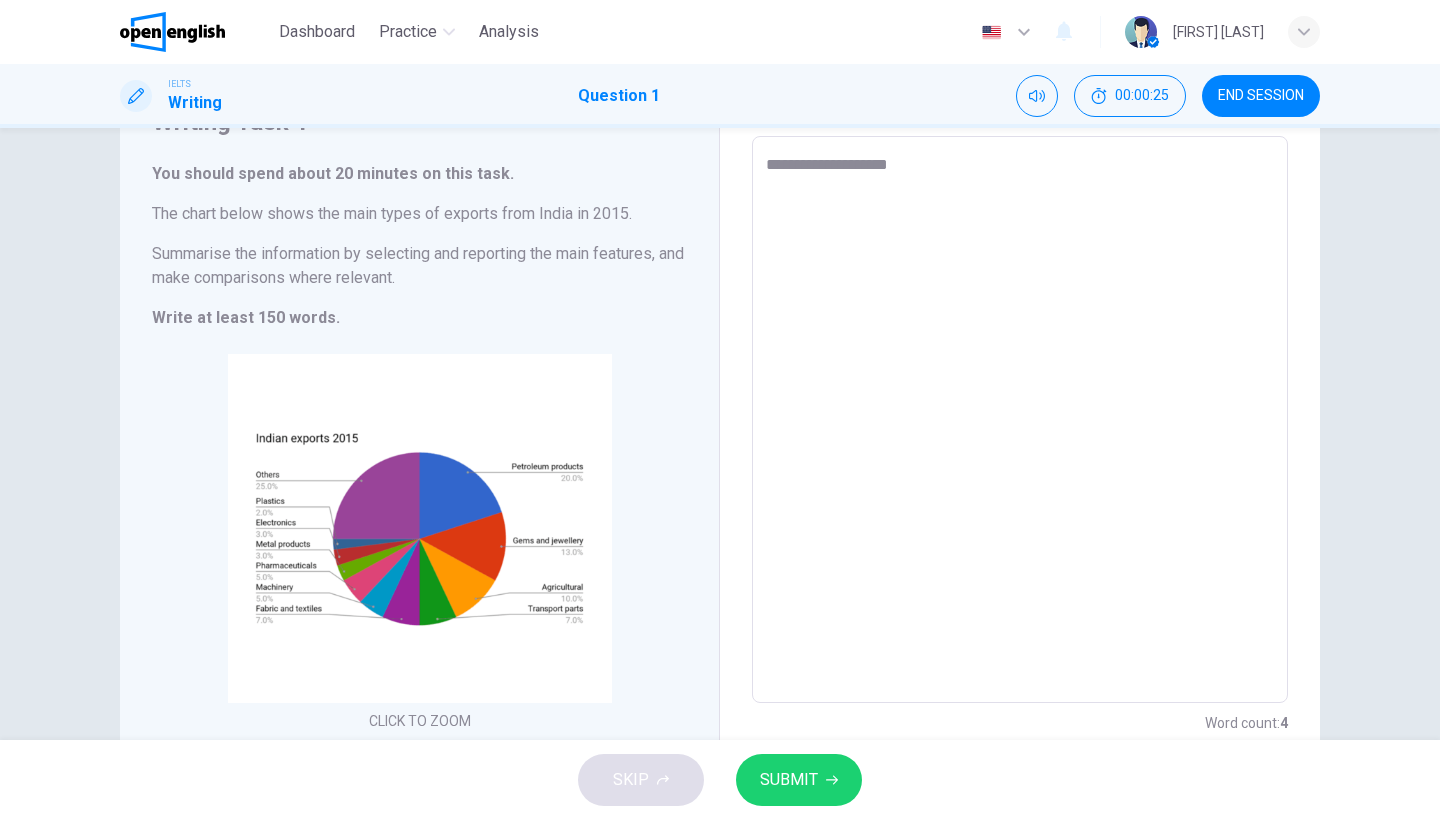 type on "**********" 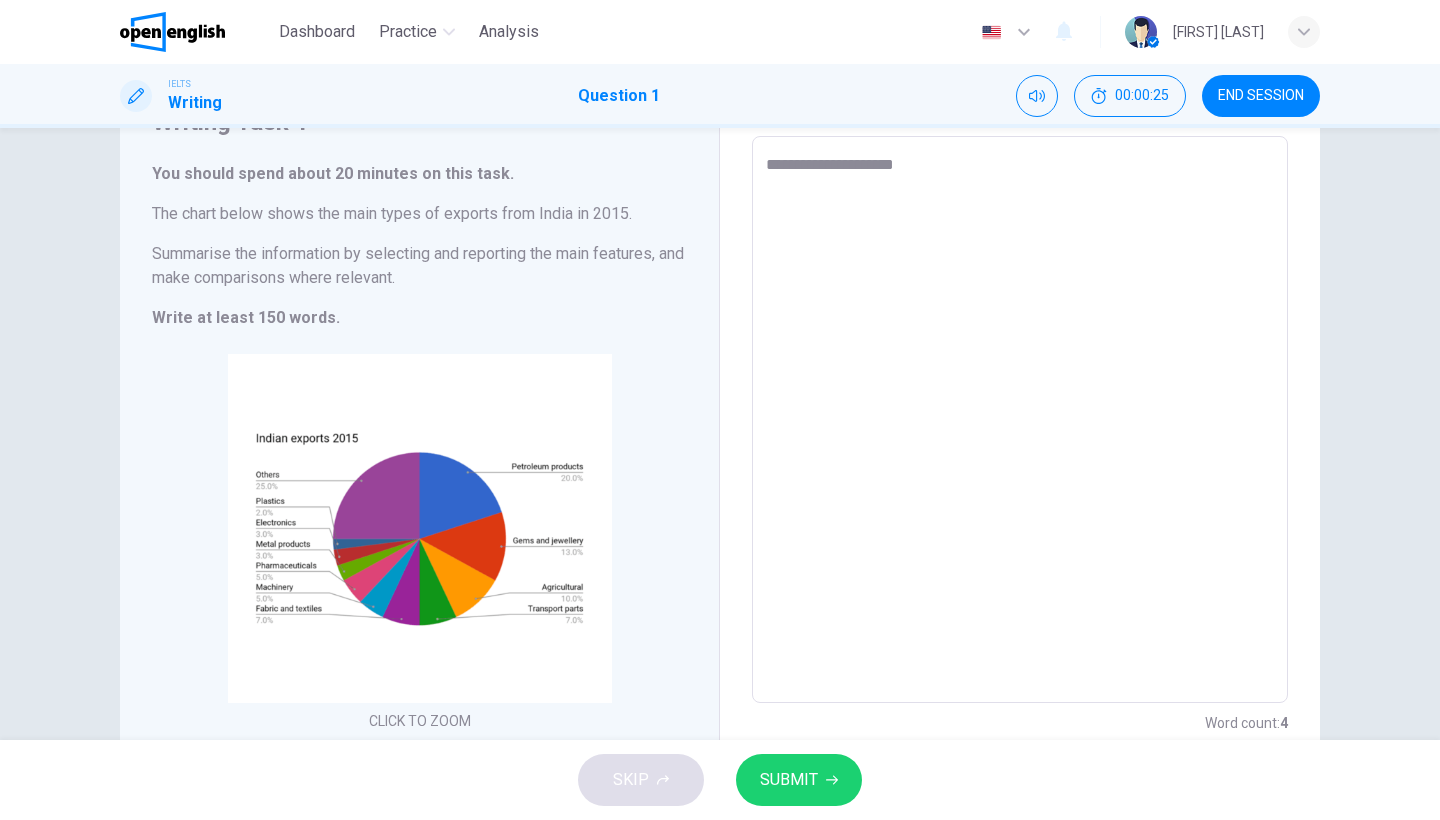 type on "*" 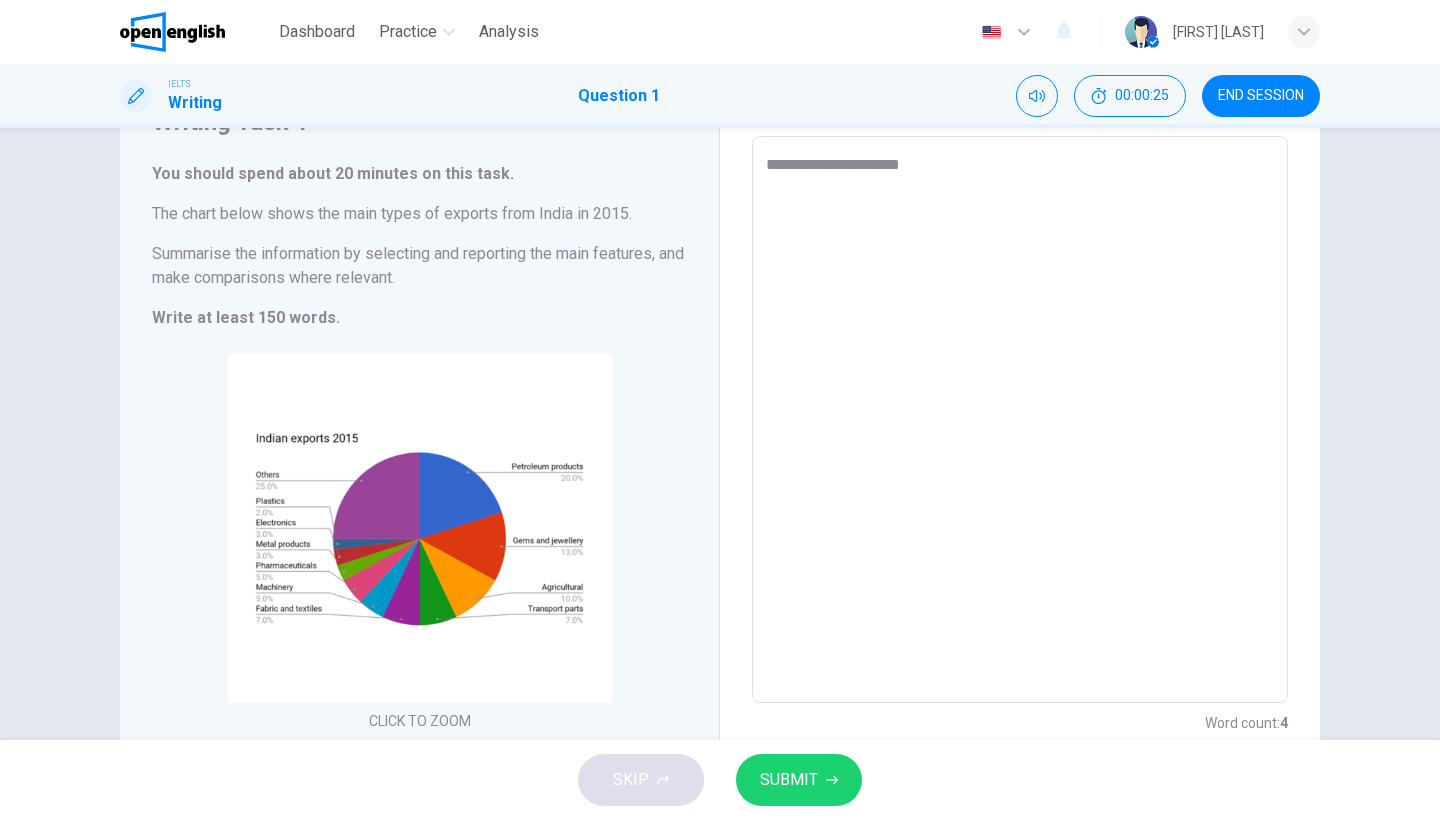 type on "*" 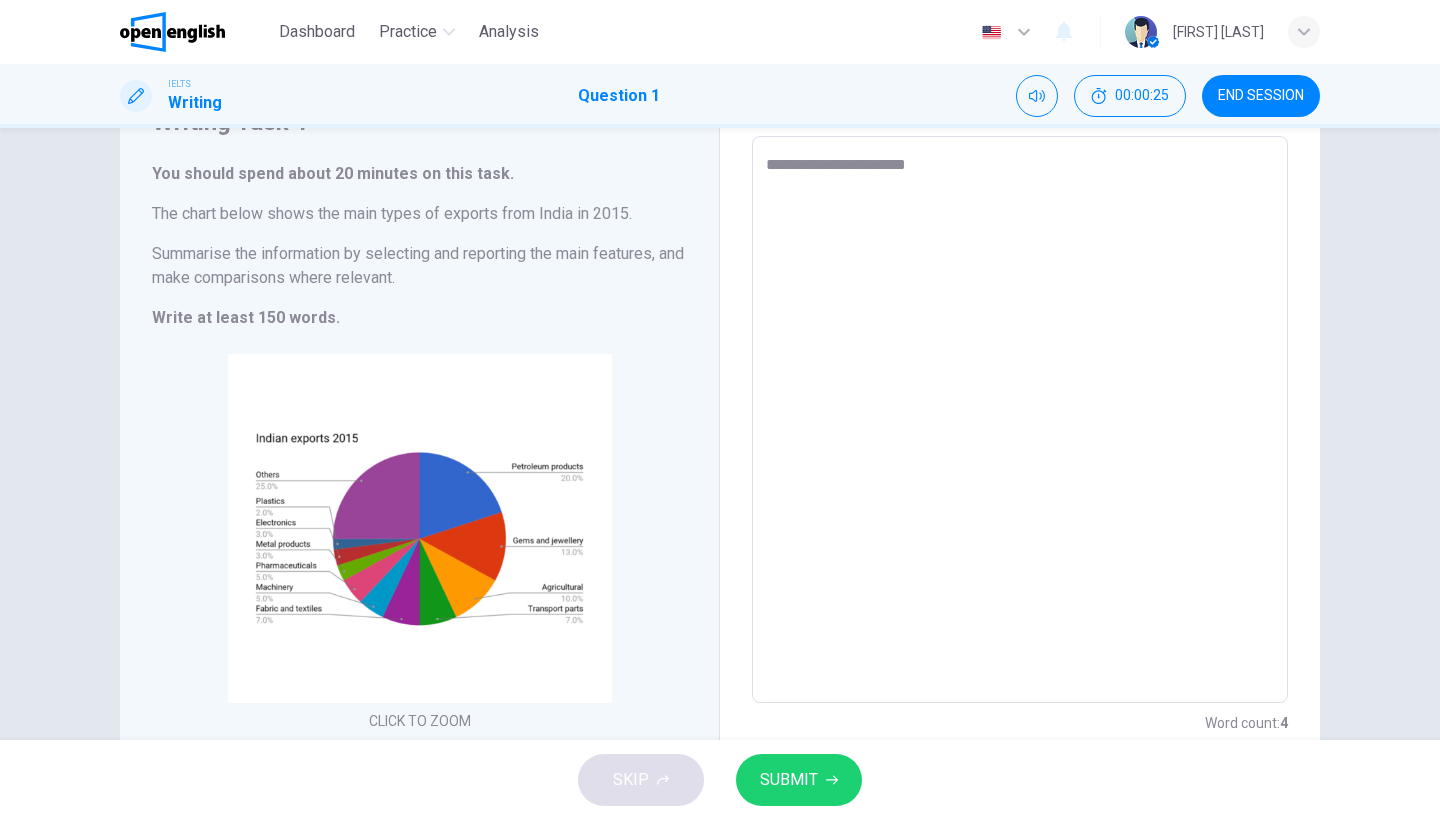 type on "*" 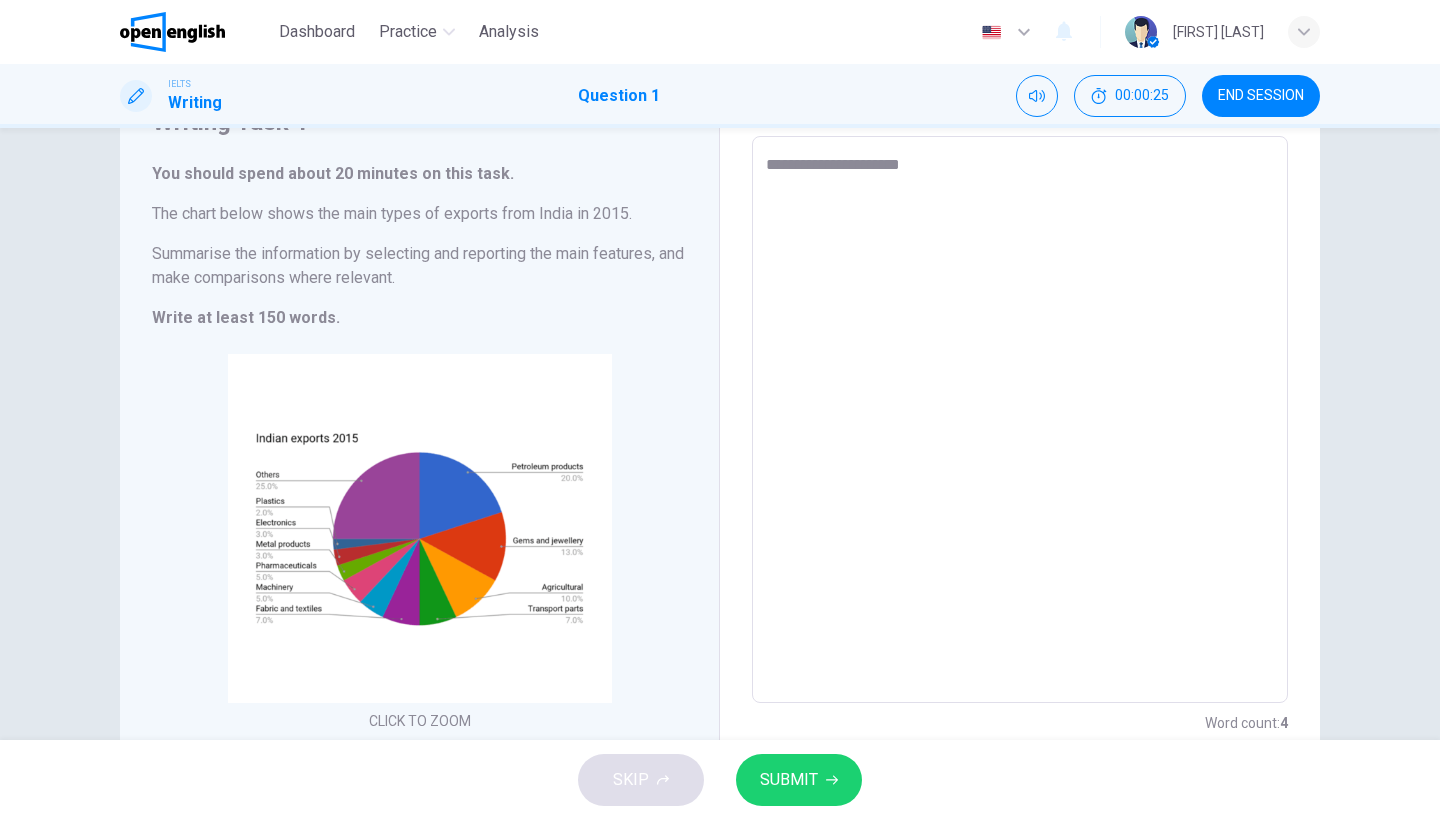 type on "*" 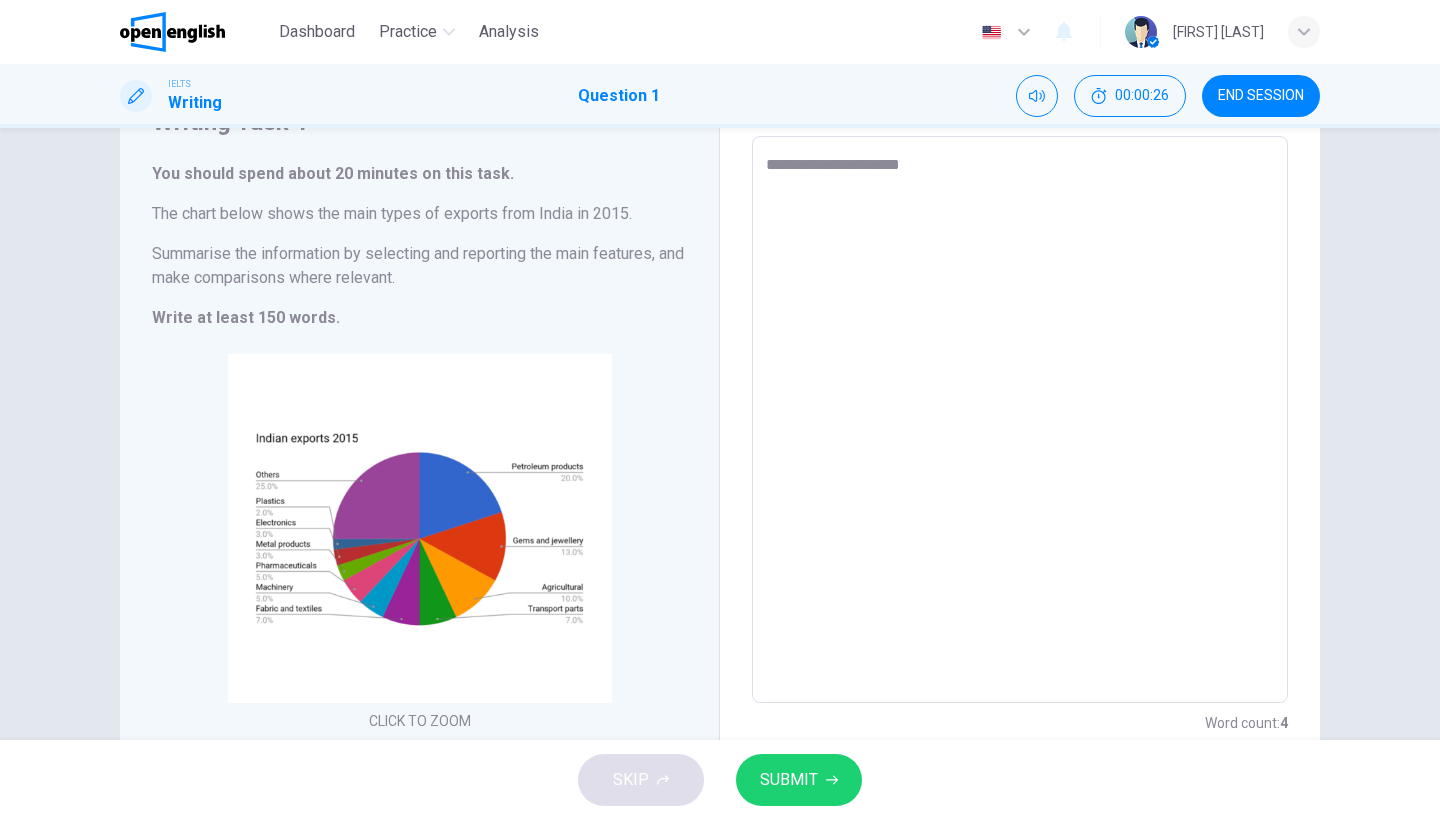 type on "**********" 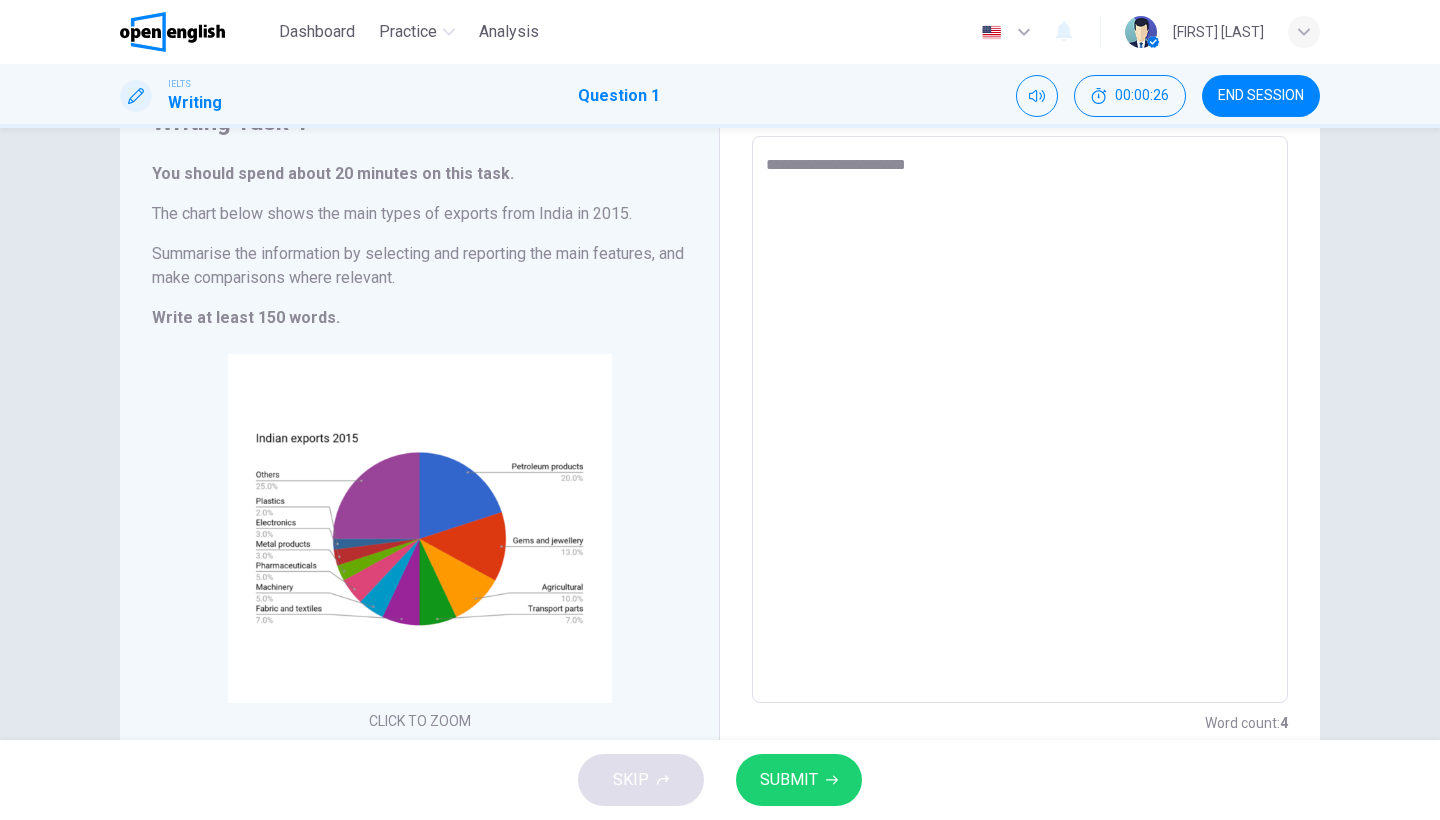 type on "*" 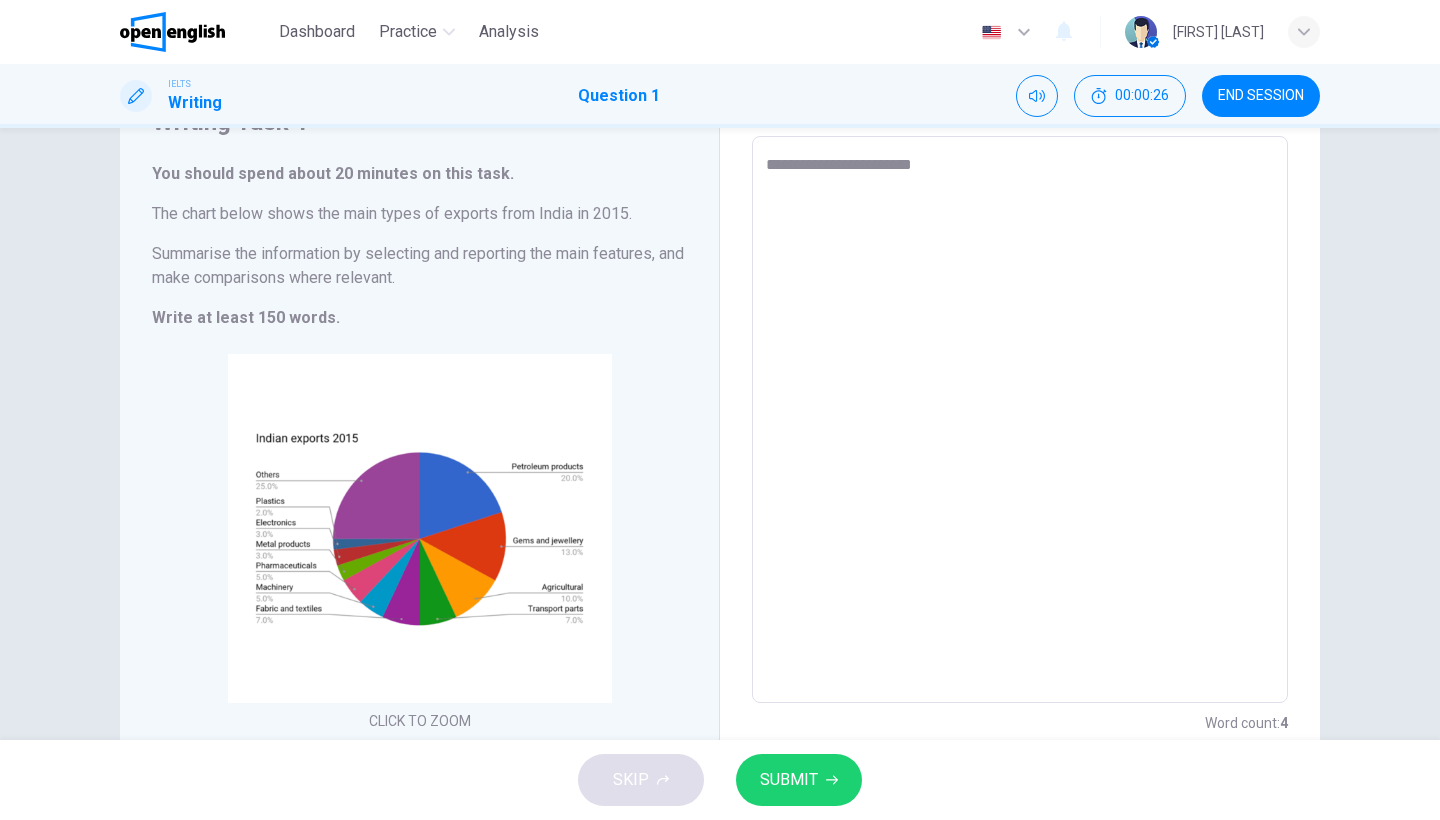 type on "*" 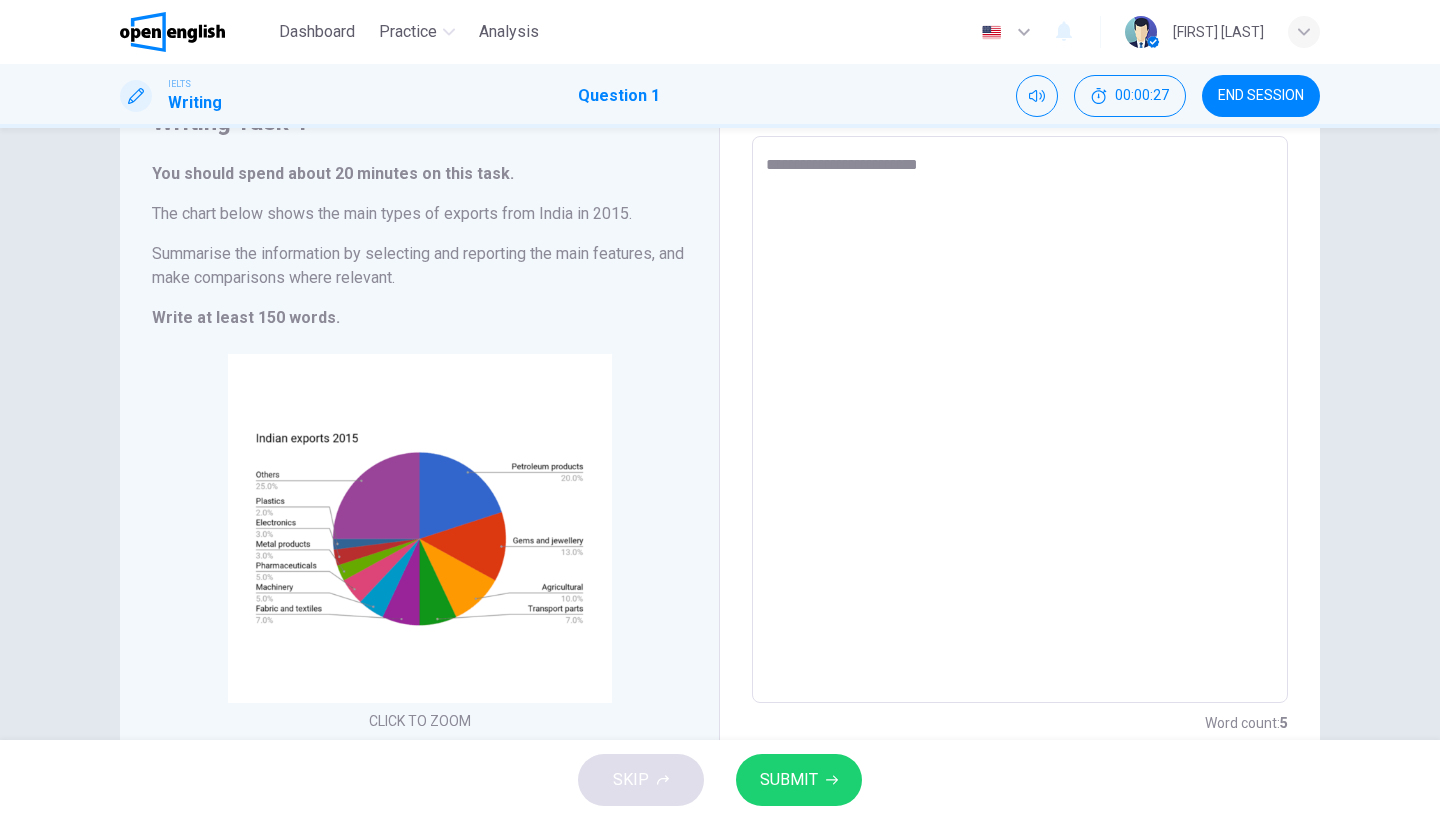 type on "**********" 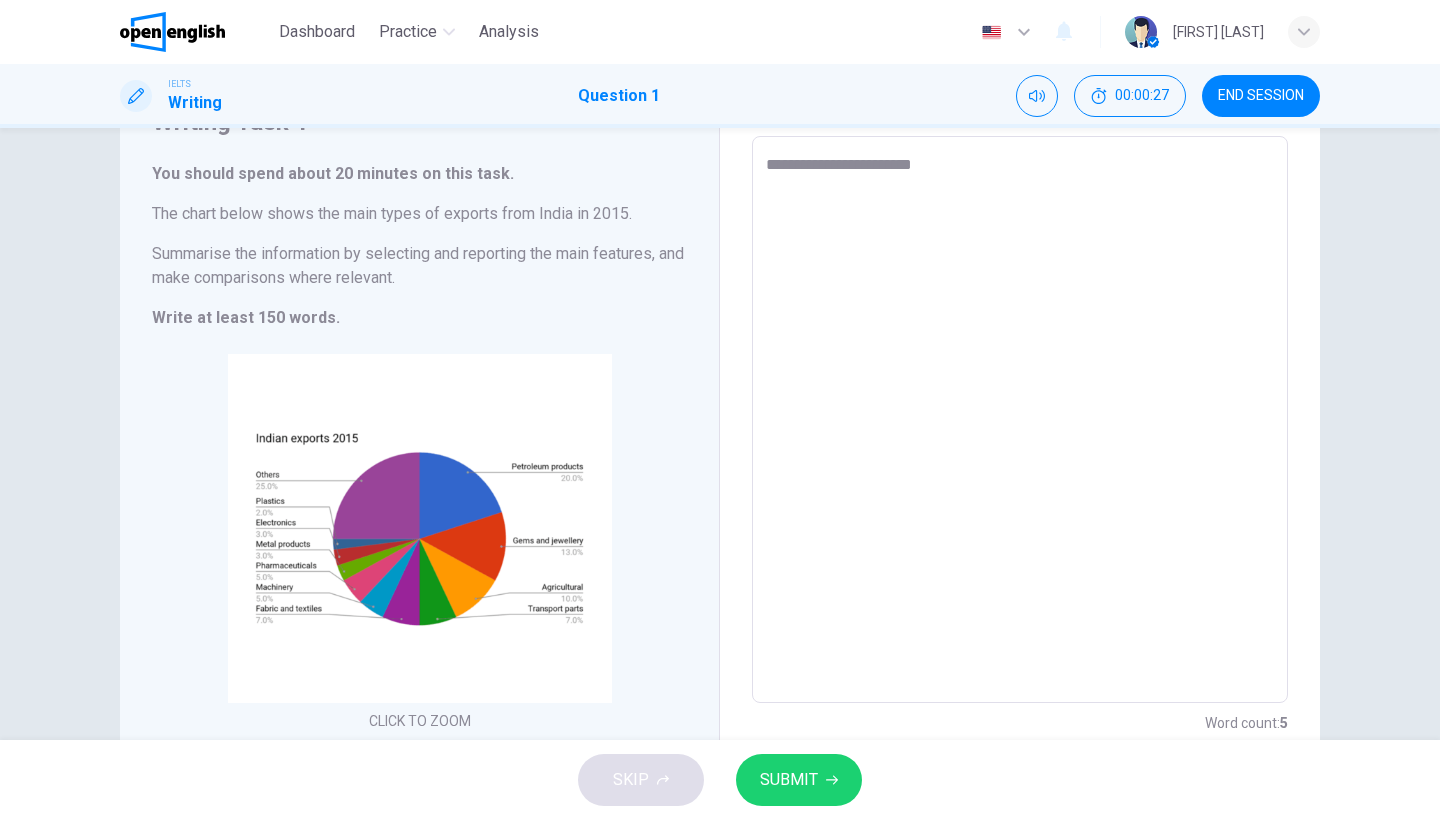 type on "*" 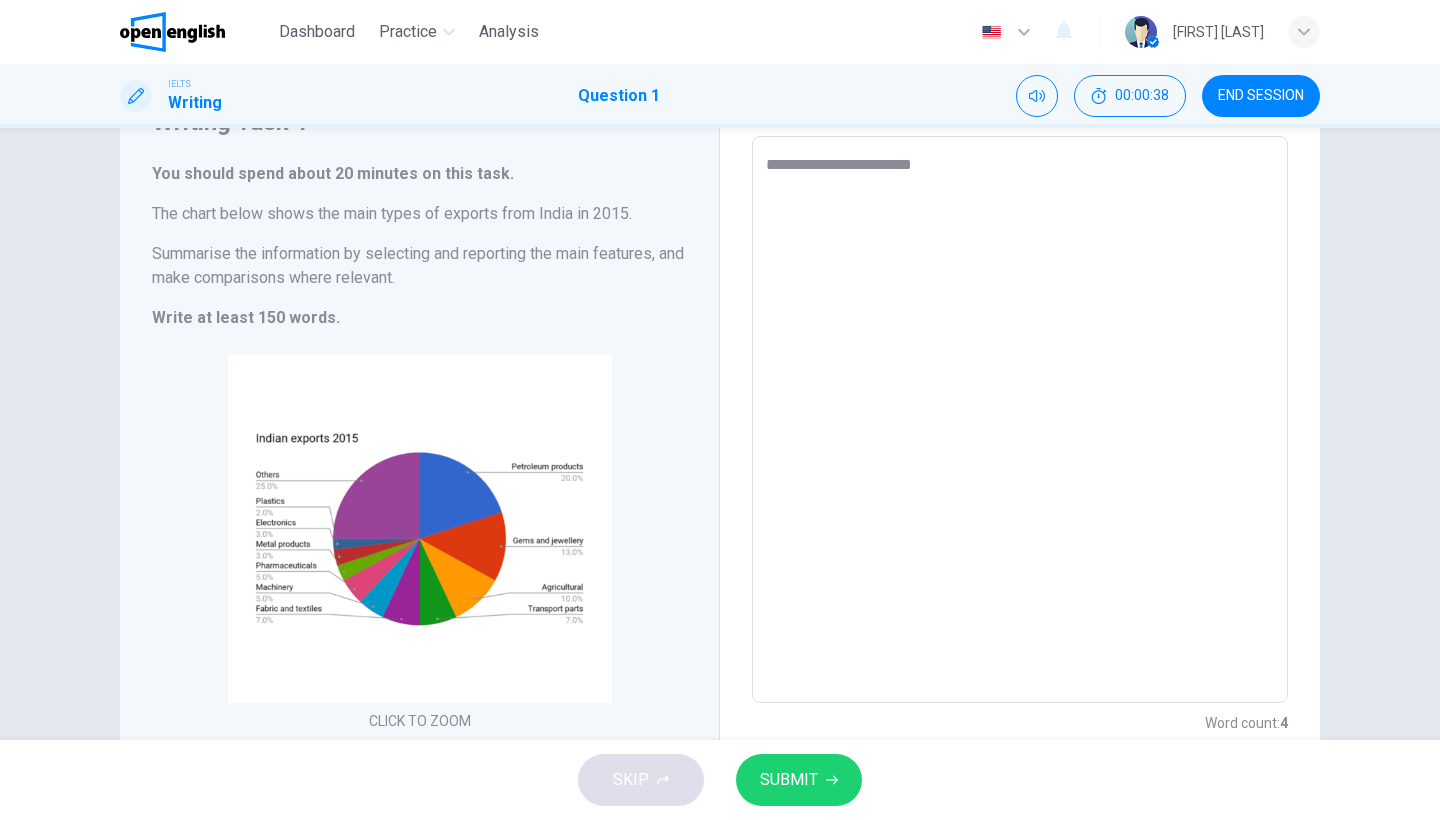 type on "**********" 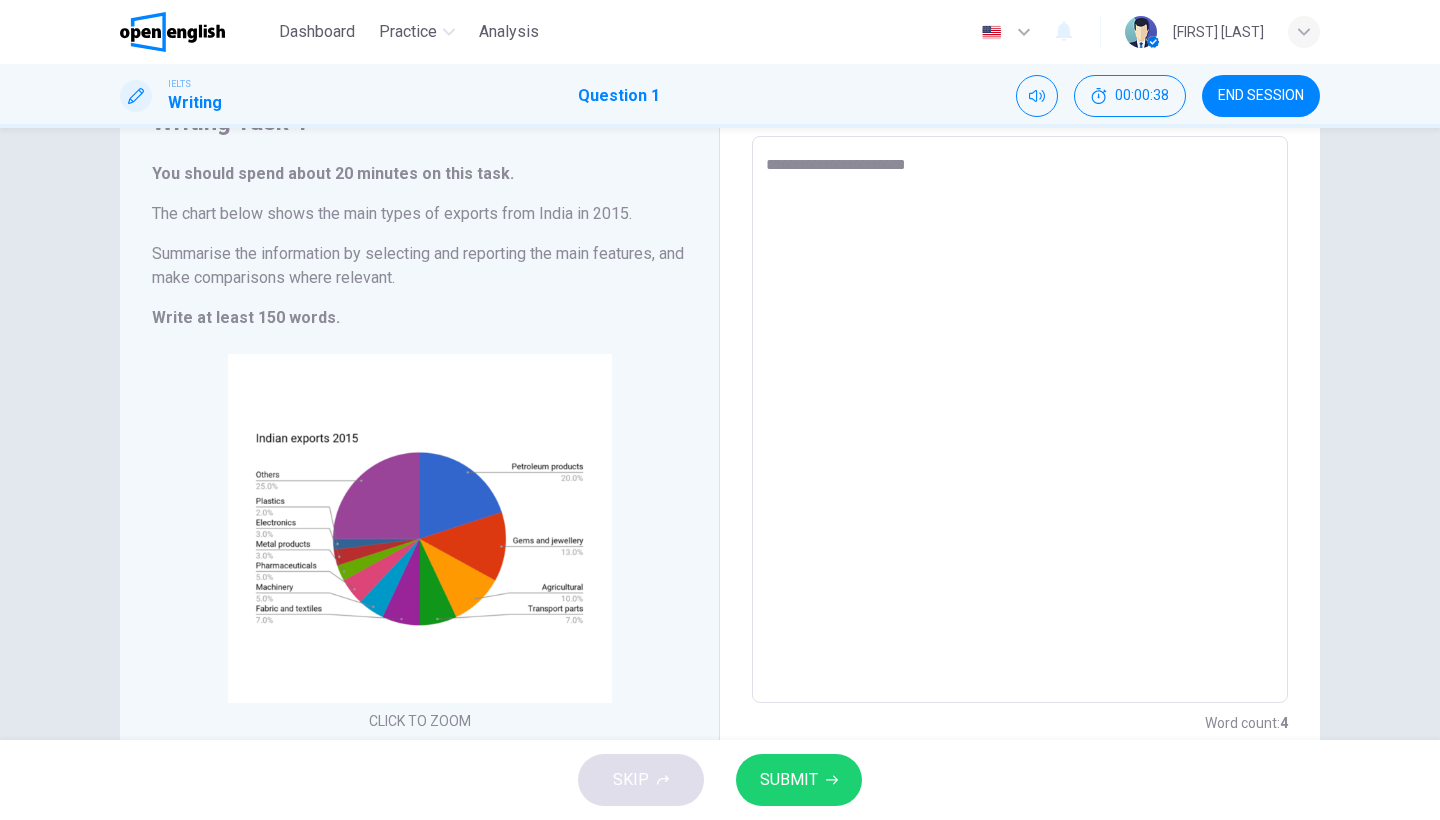 type on "*" 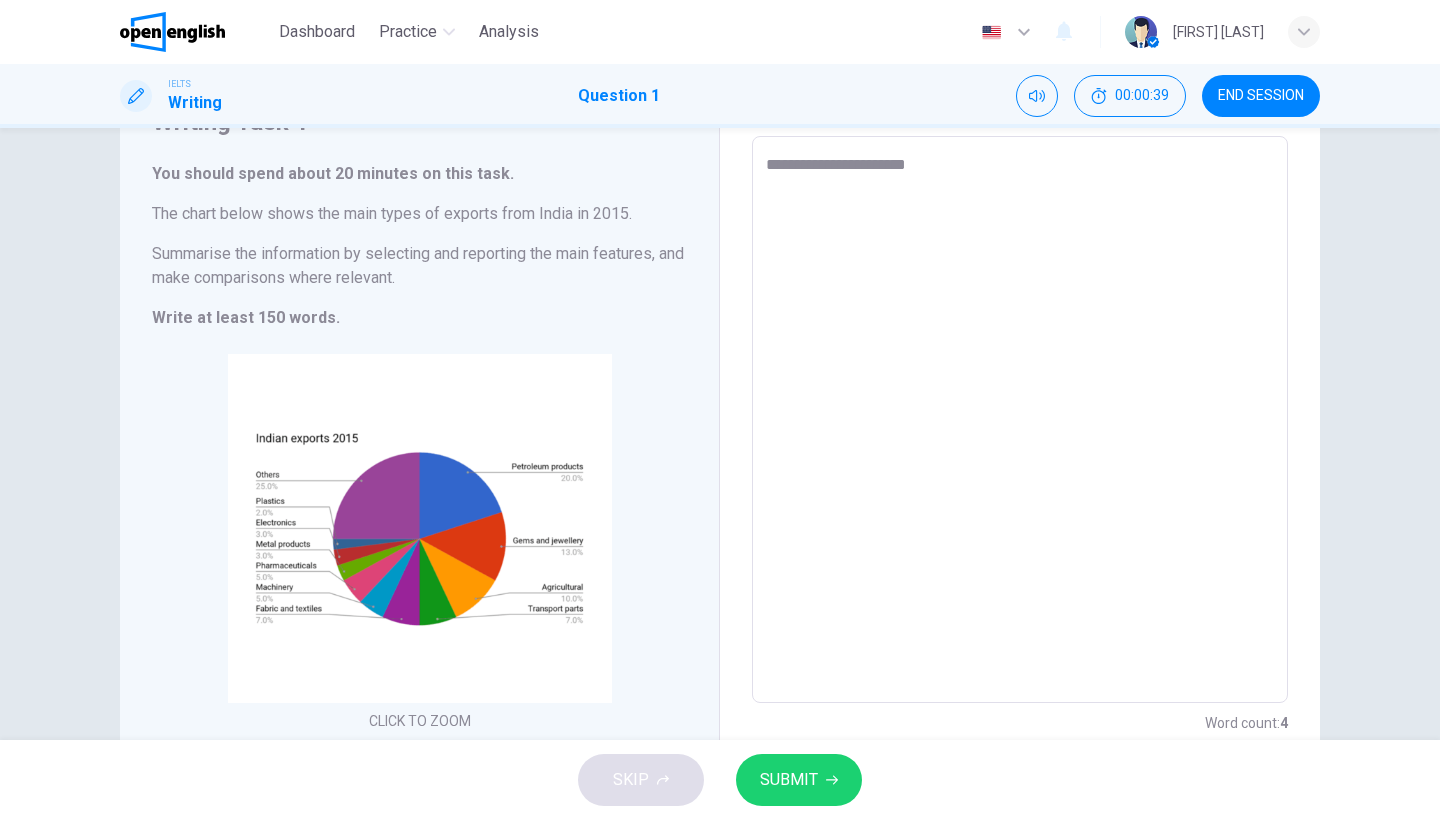 type on "**********" 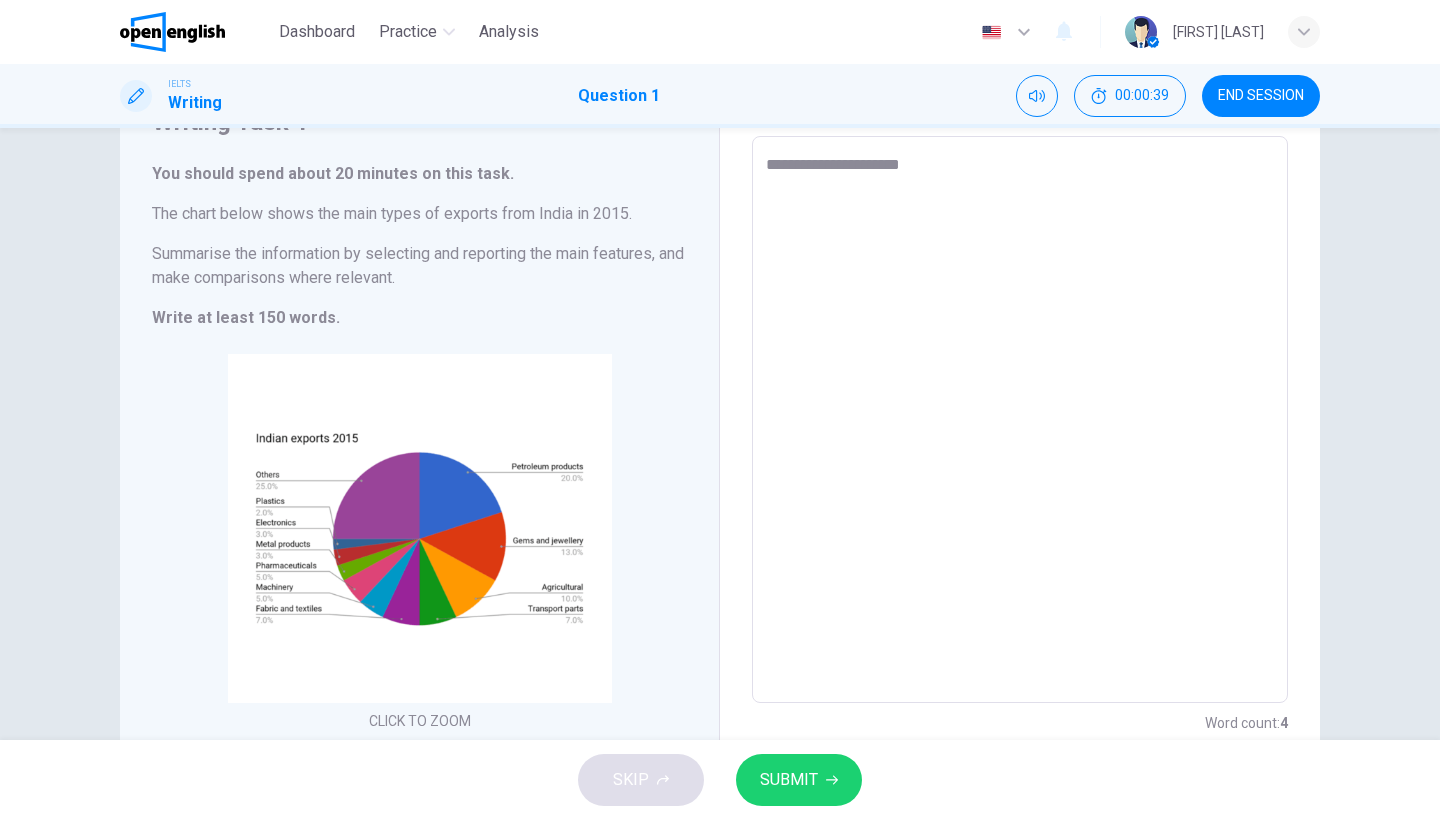 type on "*" 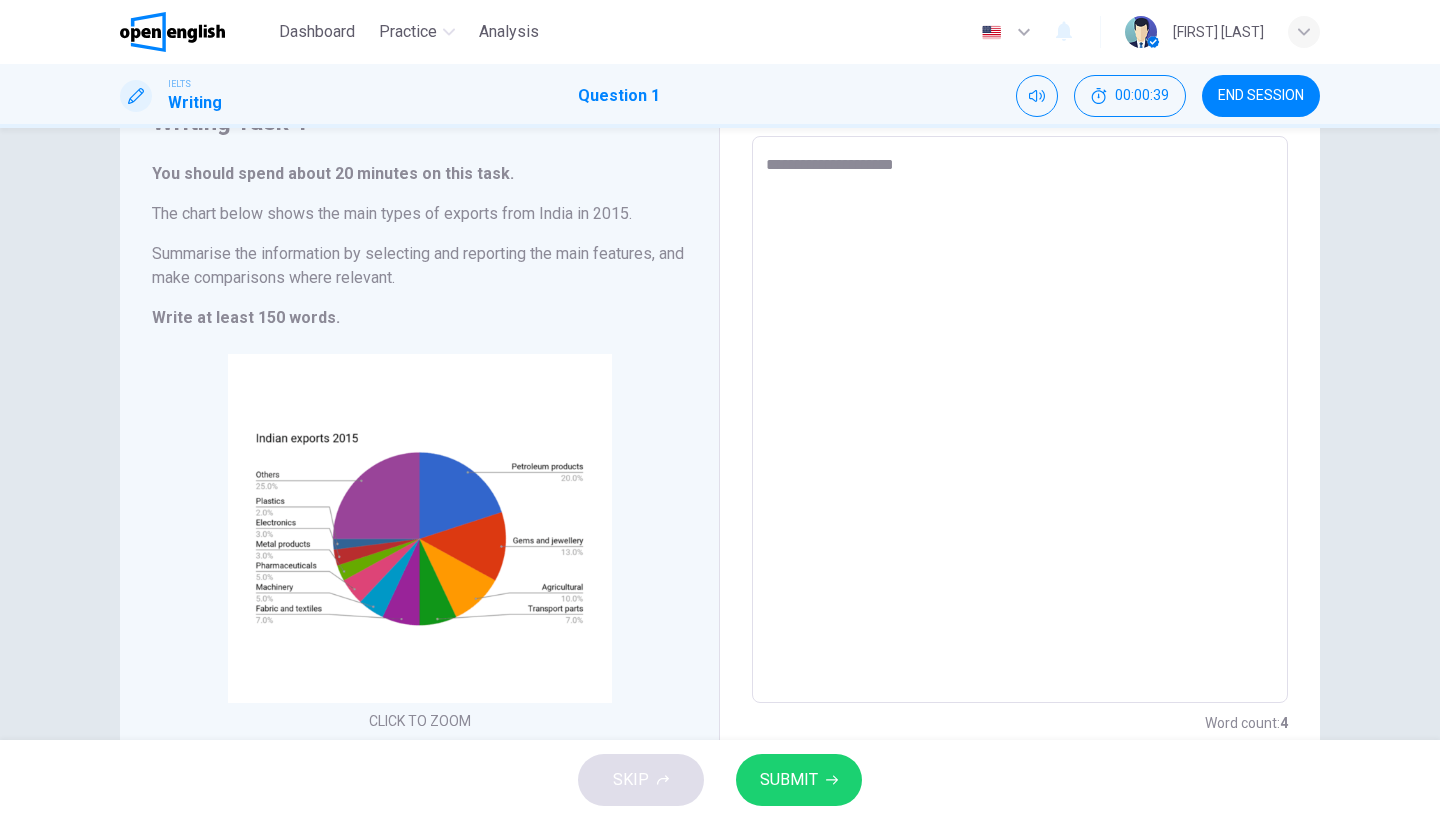 type on "*" 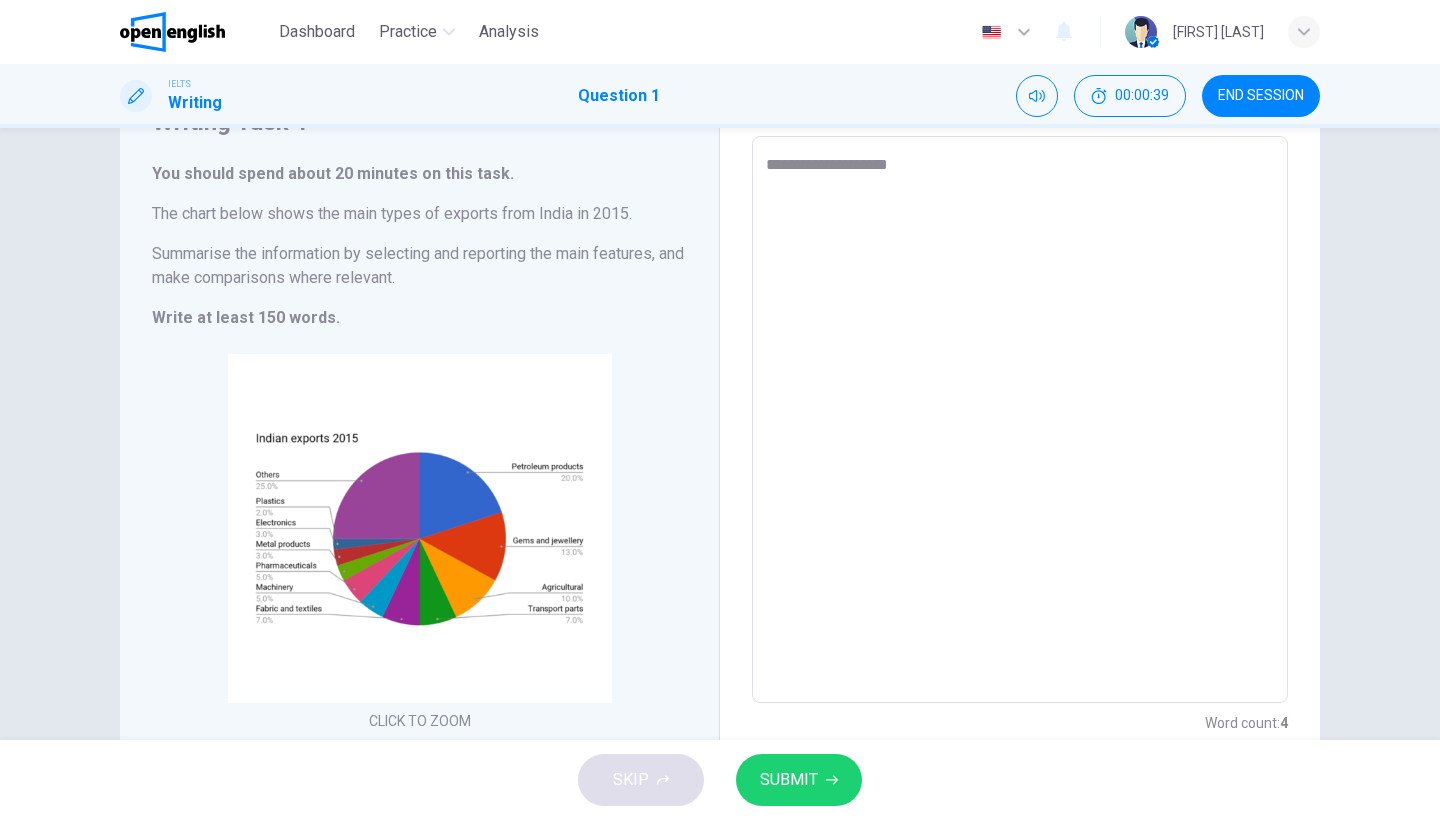type on "*" 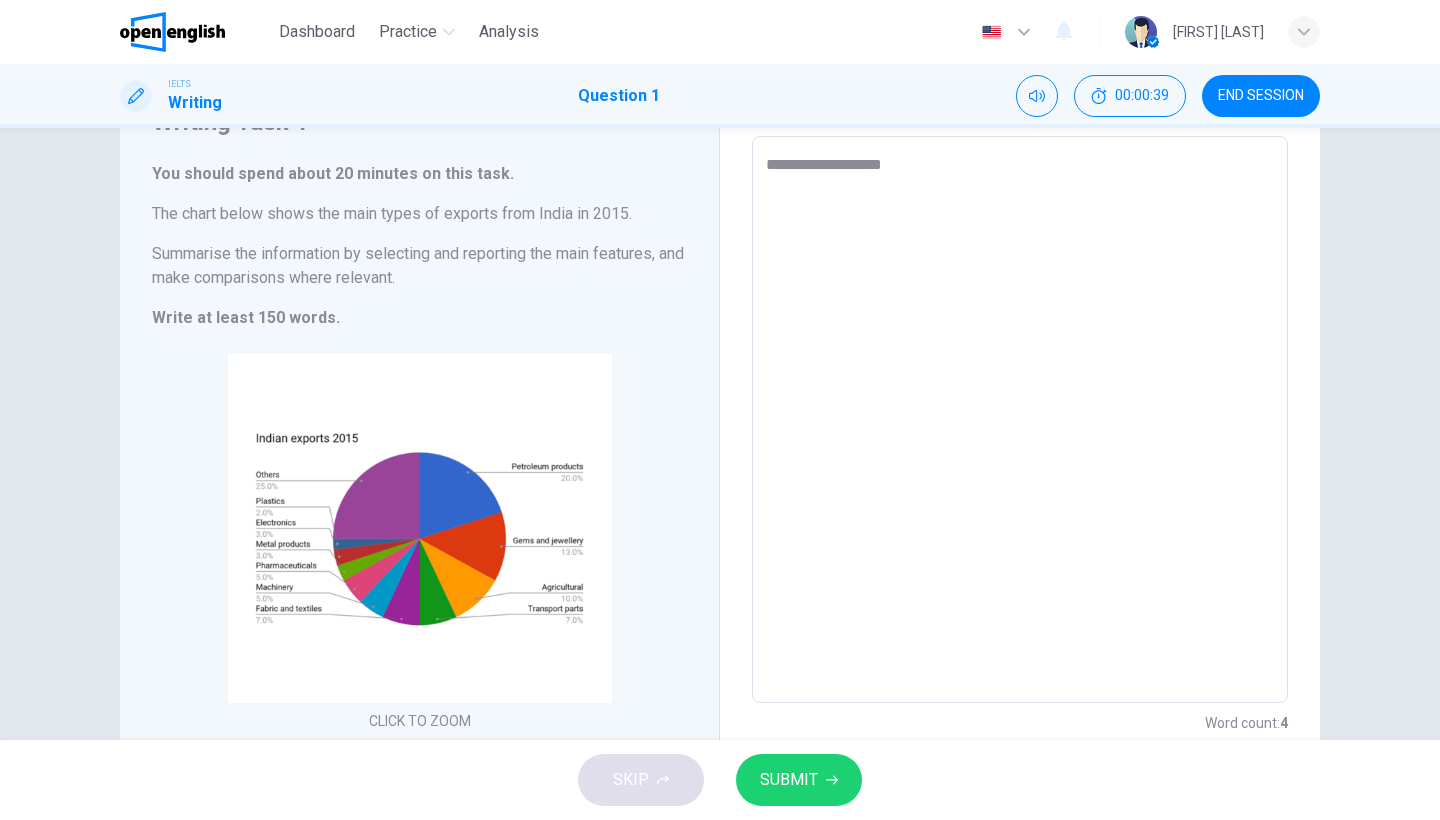type on "*" 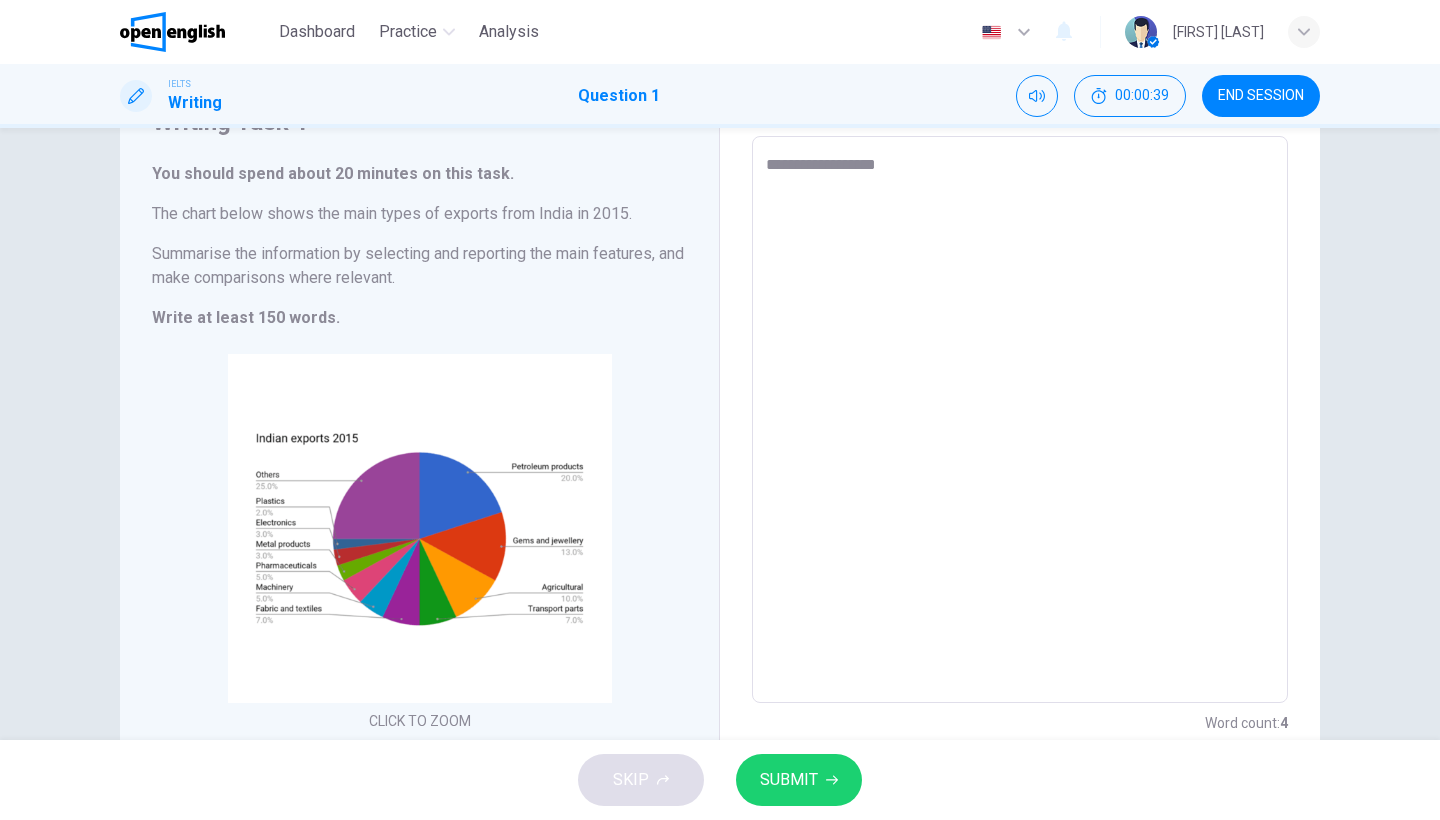 type on "*" 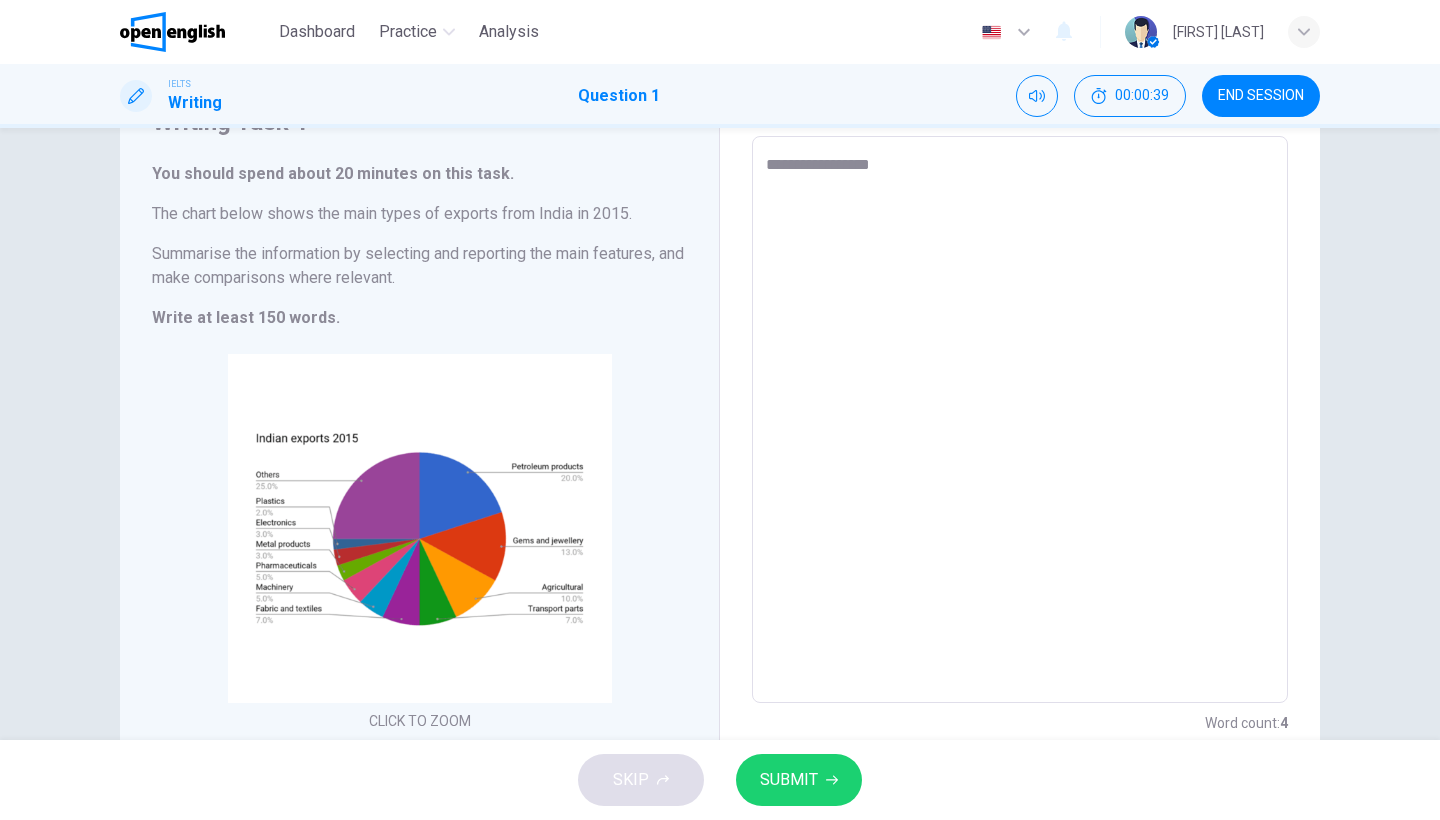 type on "*" 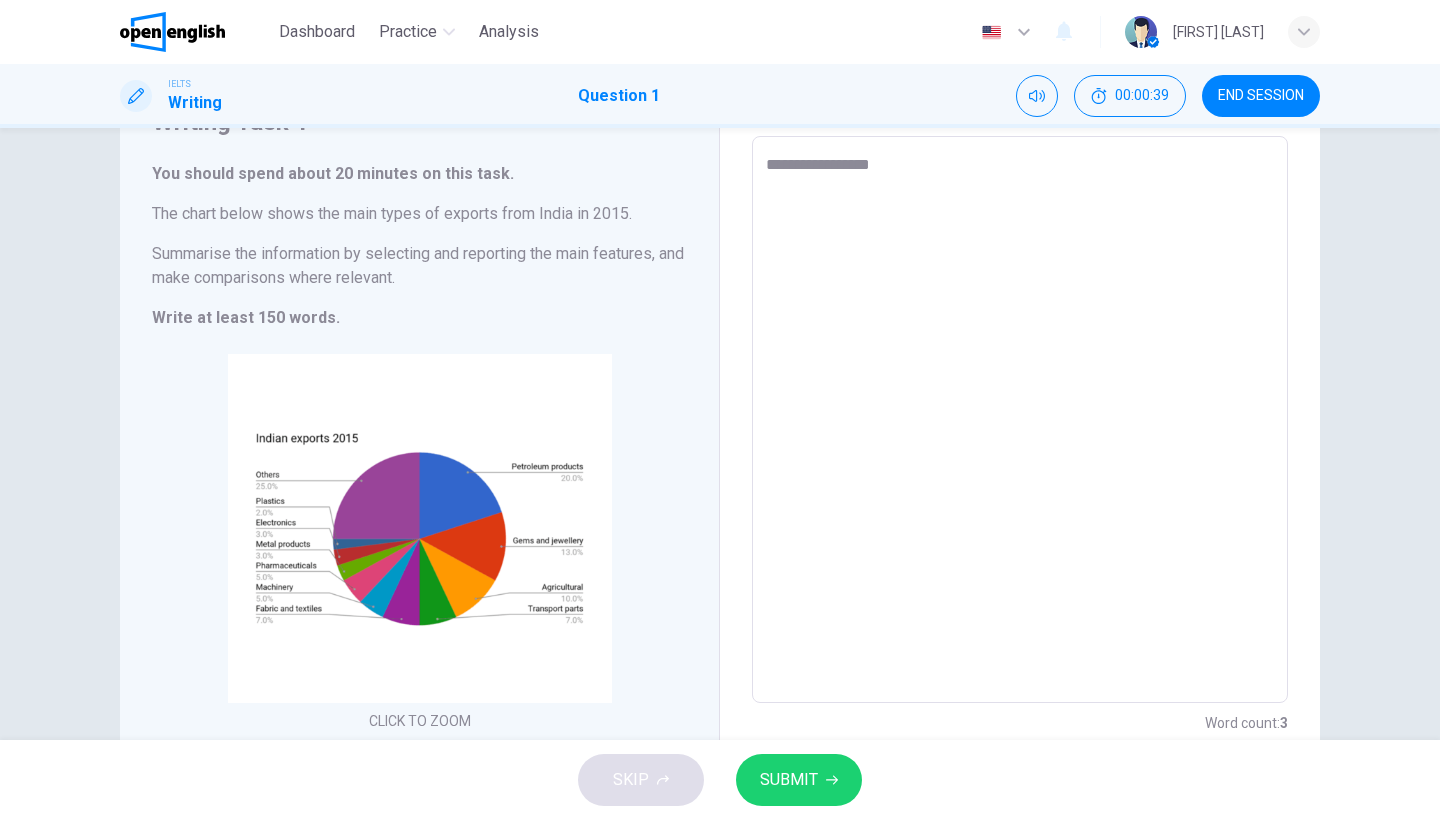 type on "**********" 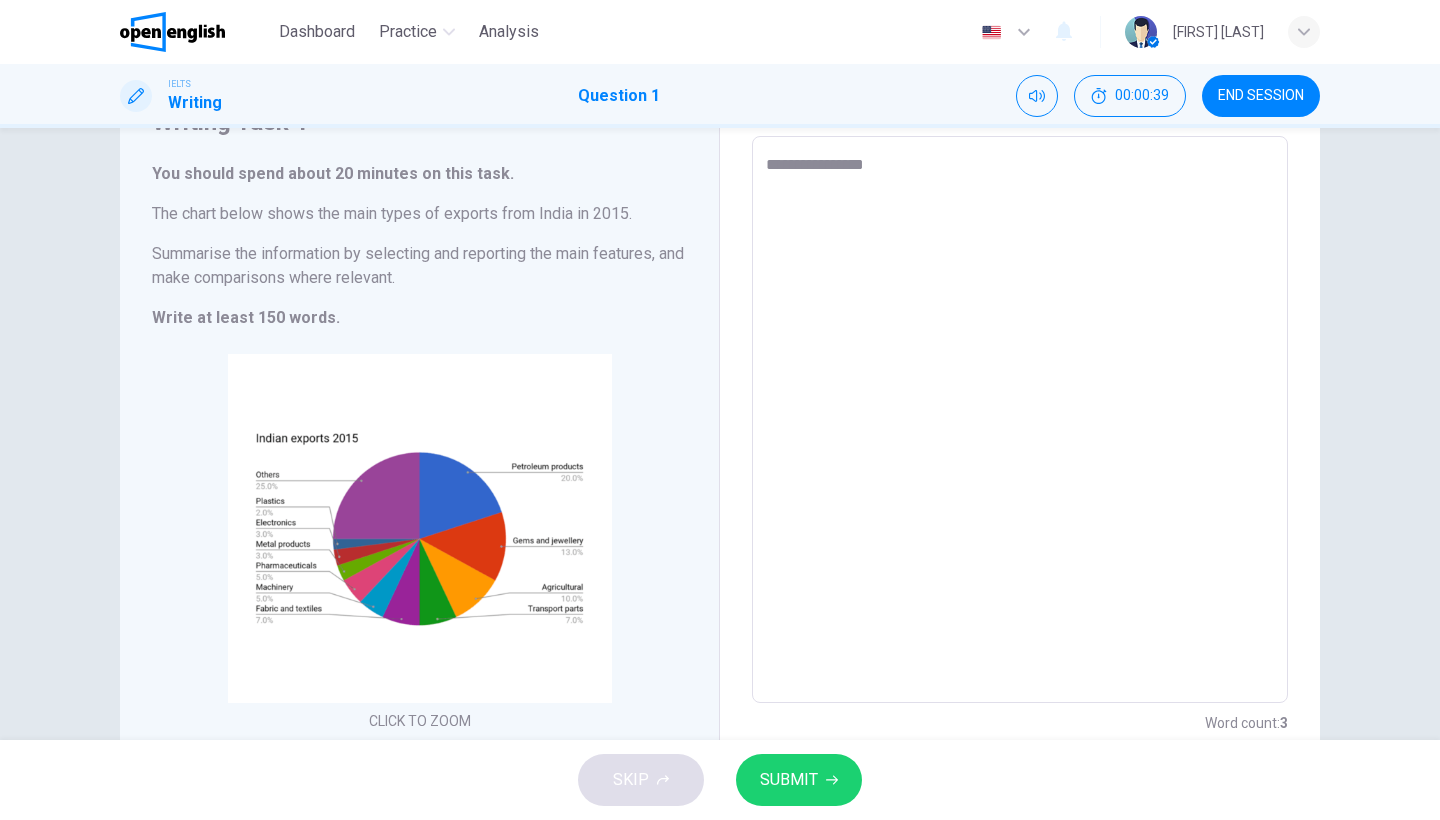 type on "*" 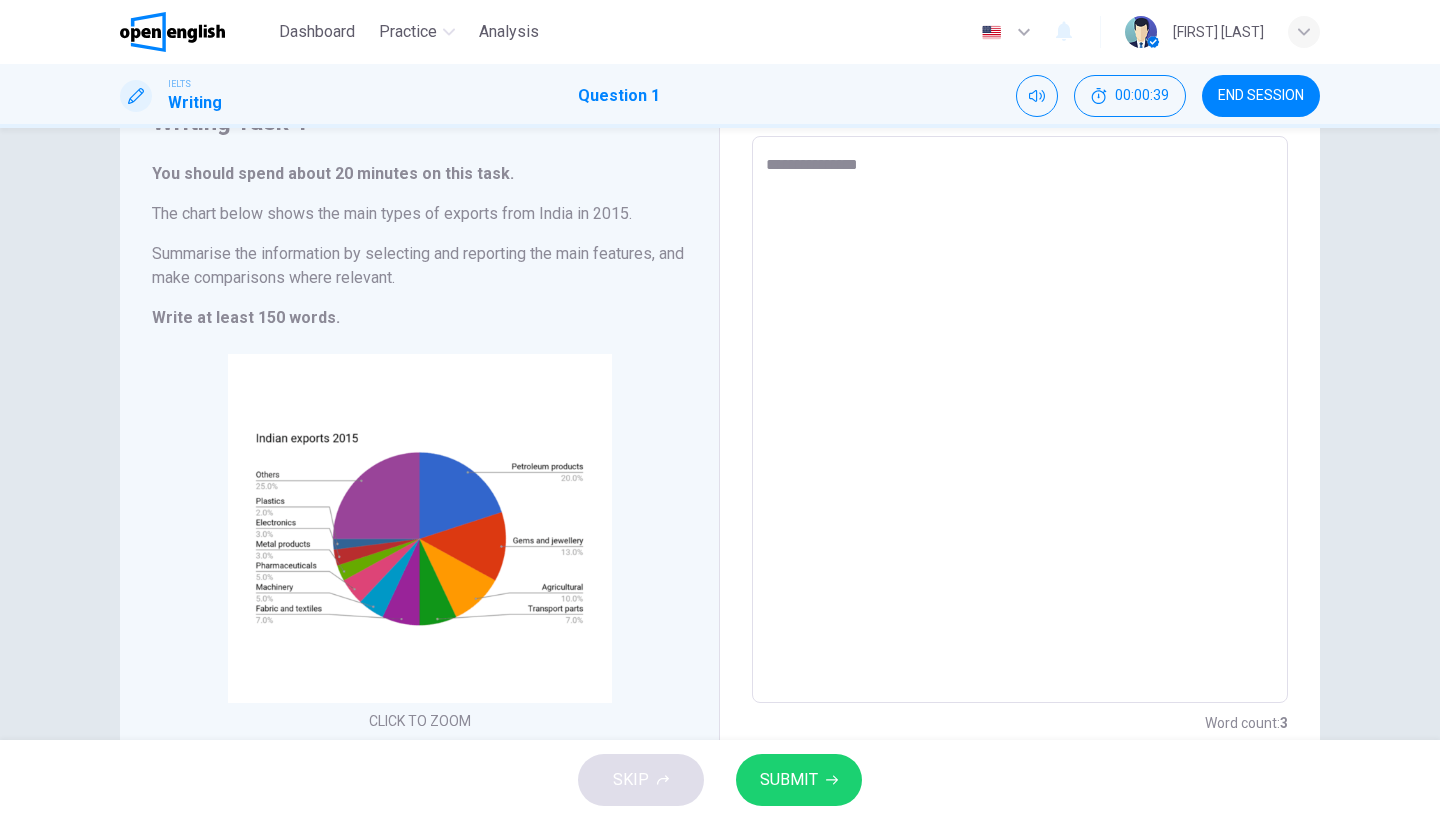 type on "*" 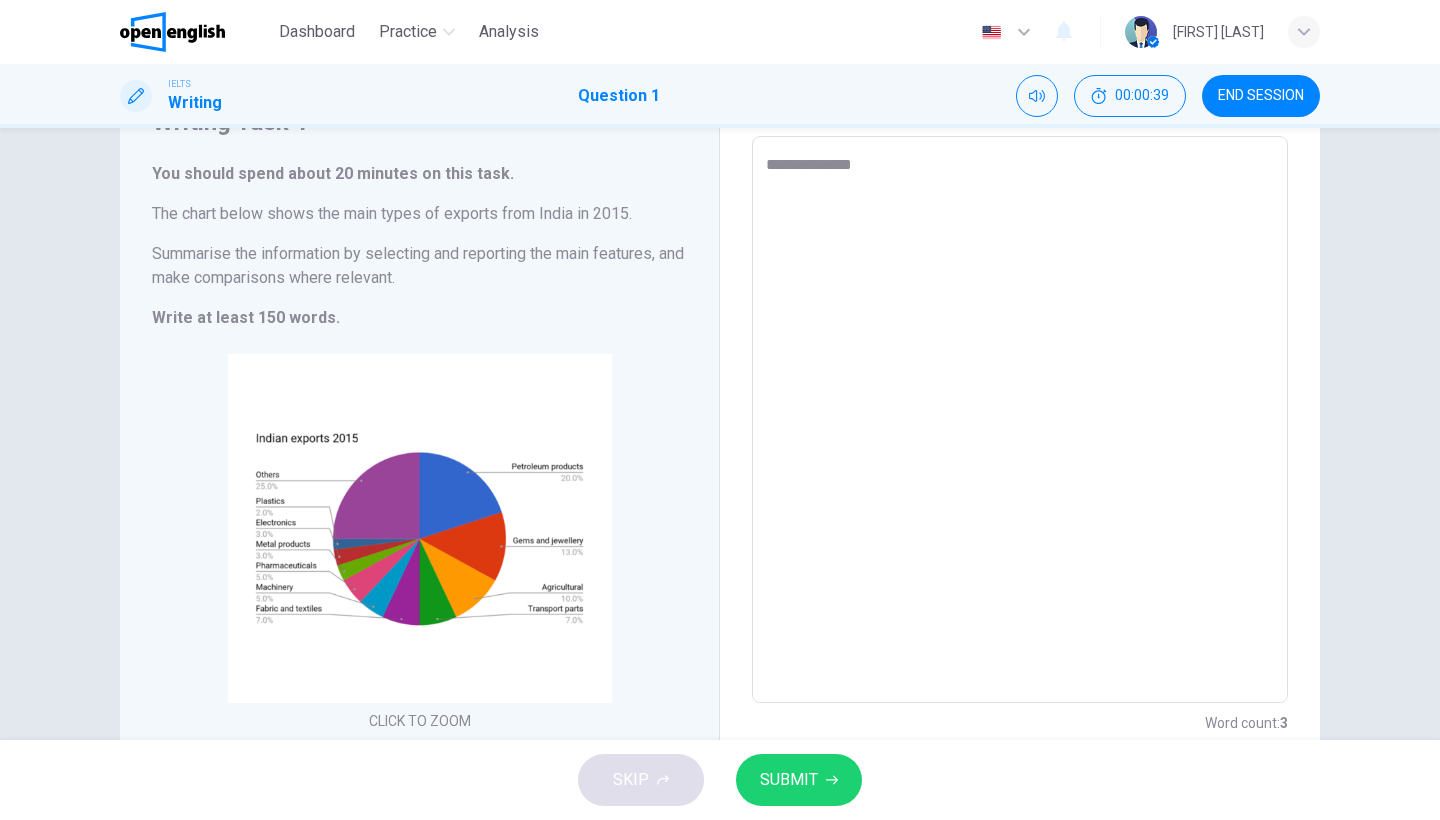 type on "*" 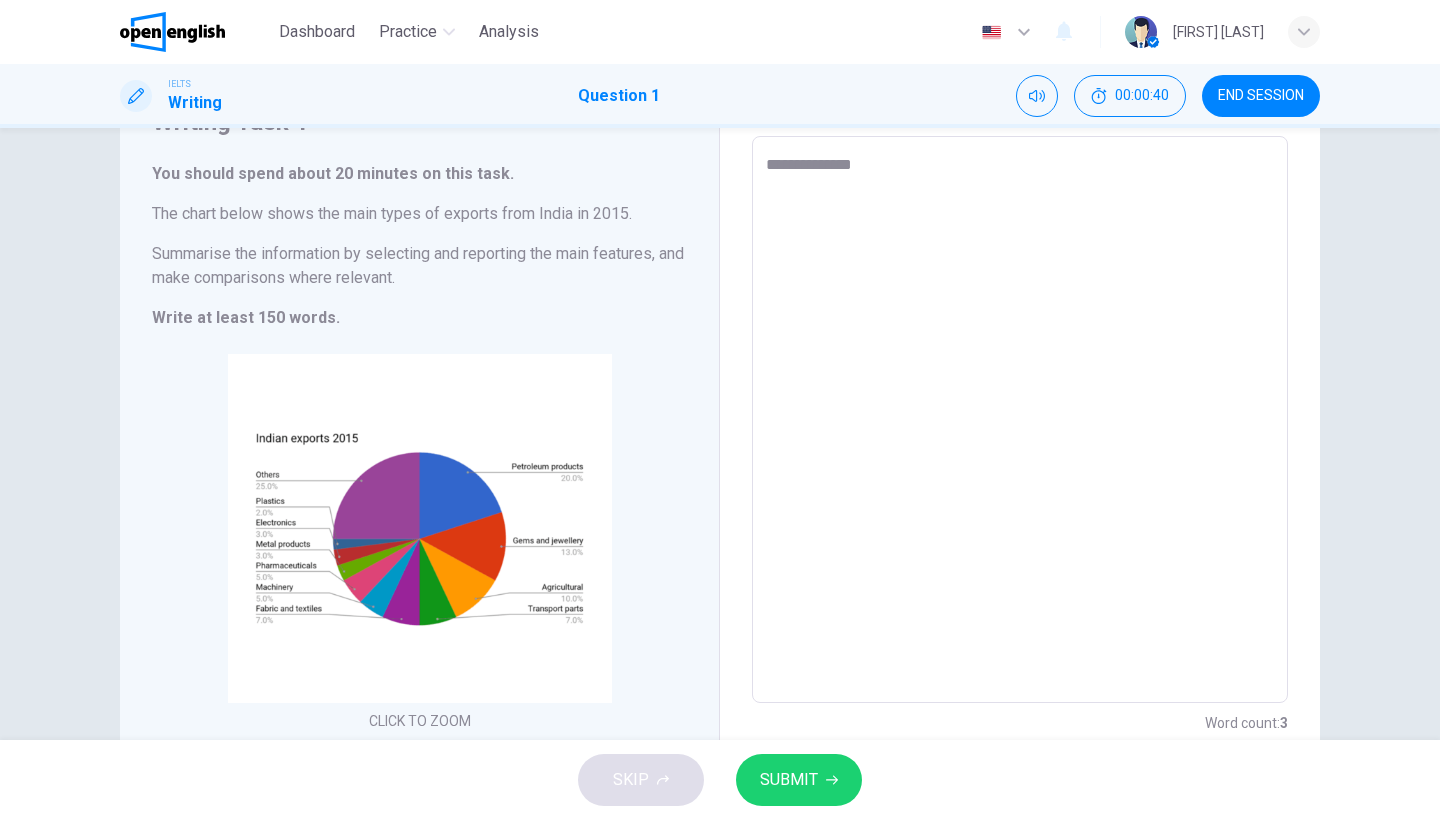 type on "**********" 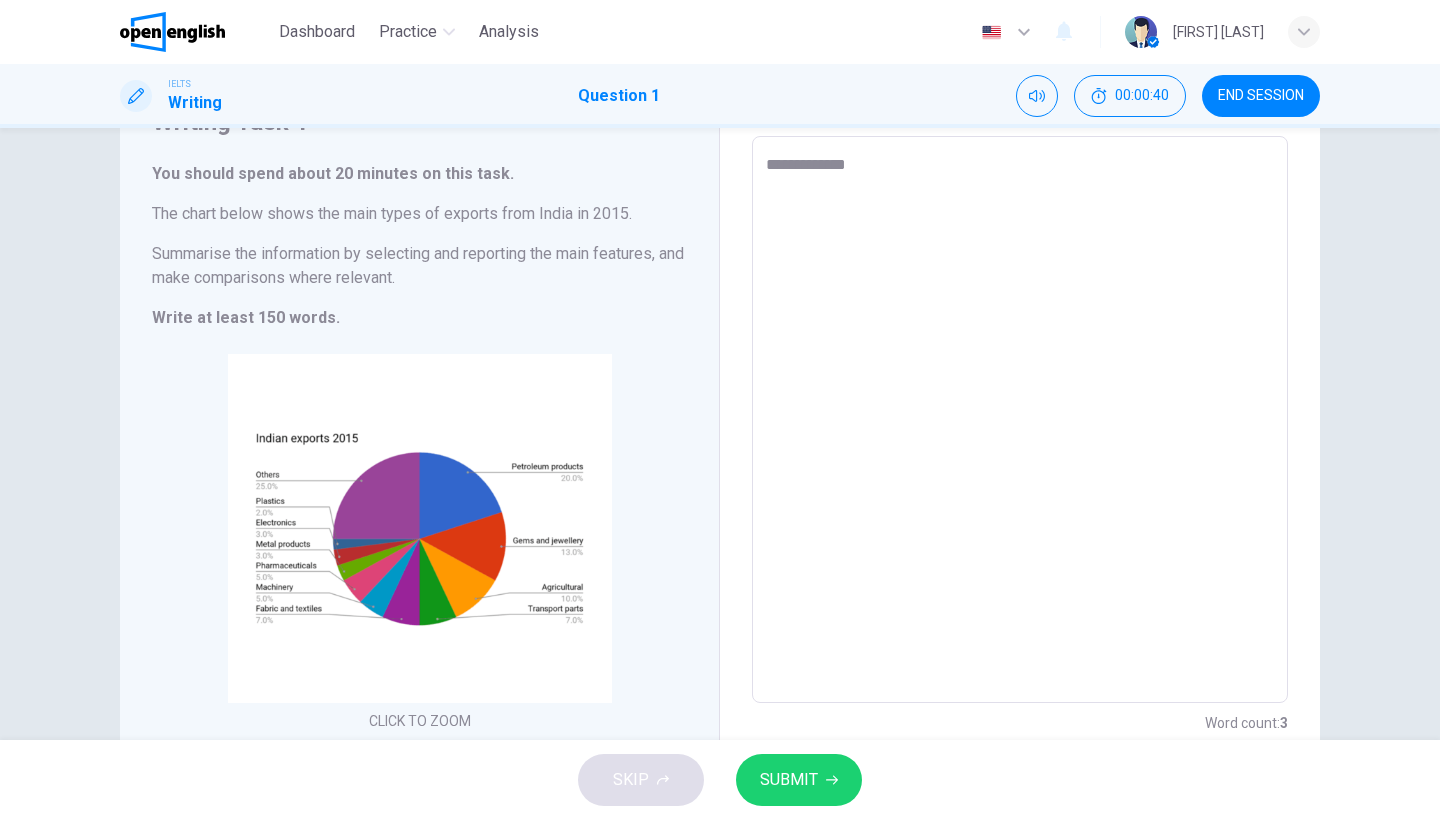type on "*" 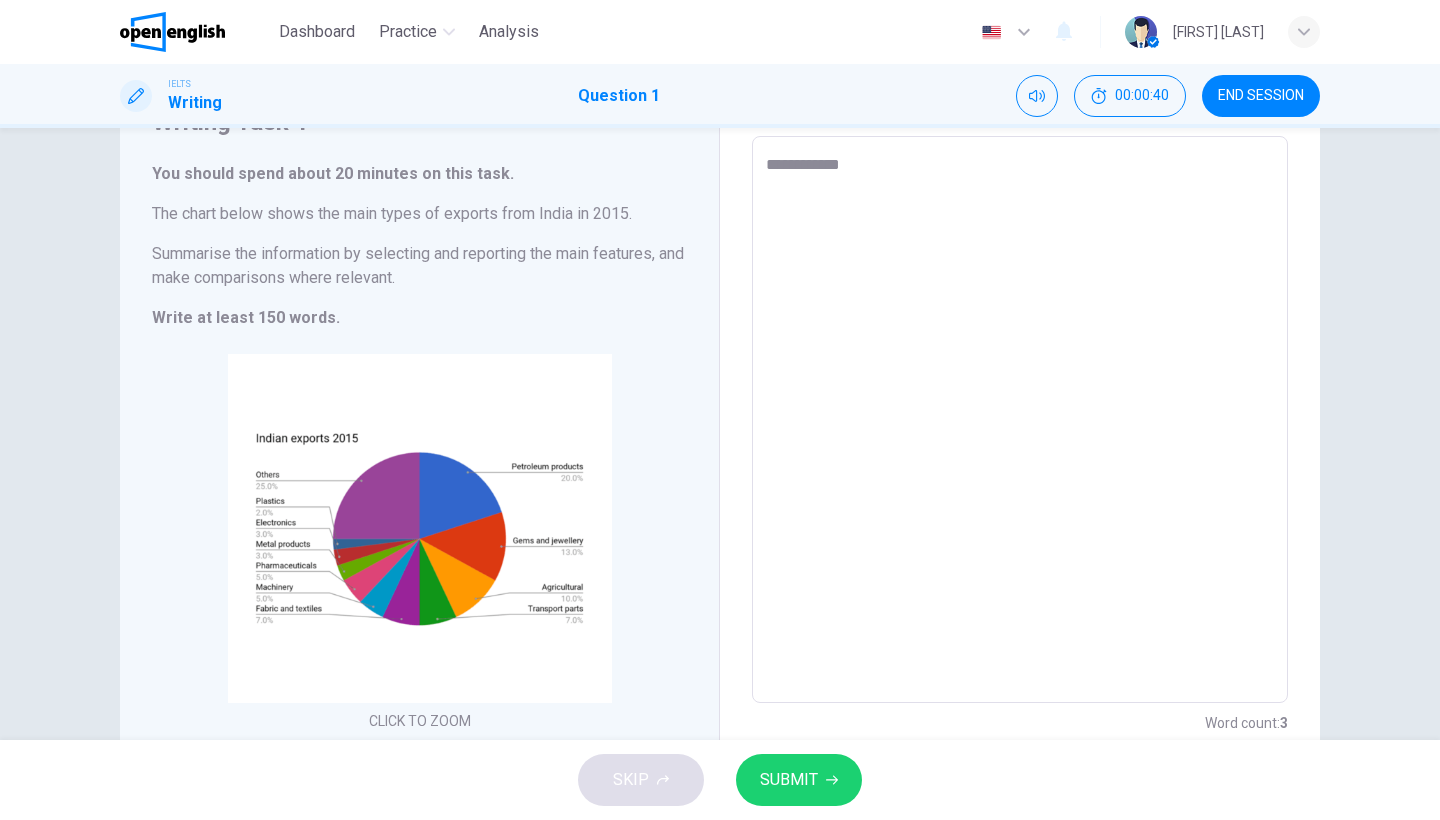 type on "*" 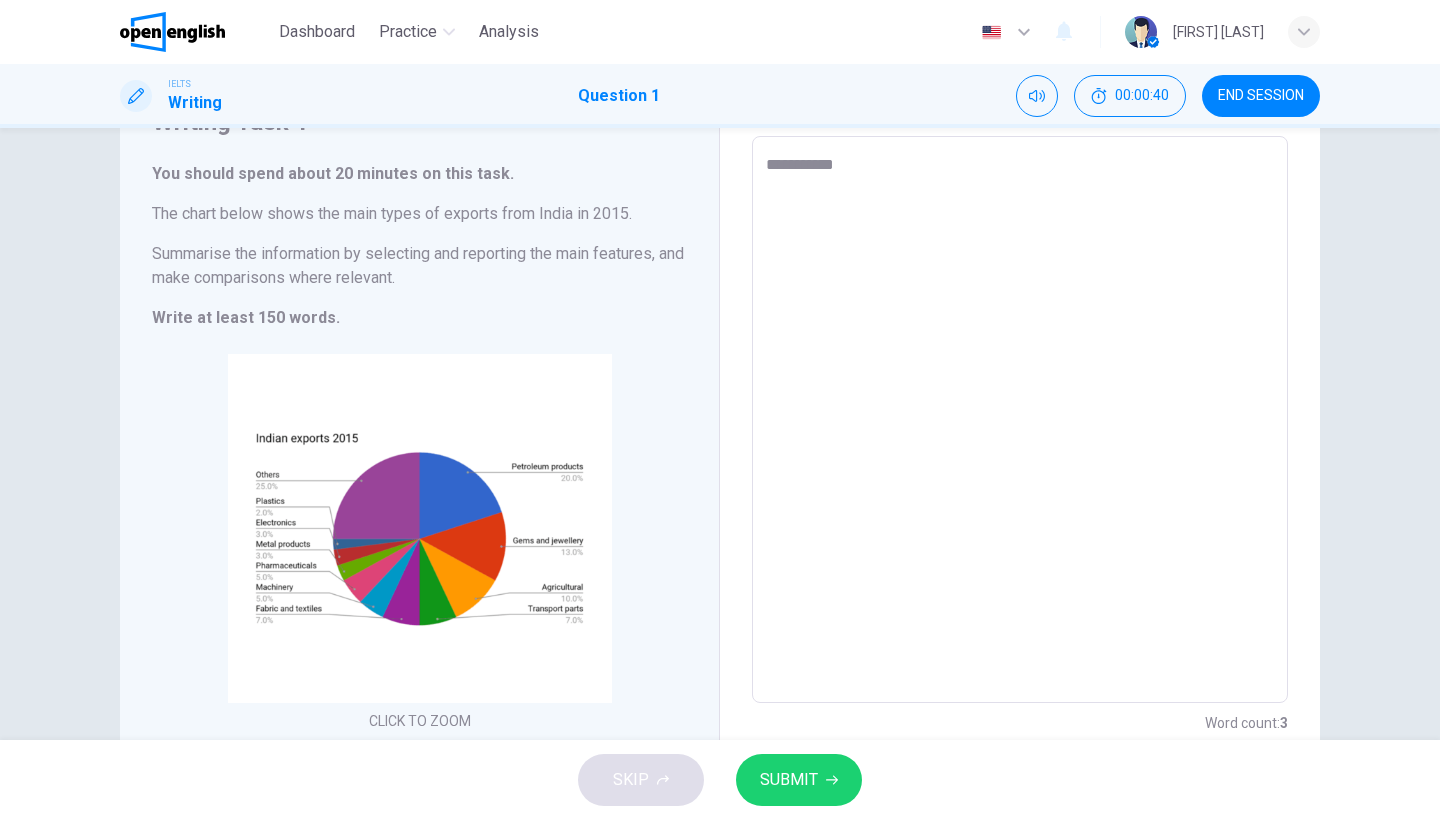 type on "*" 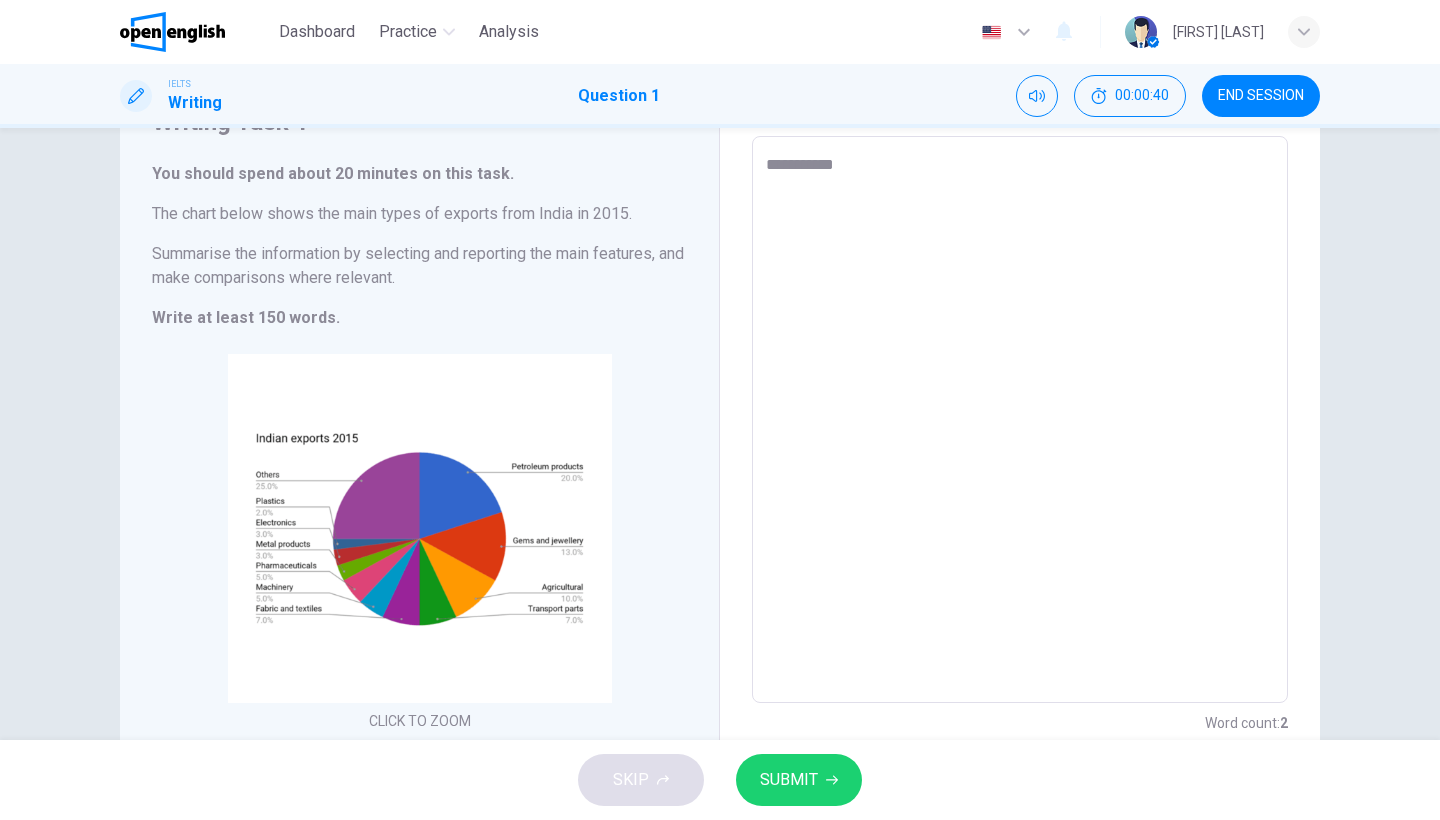 type on "*********" 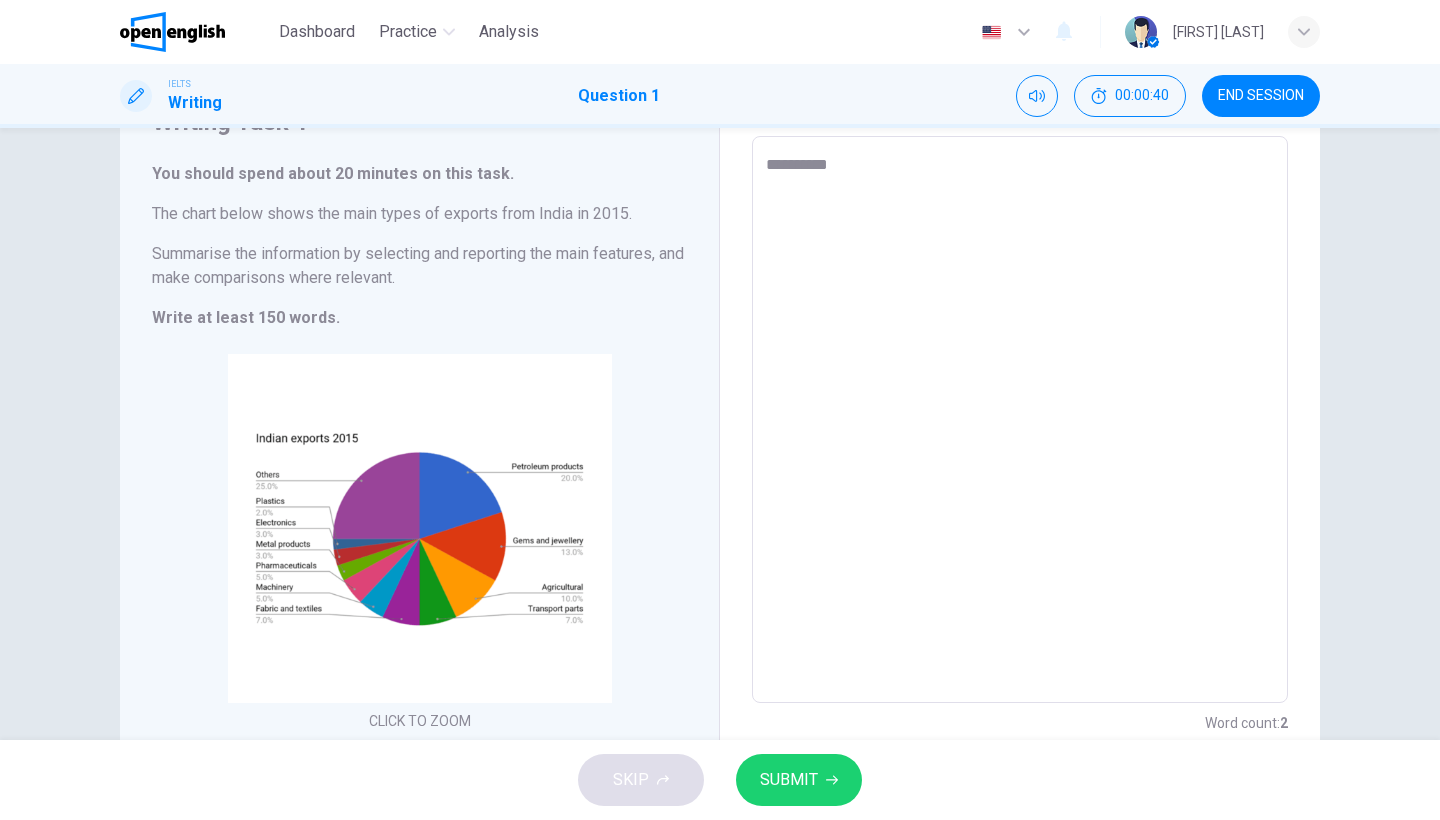 type on "*" 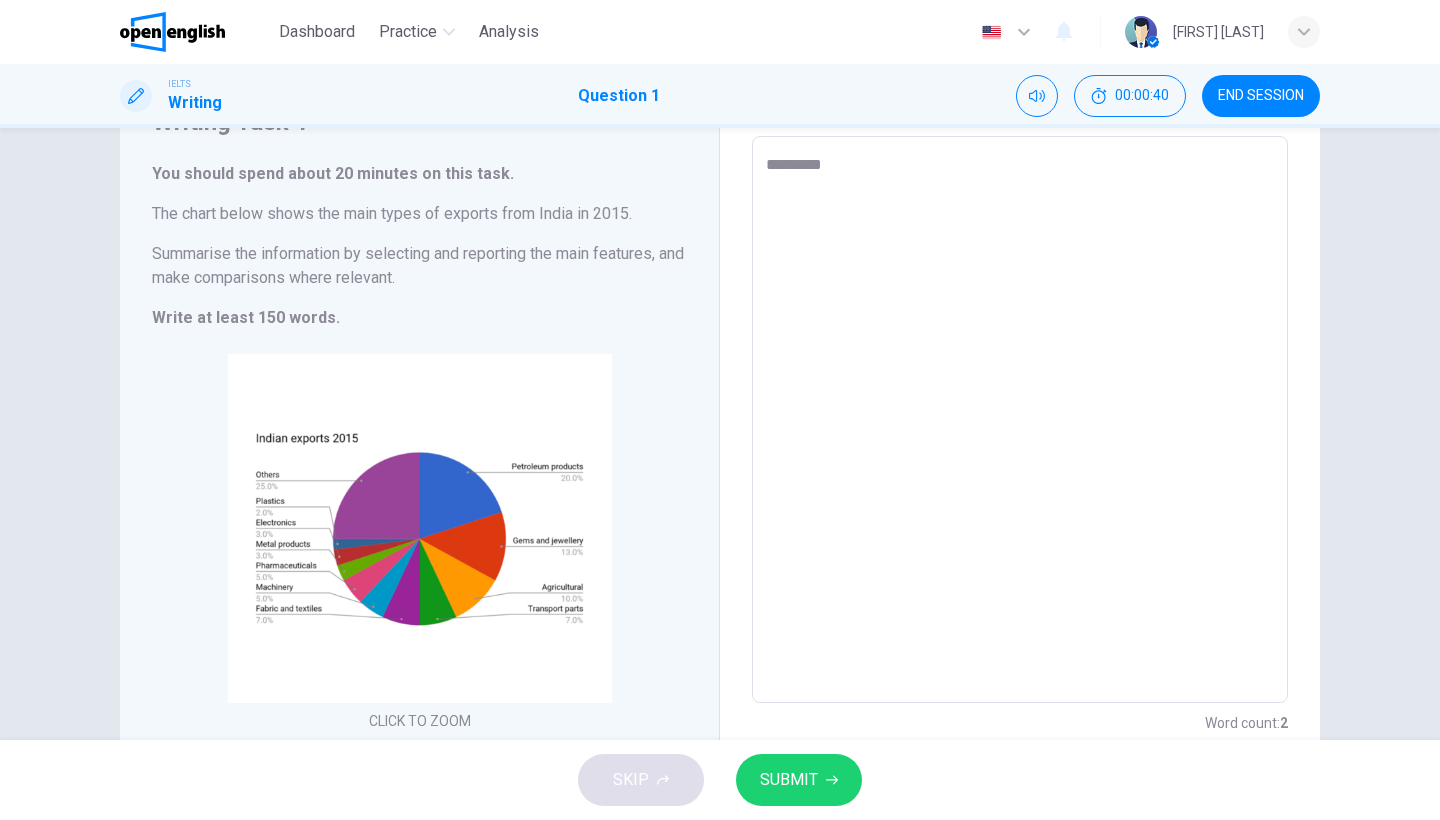 type on "*" 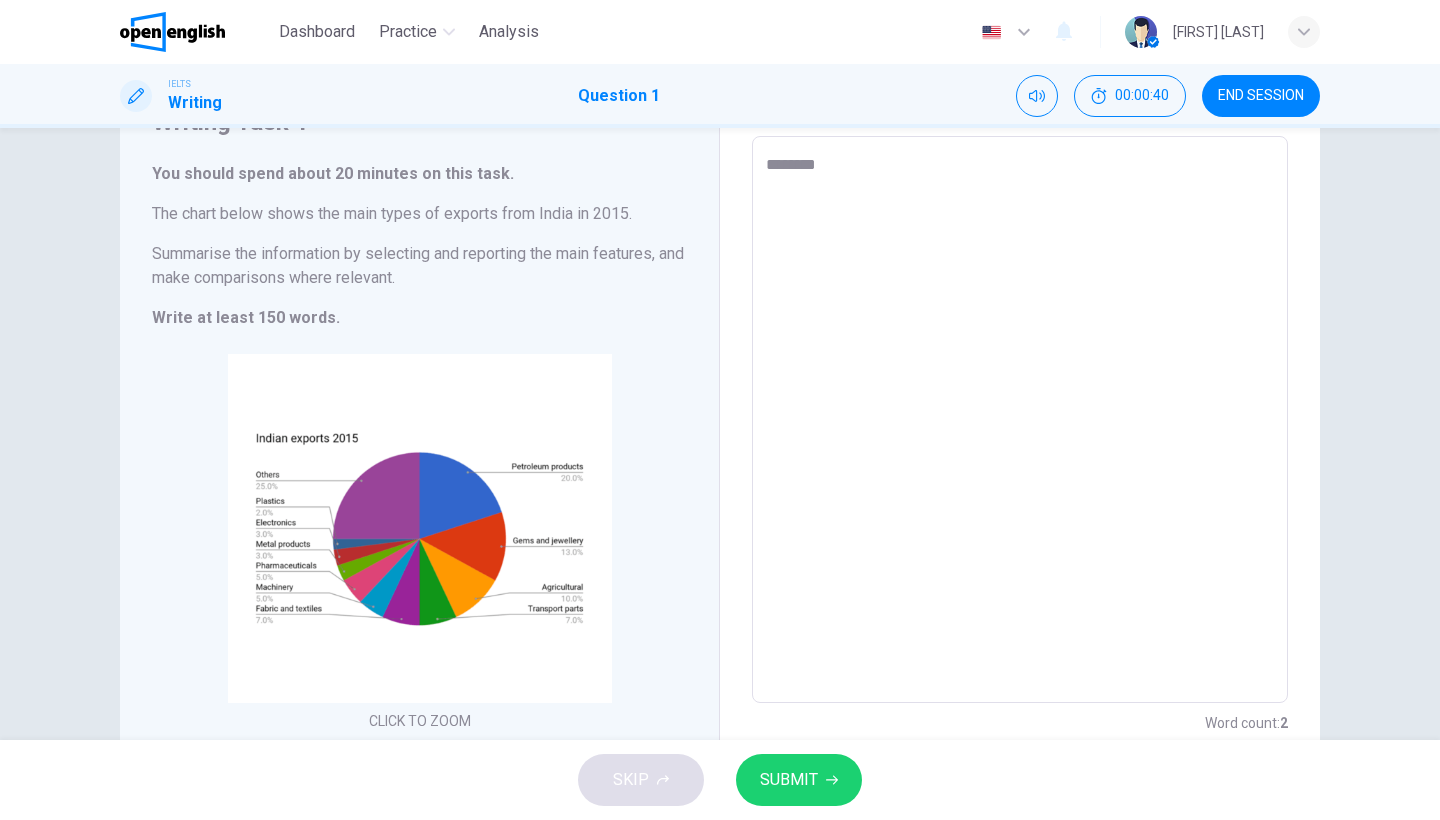 type on "*" 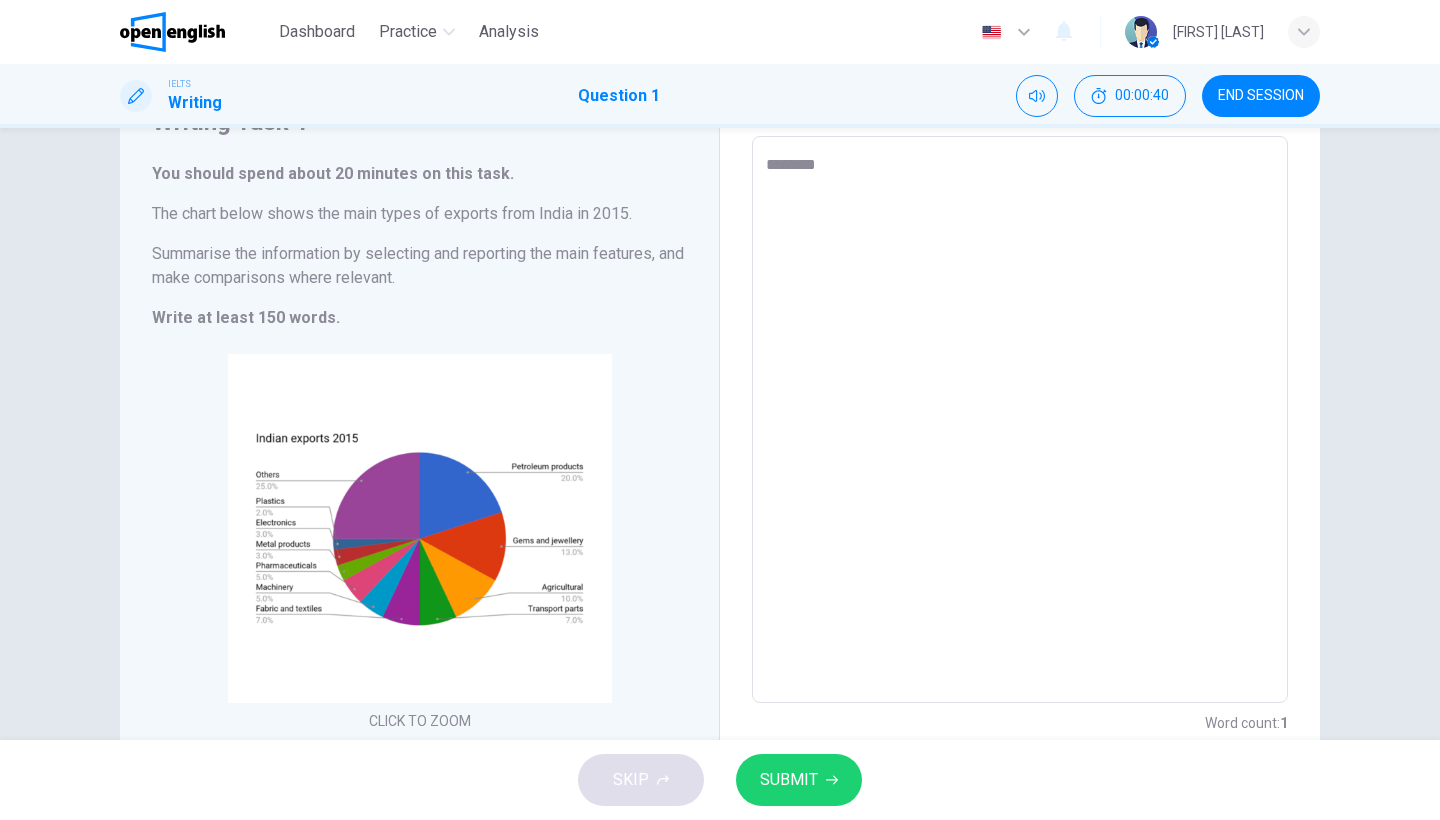 type on "*******" 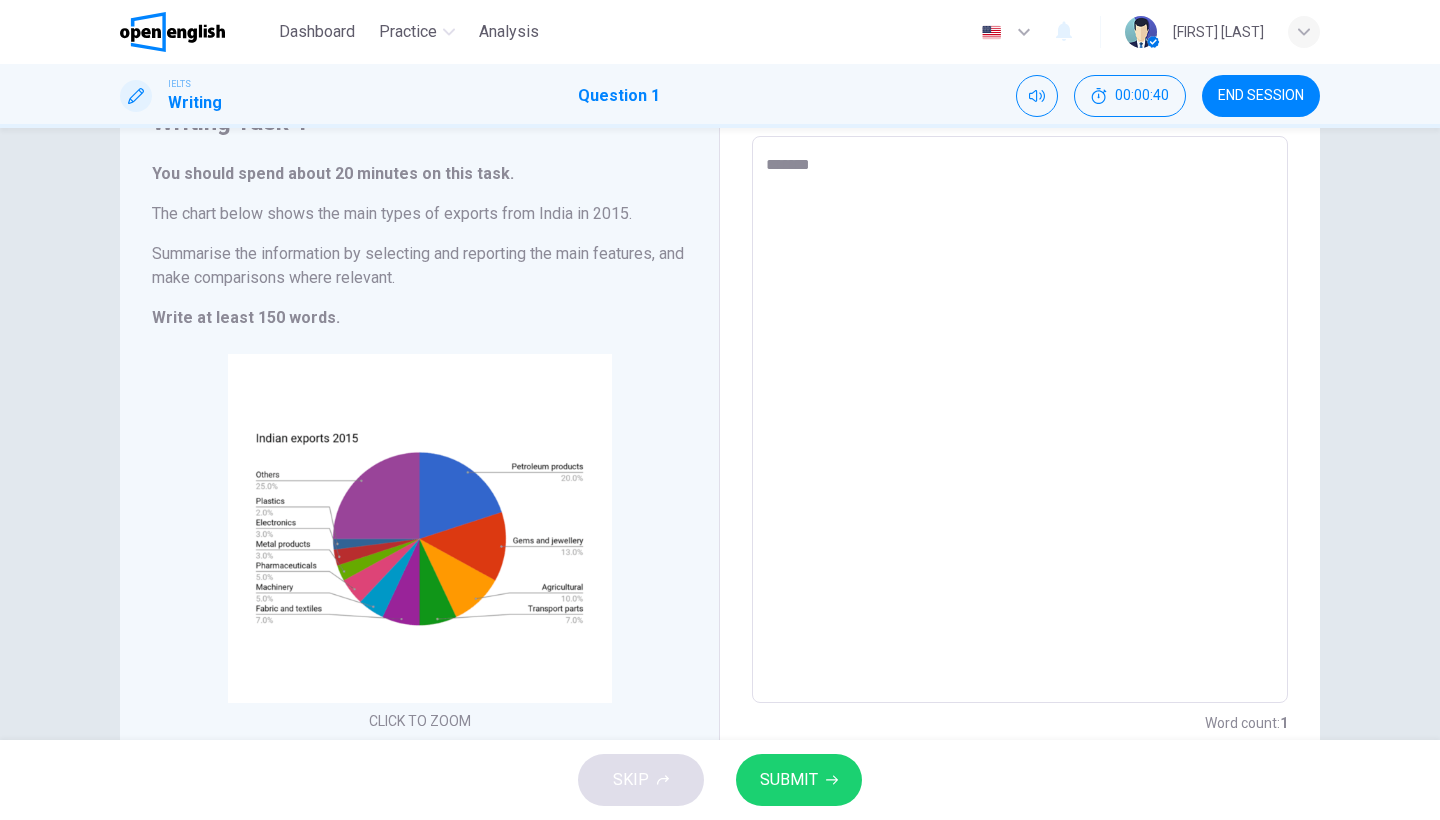 type on "*" 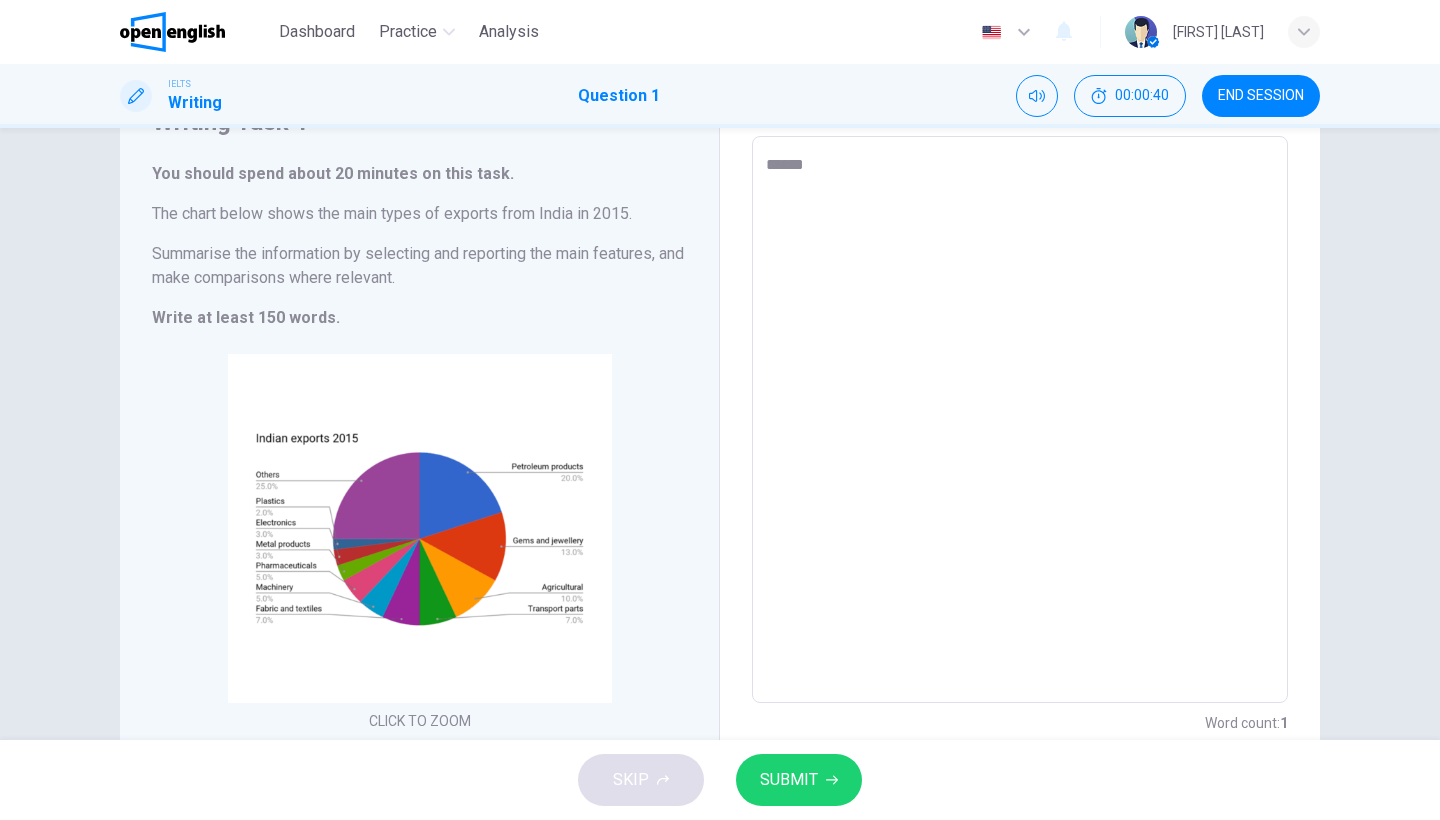 type on "*" 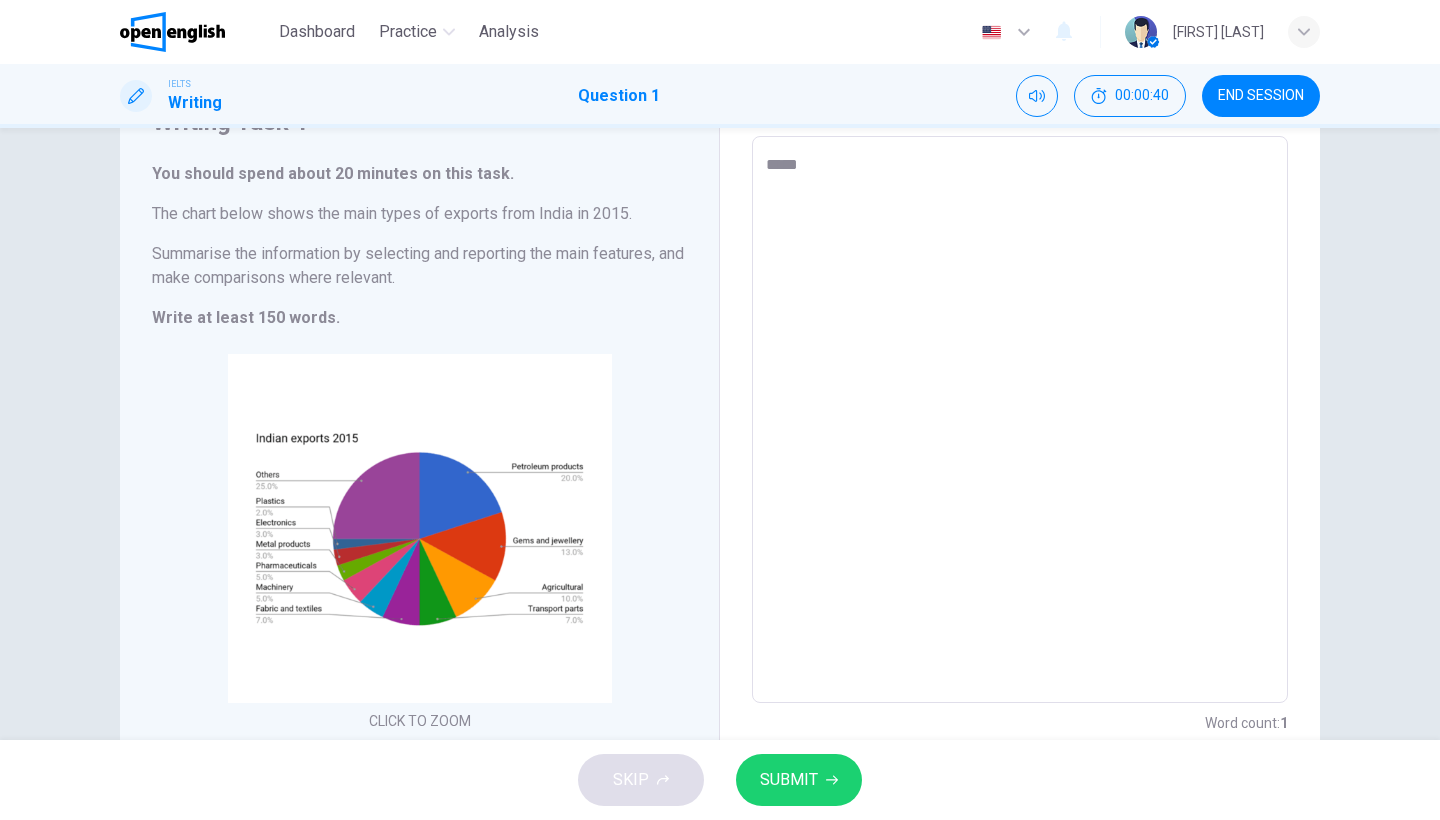 type on "*" 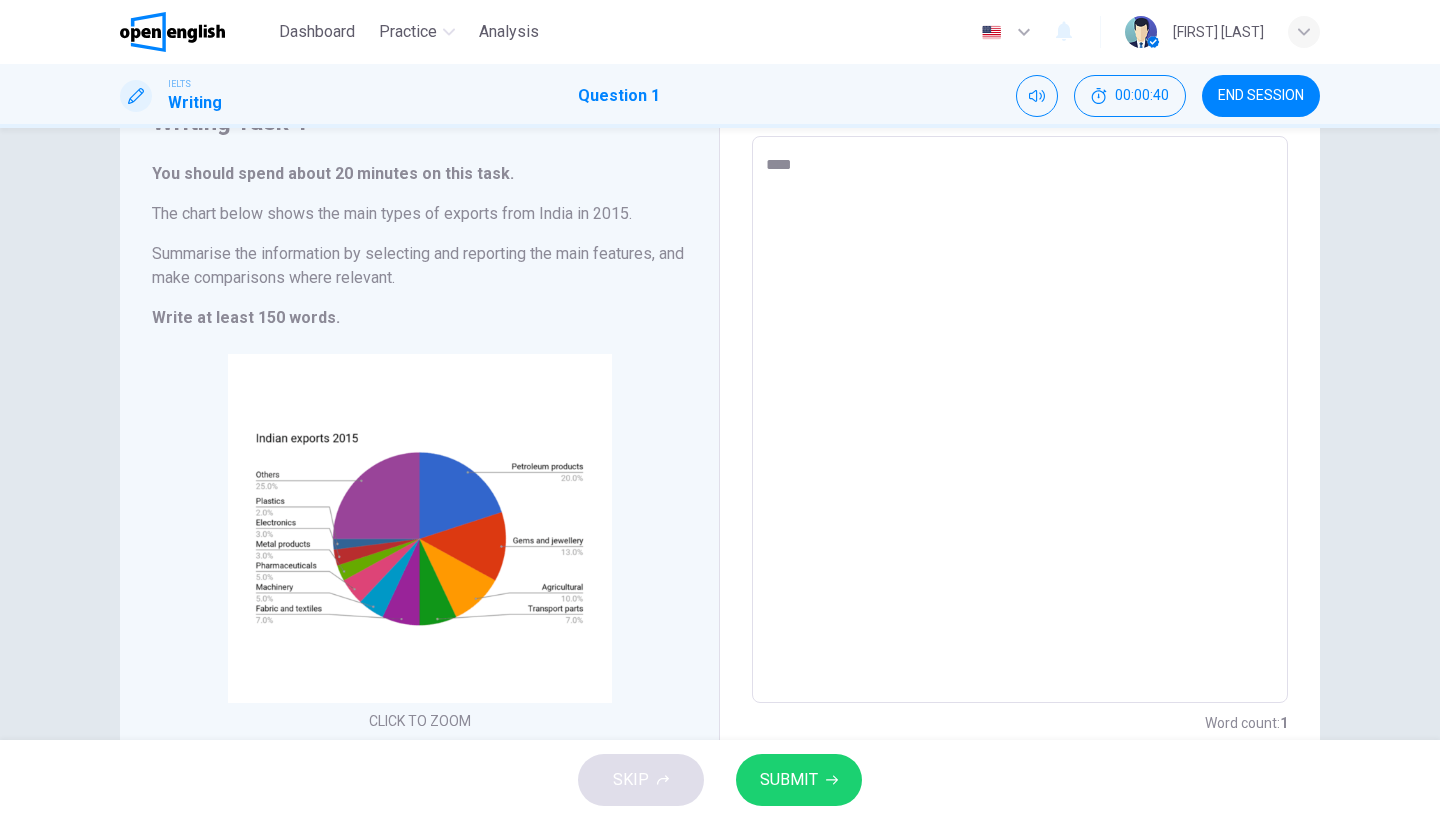type on "*" 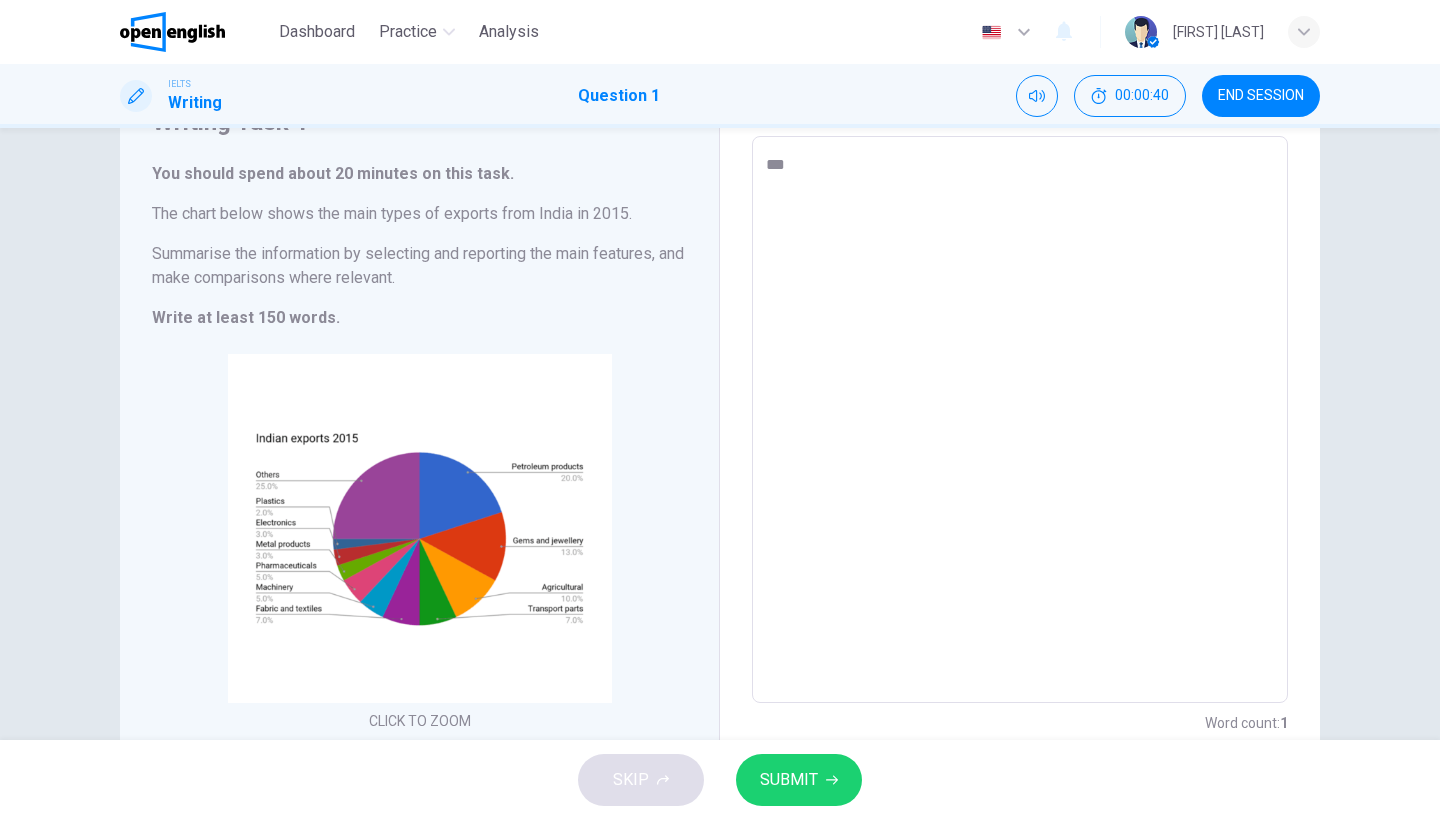 type on "*" 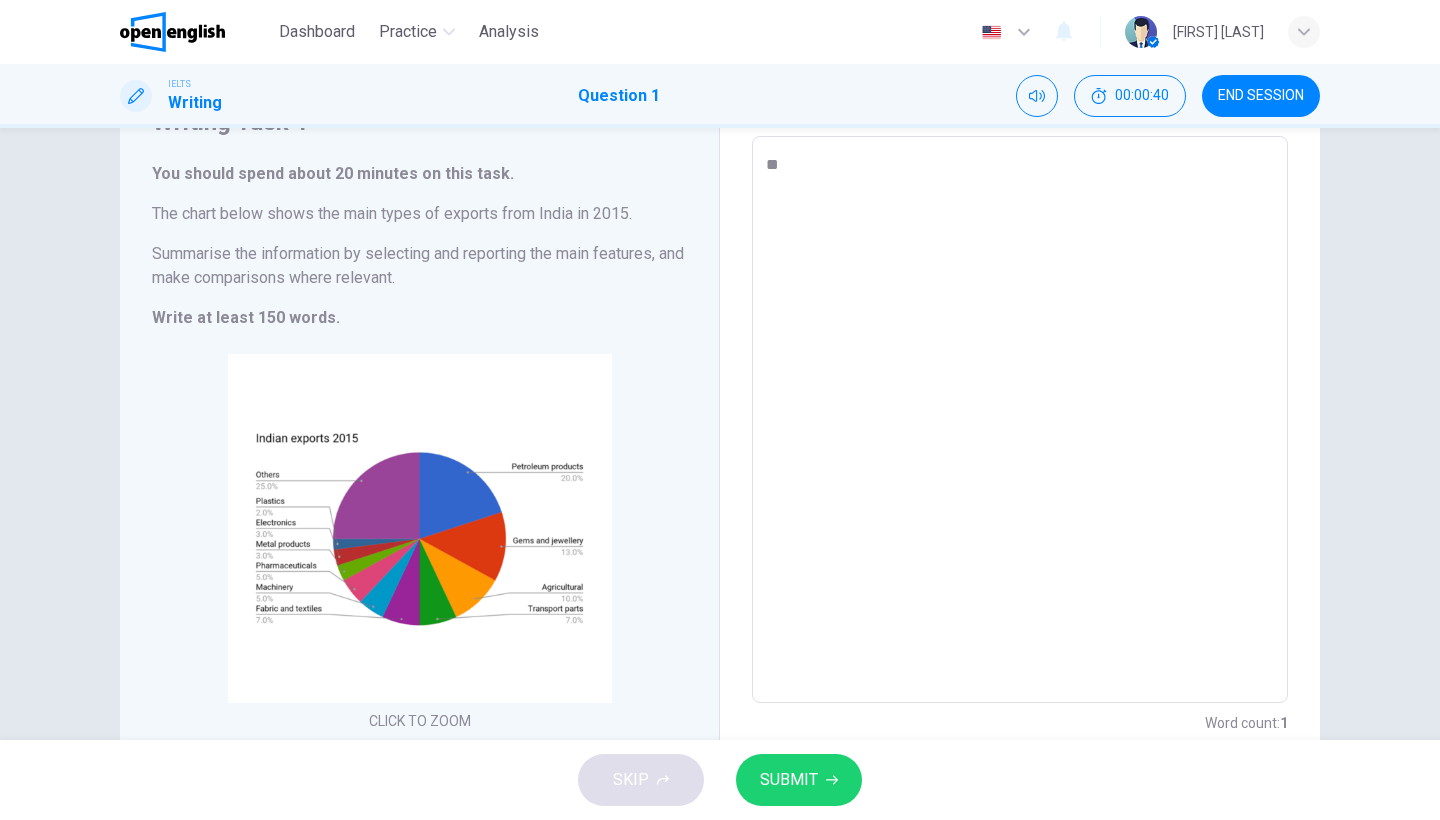 type on "*" 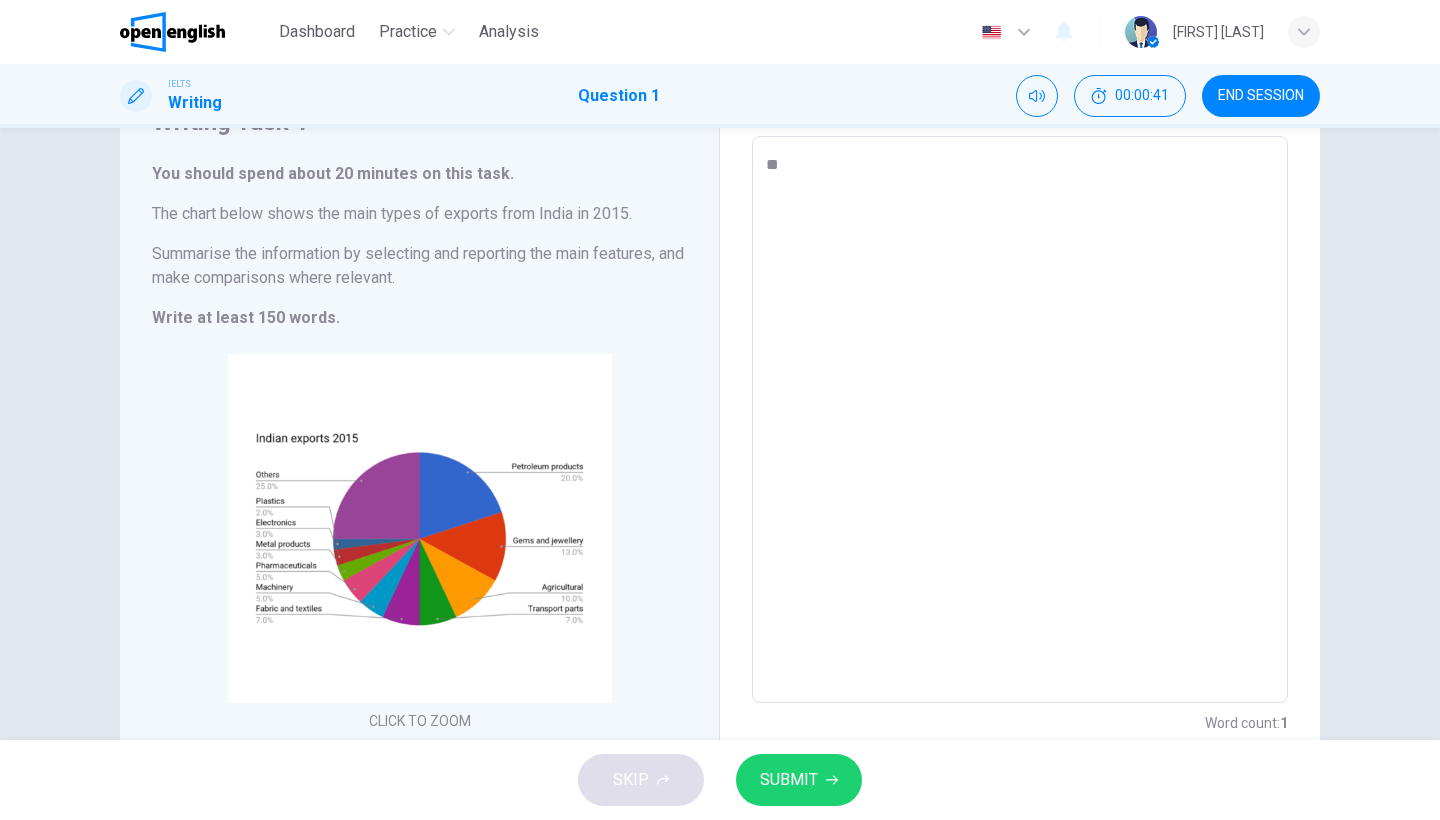 type on "*" 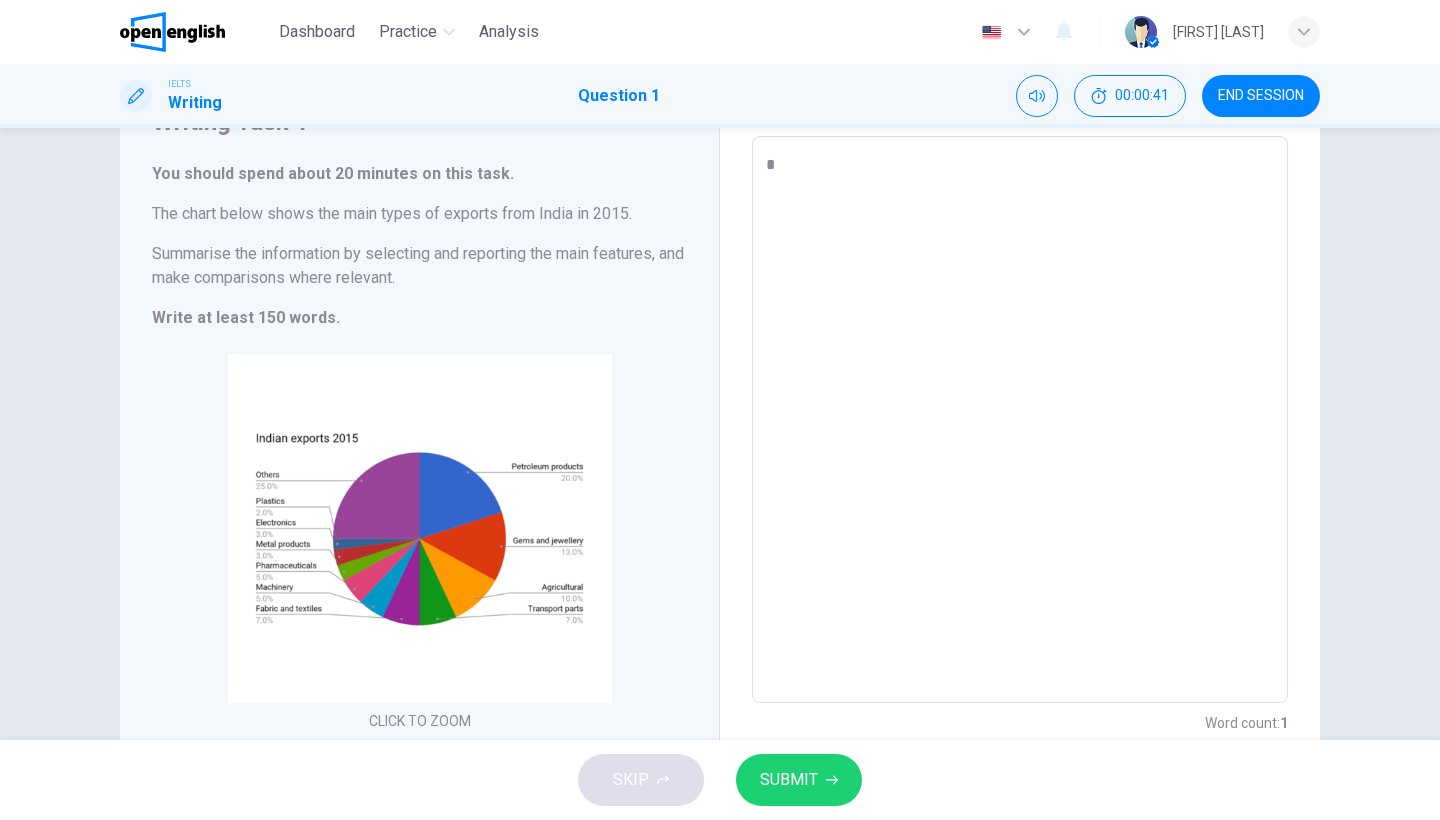 type on "*" 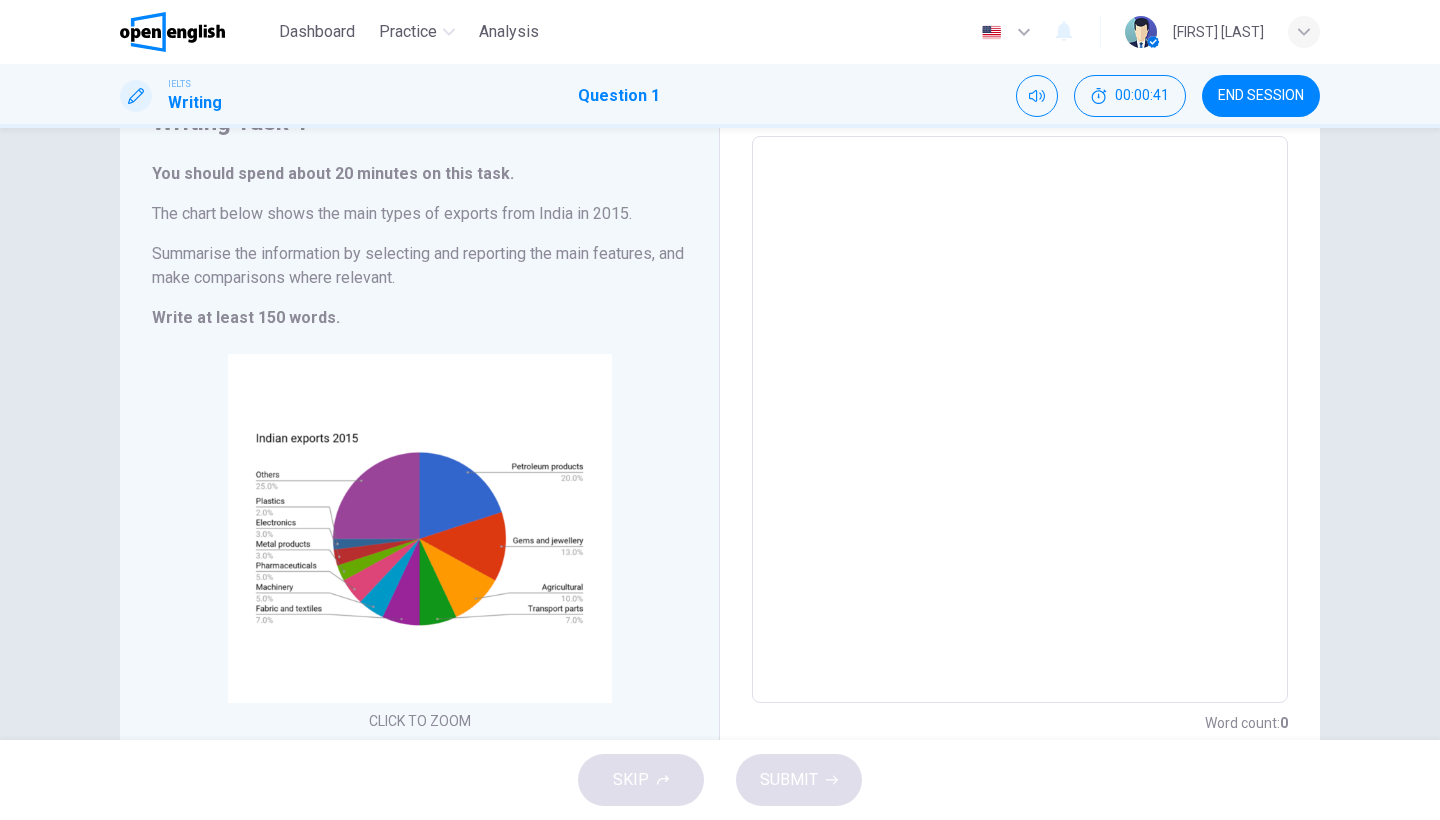 type on "*" 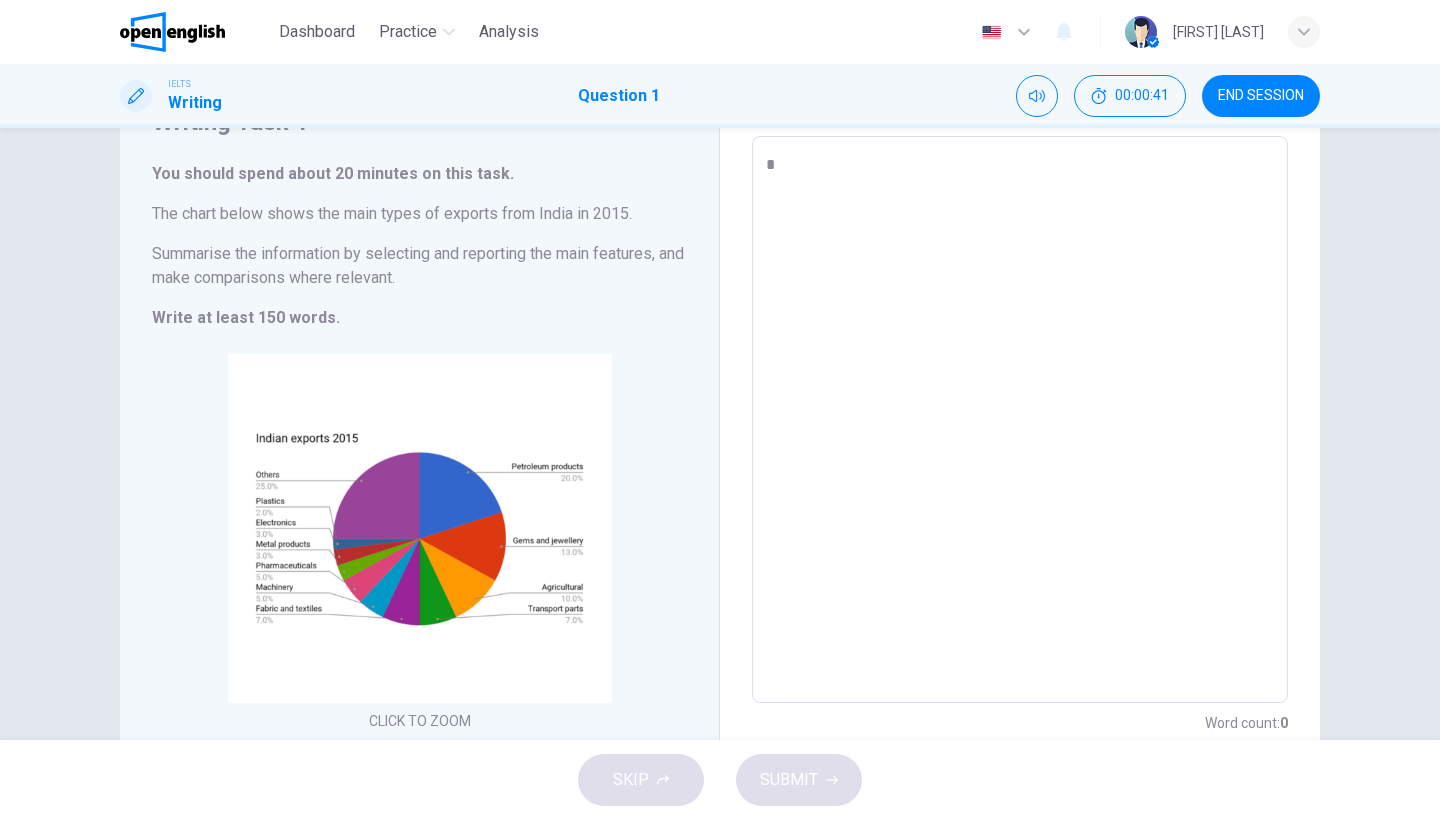 type on "*" 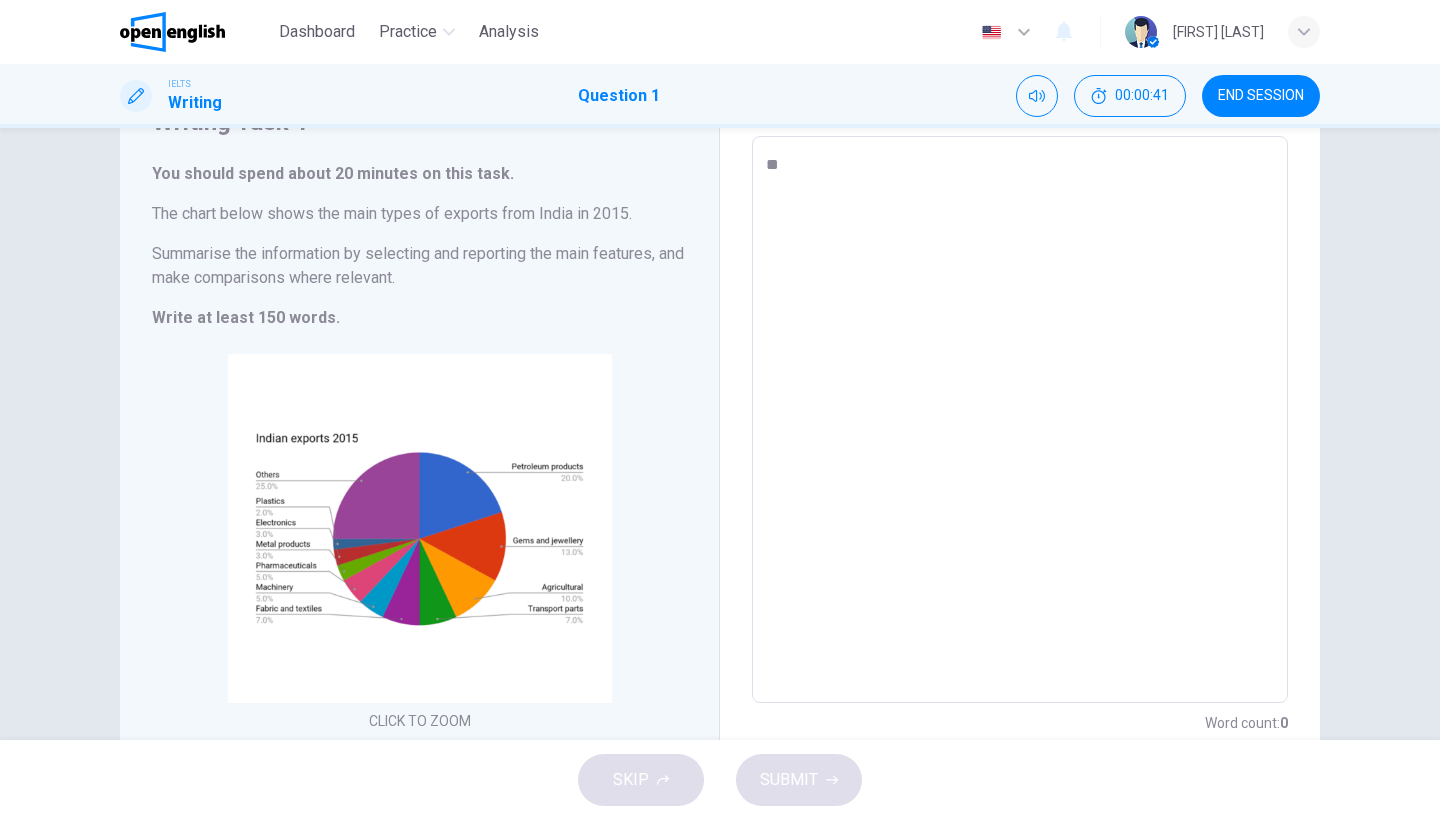 type on "*" 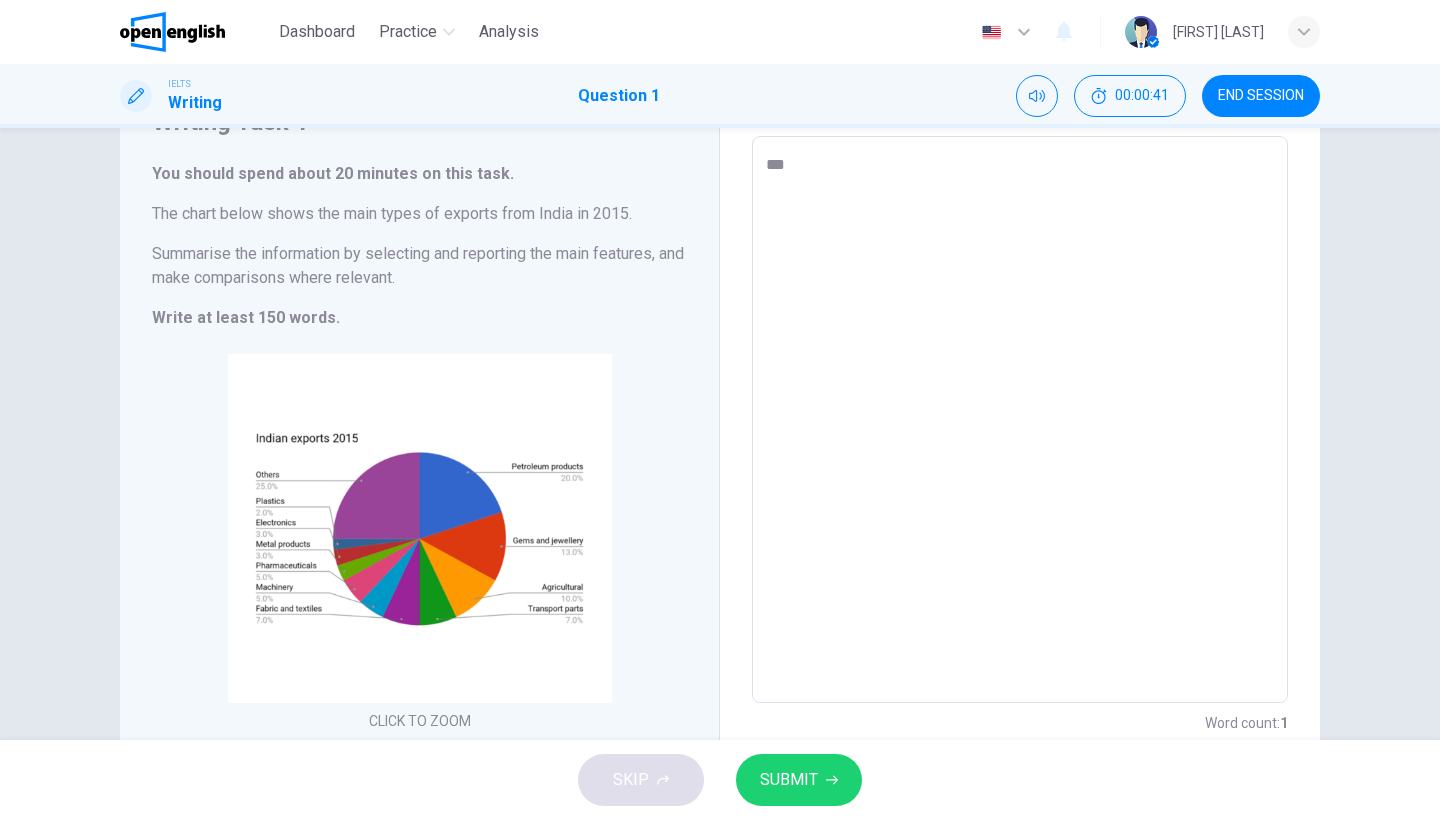 type on "*" 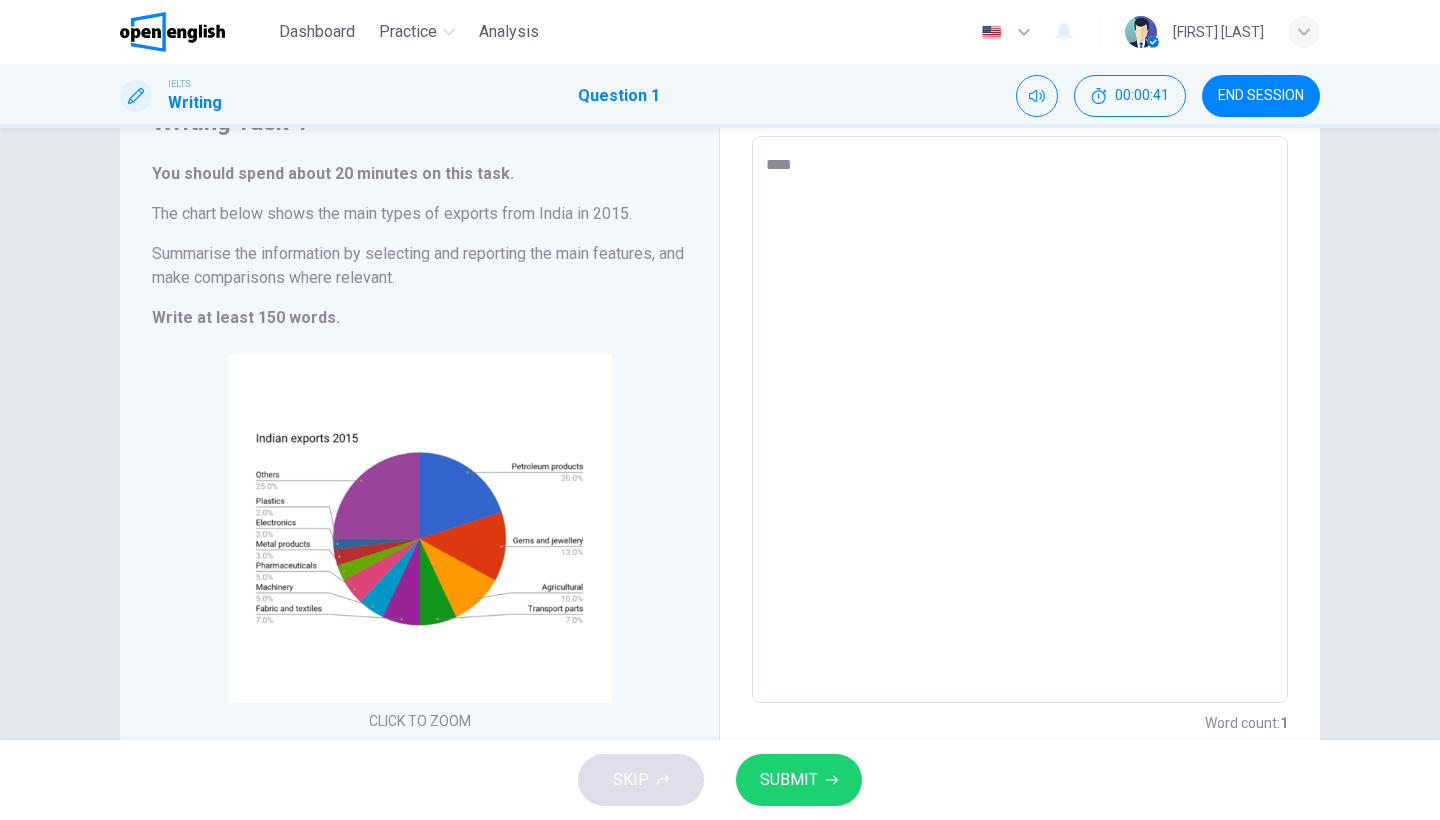 type on "*" 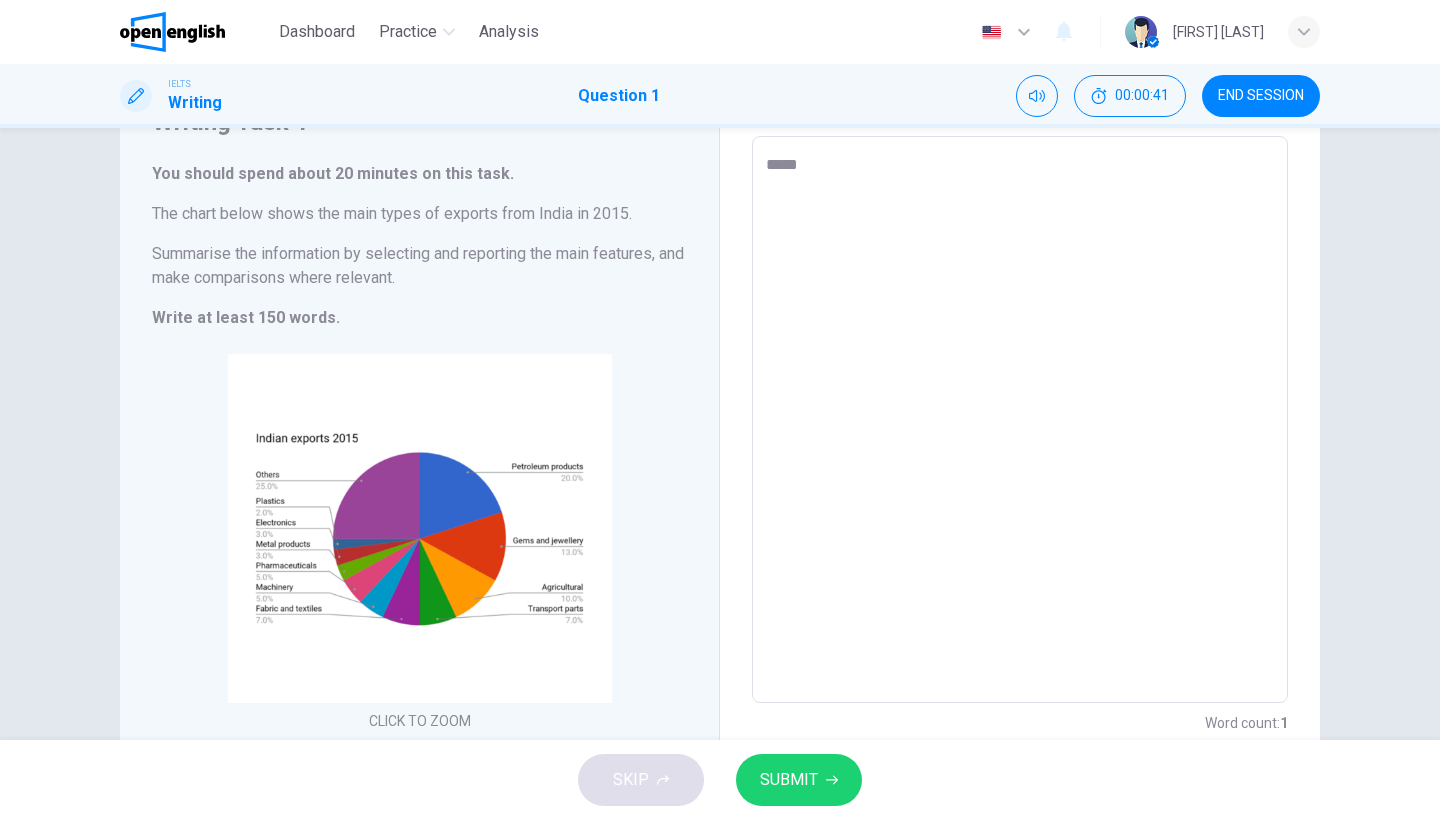 type on "*" 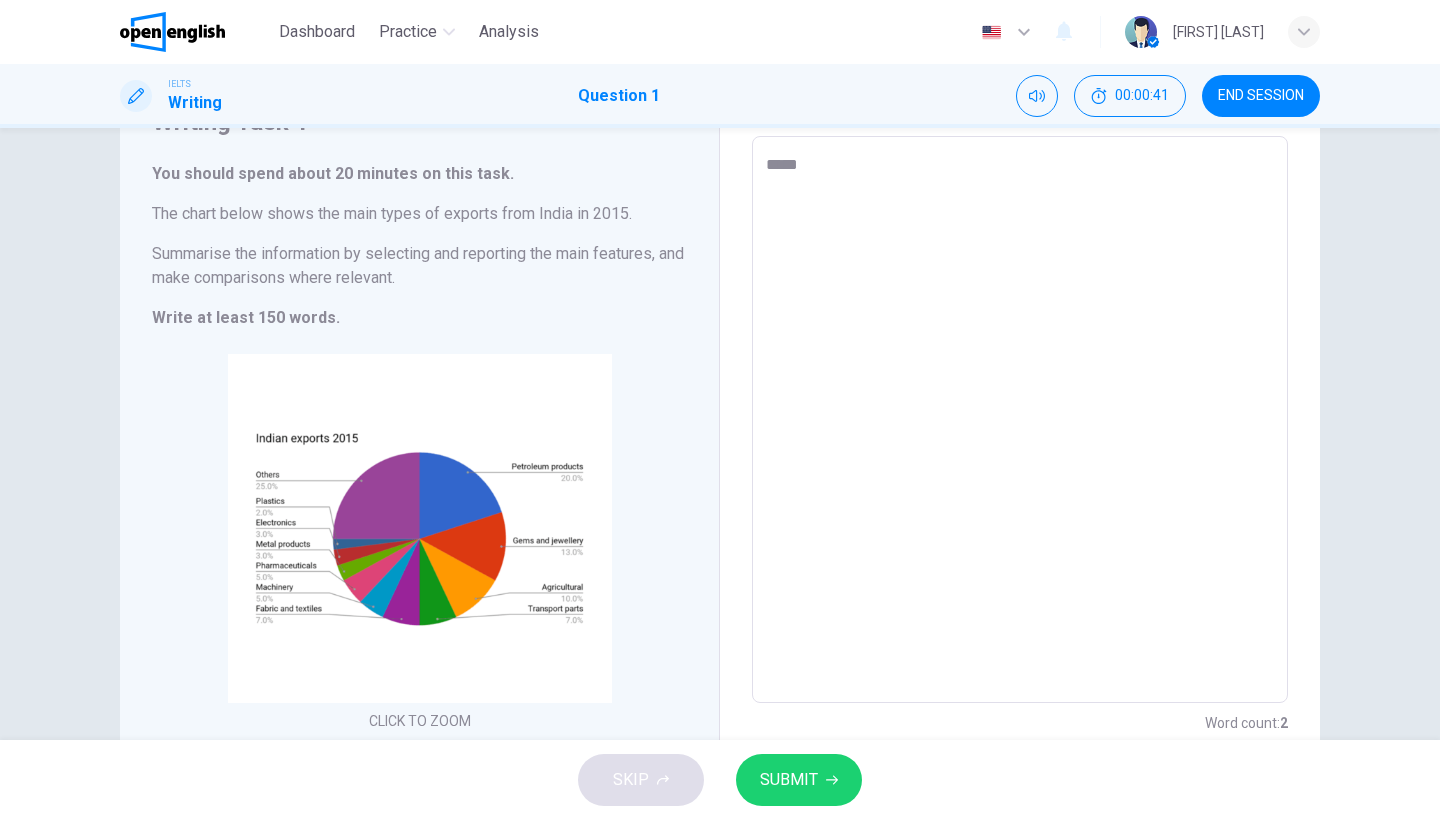 type on "******" 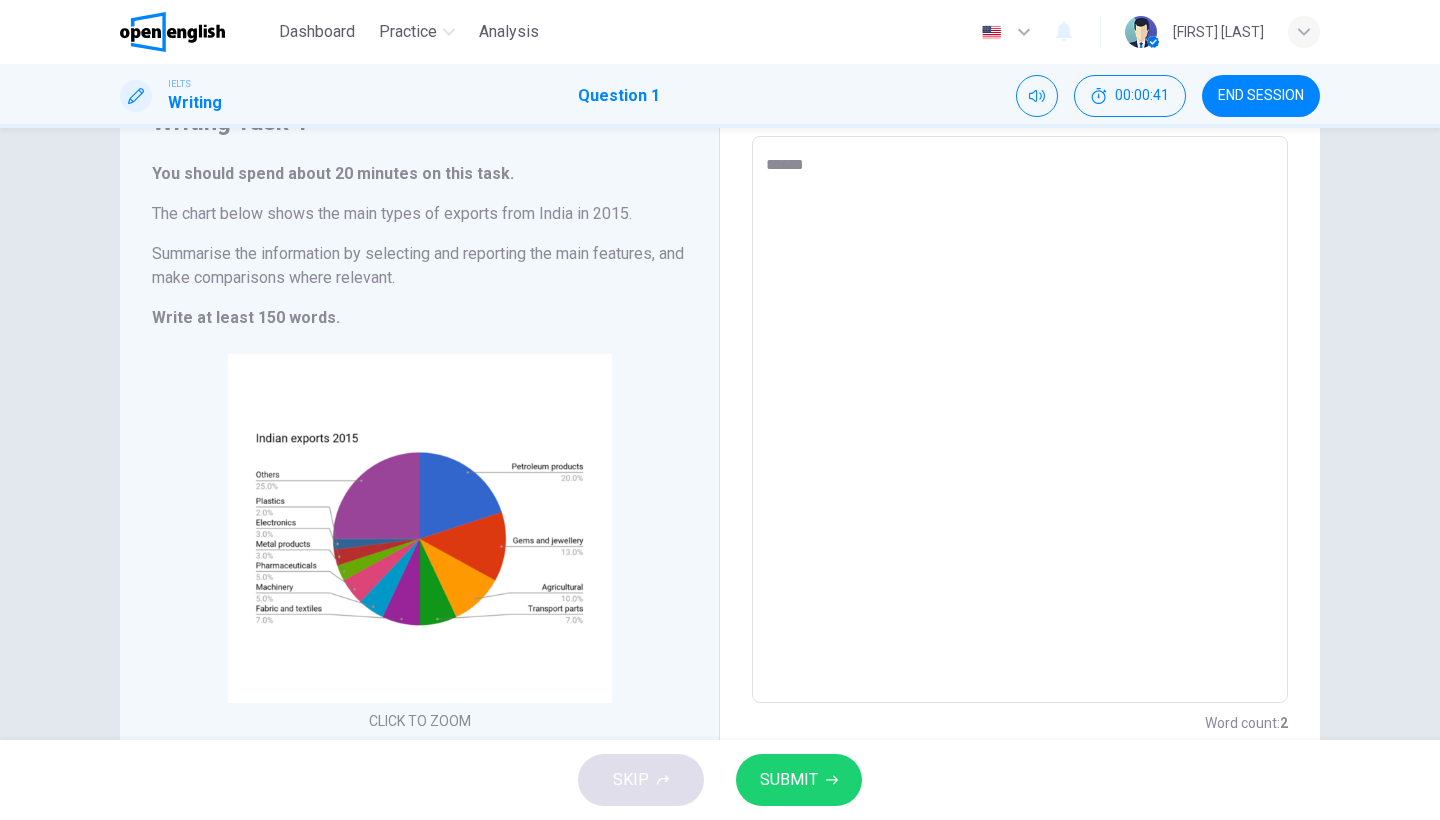 type on "*" 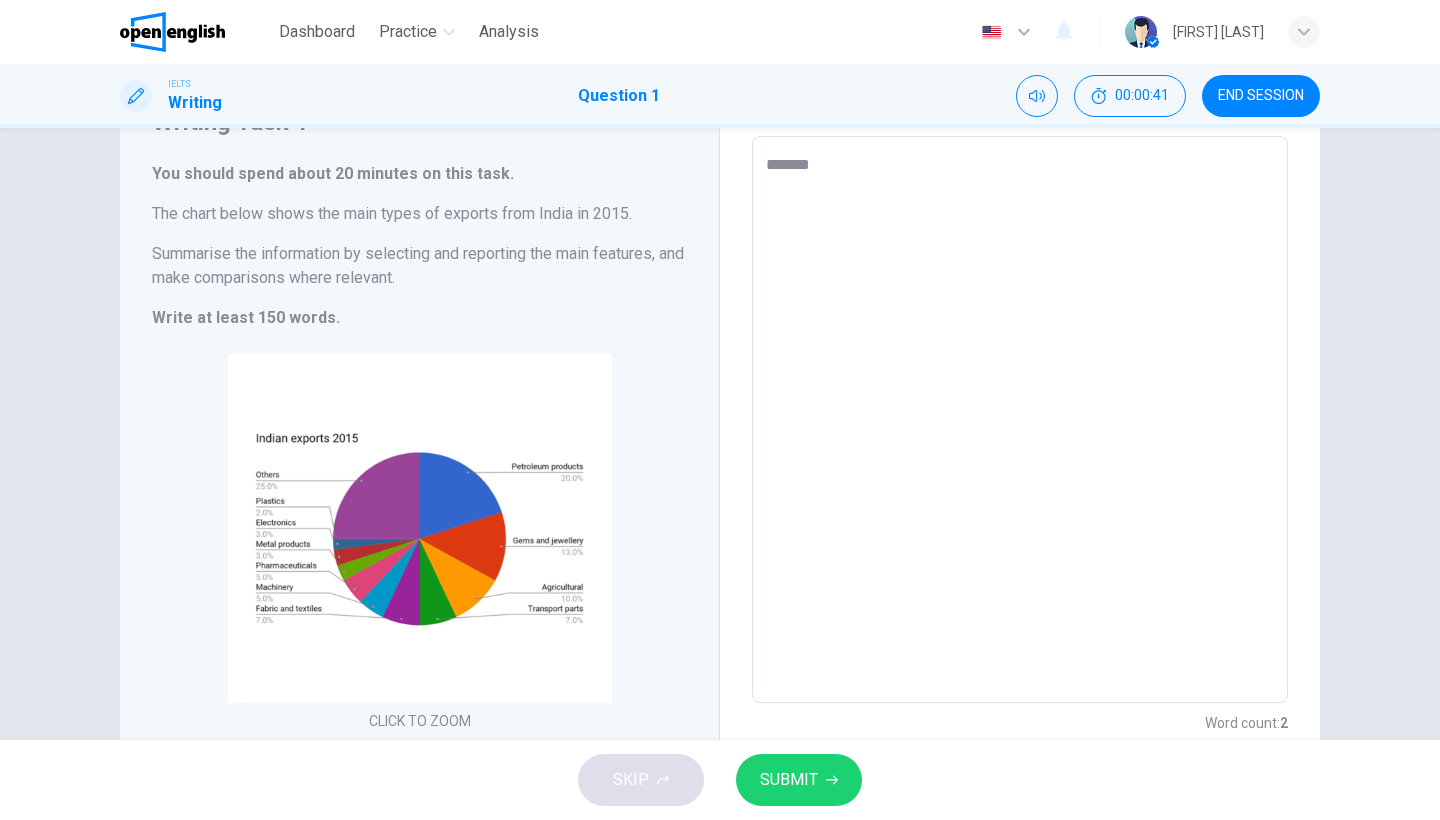 type on "*" 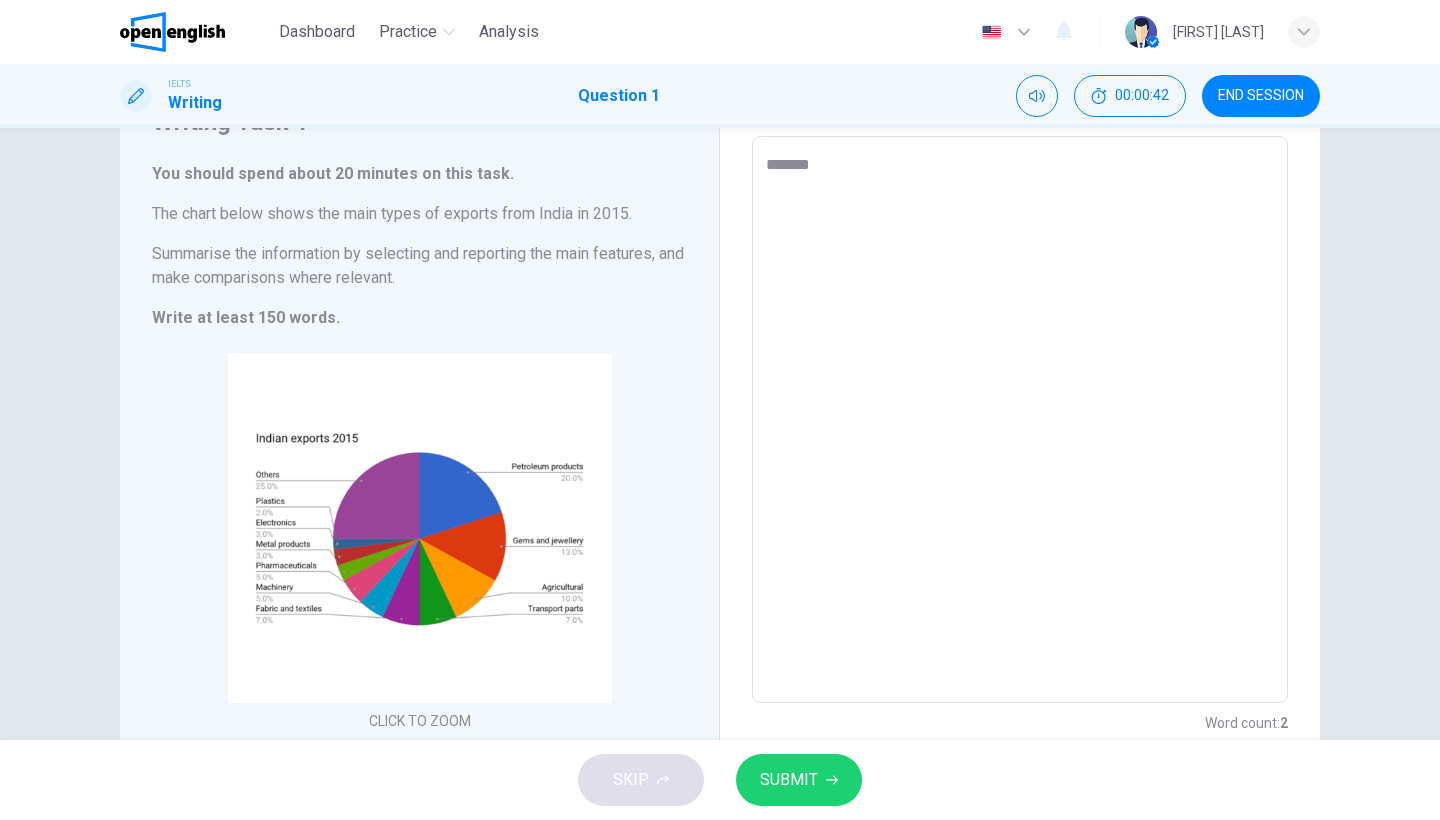 type on "********" 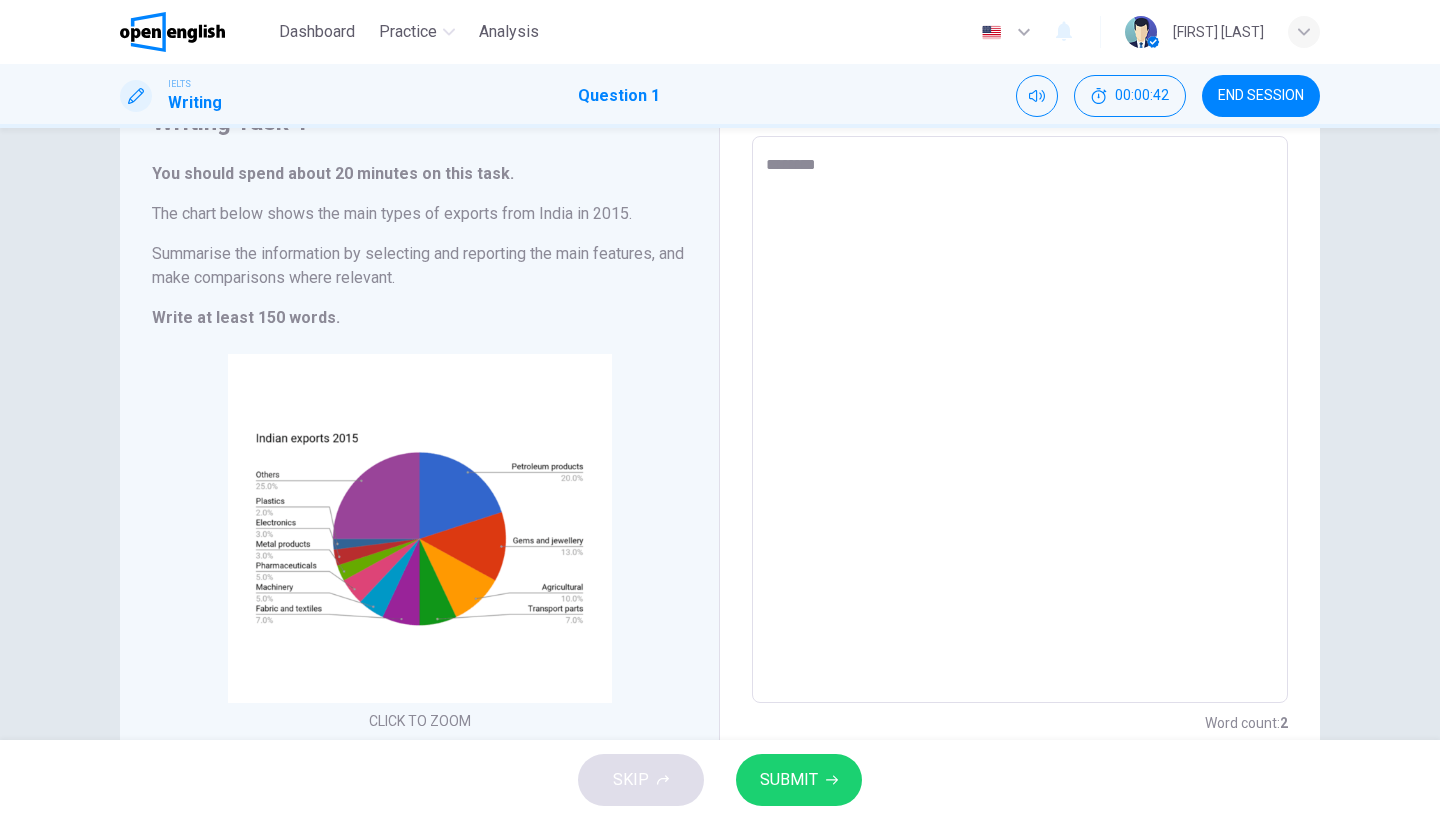 type on "*" 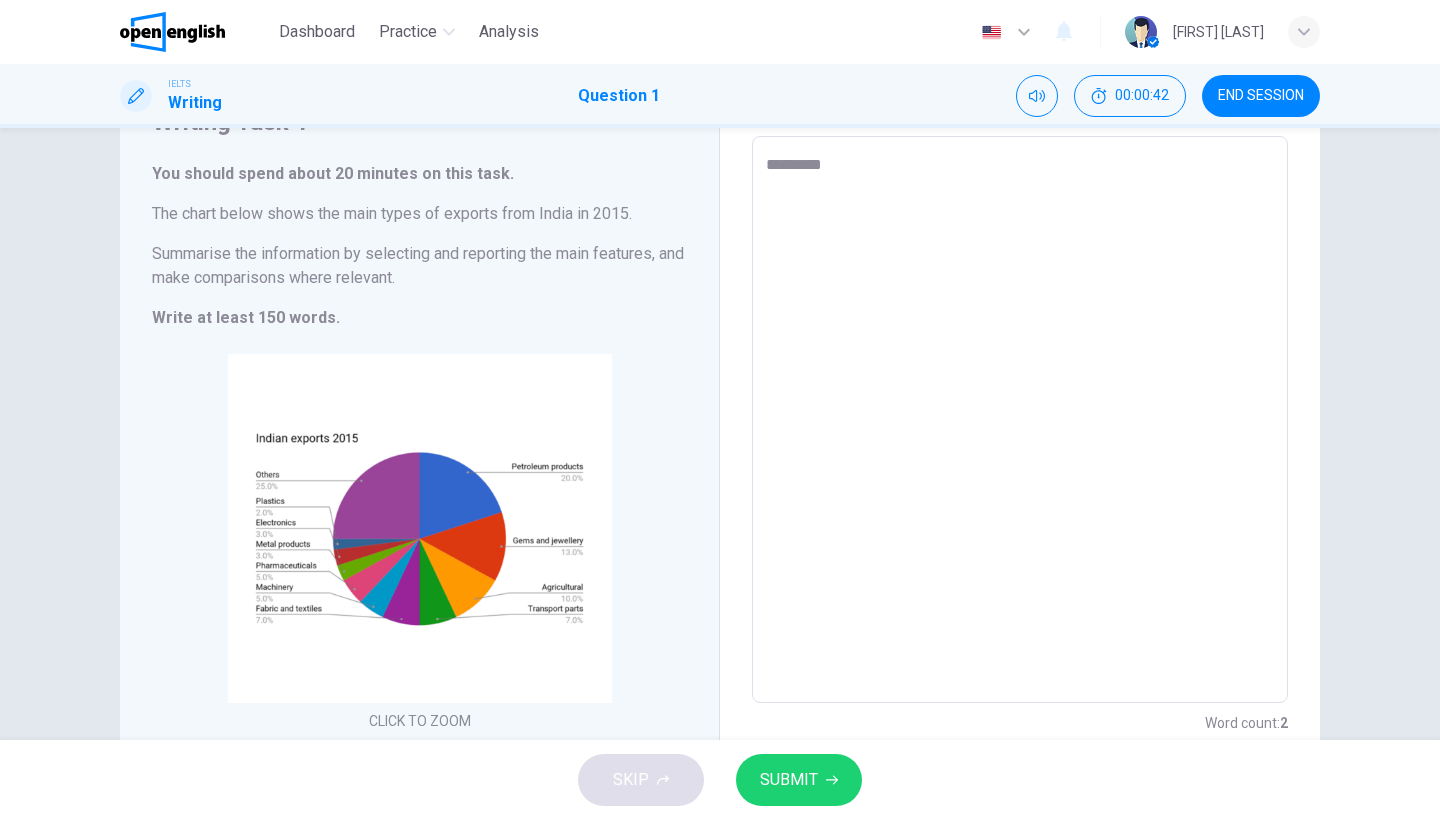 type on "*" 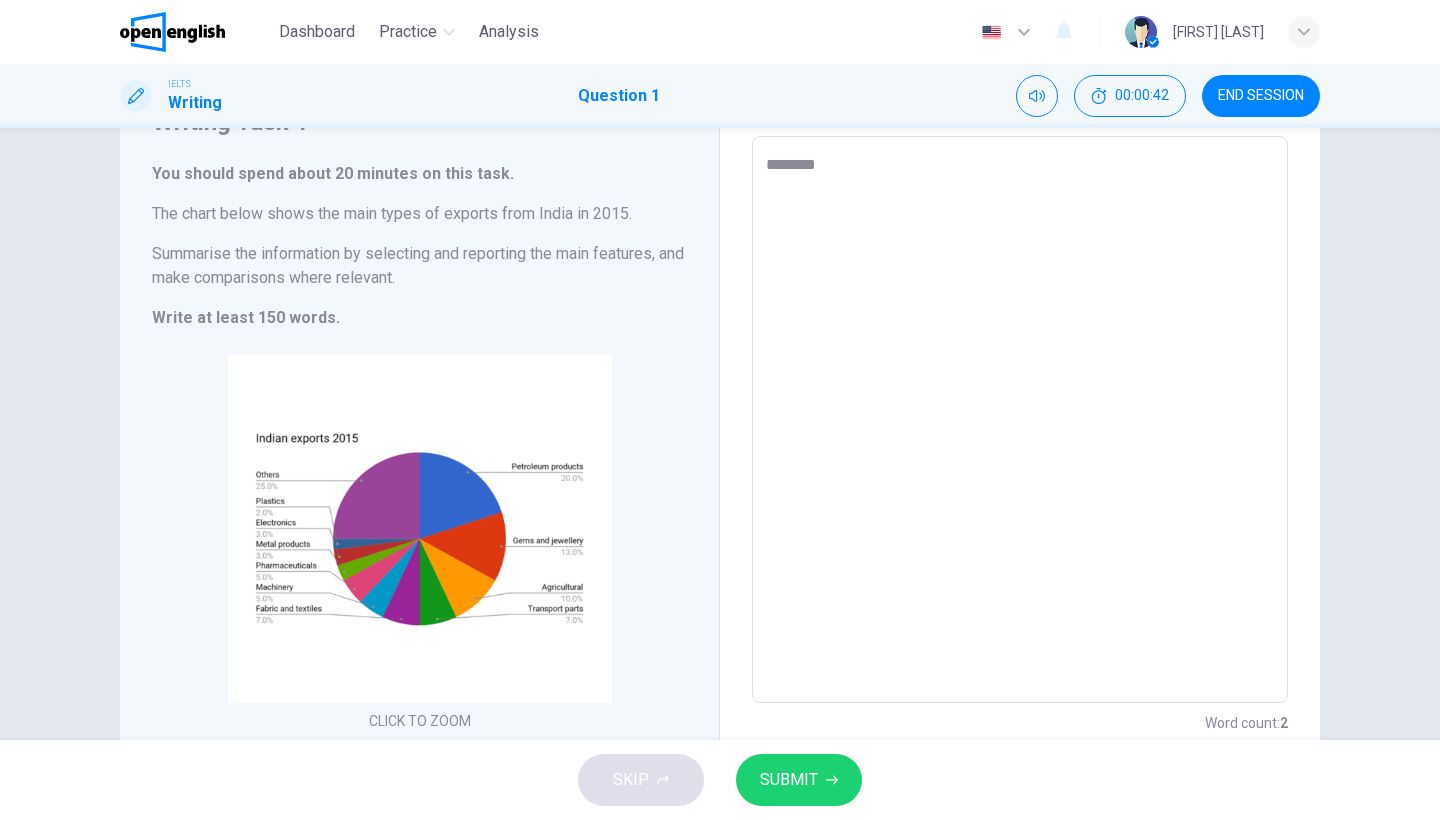 type on "*" 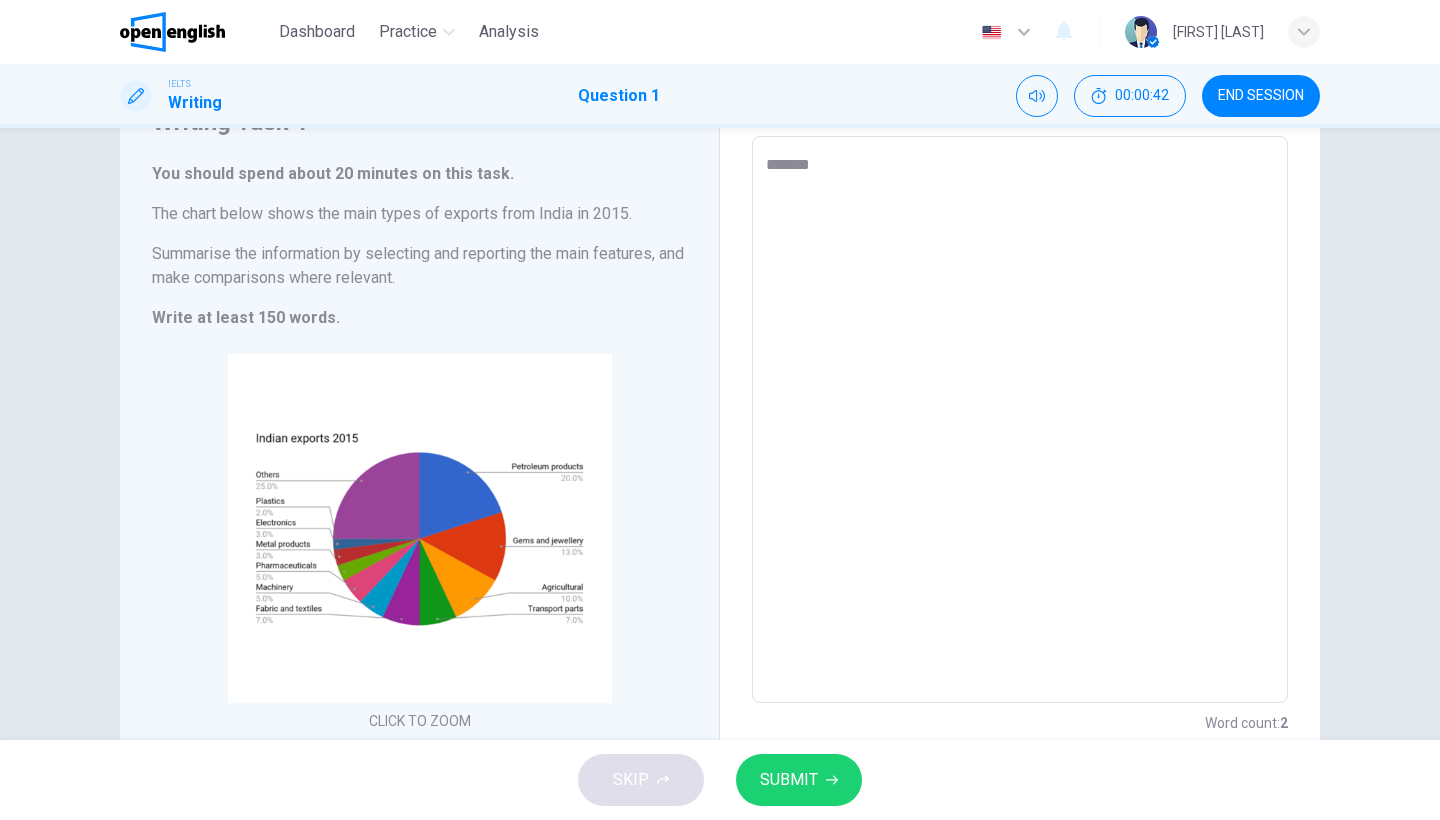 type on "*" 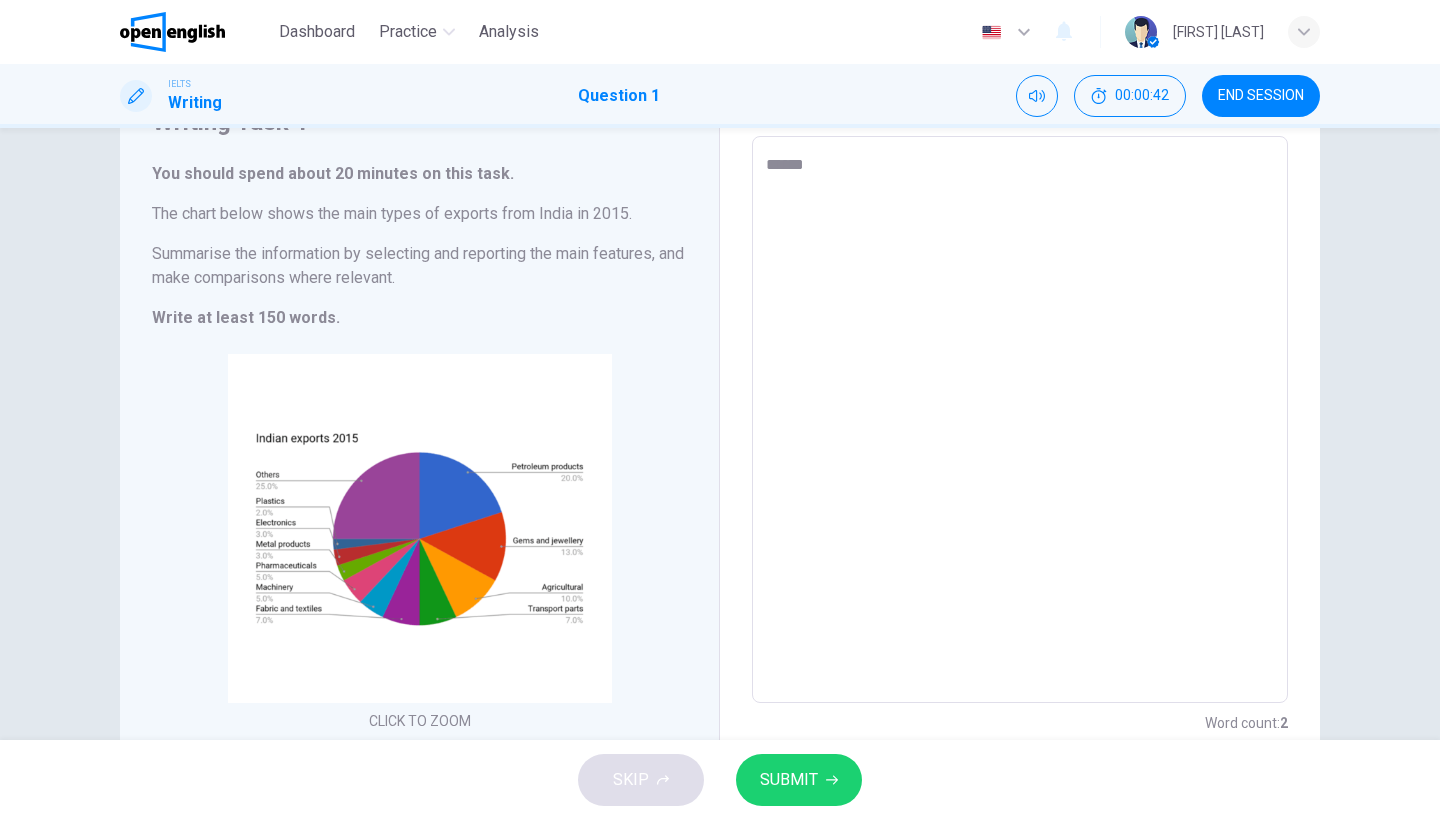 type on "*****" 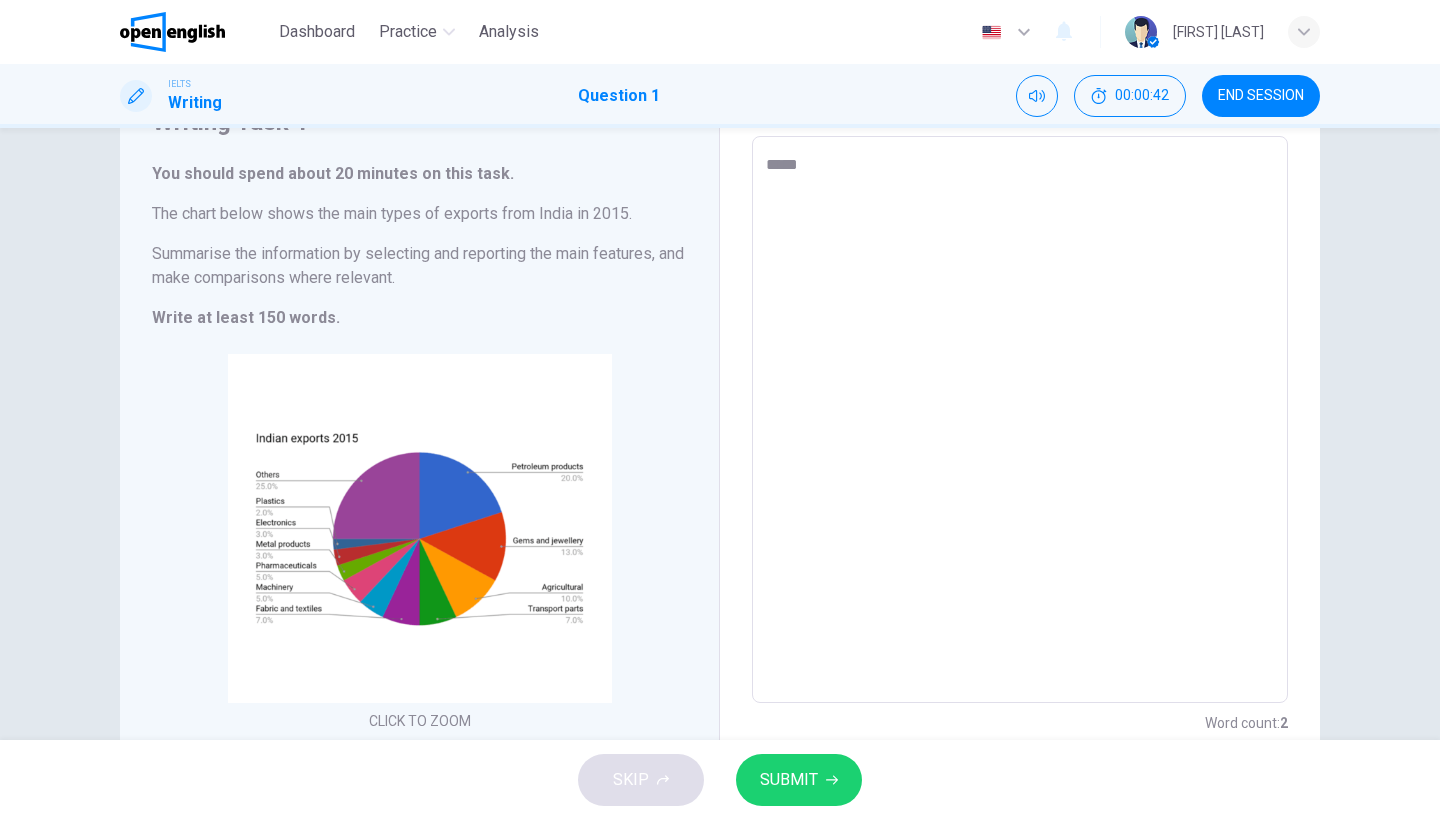 type on "*" 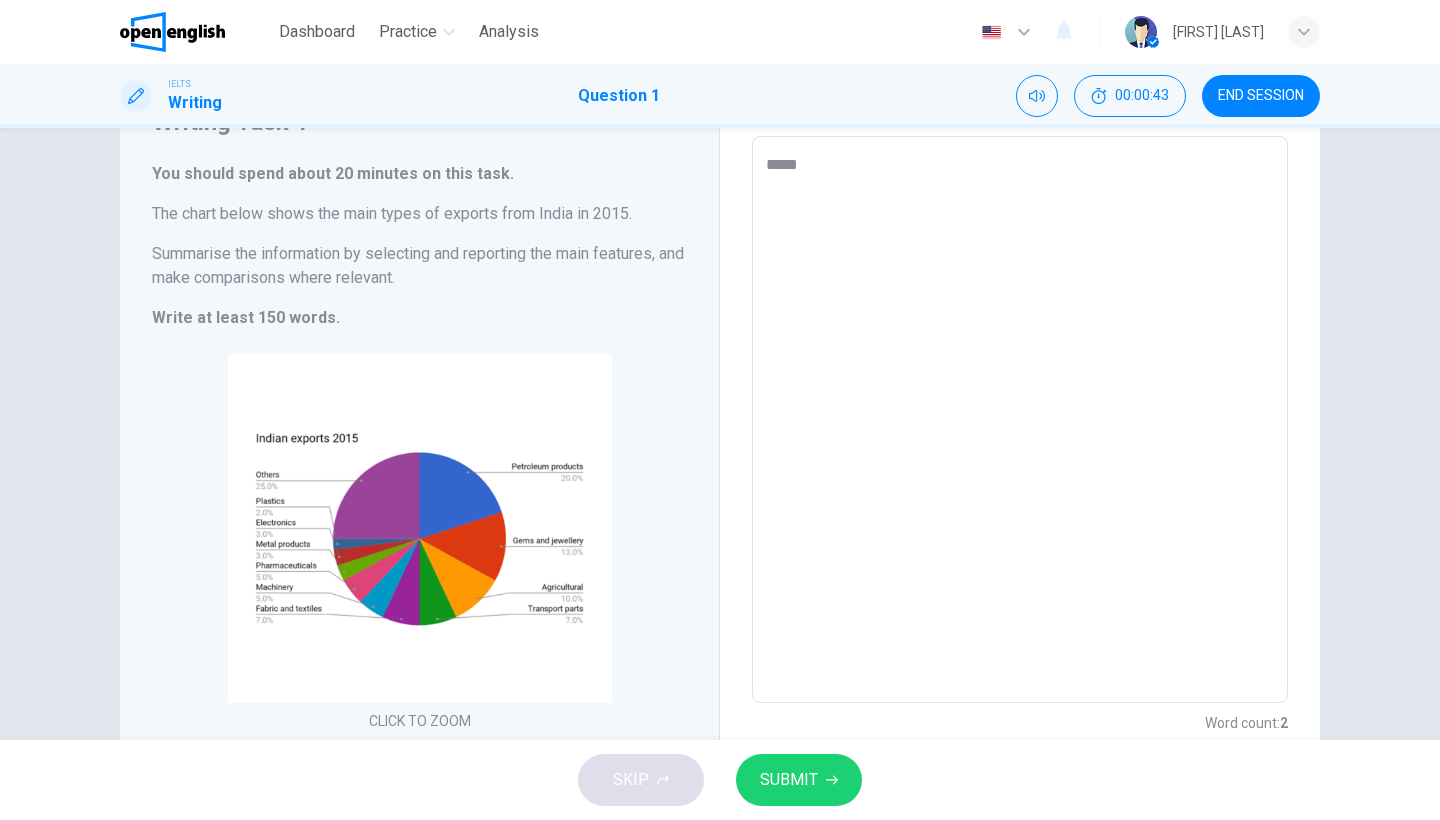 type on "******" 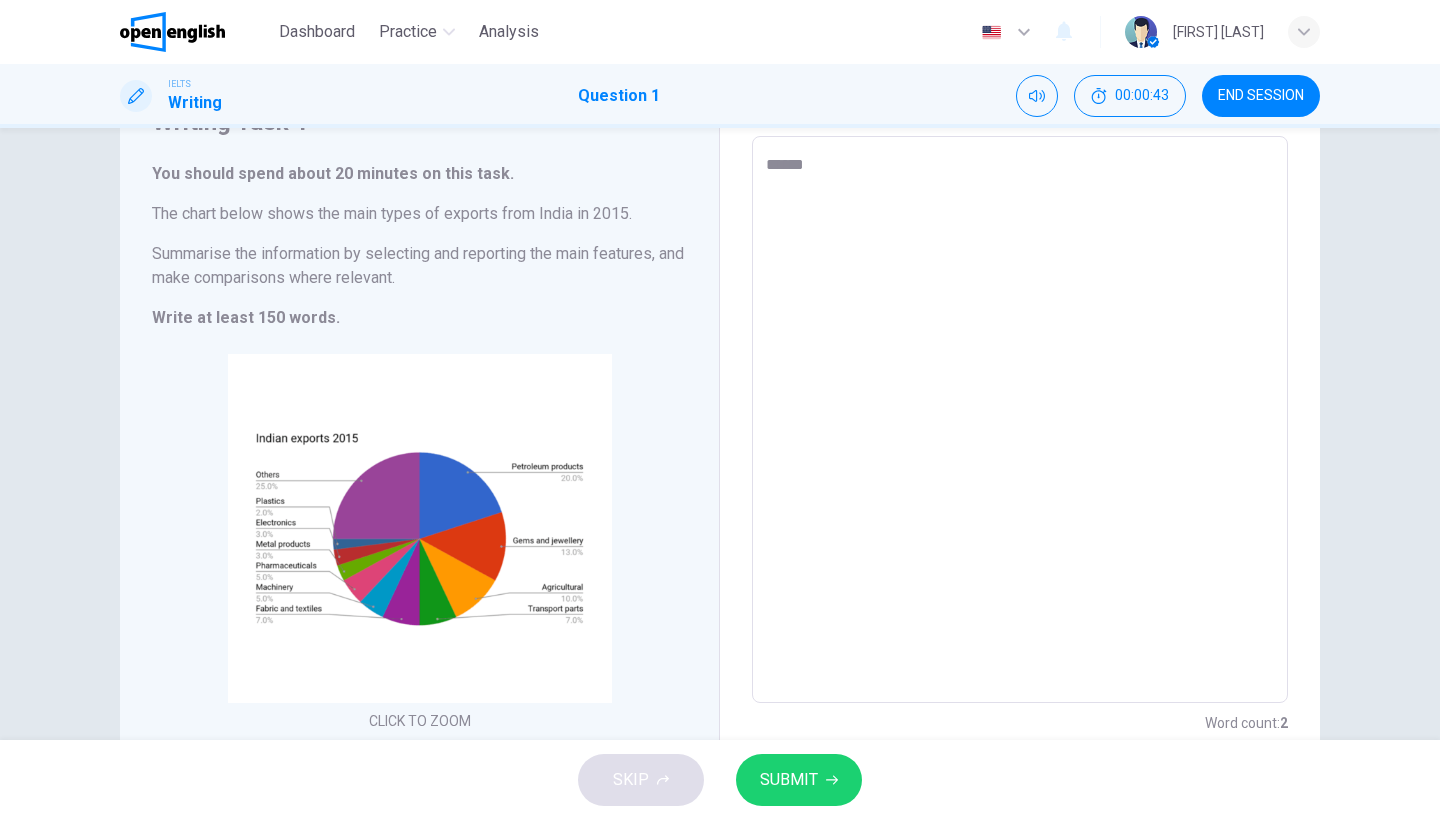 type on "*" 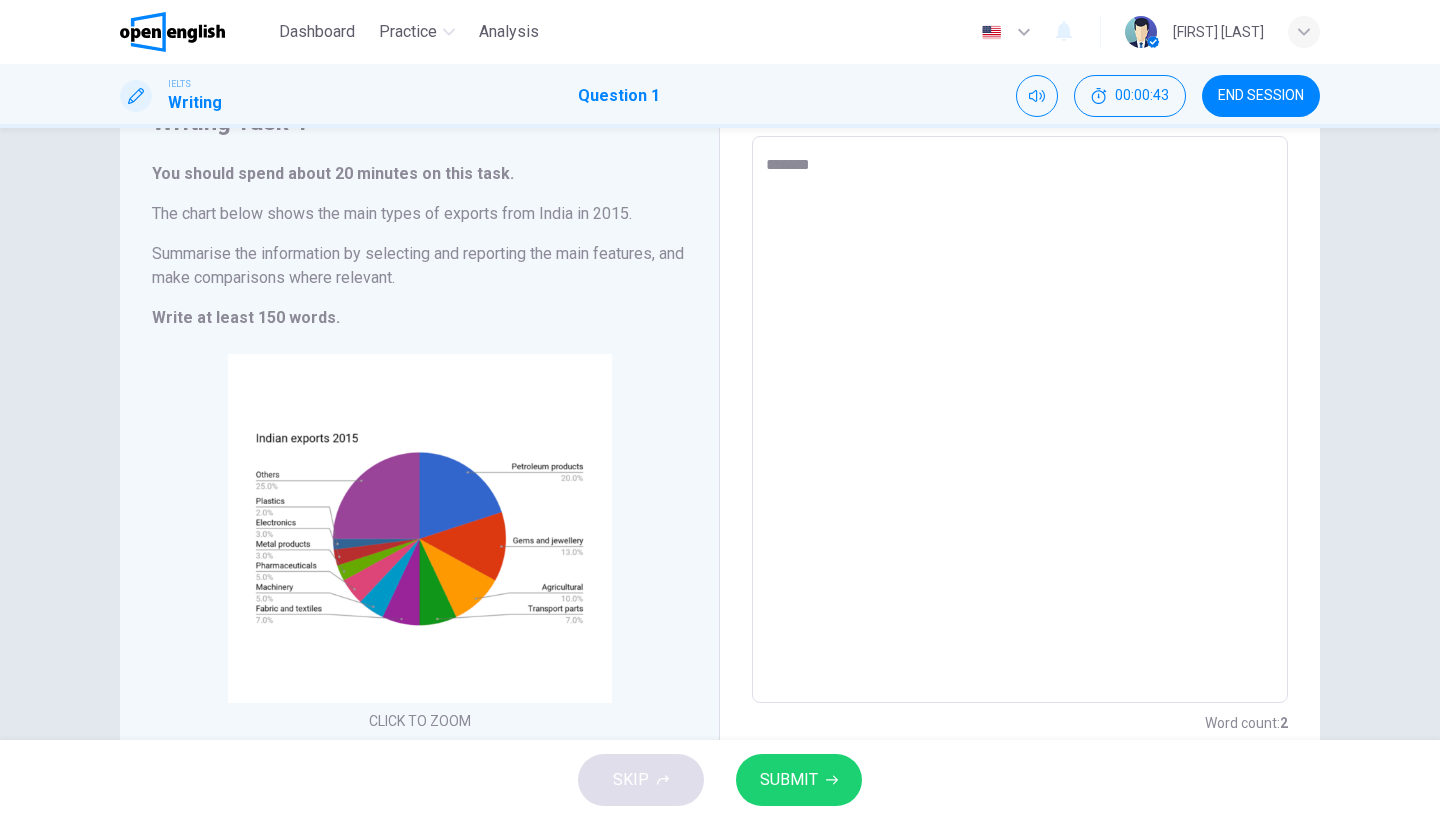 type on "*" 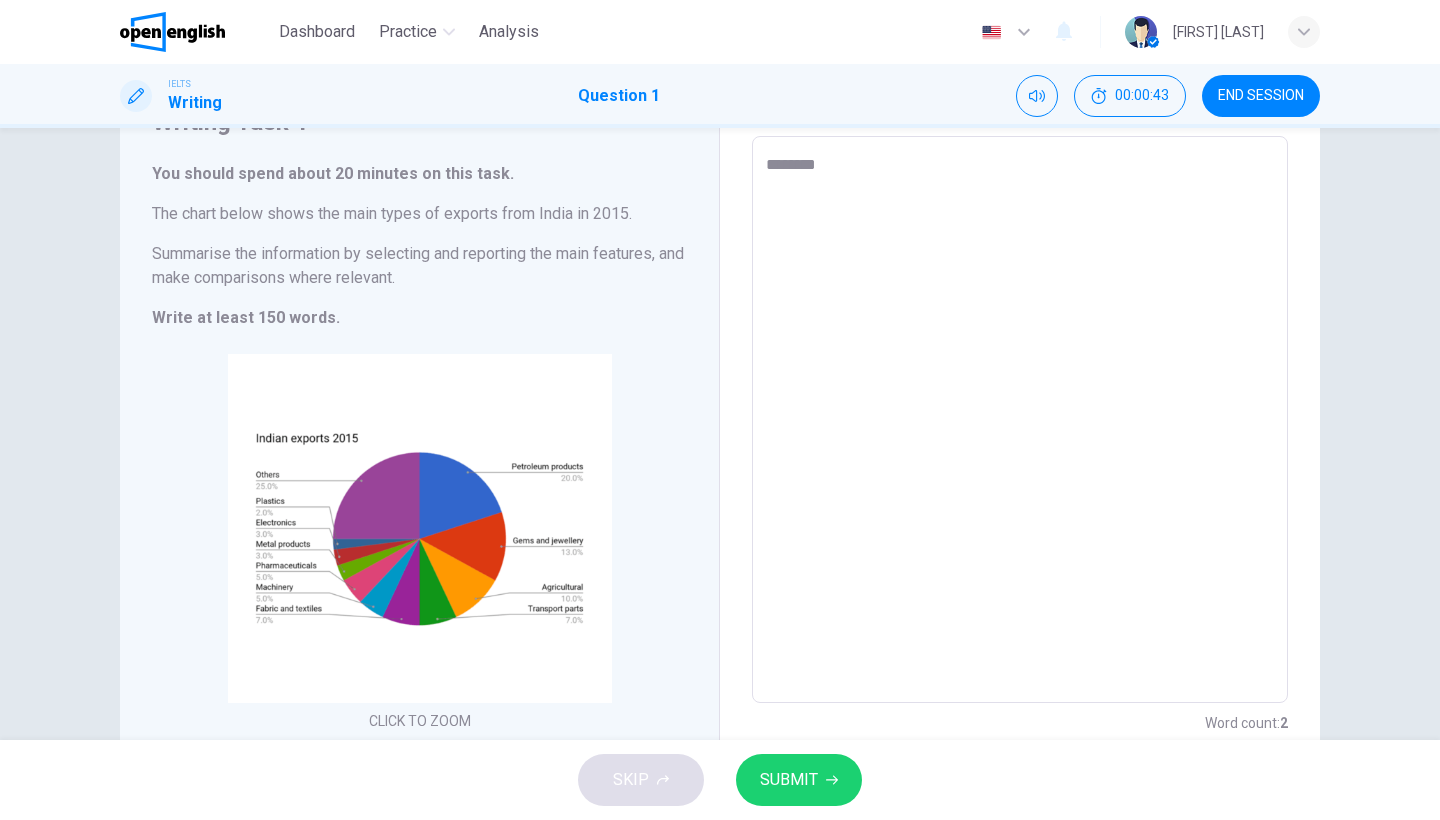 type on "*" 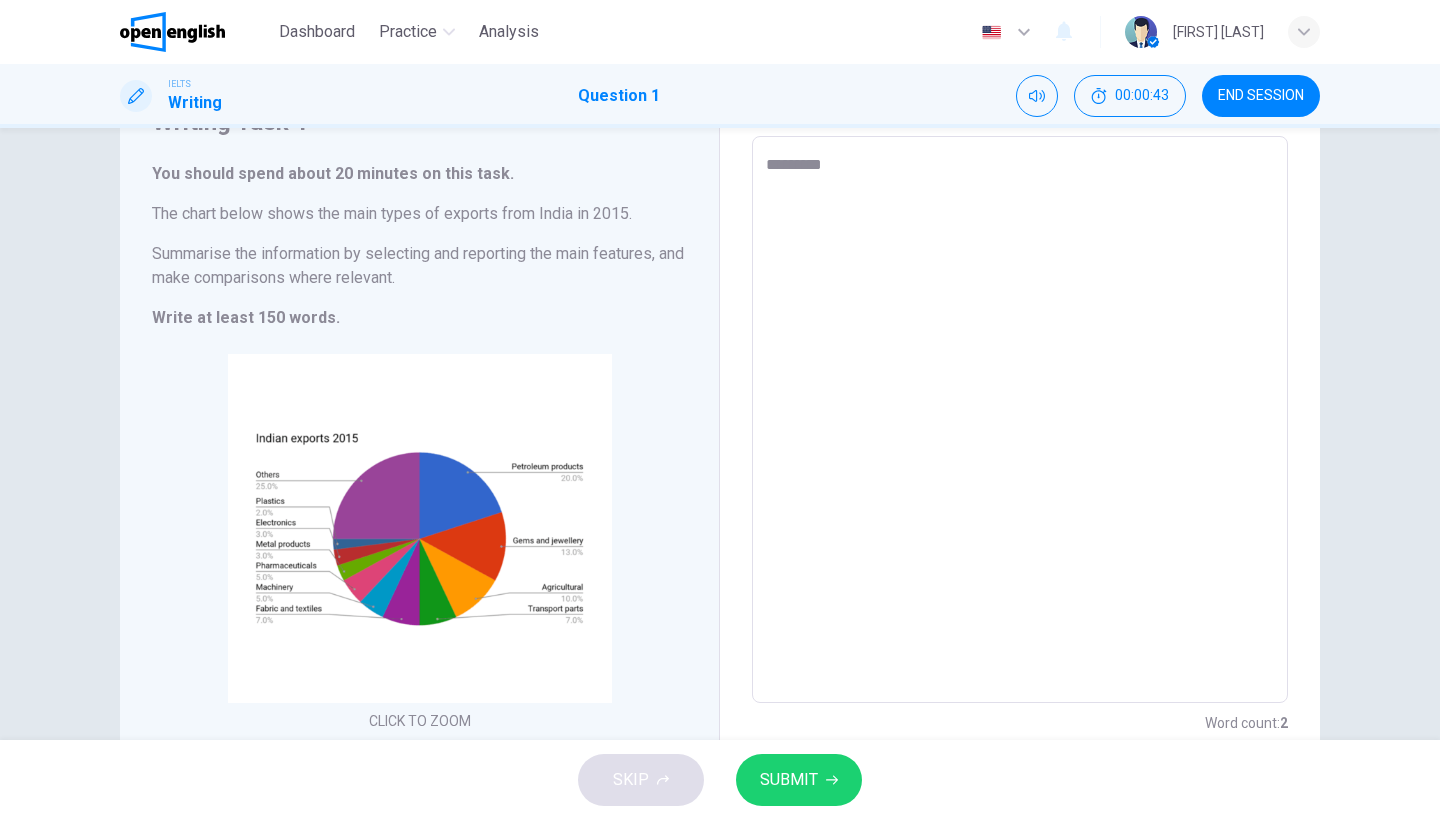 type on "*" 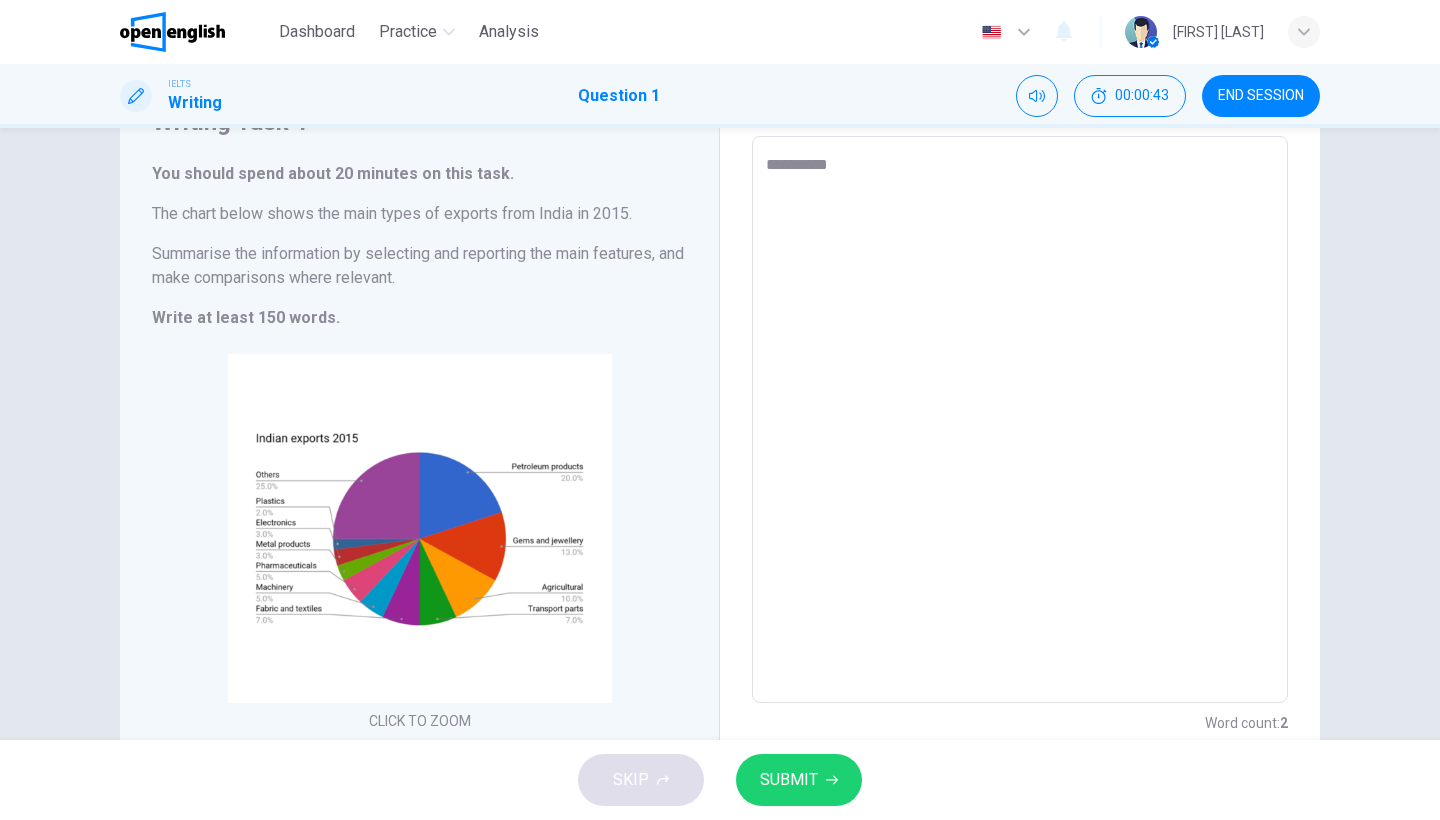 type on "**********" 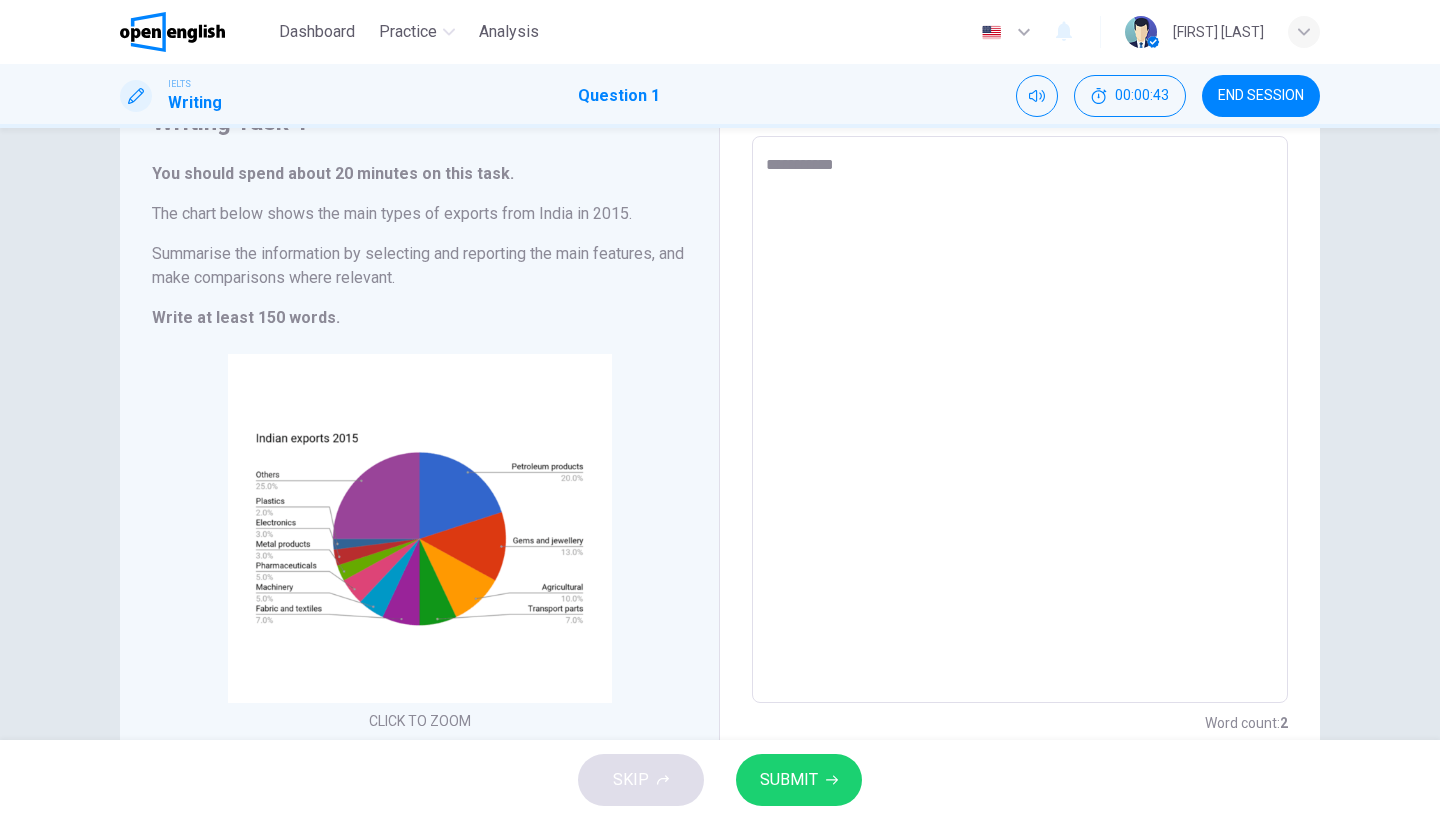 type on "*" 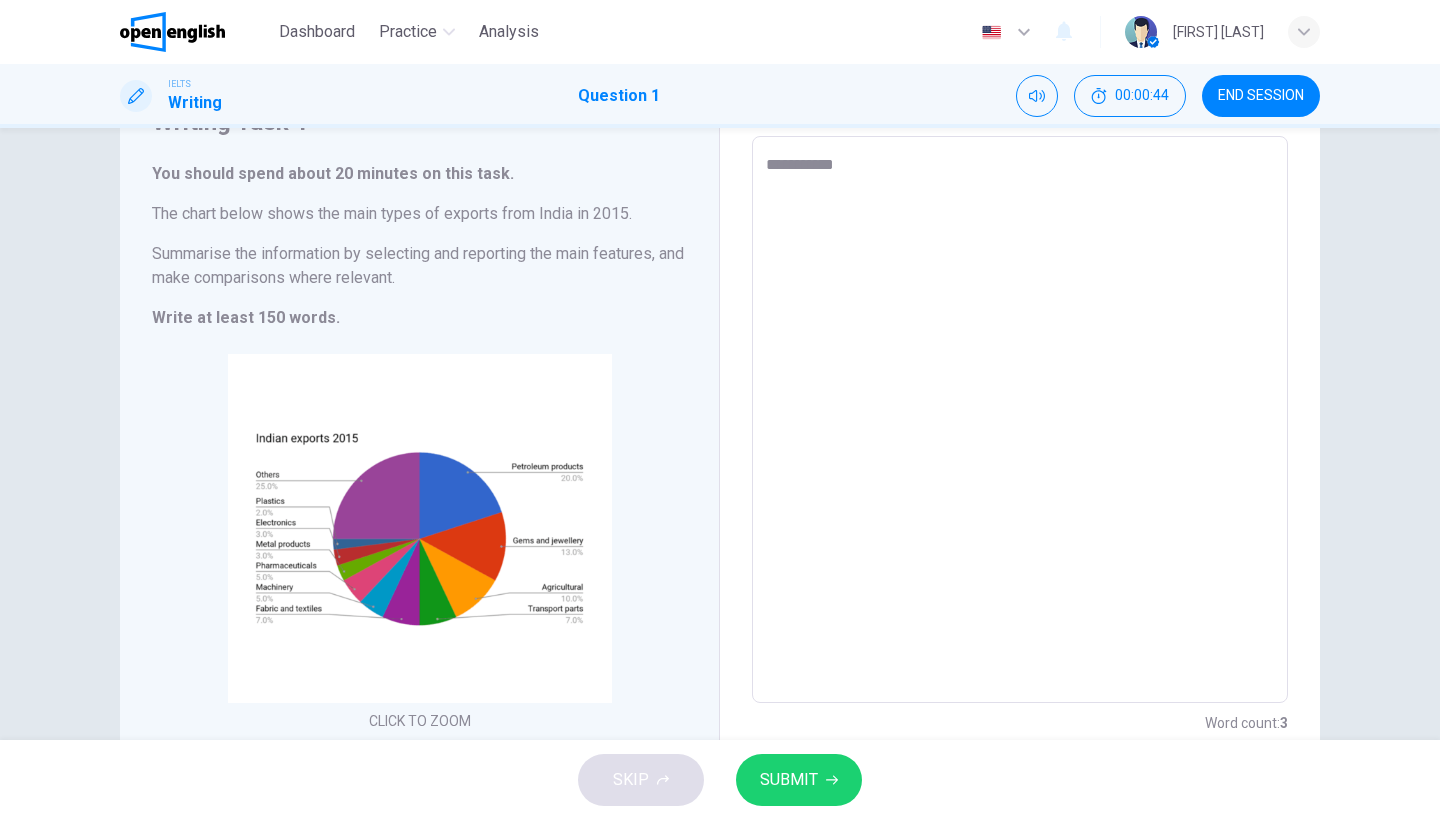 type on "*********" 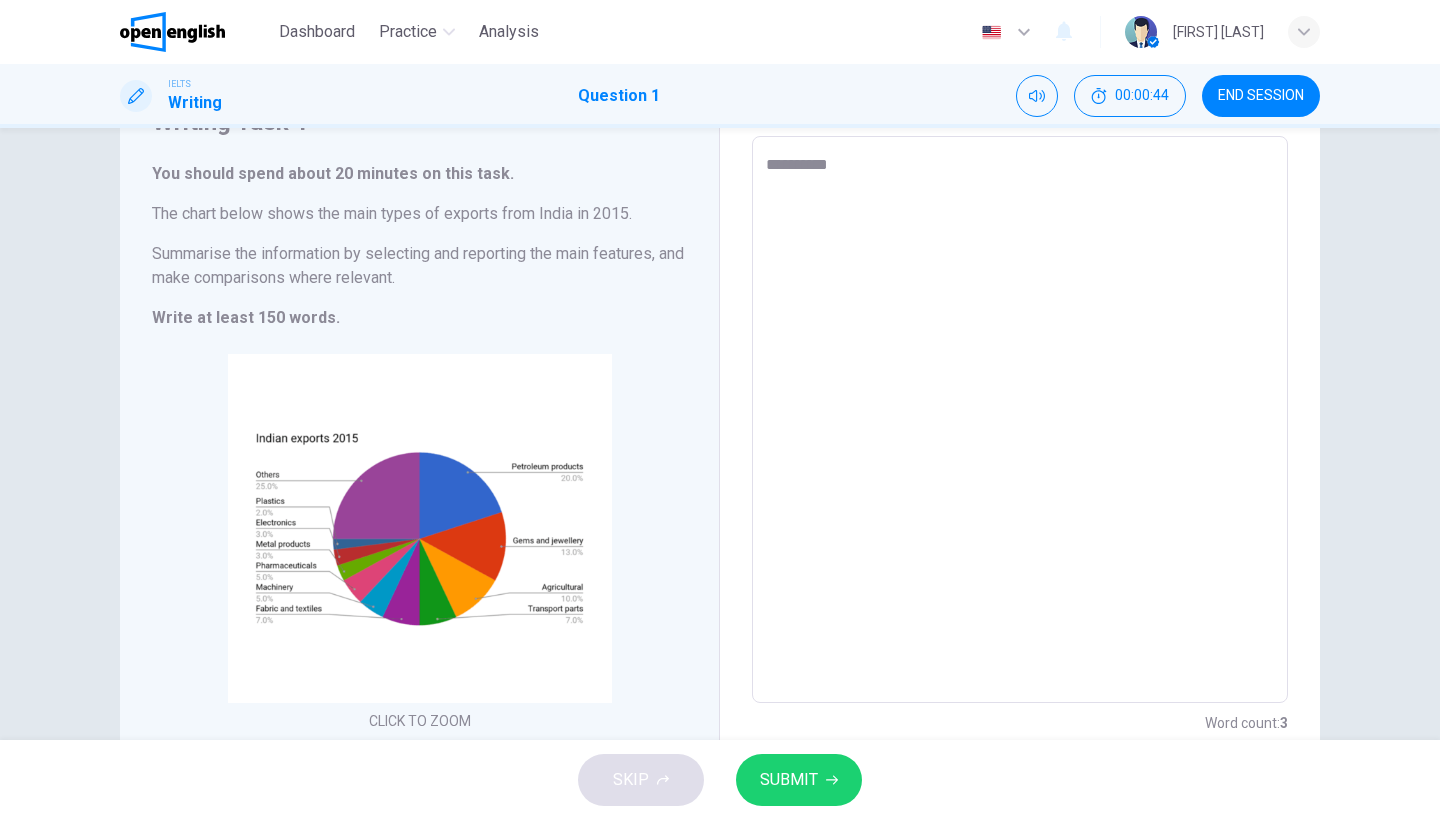 type on "*" 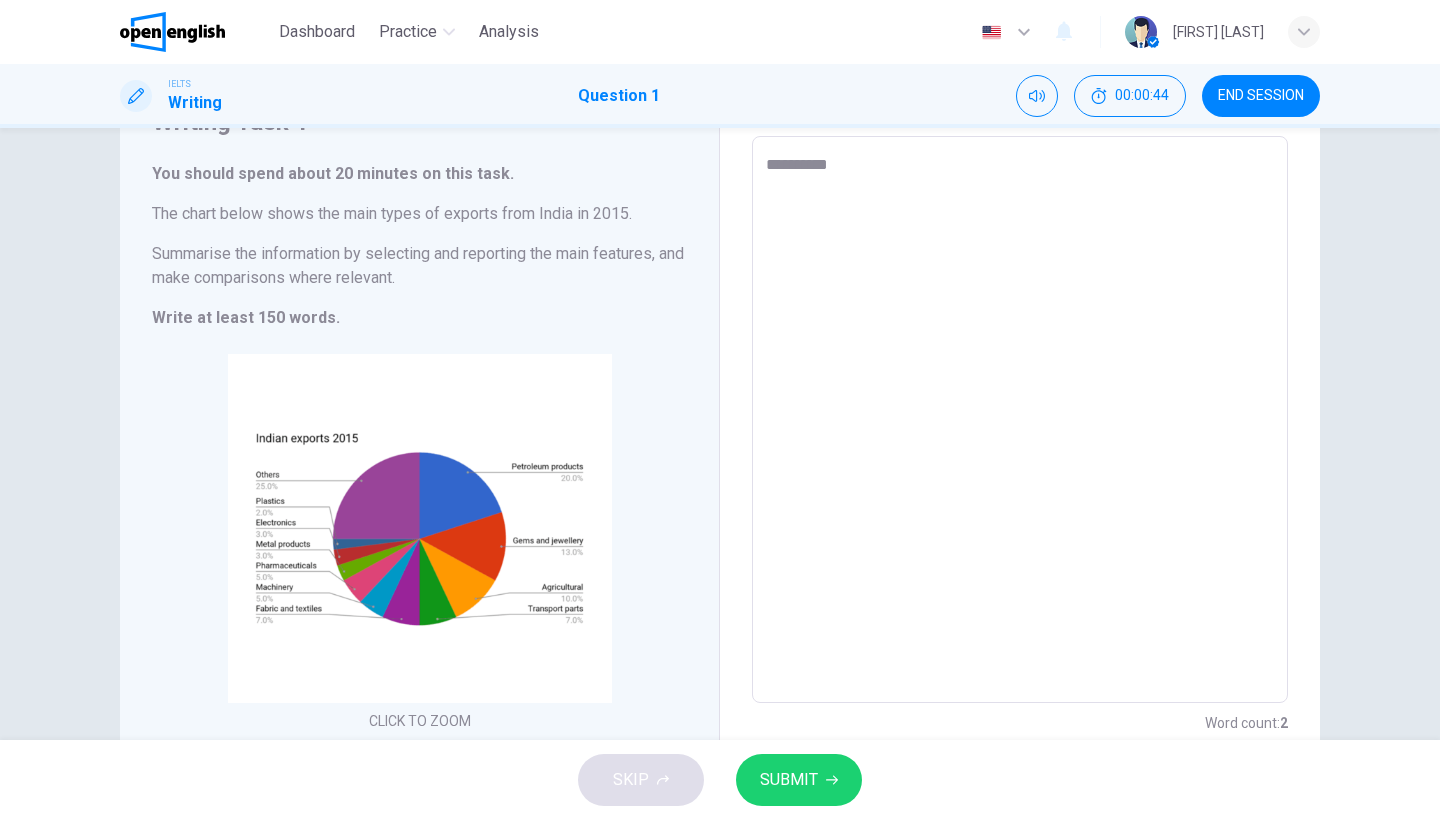type on "**********" 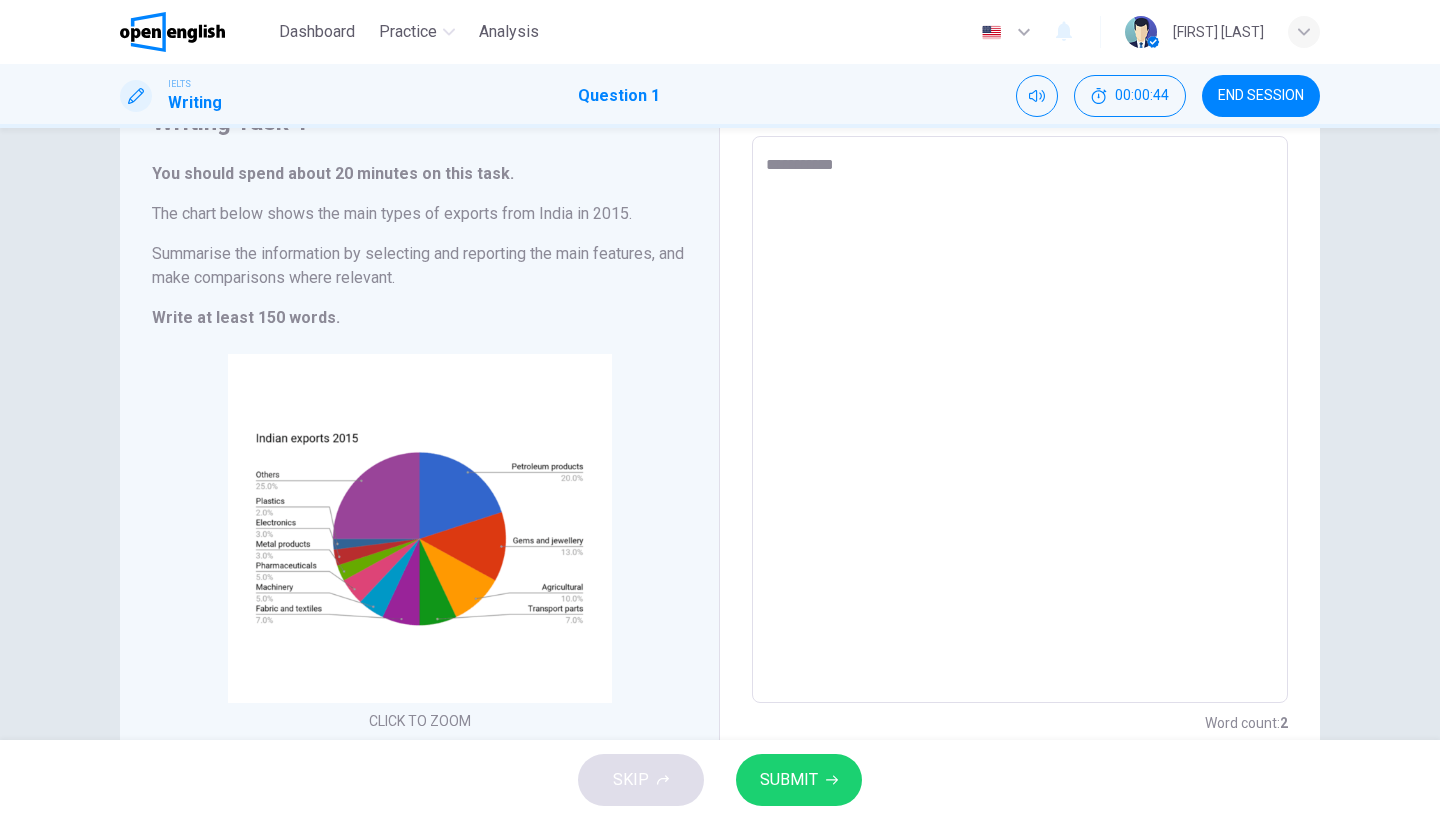 type on "*" 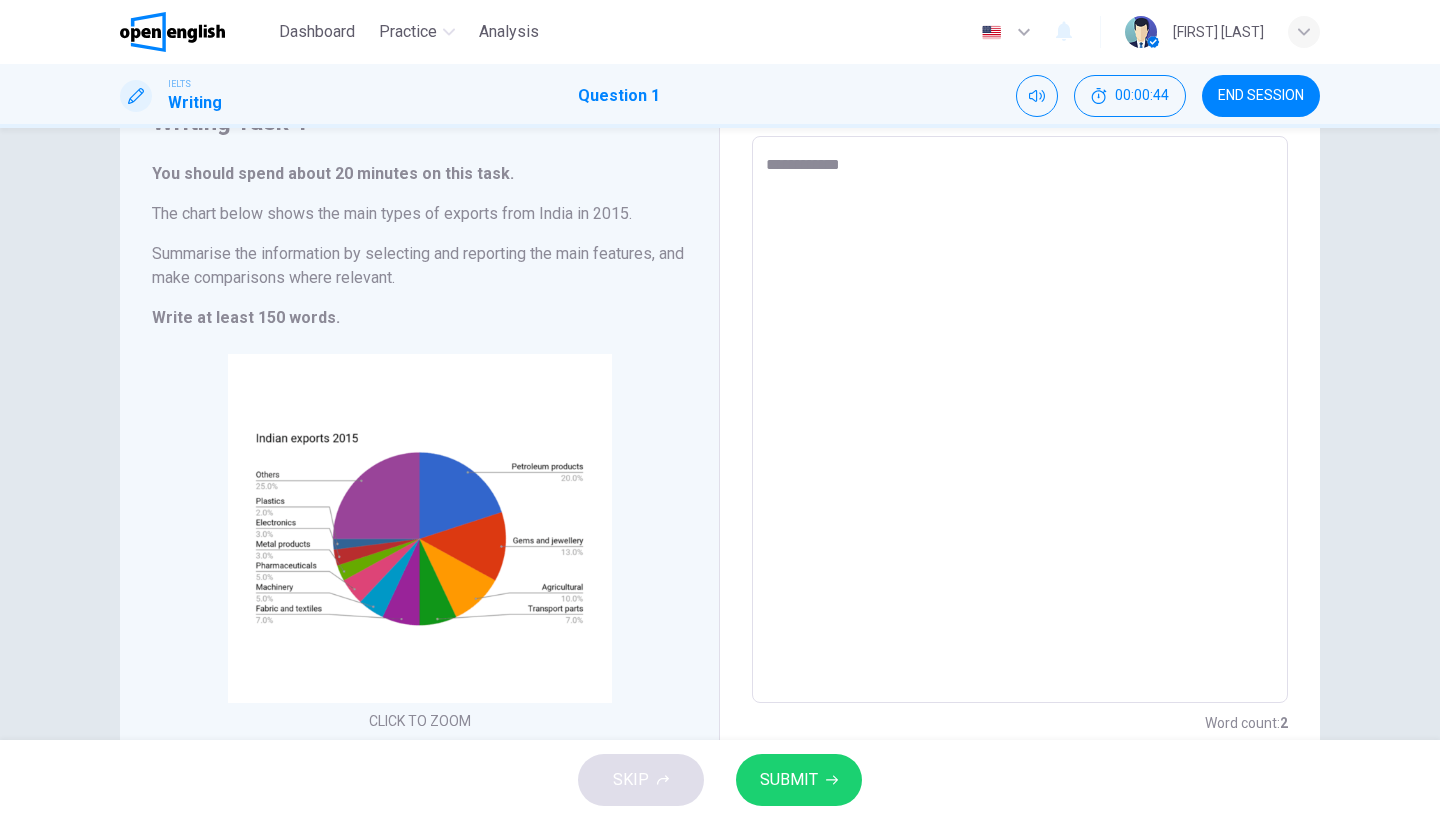 type on "*" 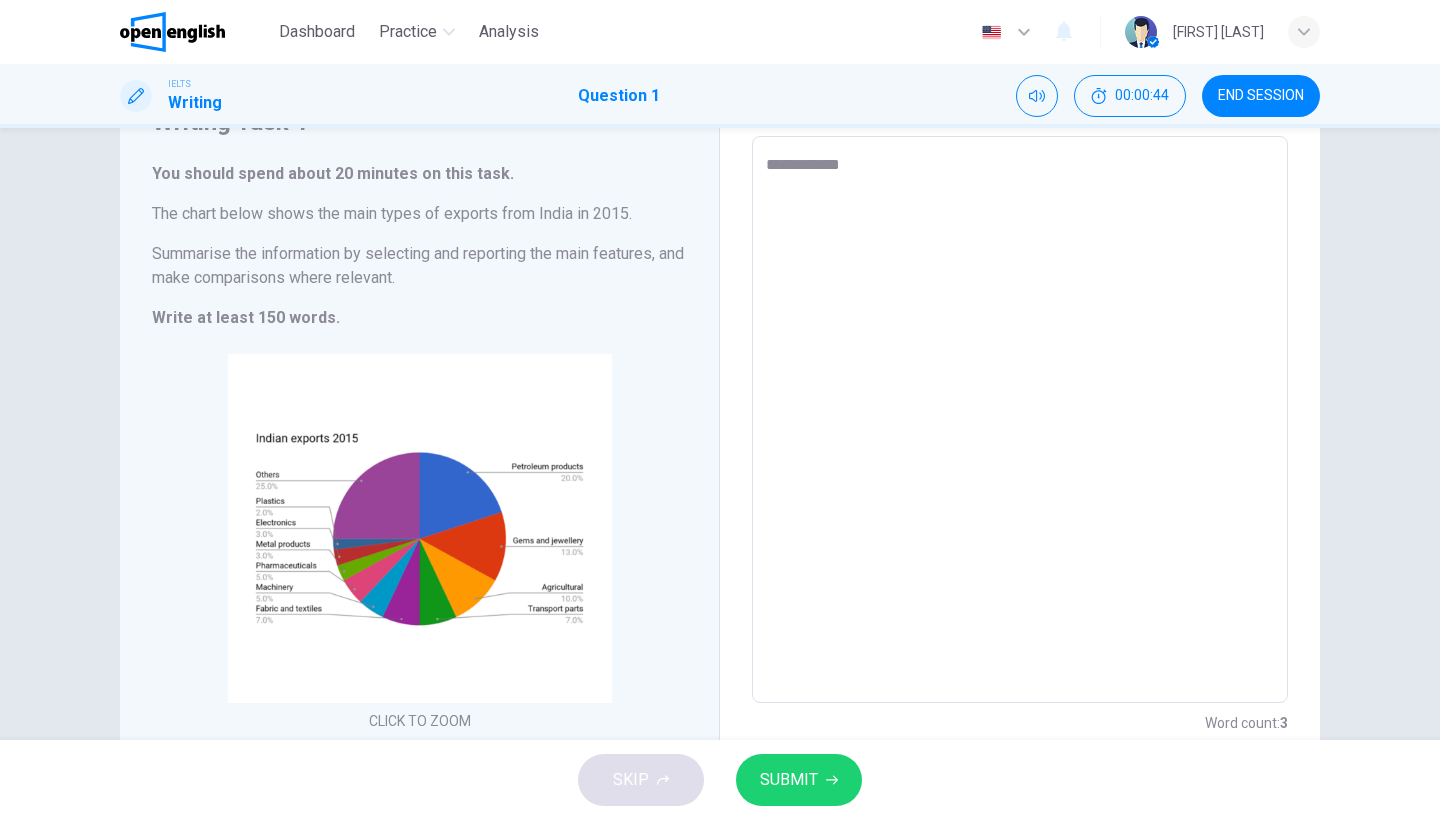 type on "**********" 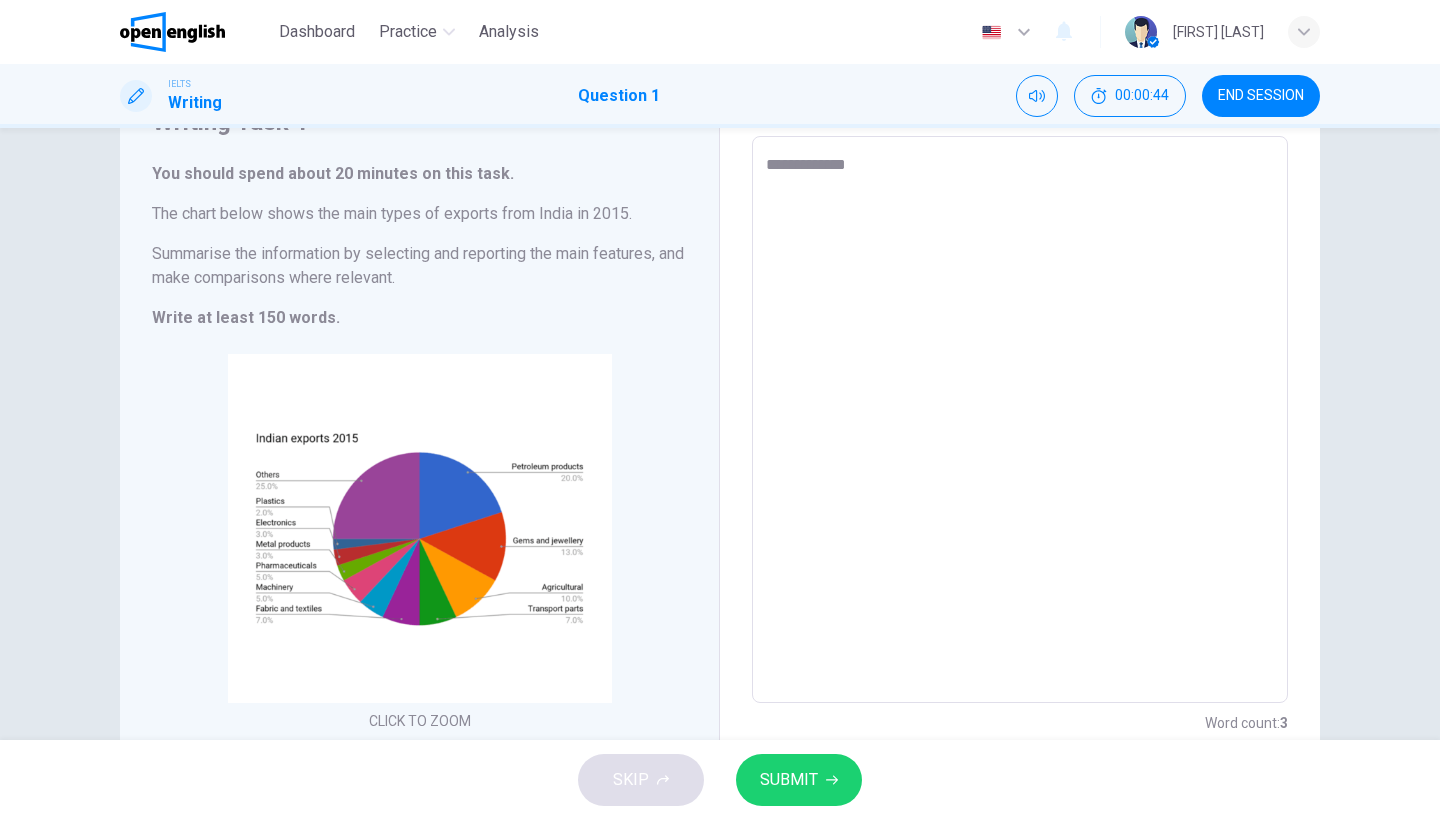 type on "*" 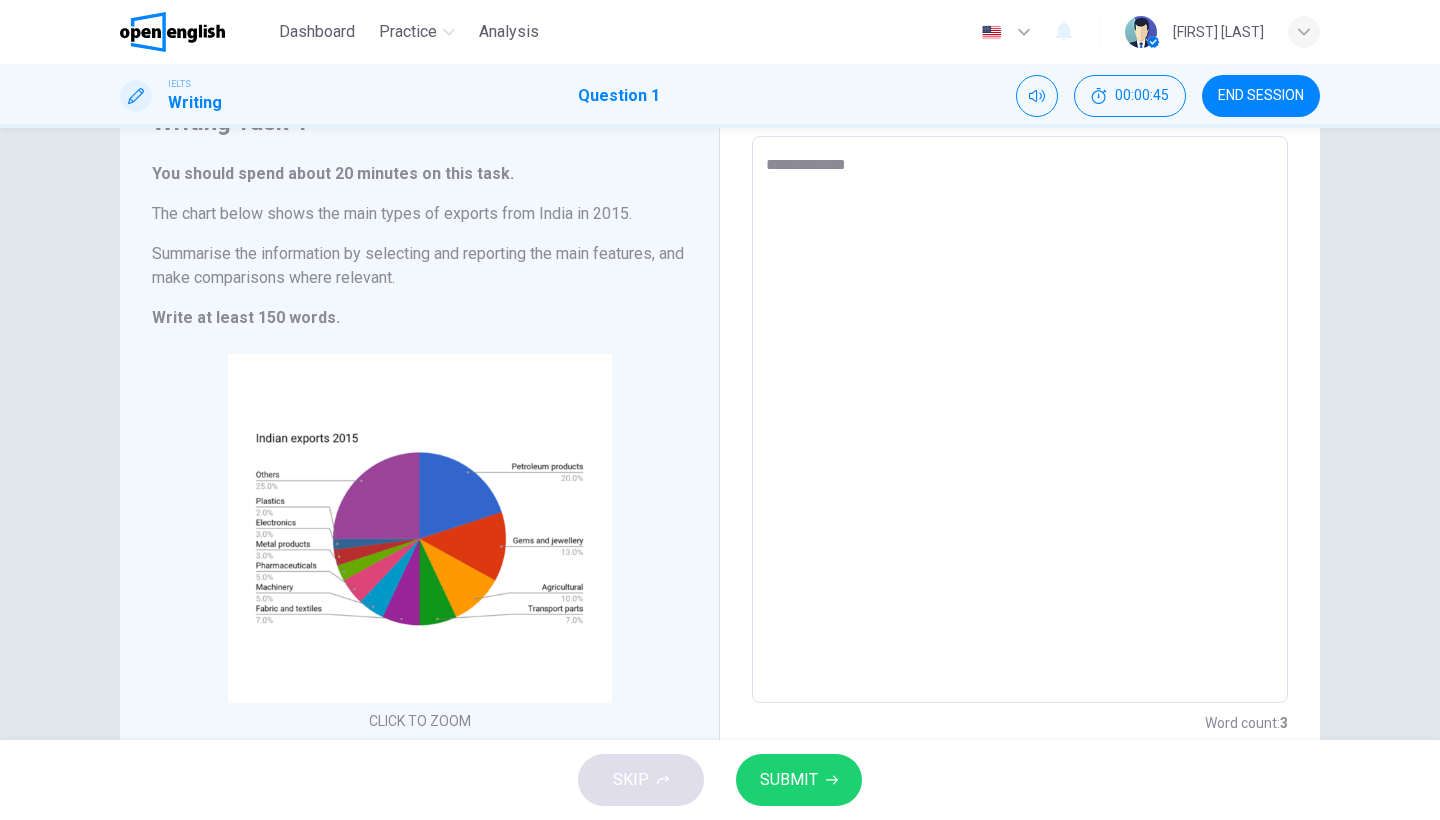 type on "**********" 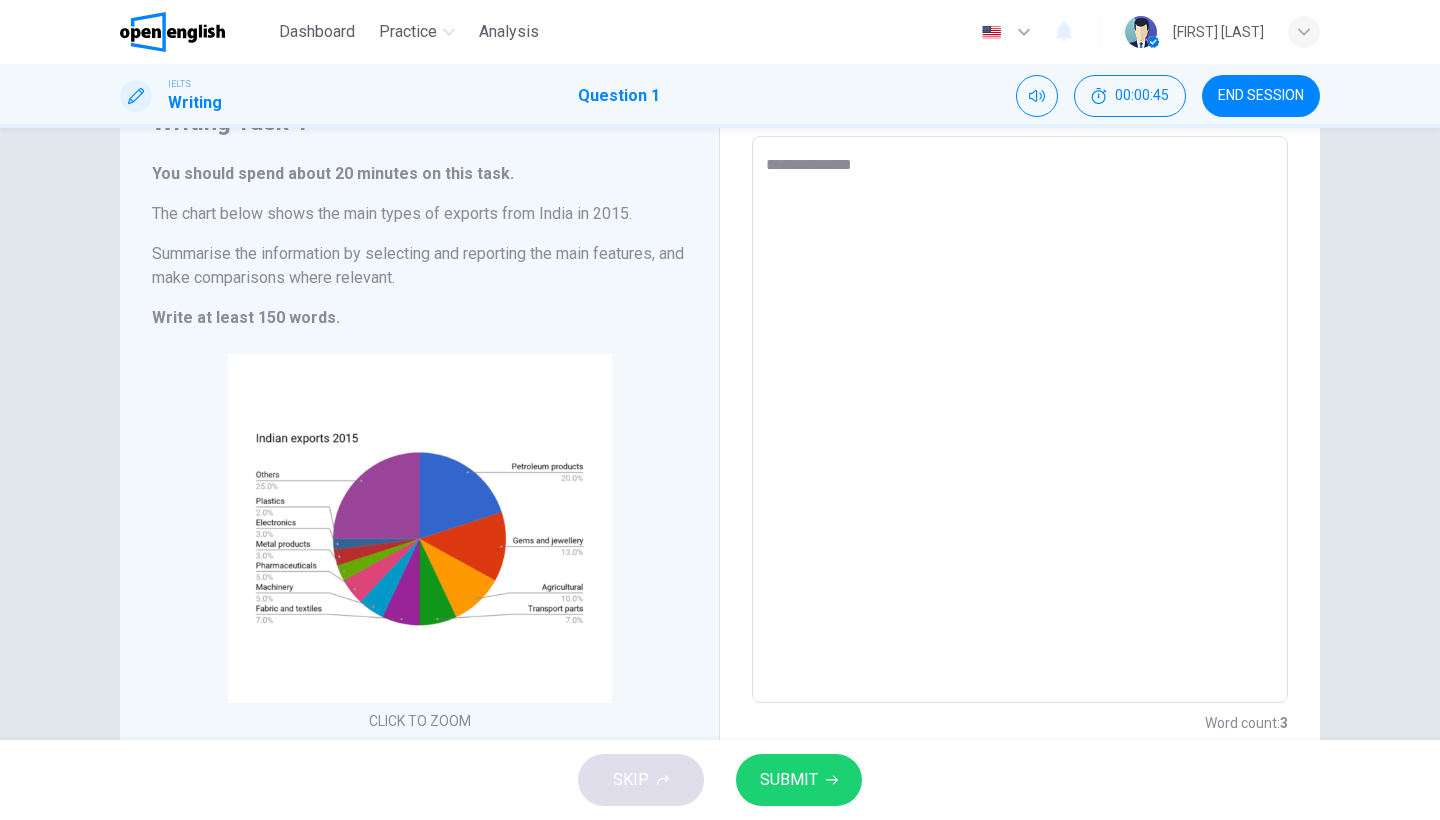 type on "*" 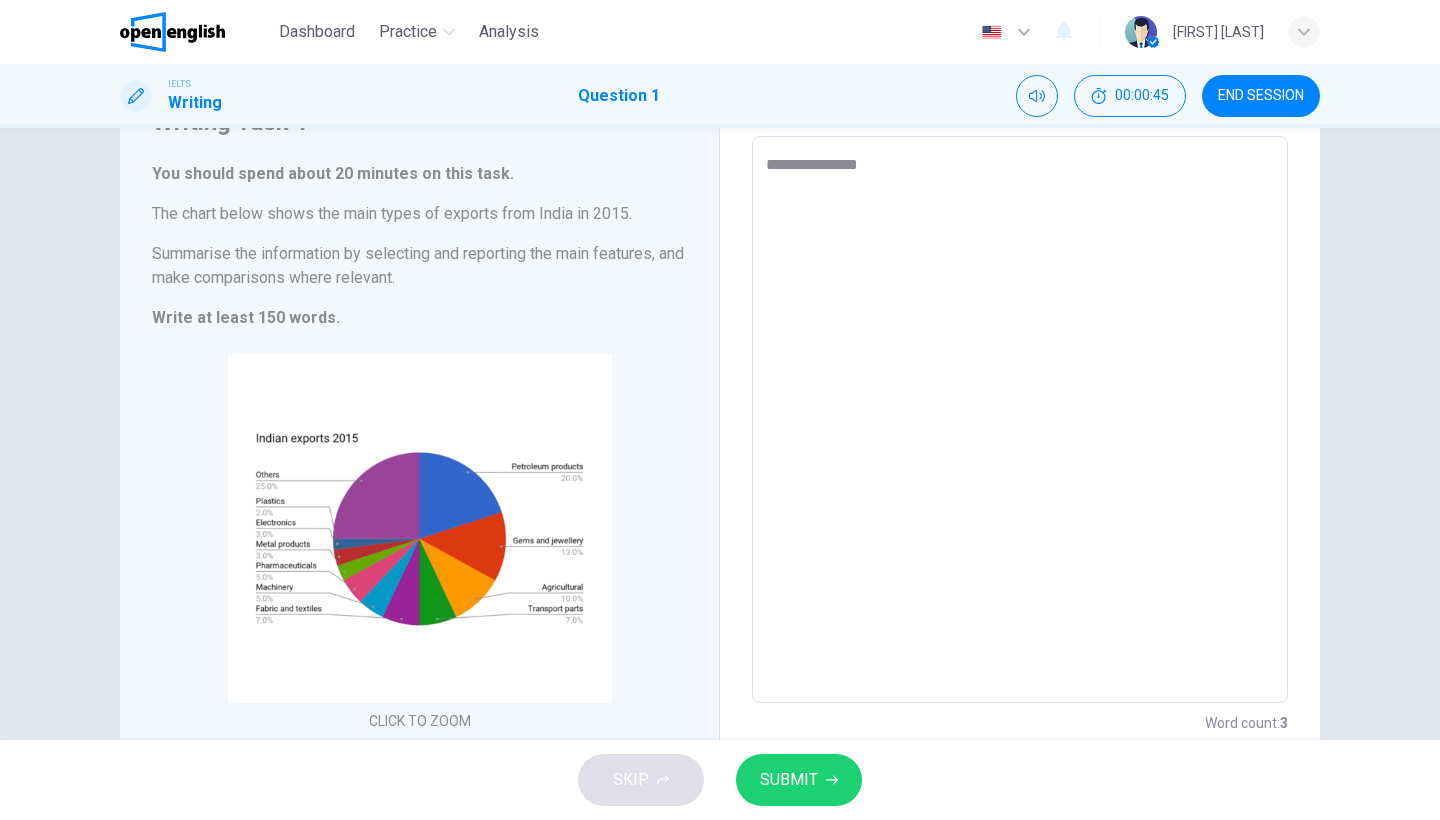 type on "*" 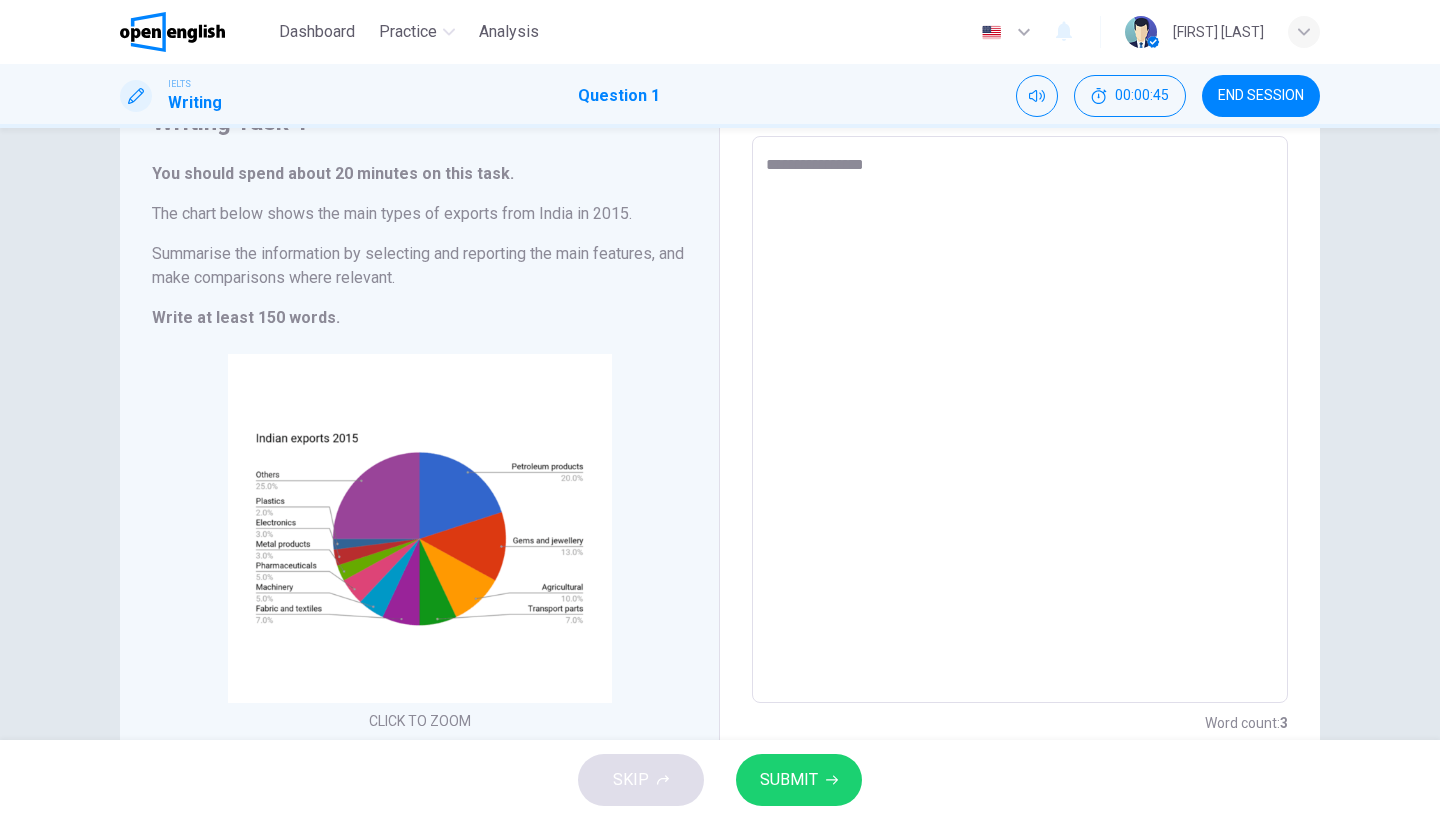 type on "*" 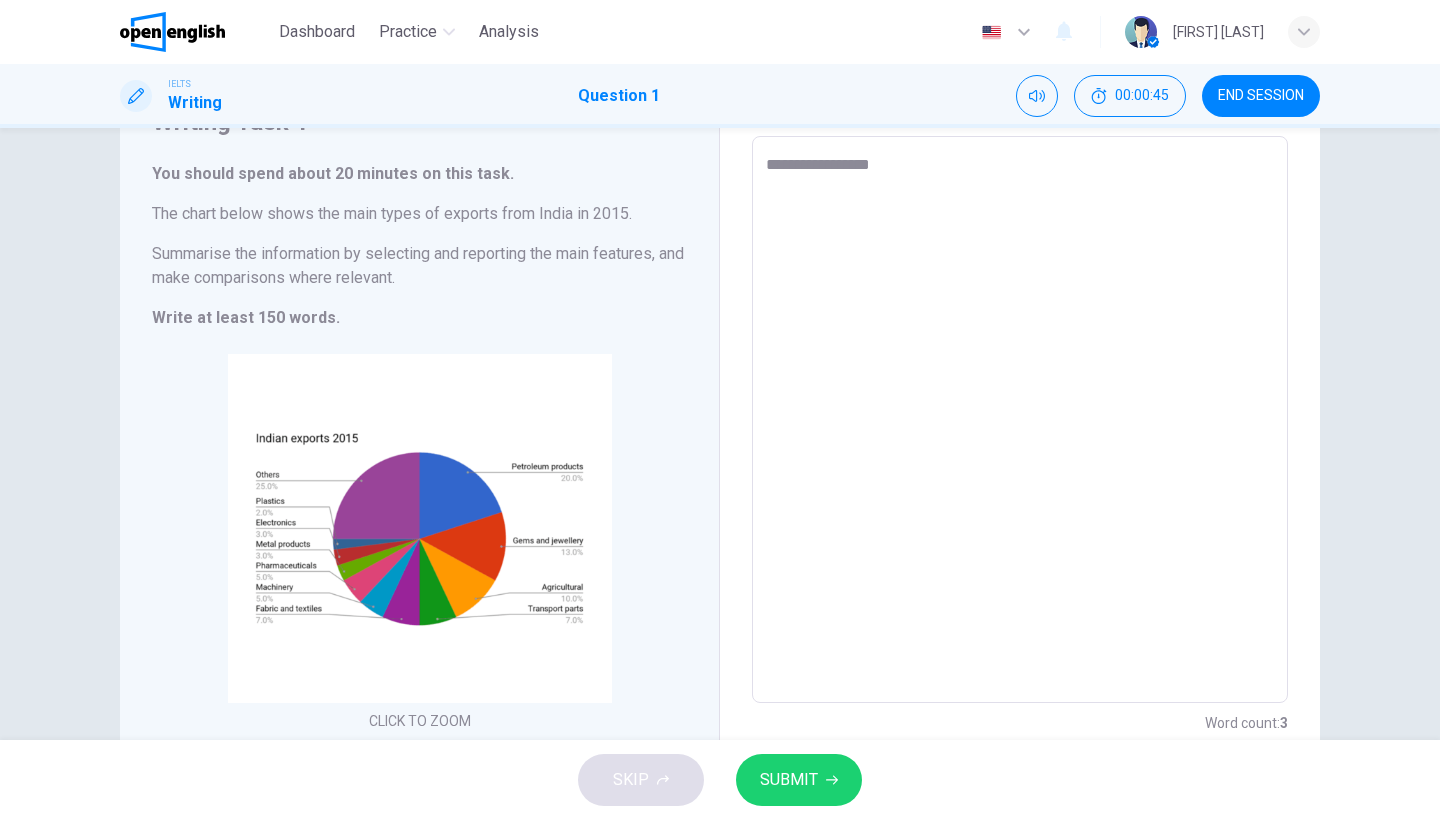 type on "*" 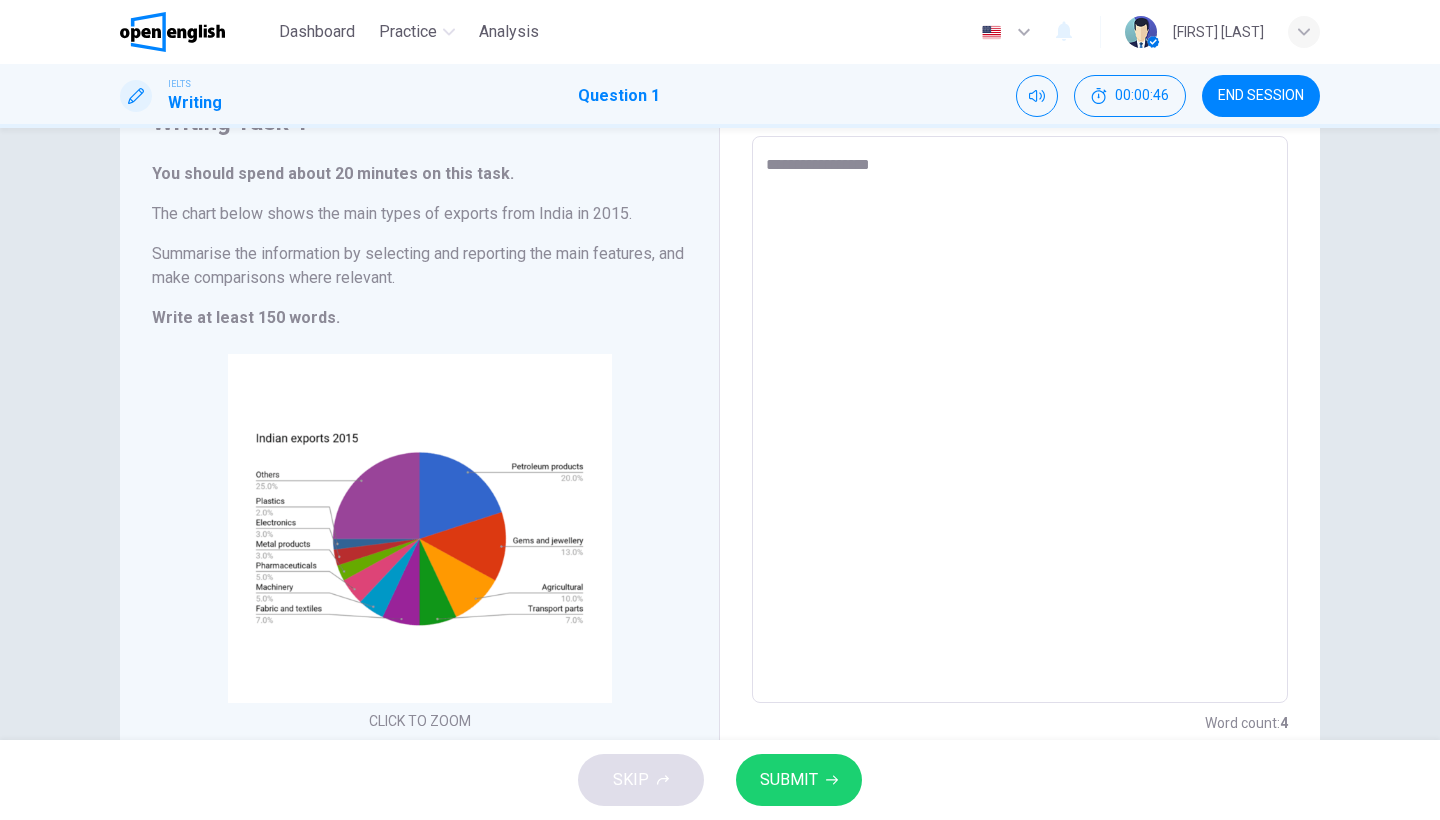 type on "**********" 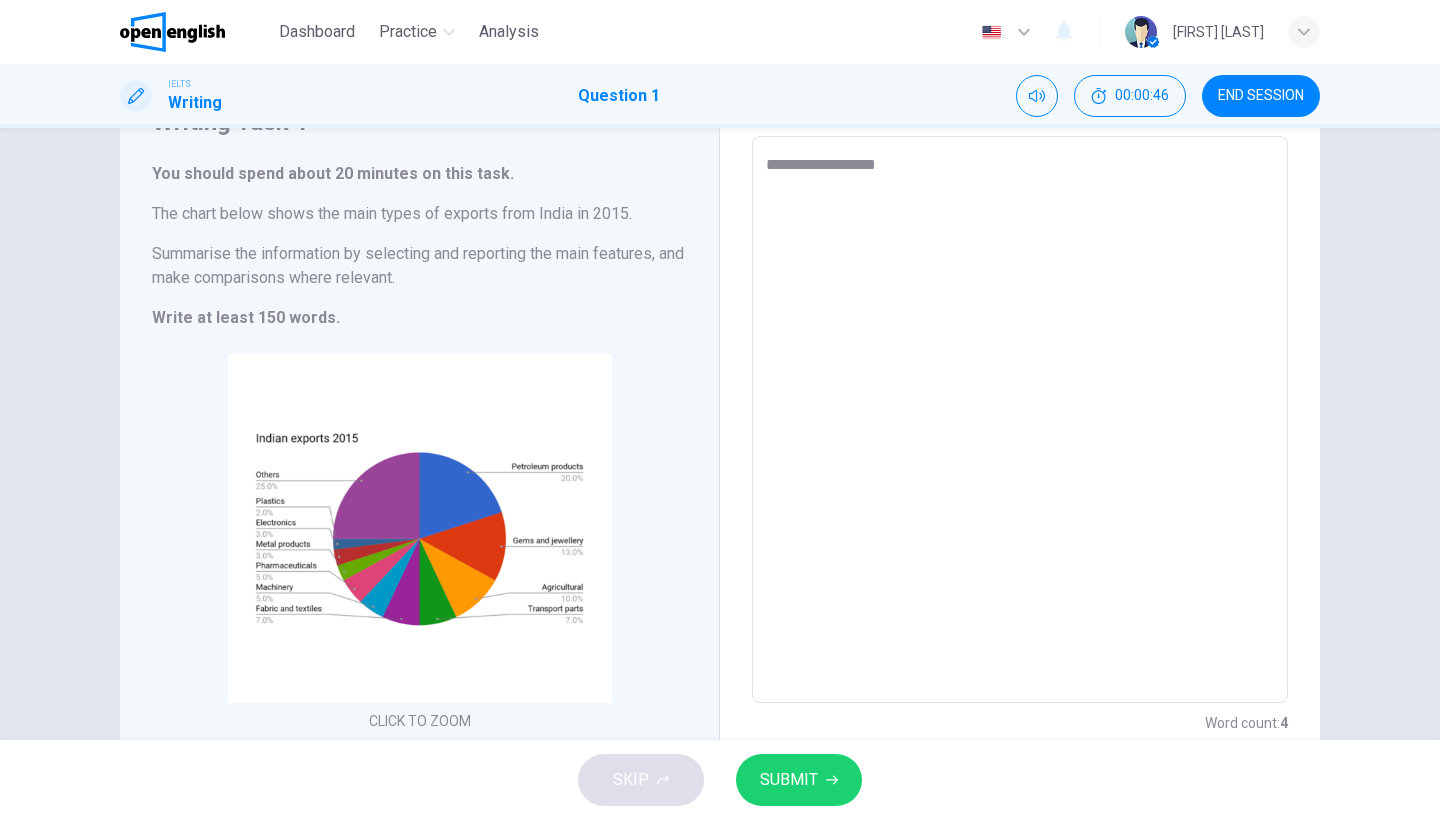 type on "*" 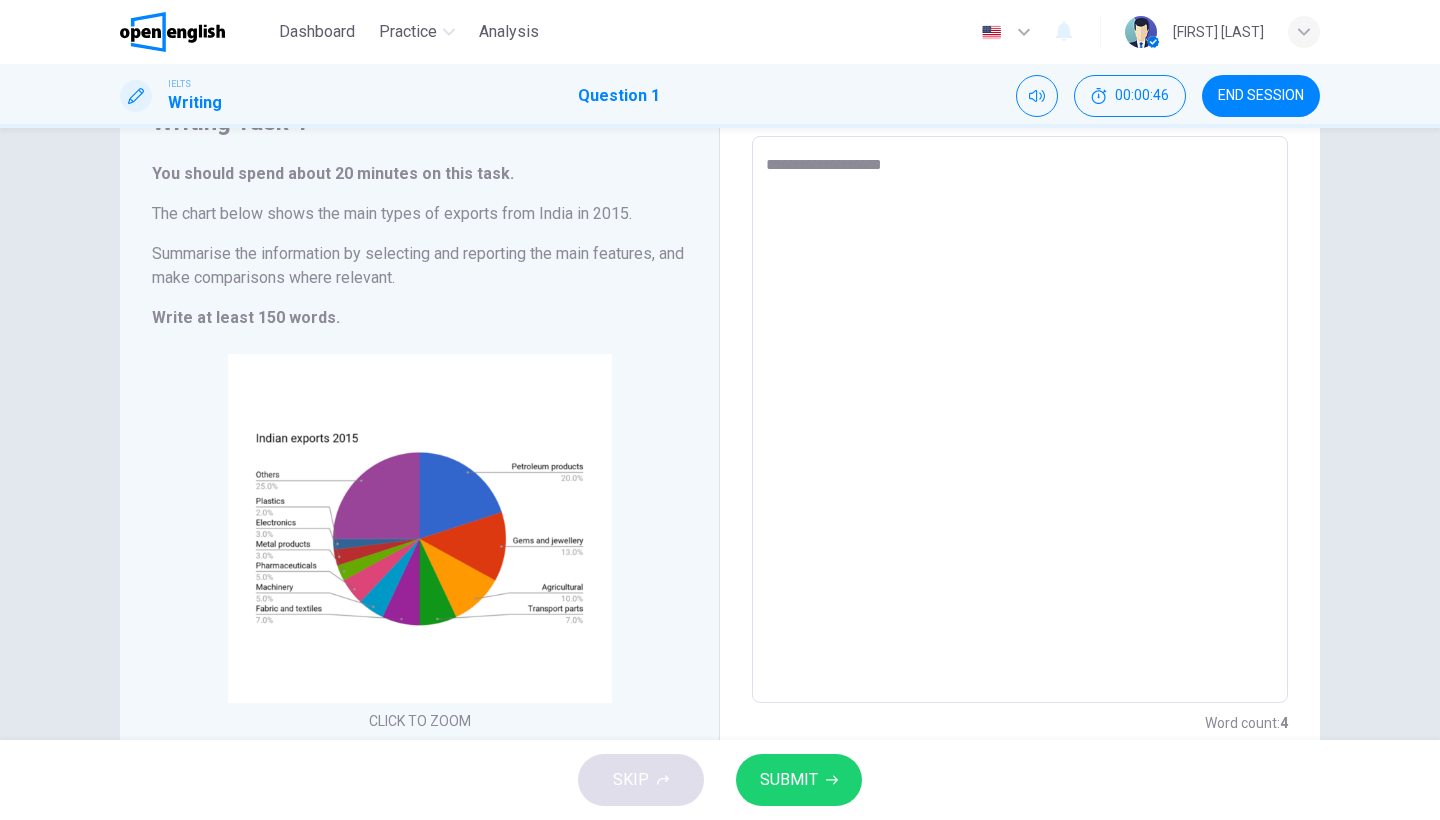 type on "*" 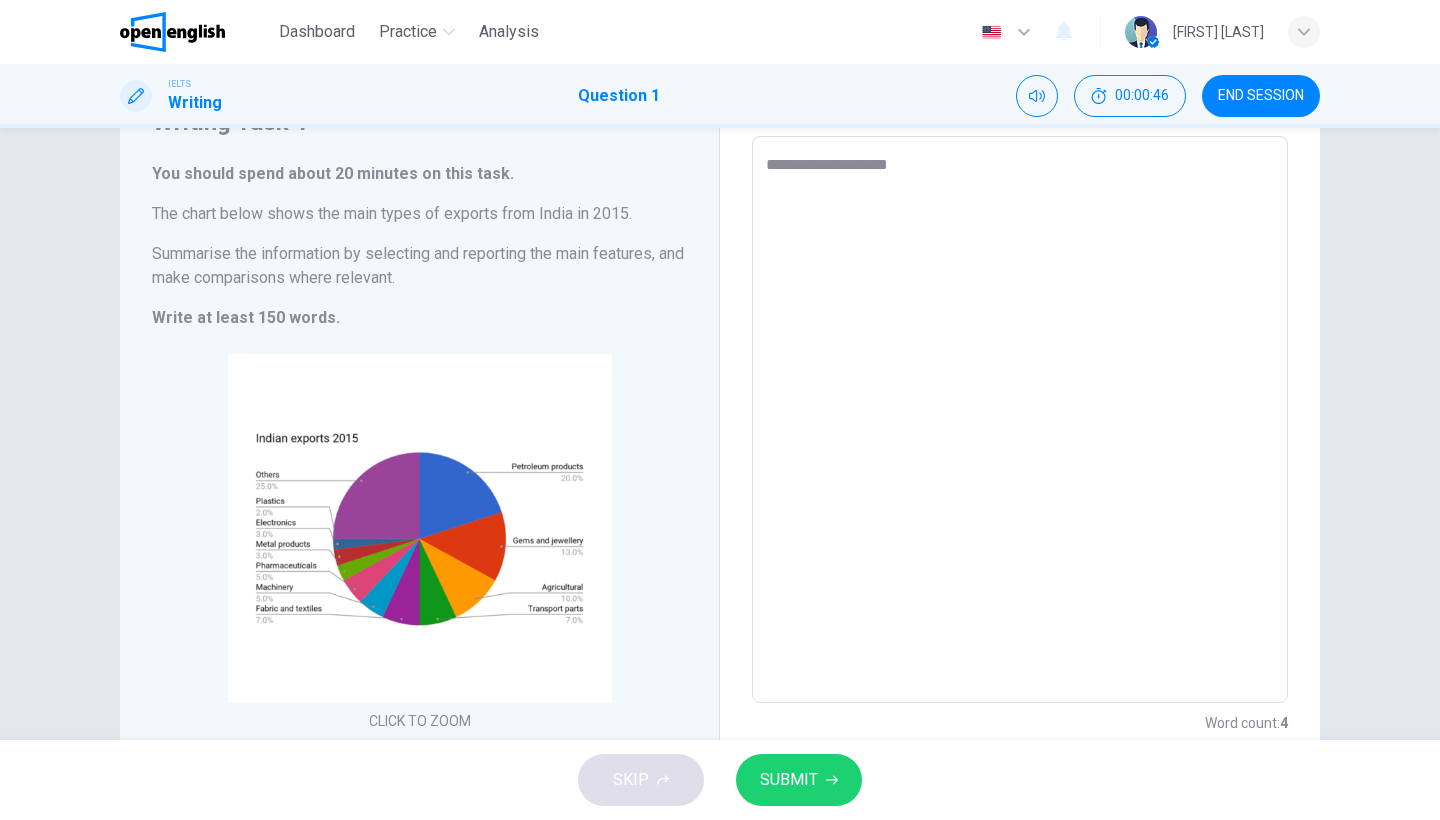 type on "*" 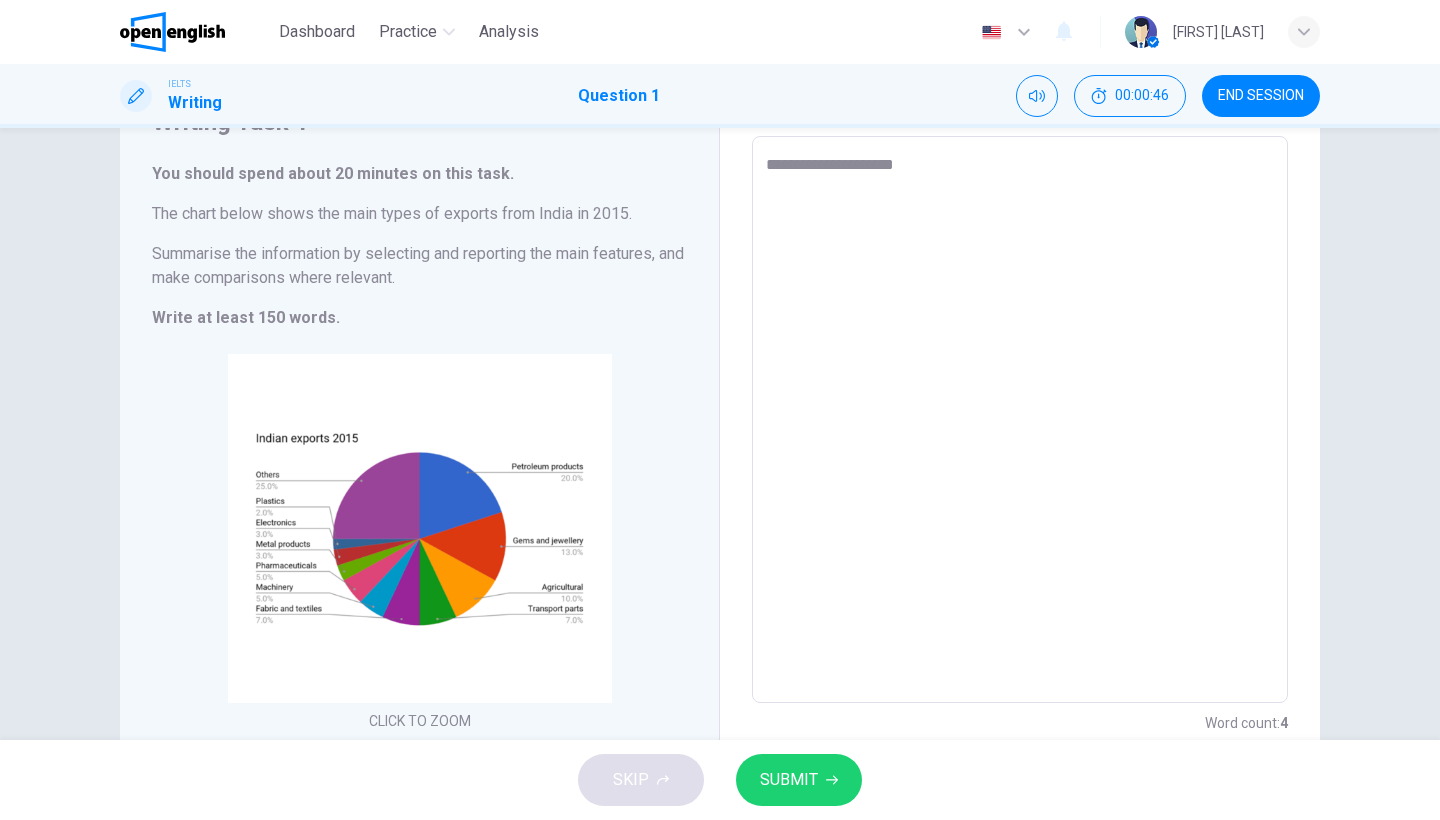 type on "*" 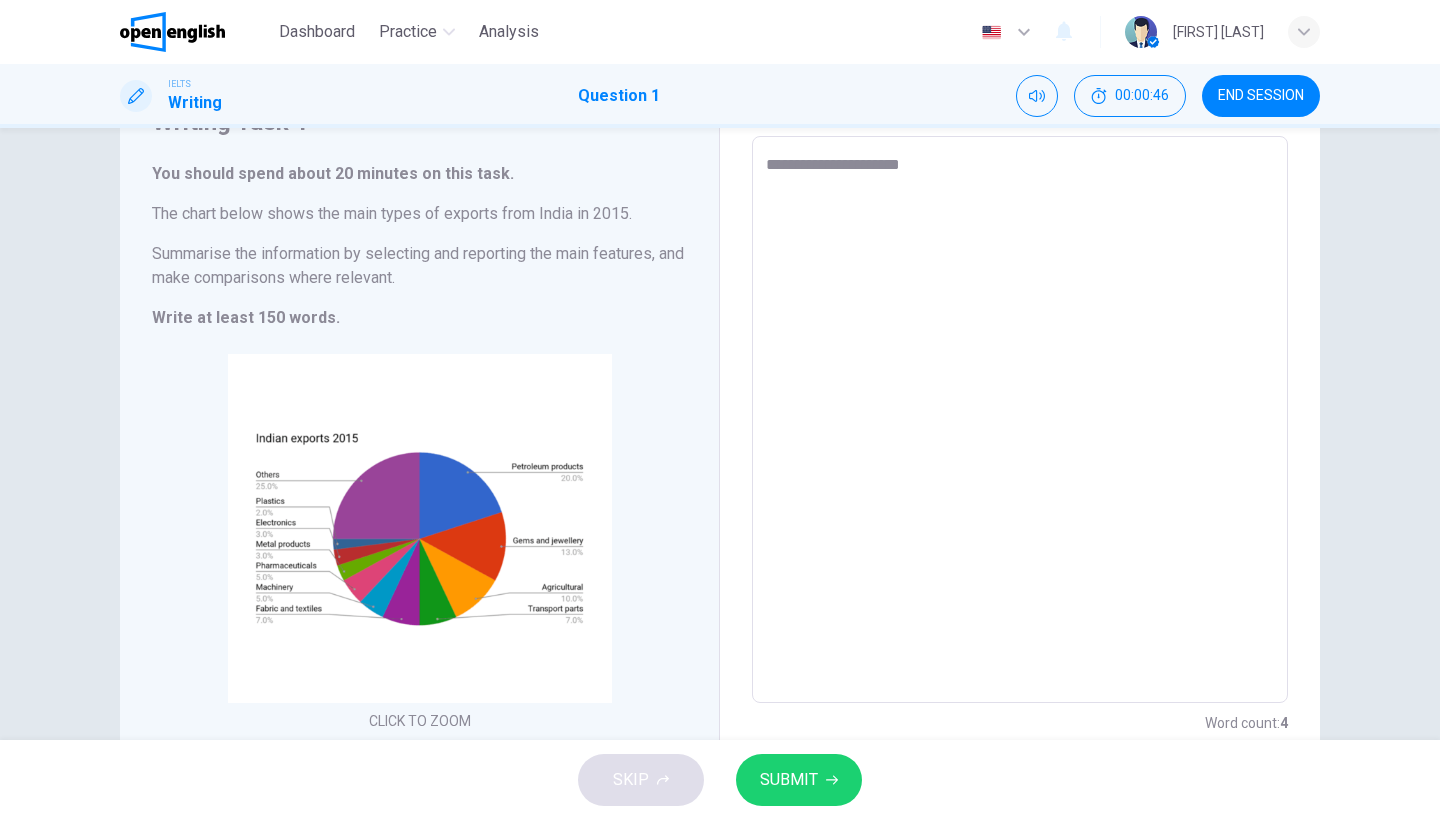 type on "*" 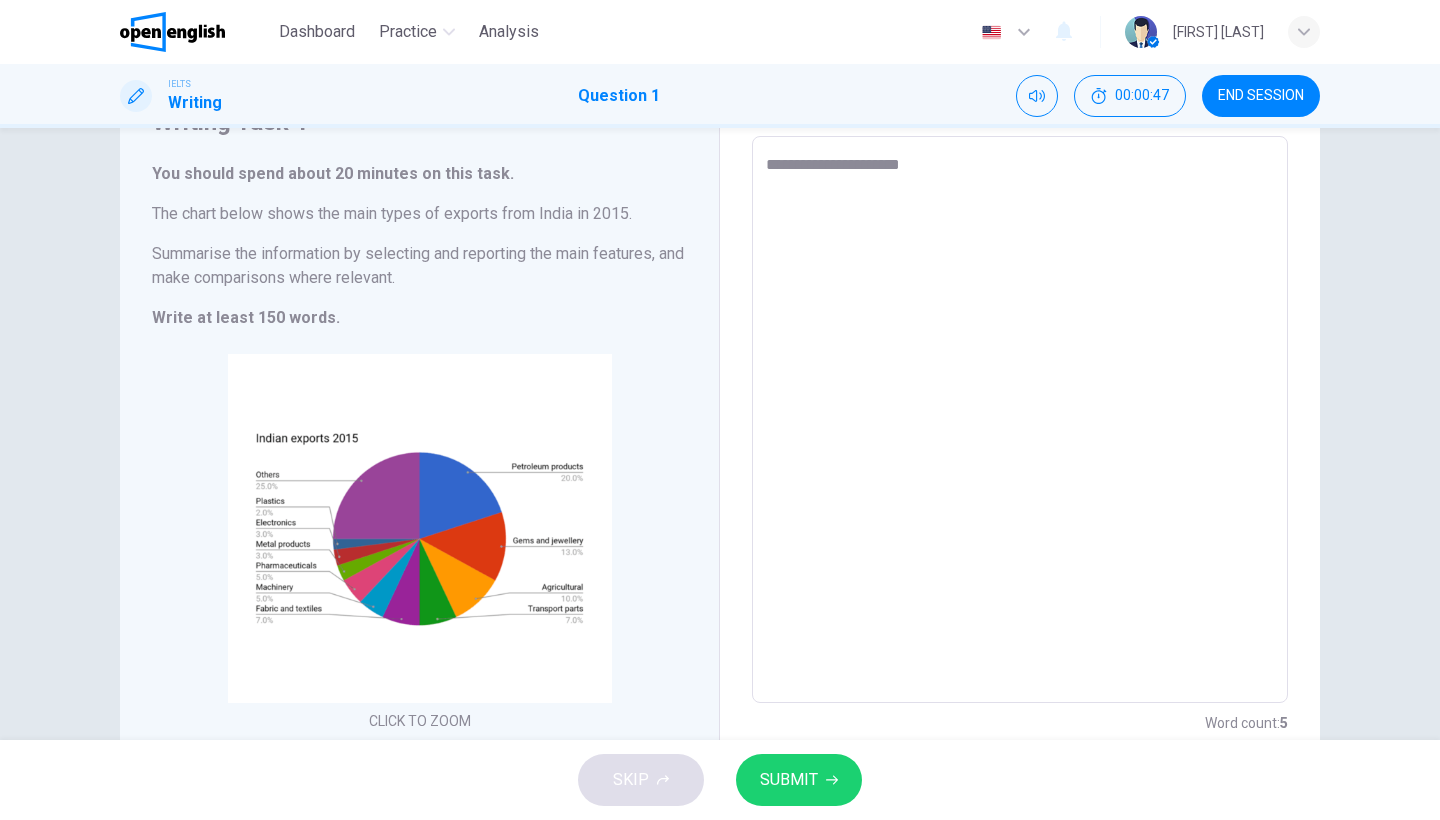 type on "**********" 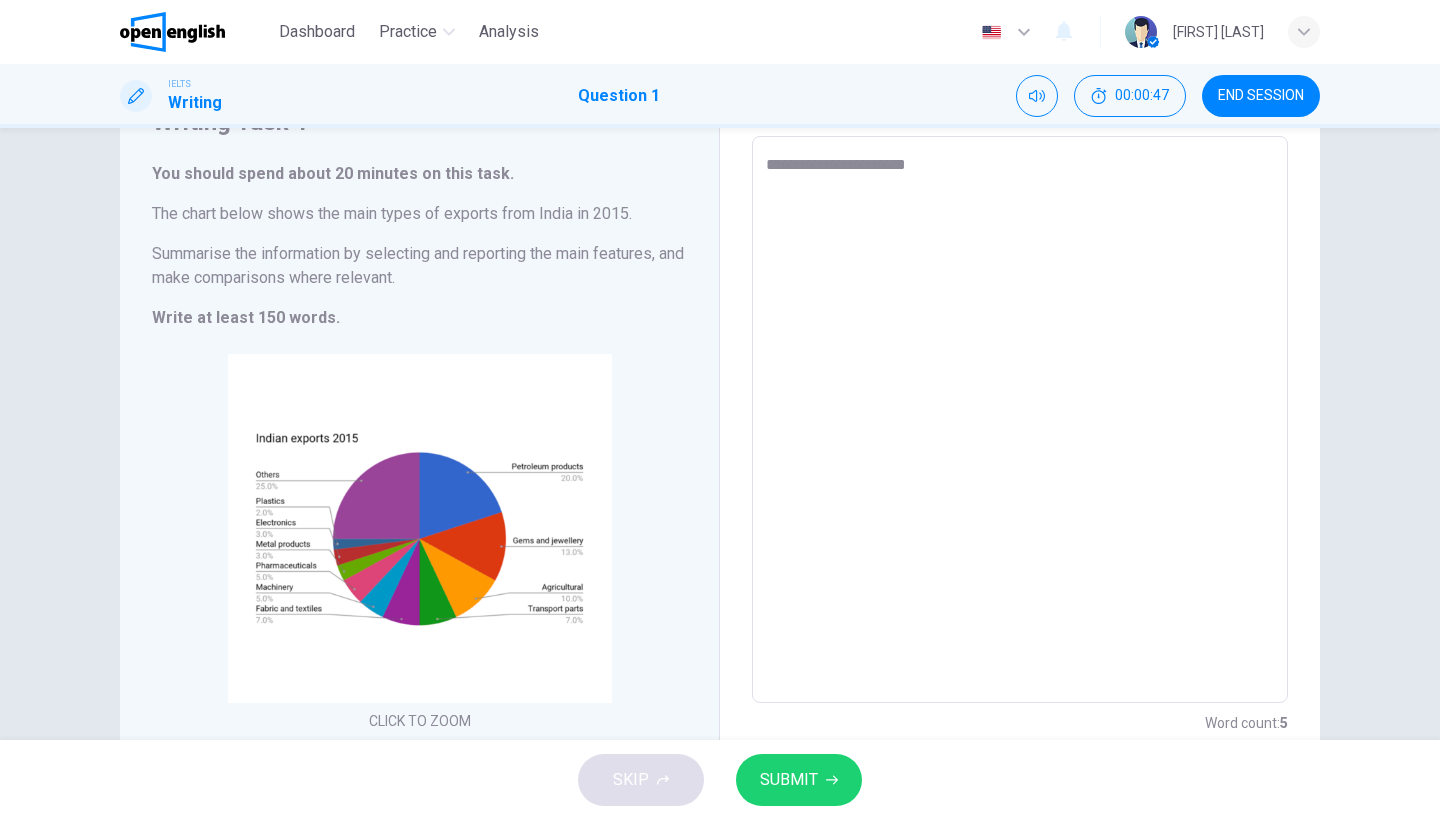 type on "*" 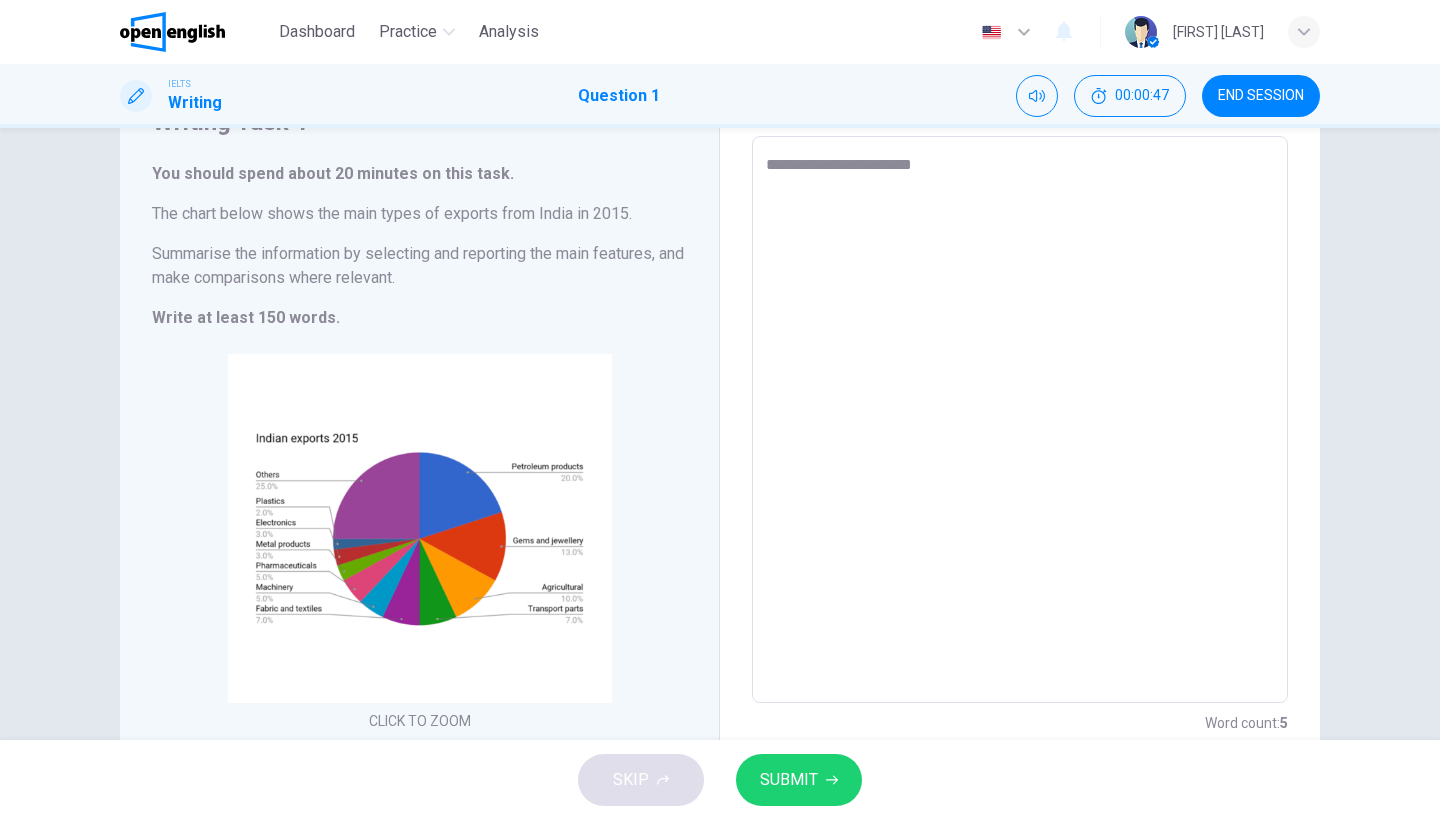 type on "*" 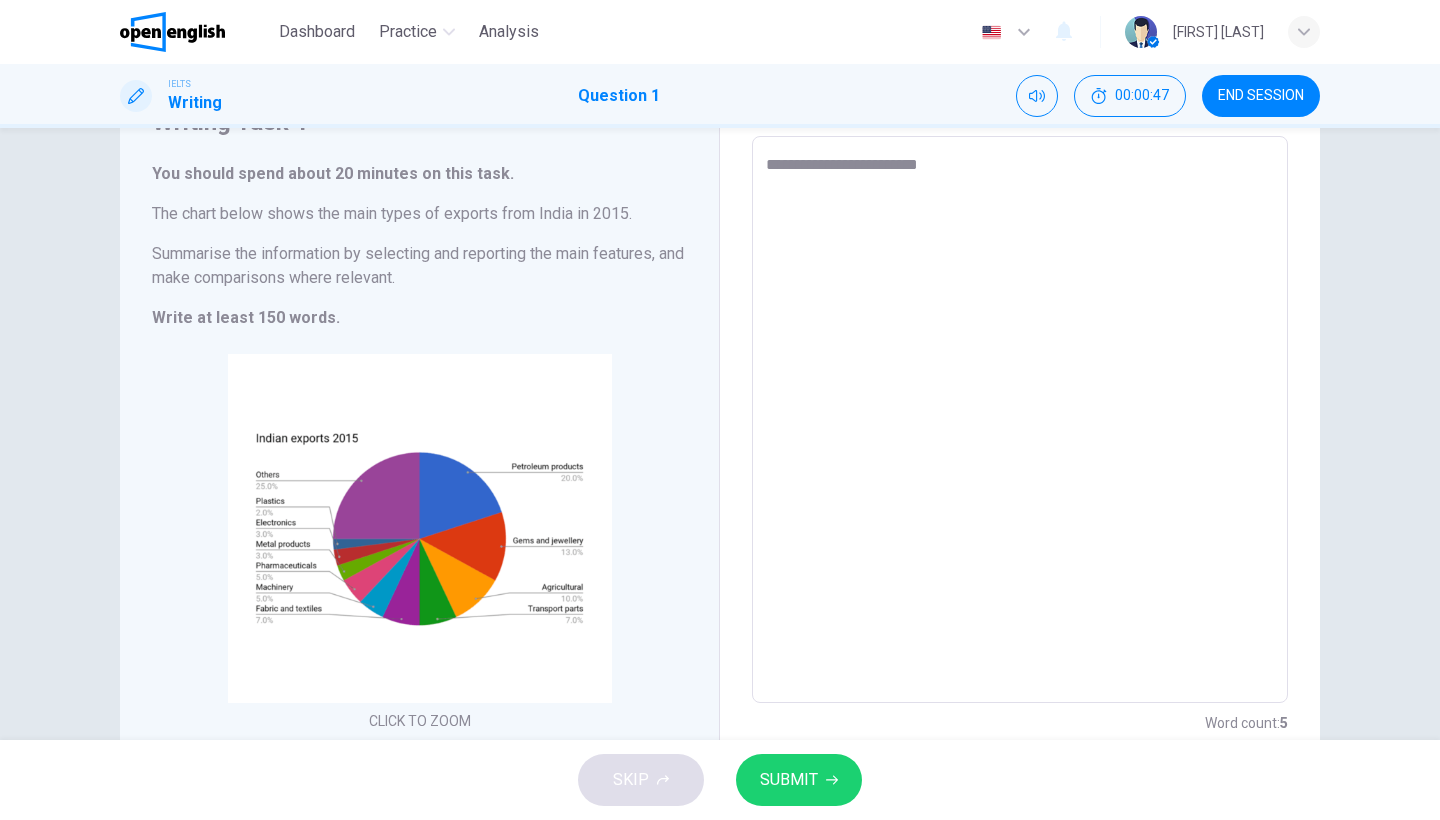 type on "*" 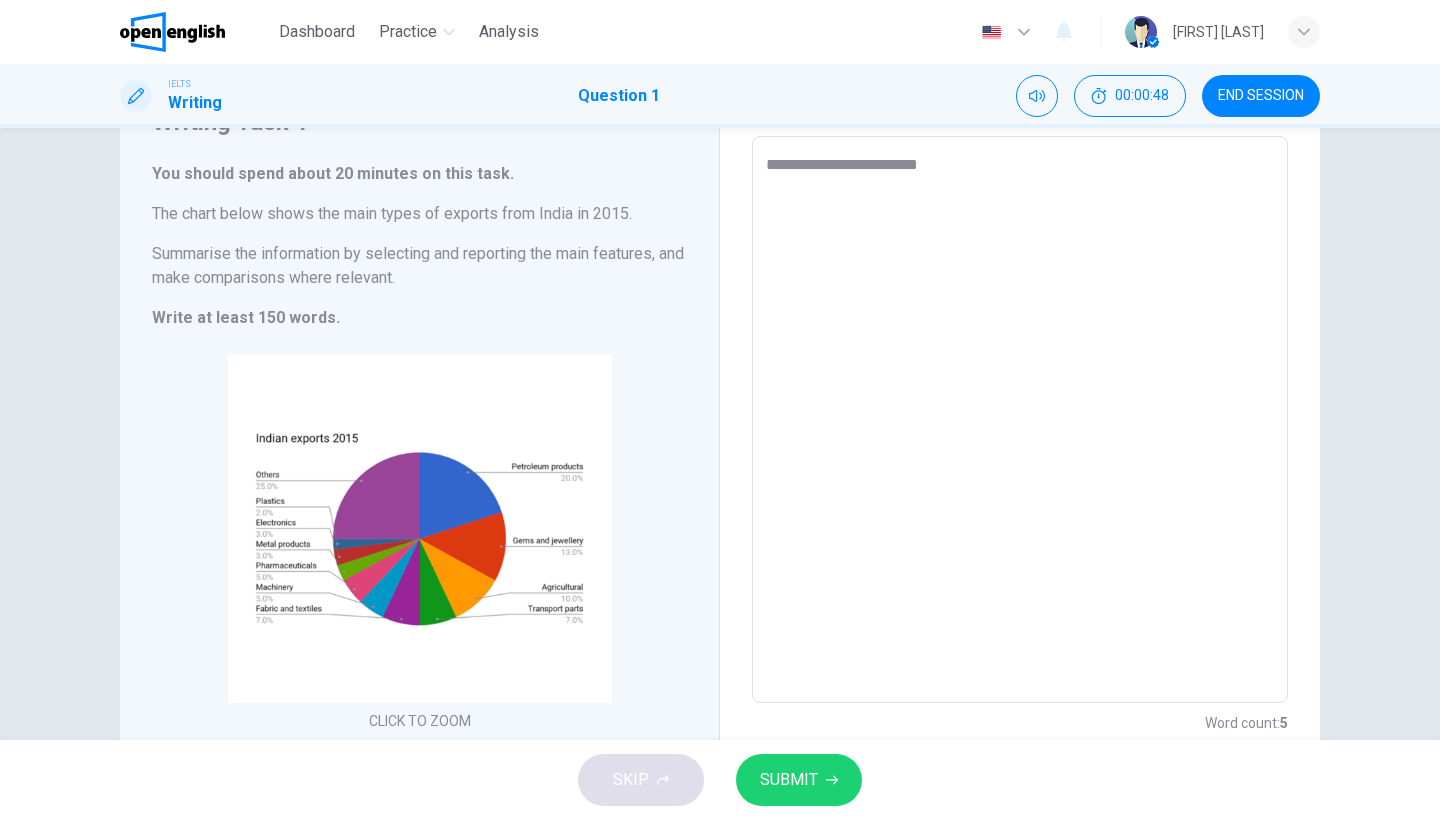 type on "**********" 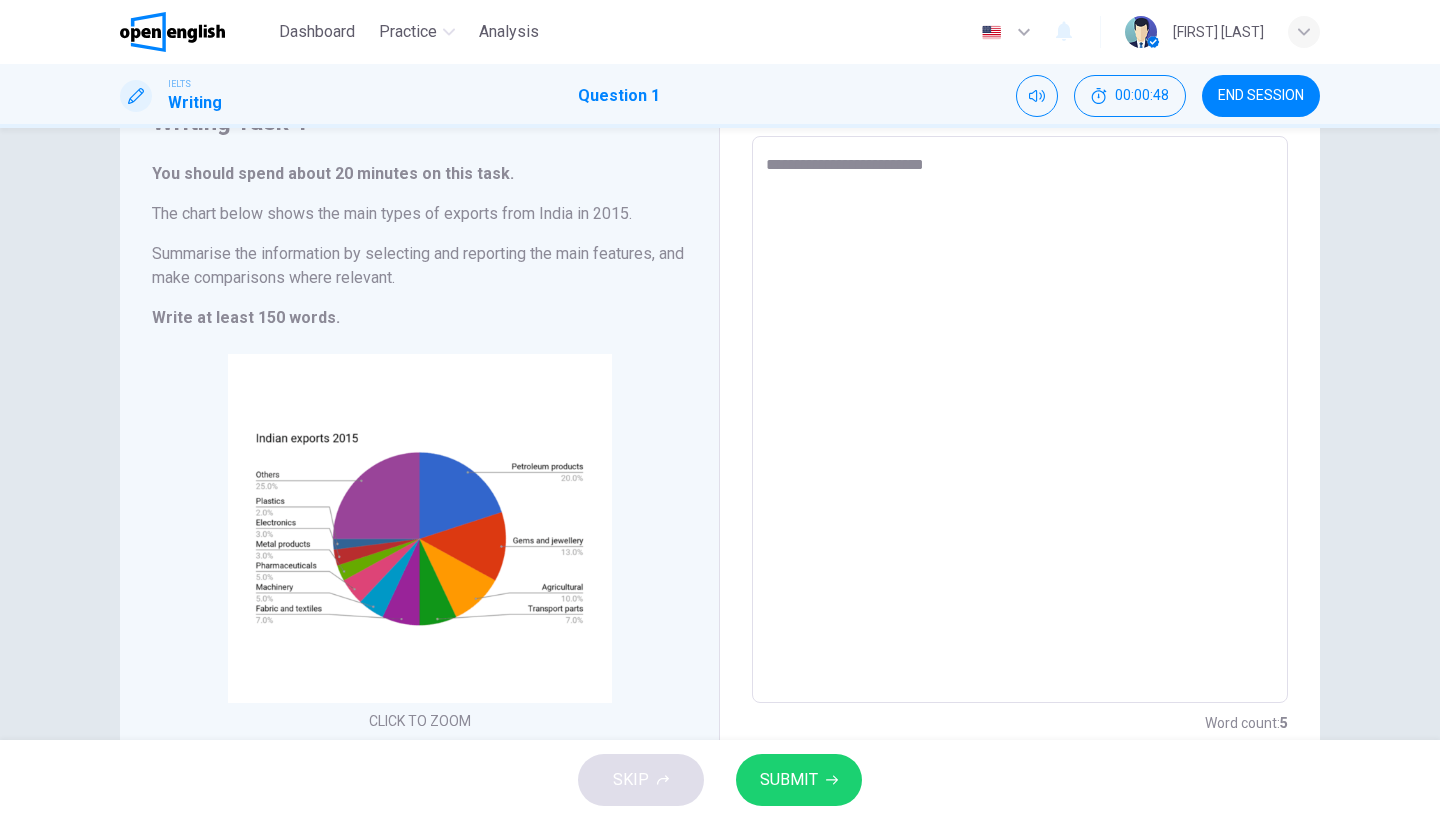 type on "*" 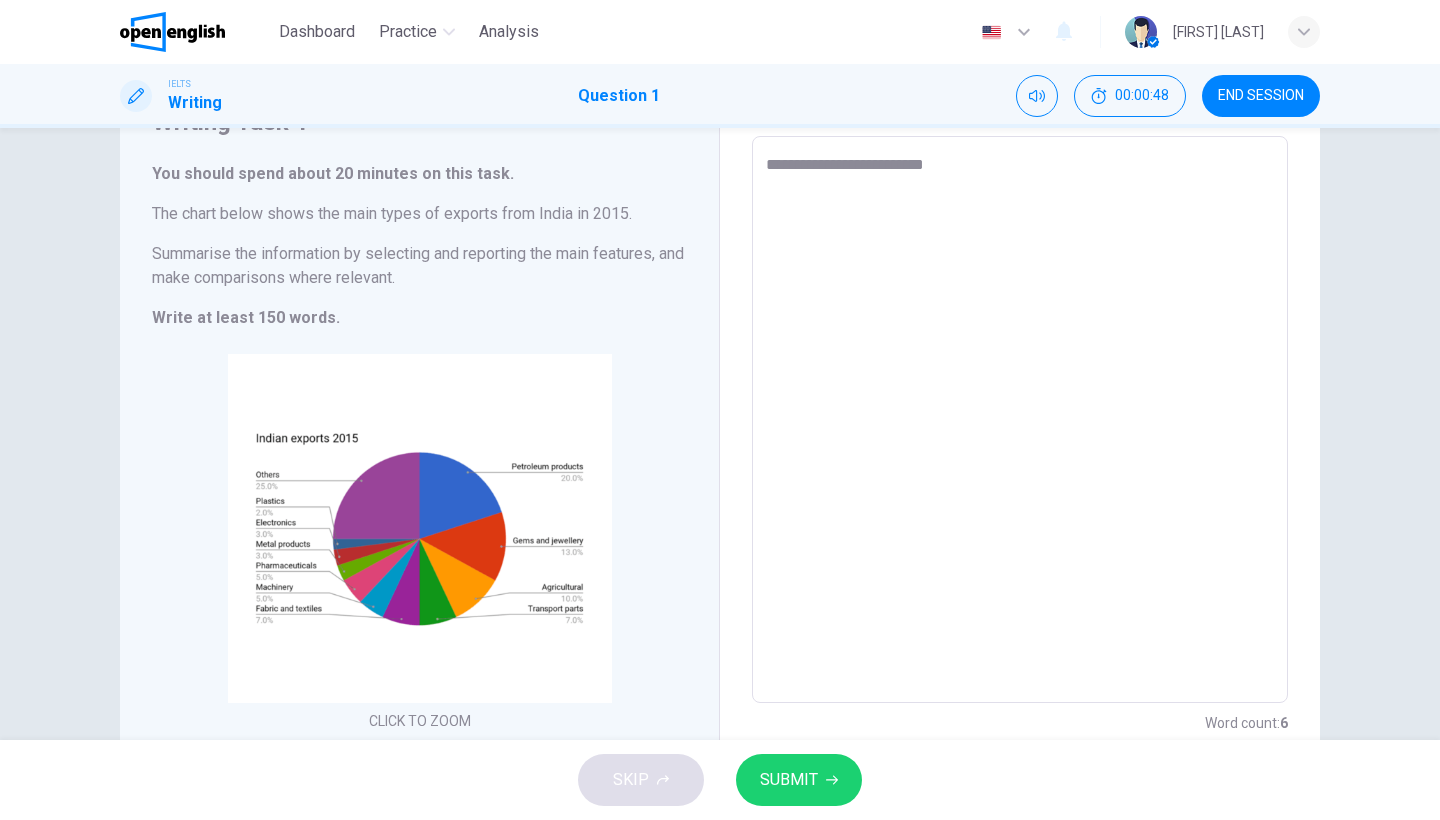 type on "**********" 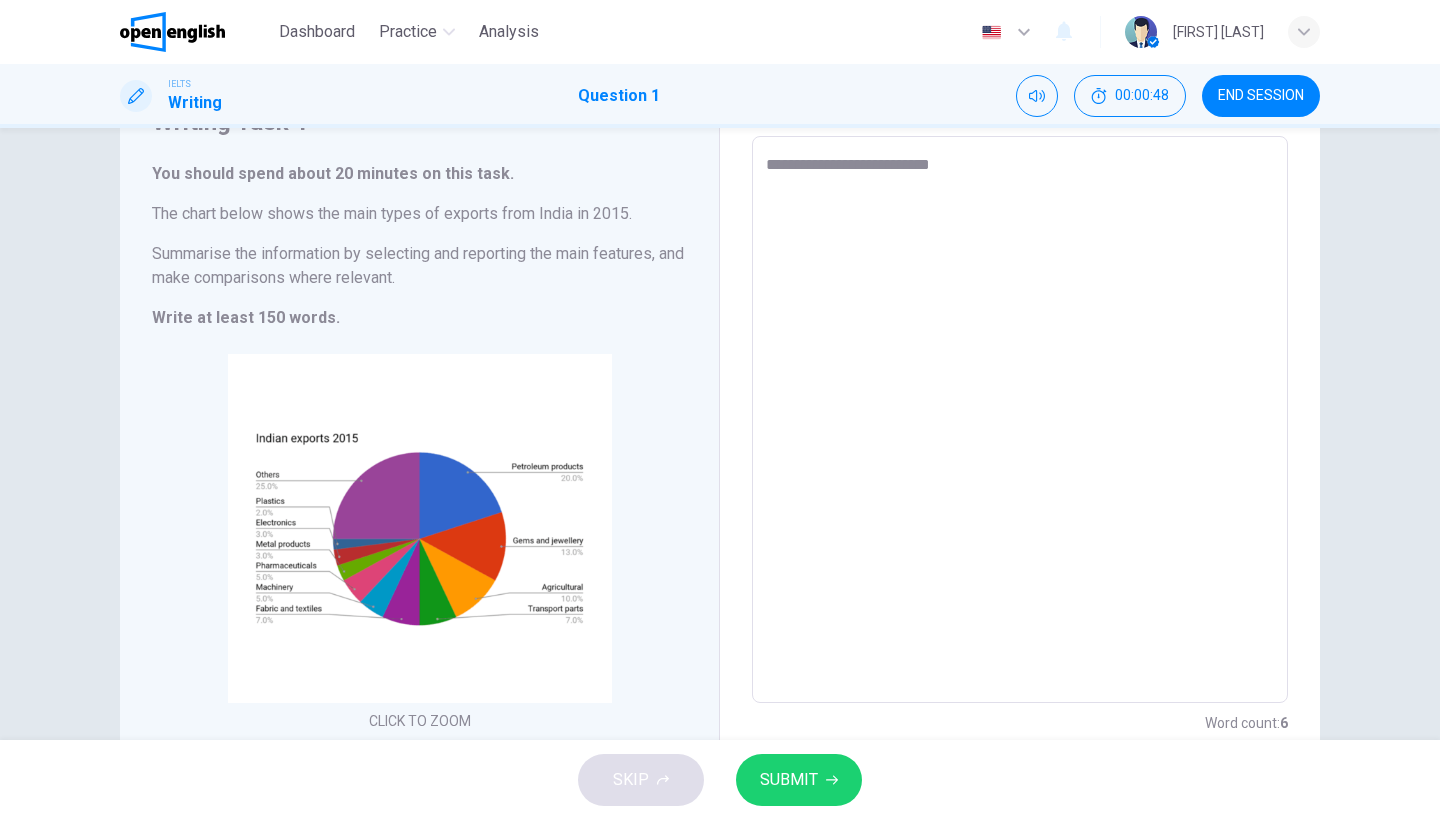 type on "*" 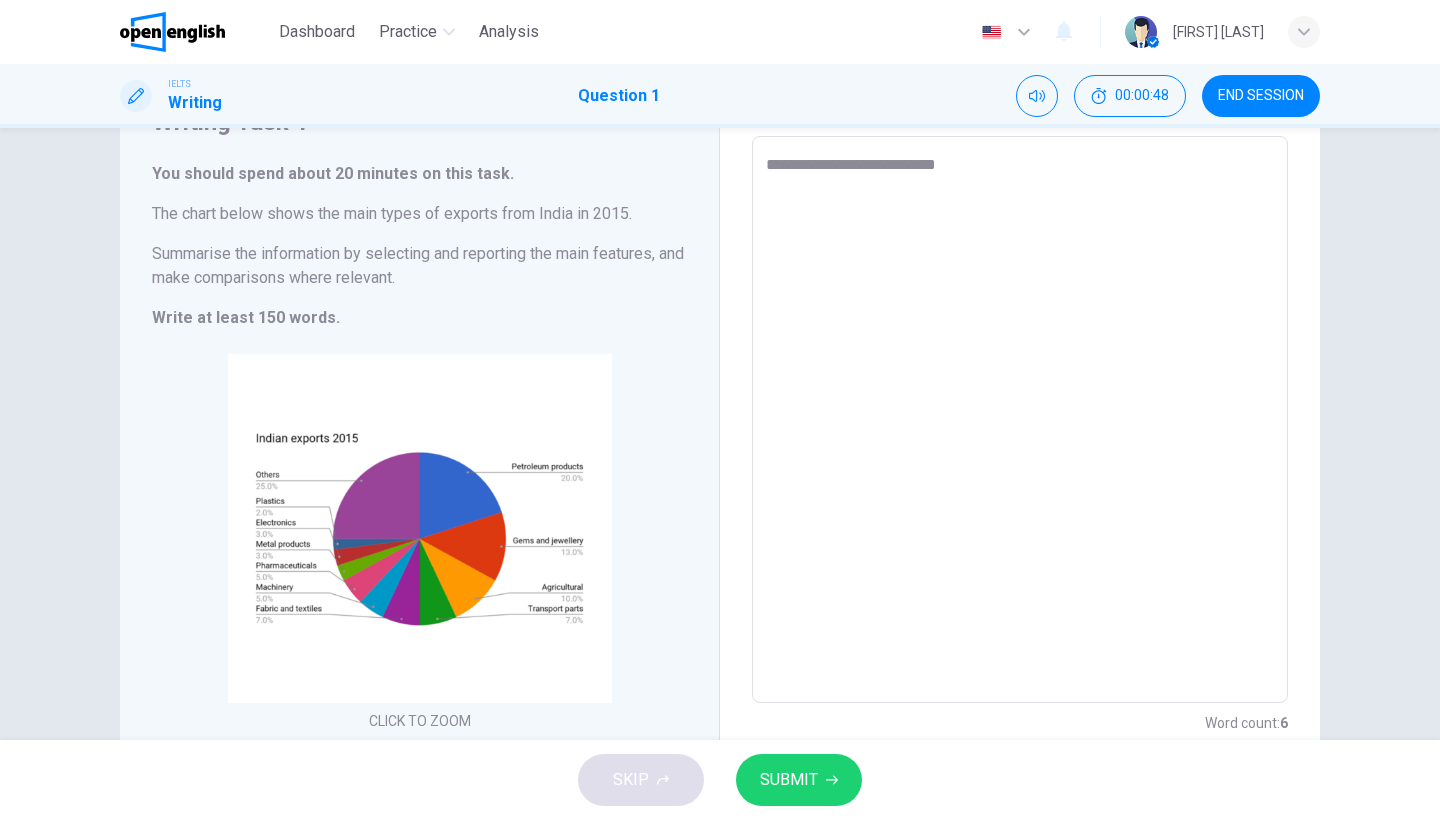 type on "*" 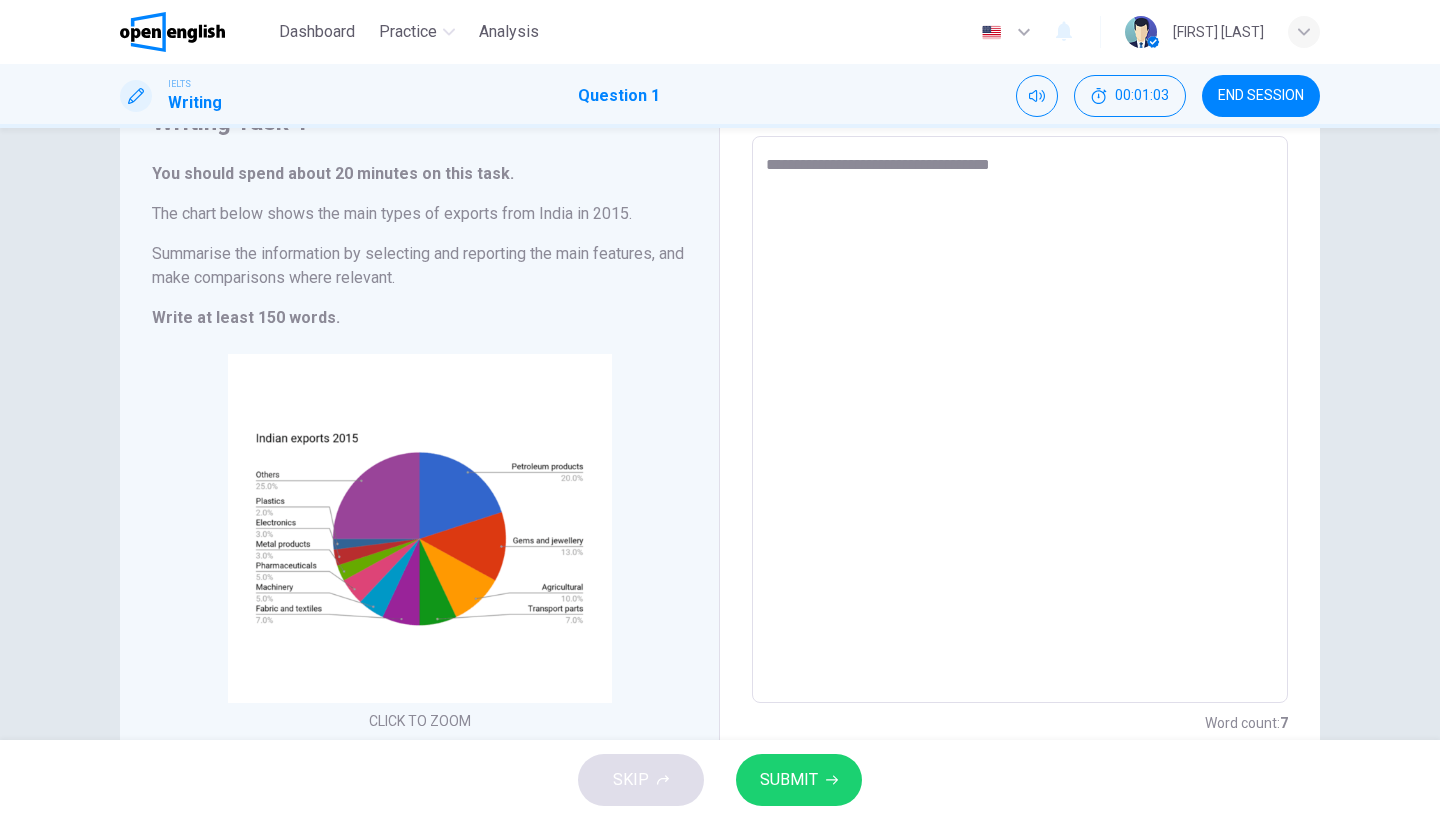 click on "**********" at bounding box center (1020, 420) 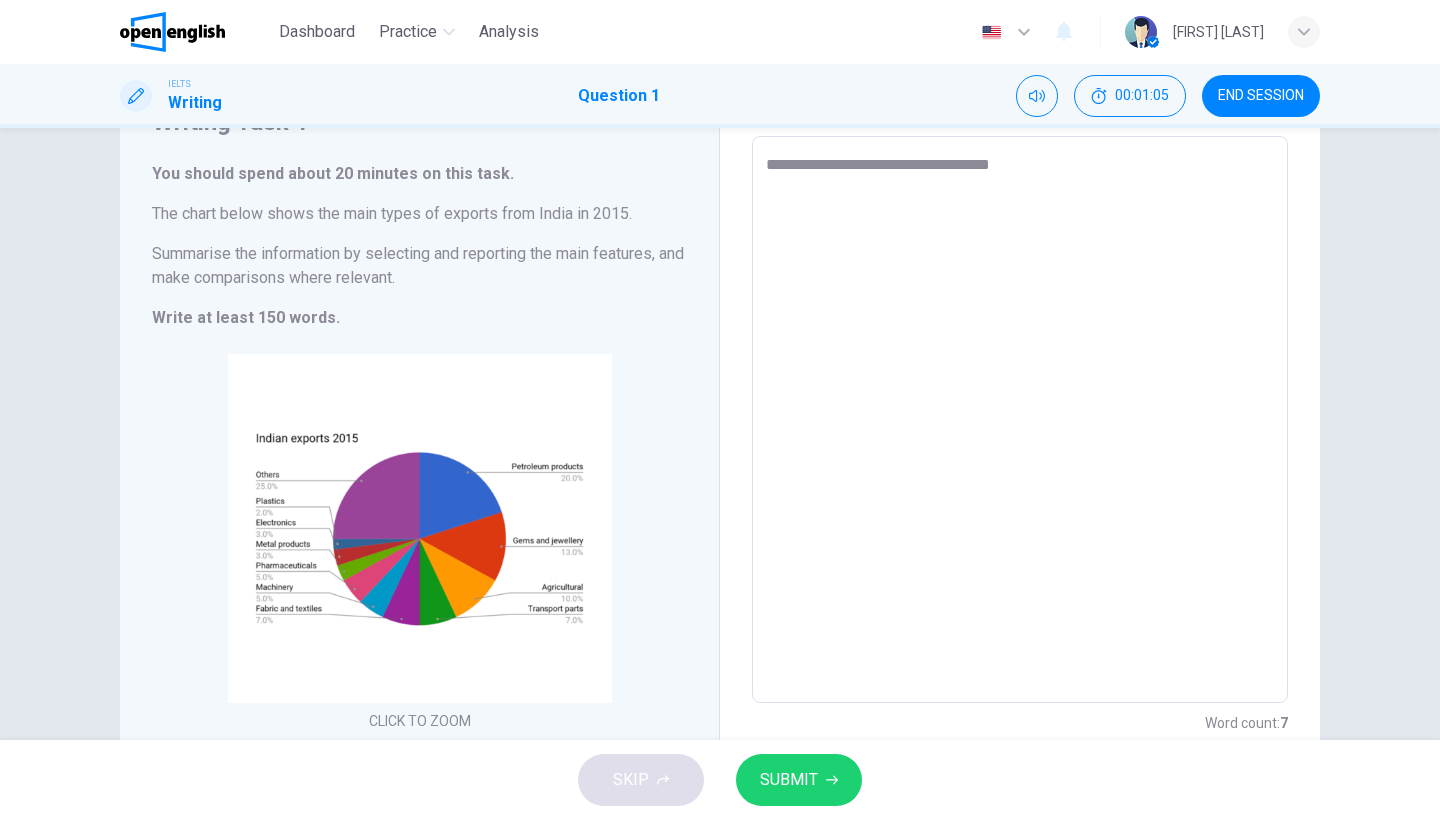 click on "**********" at bounding box center (1020, 420) 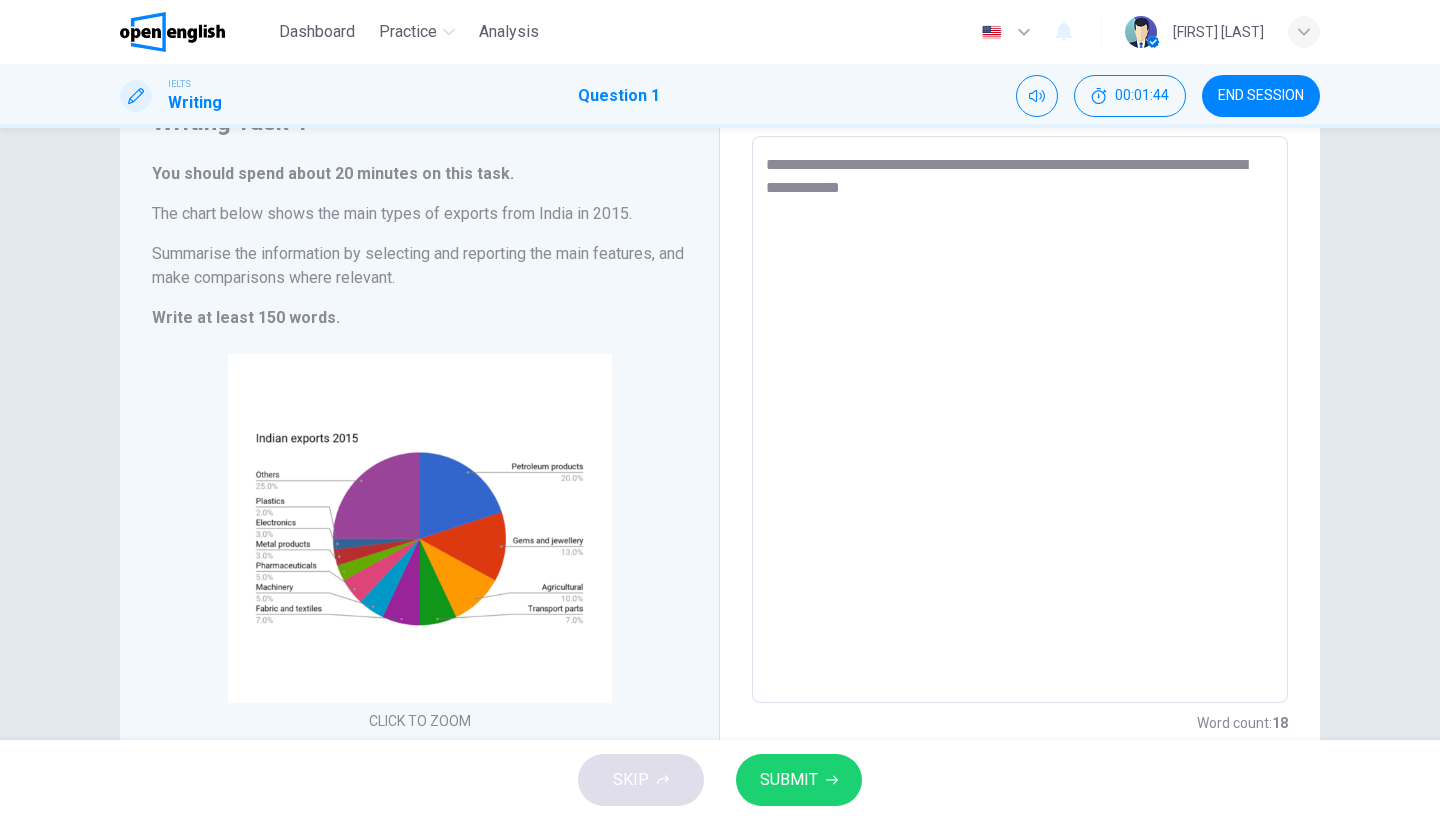 click on "**********" at bounding box center [1020, 420] 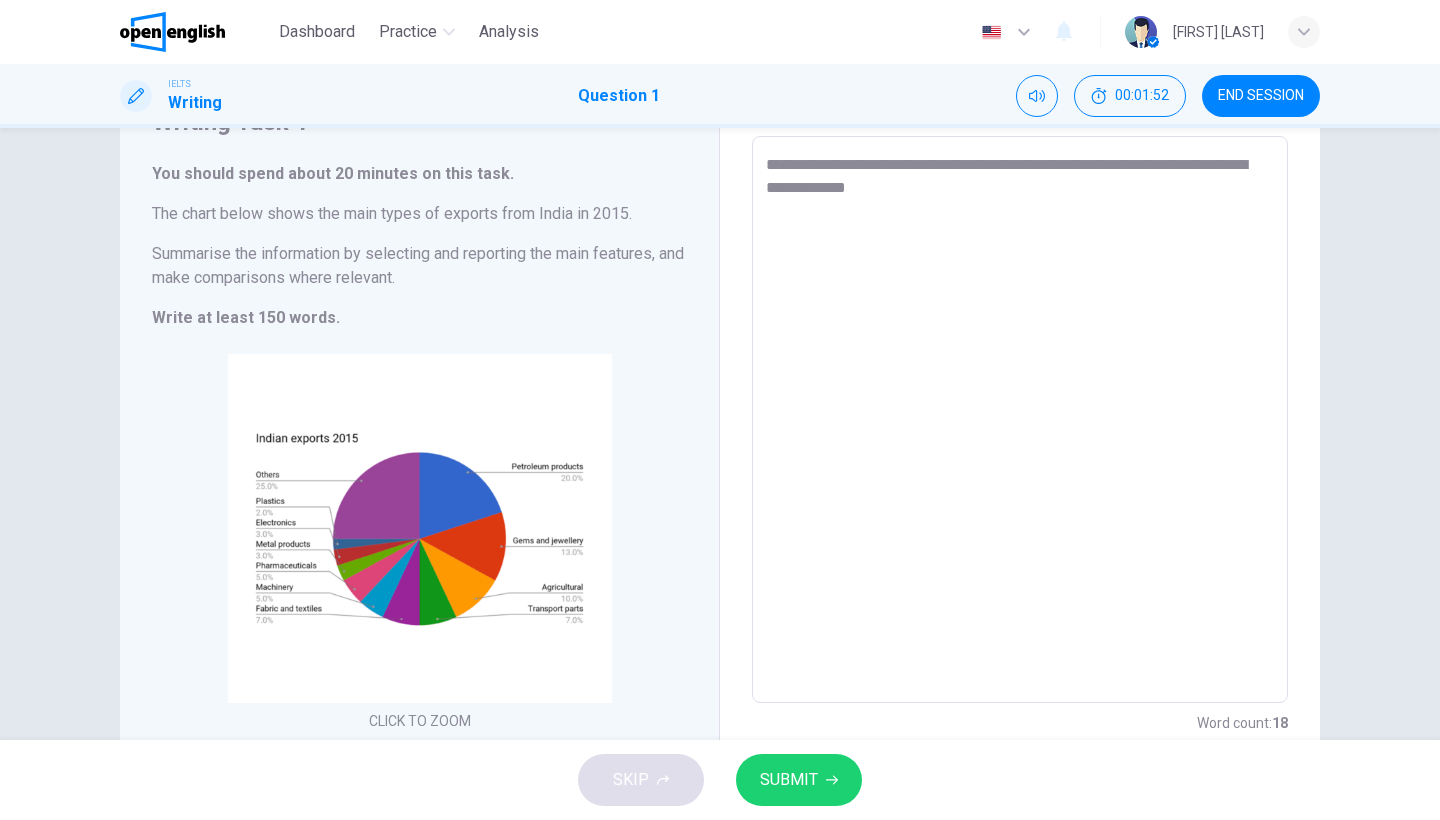 click on "**********" at bounding box center (1020, 420) 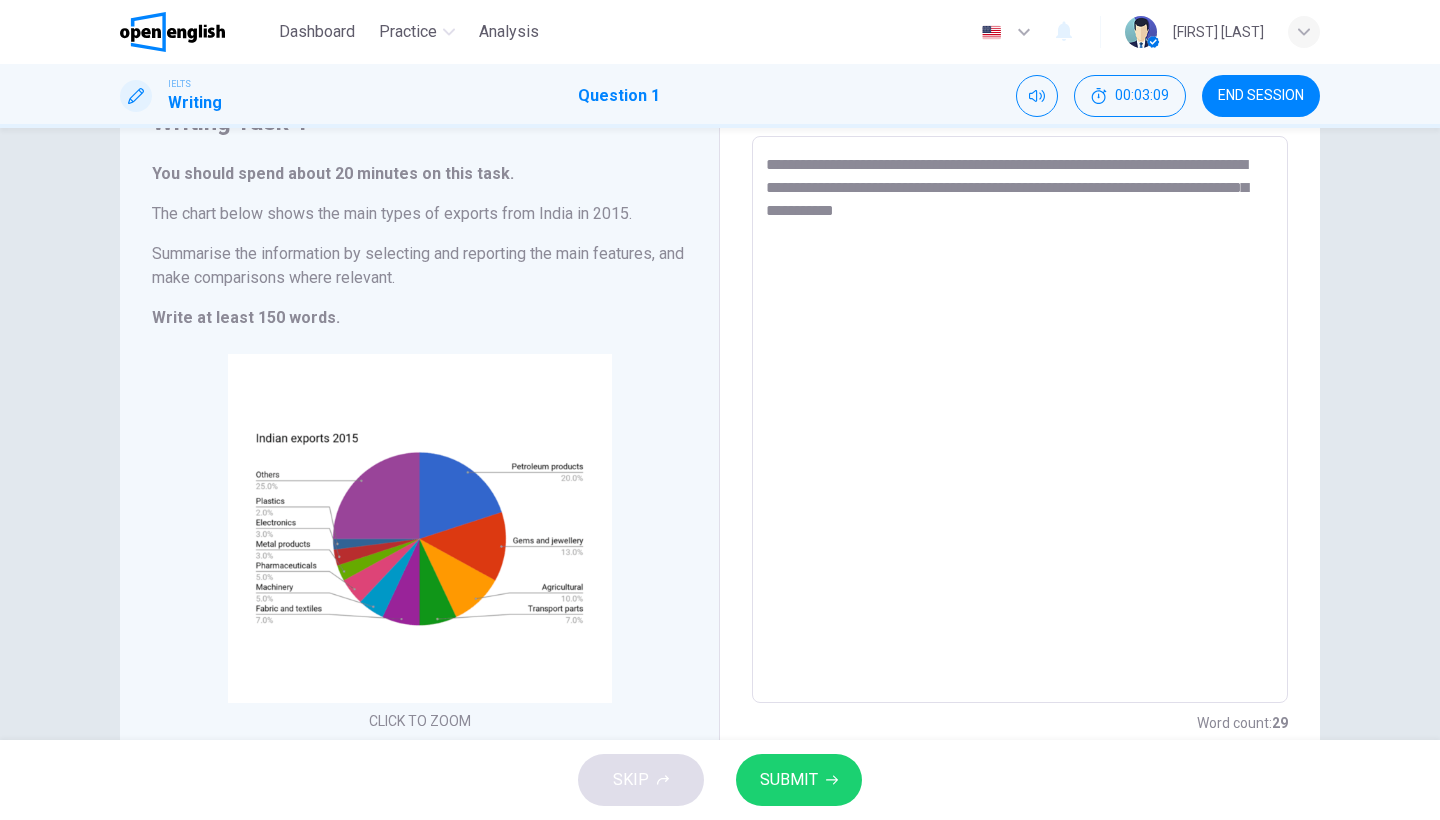 click on "**********" at bounding box center (1020, 420) 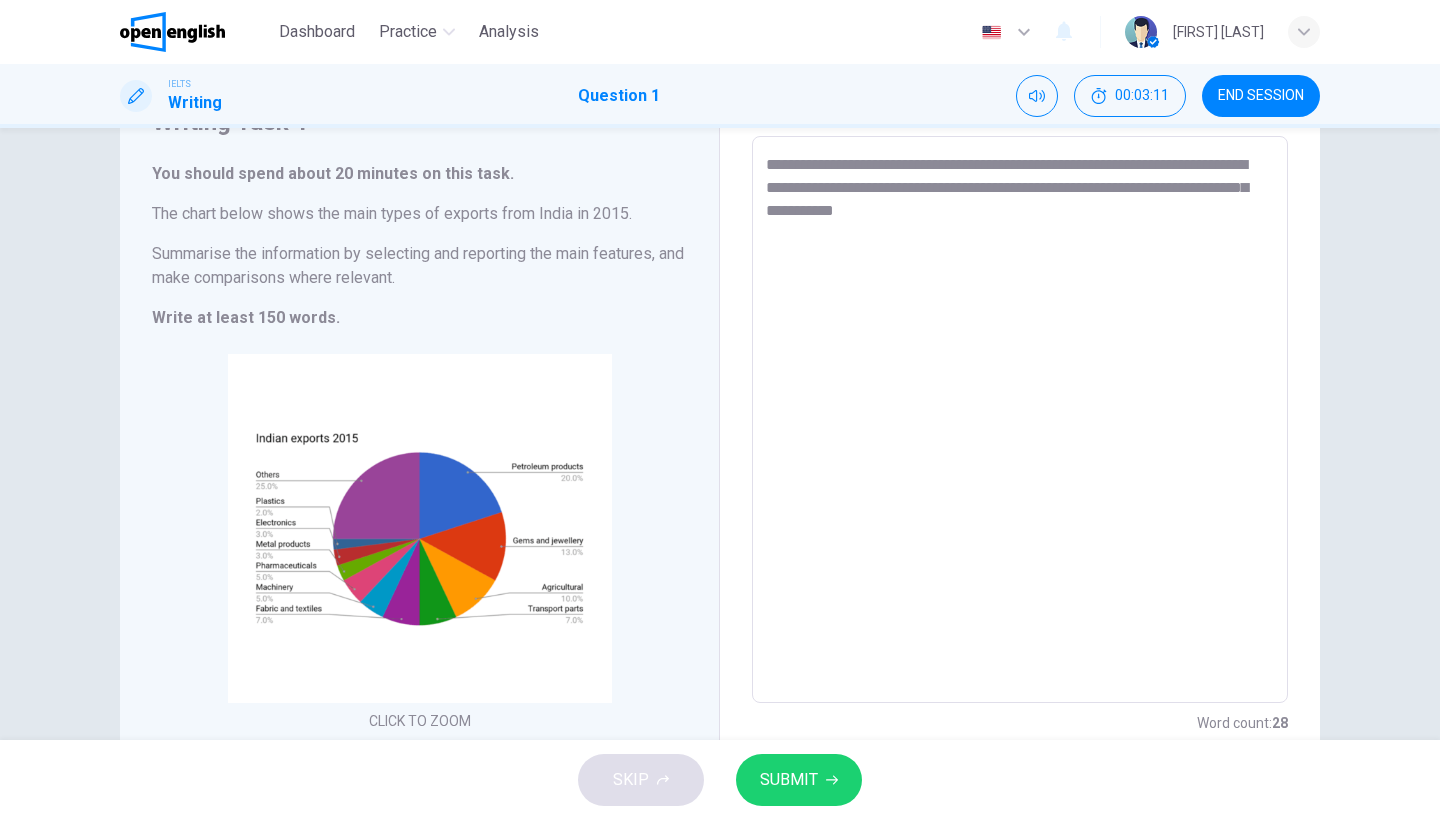 click on "**********" at bounding box center [1020, 420] 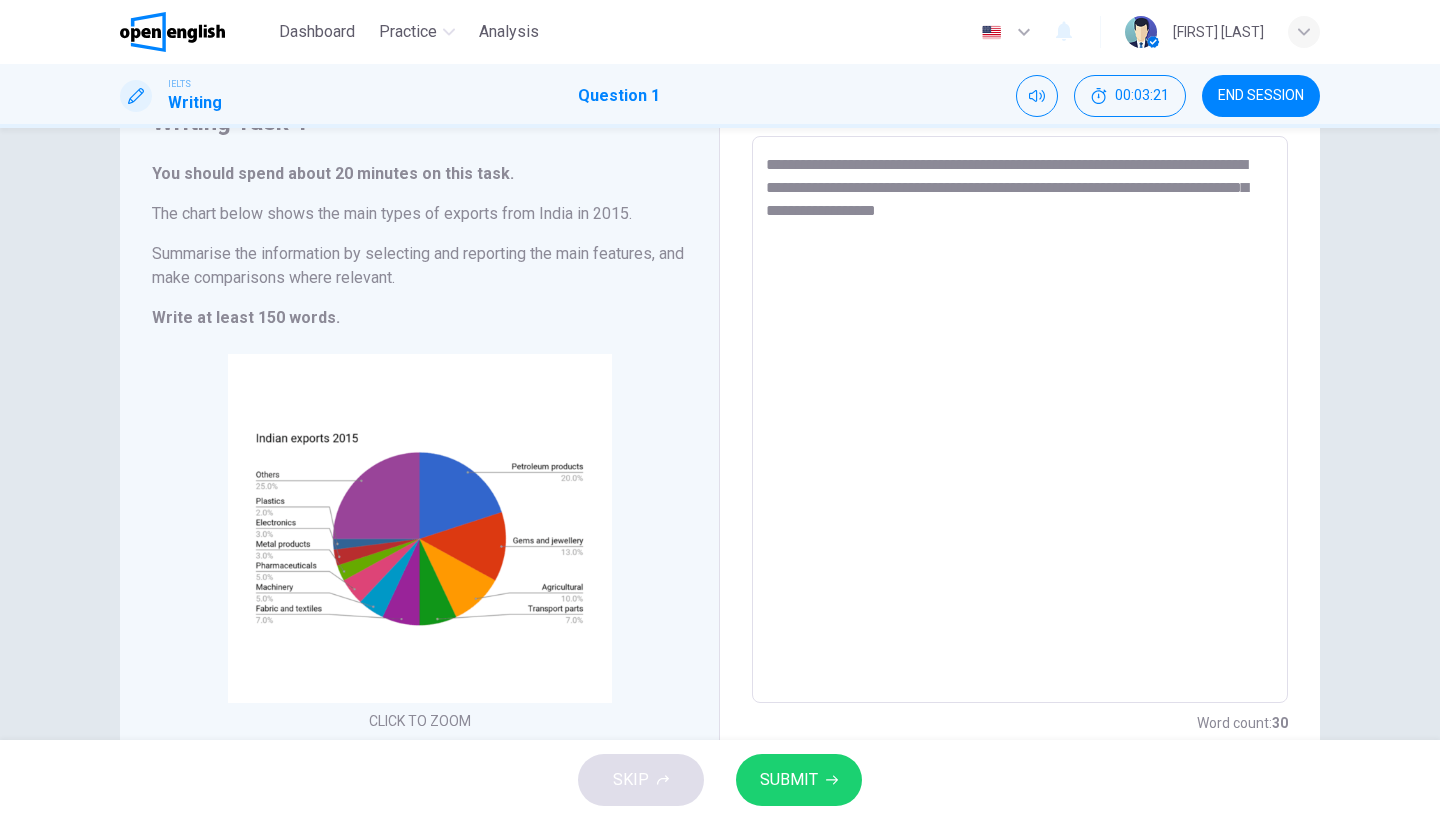 click on "**********" at bounding box center (1020, 420) 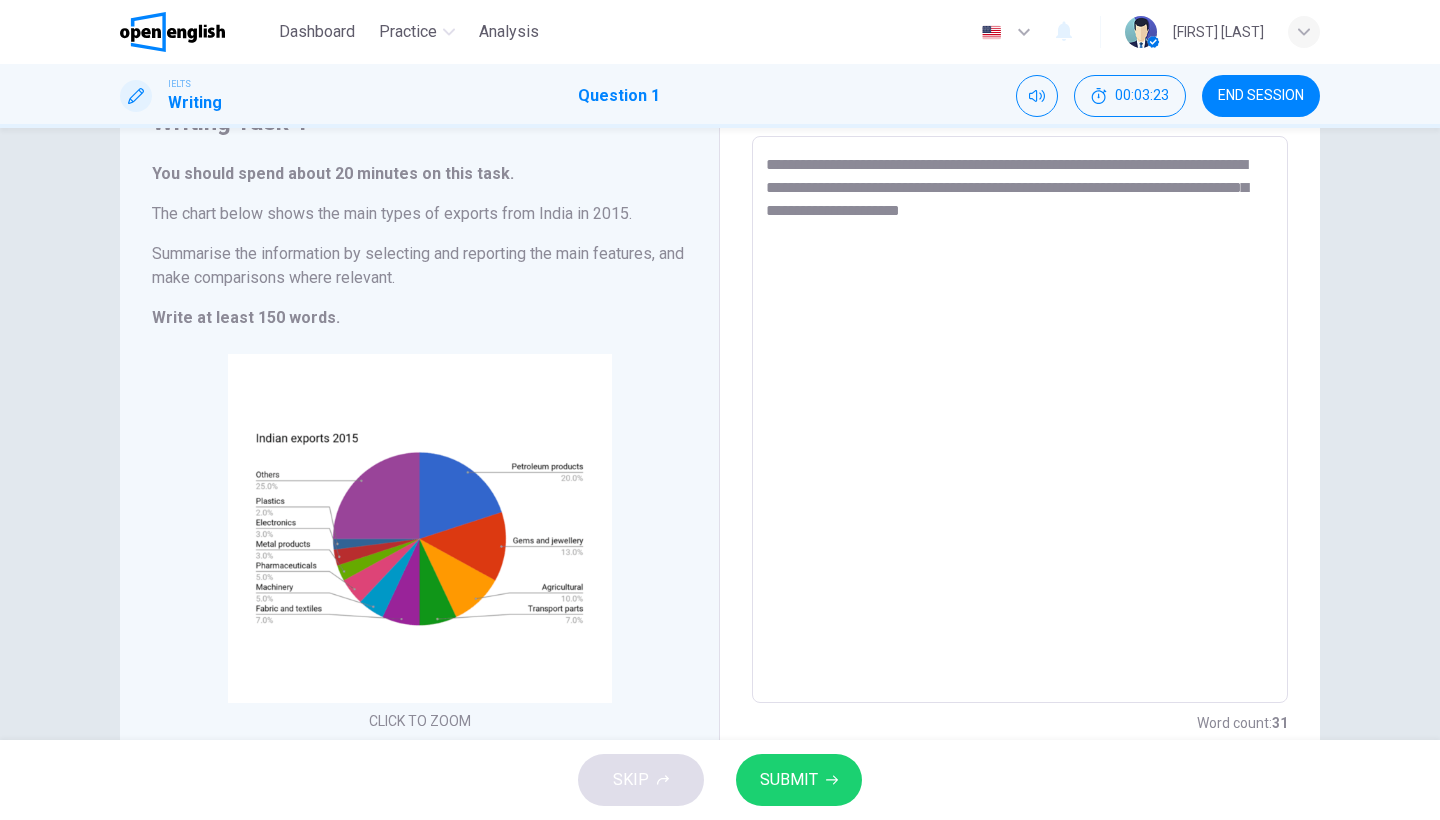 click on "**********" at bounding box center (1020, 420) 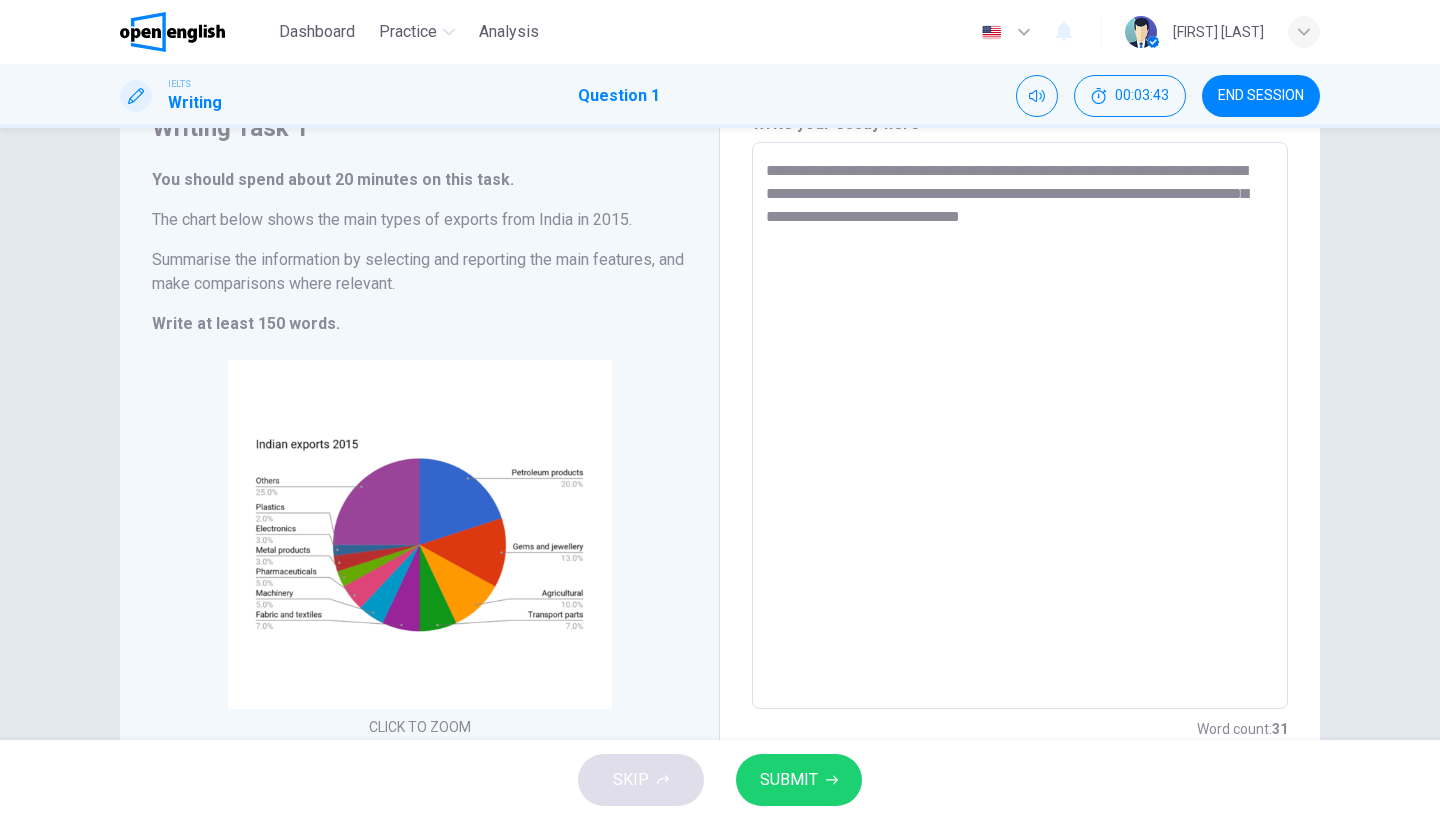 scroll, scrollTop: 94, scrollLeft: 0, axis: vertical 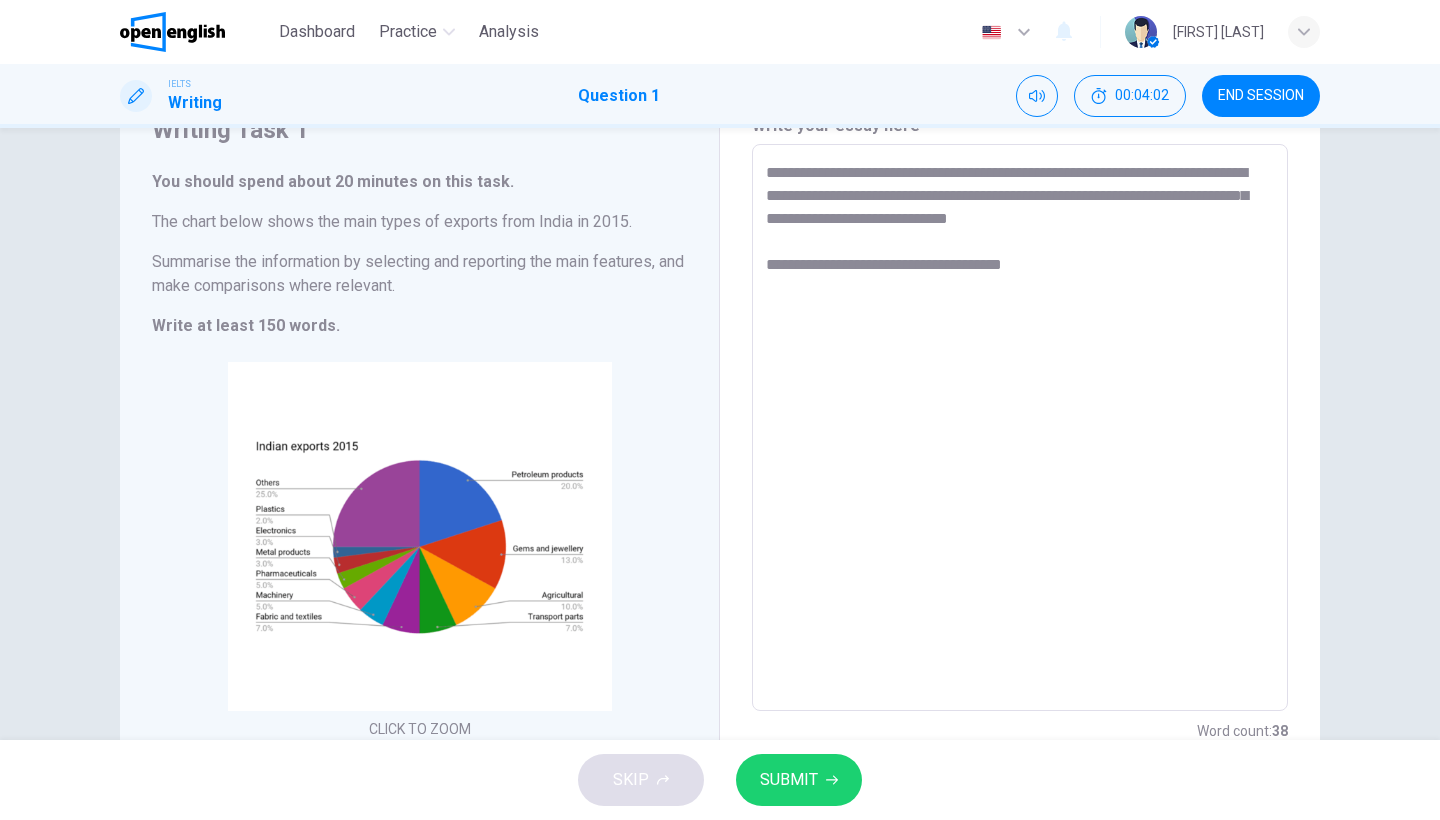 drag, startPoint x: 974, startPoint y: 268, endPoint x: 927, endPoint y: 268, distance: 47 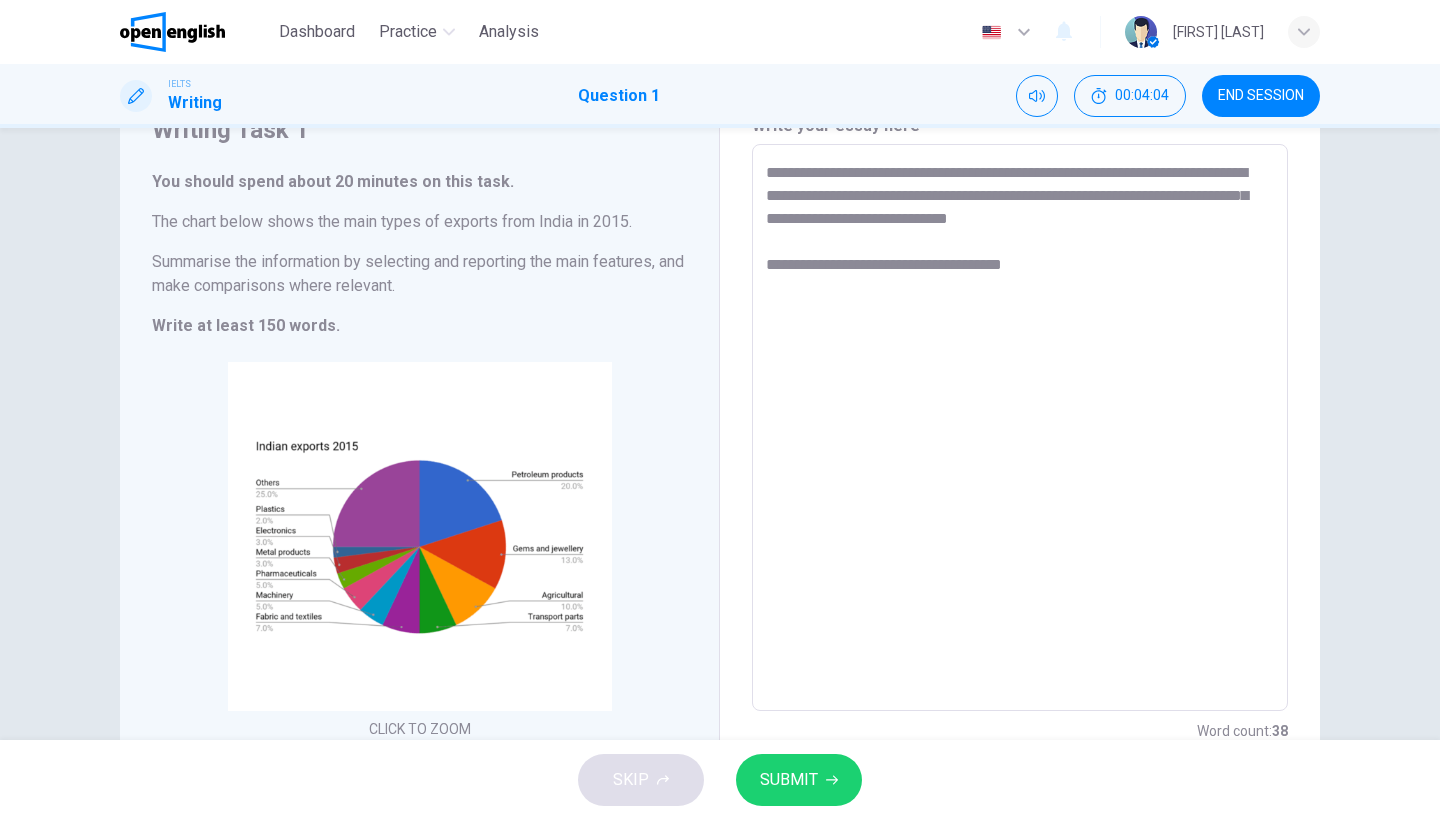 drag, startPoint x: 1050, startPoint y: 261, endPoint x: 927, endPoint y: 264, distance: 123.03658 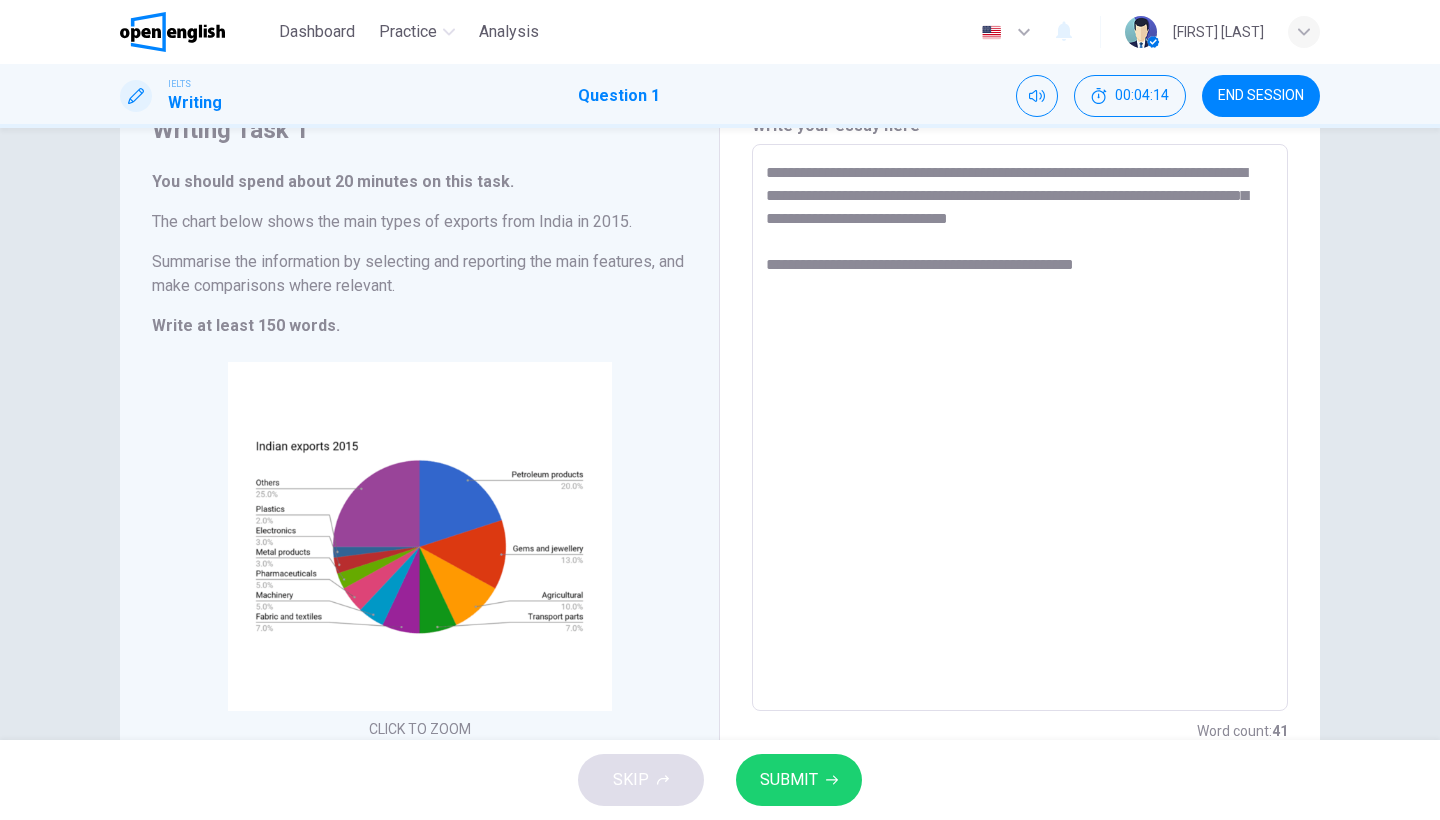 drag, startPoint x: 1190, startPoint y: 265, endPoint x: 988, endPoint y: 265, distance: 202 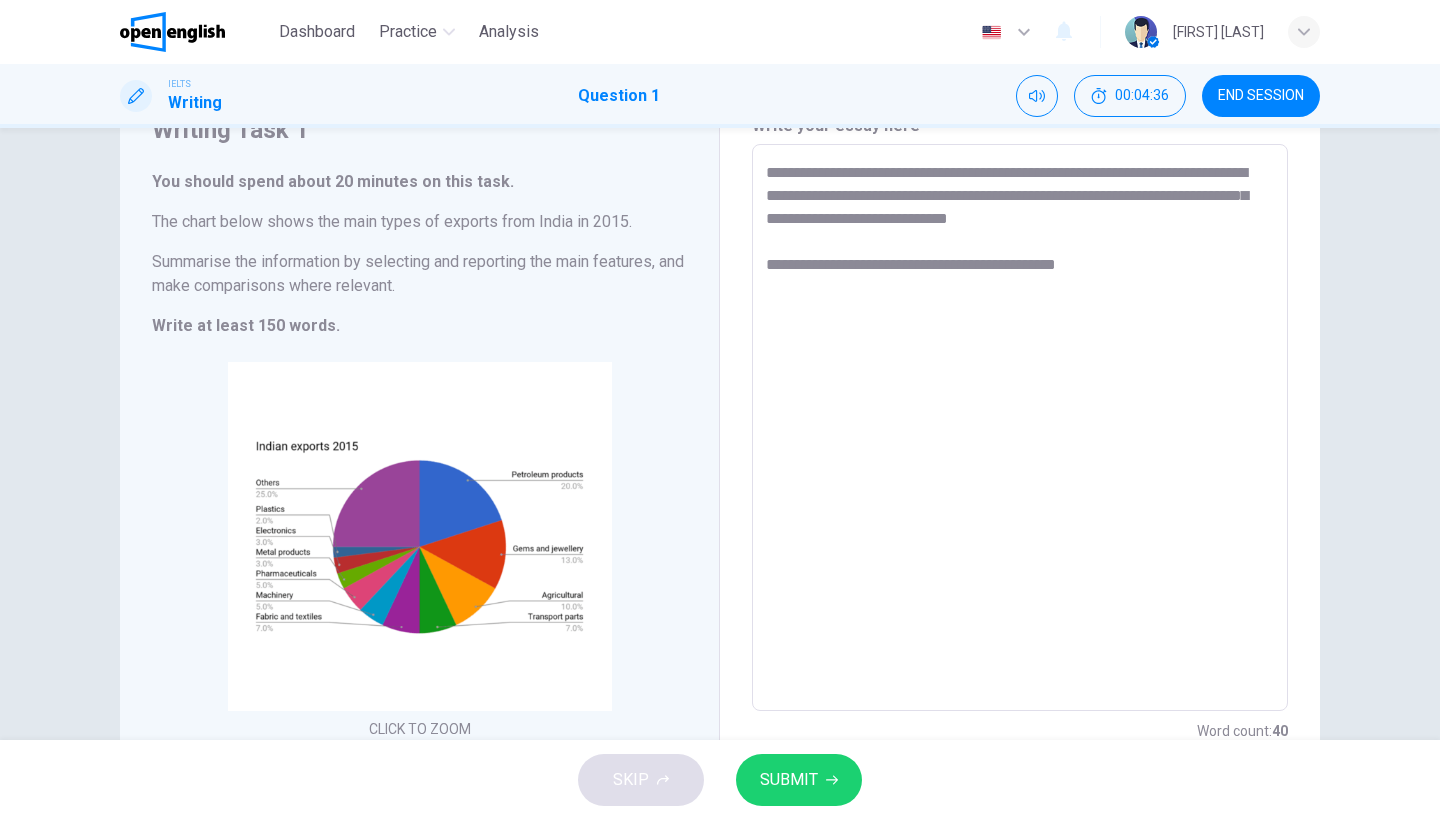 click on "**********" at bounding box center (1020, 428) 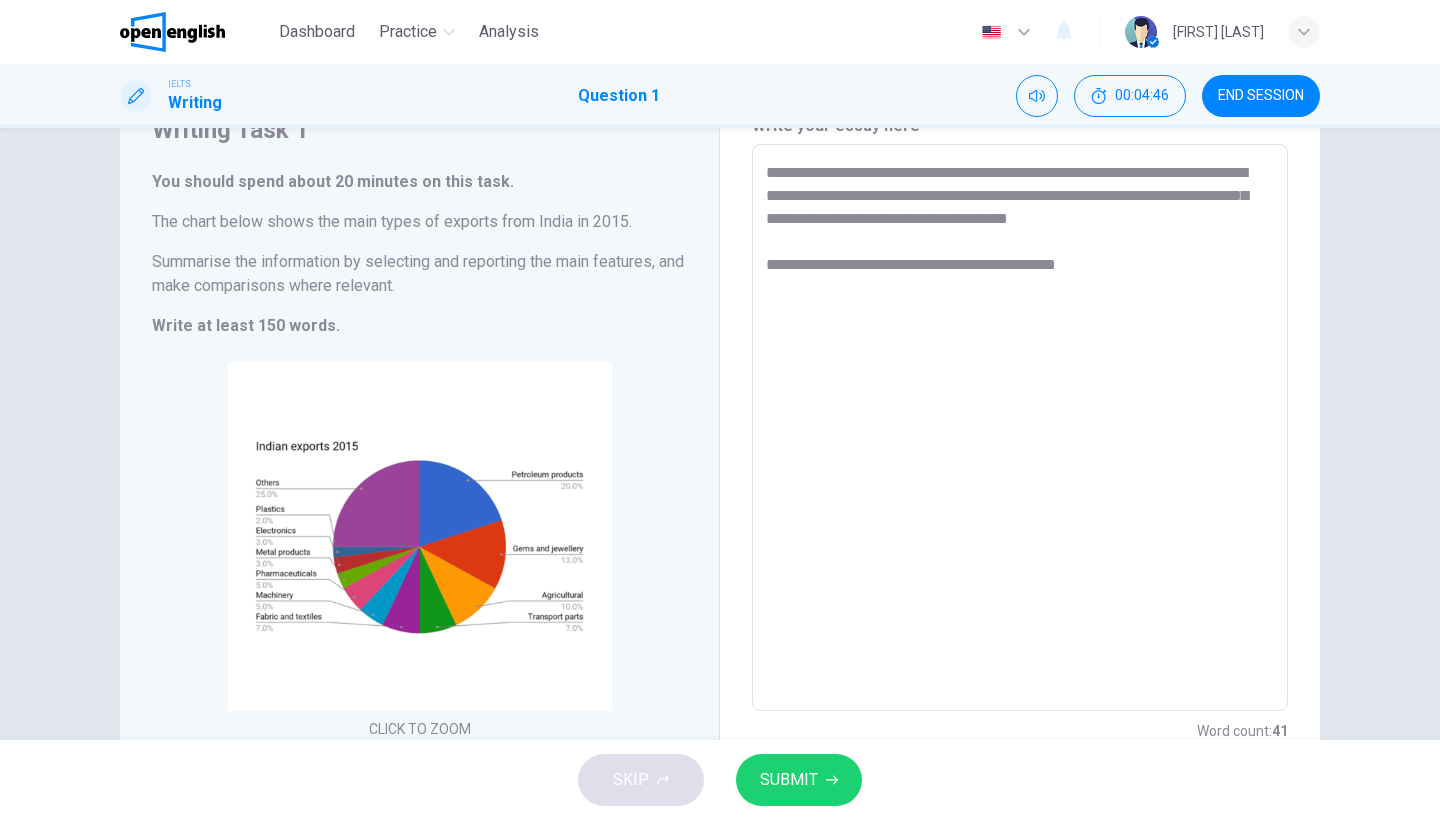 click on "**********" at bounding box center (1020, 428) 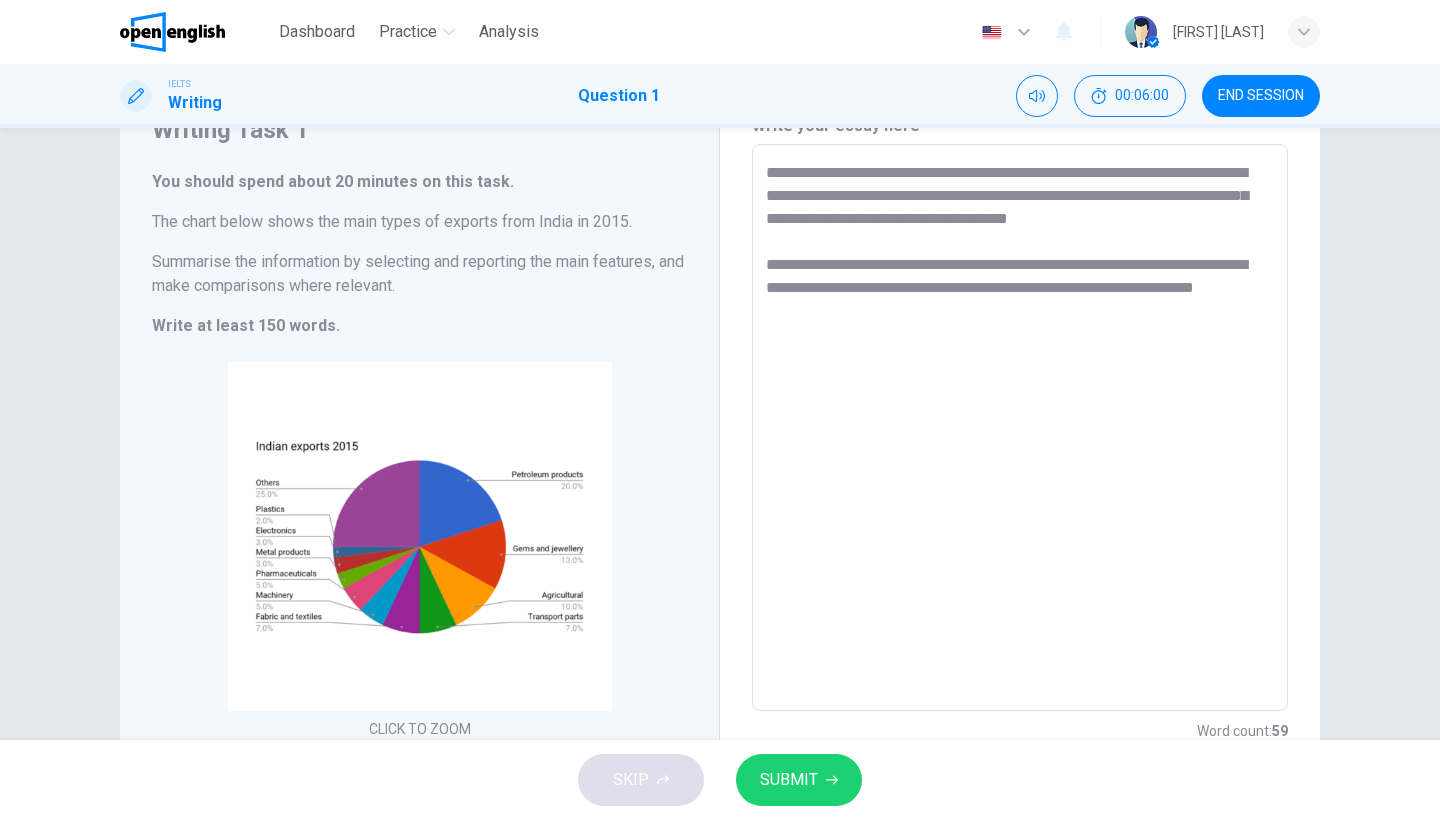click on "Dashboard Practice Analysis English ** [FIRST] [LAST]" at bounding box center [720, 32] 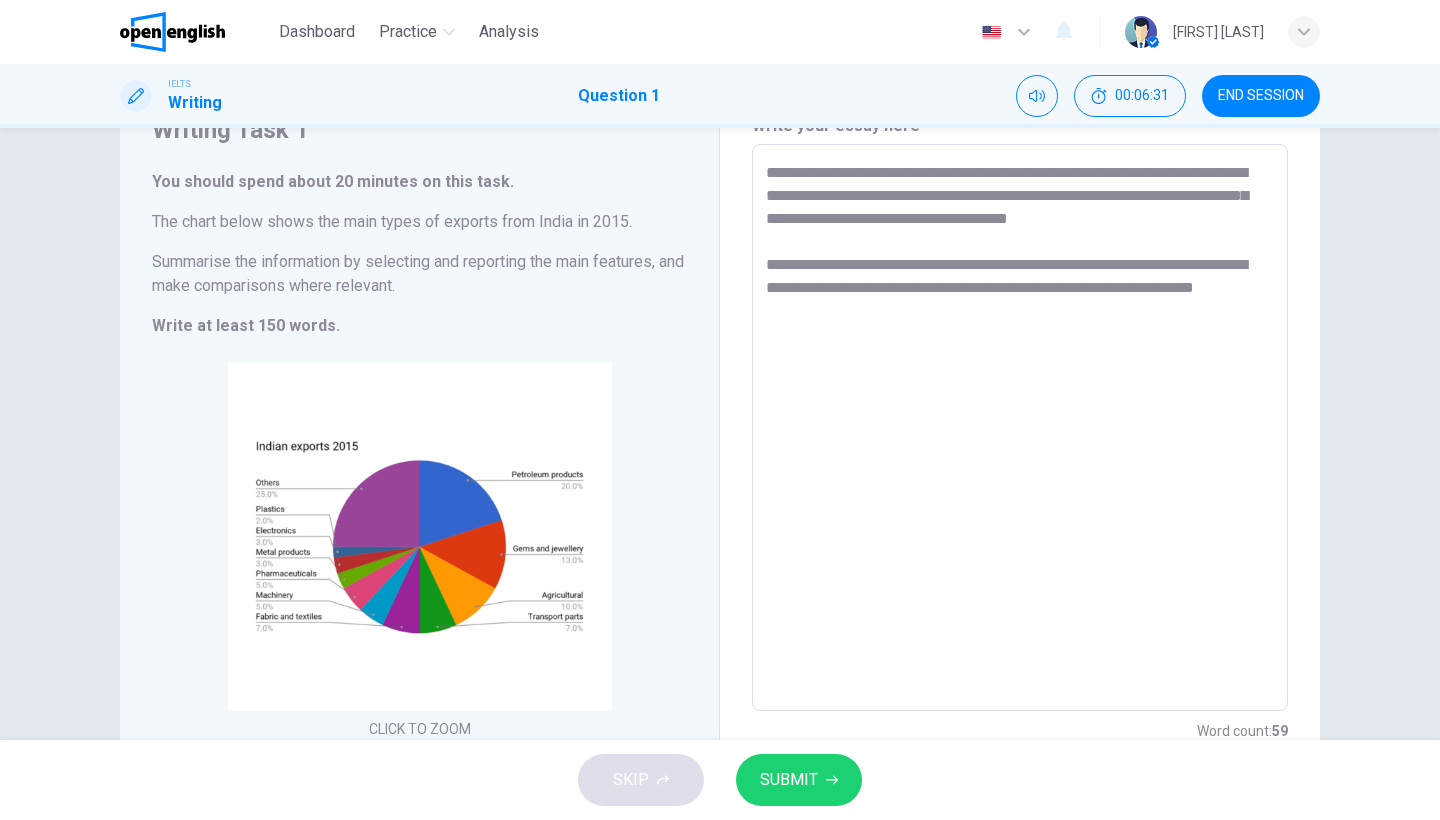 click on "**********" at bounding box center (1020, 428) 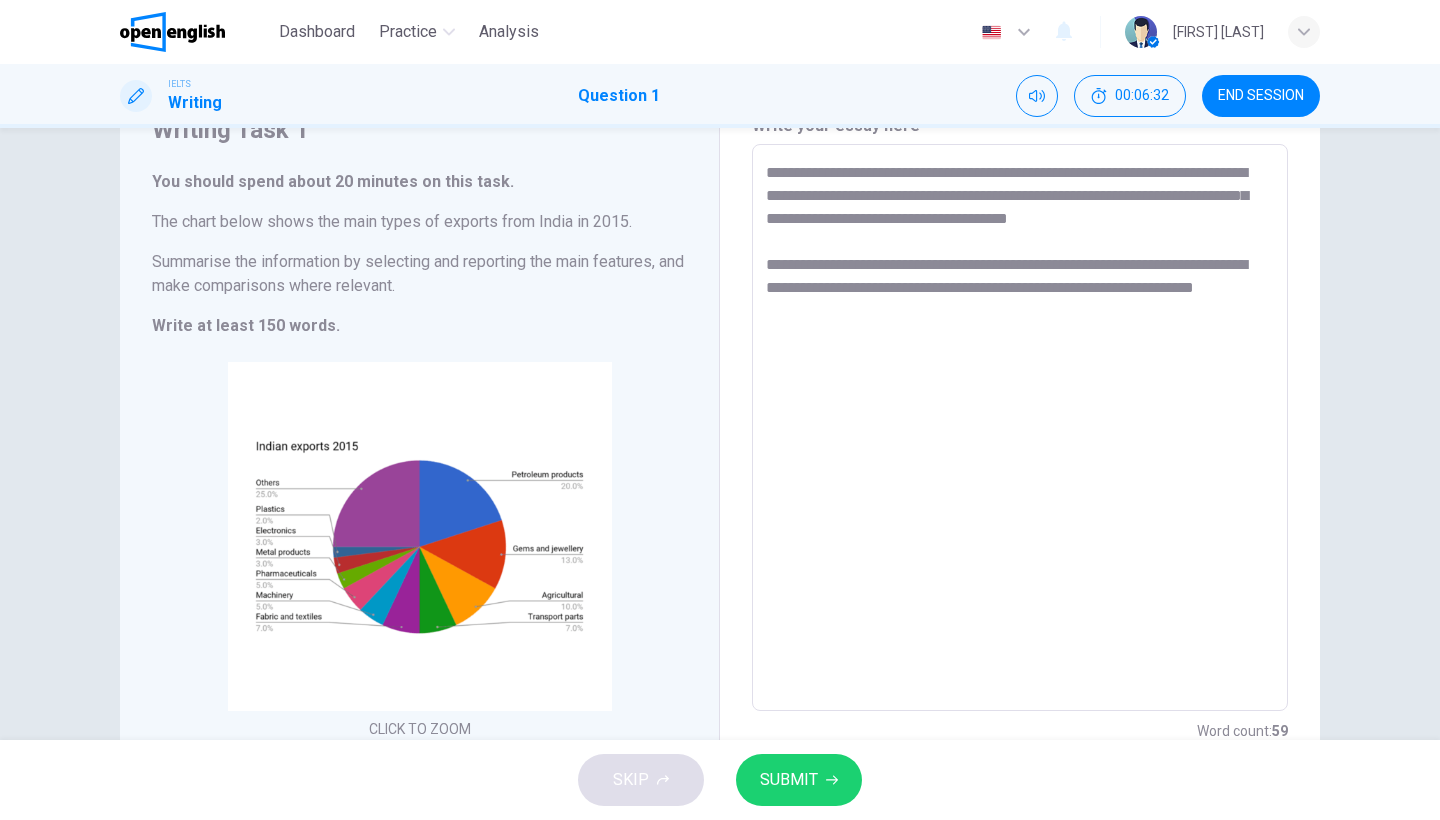 click on "**********" at bounding box center [1020, 428] 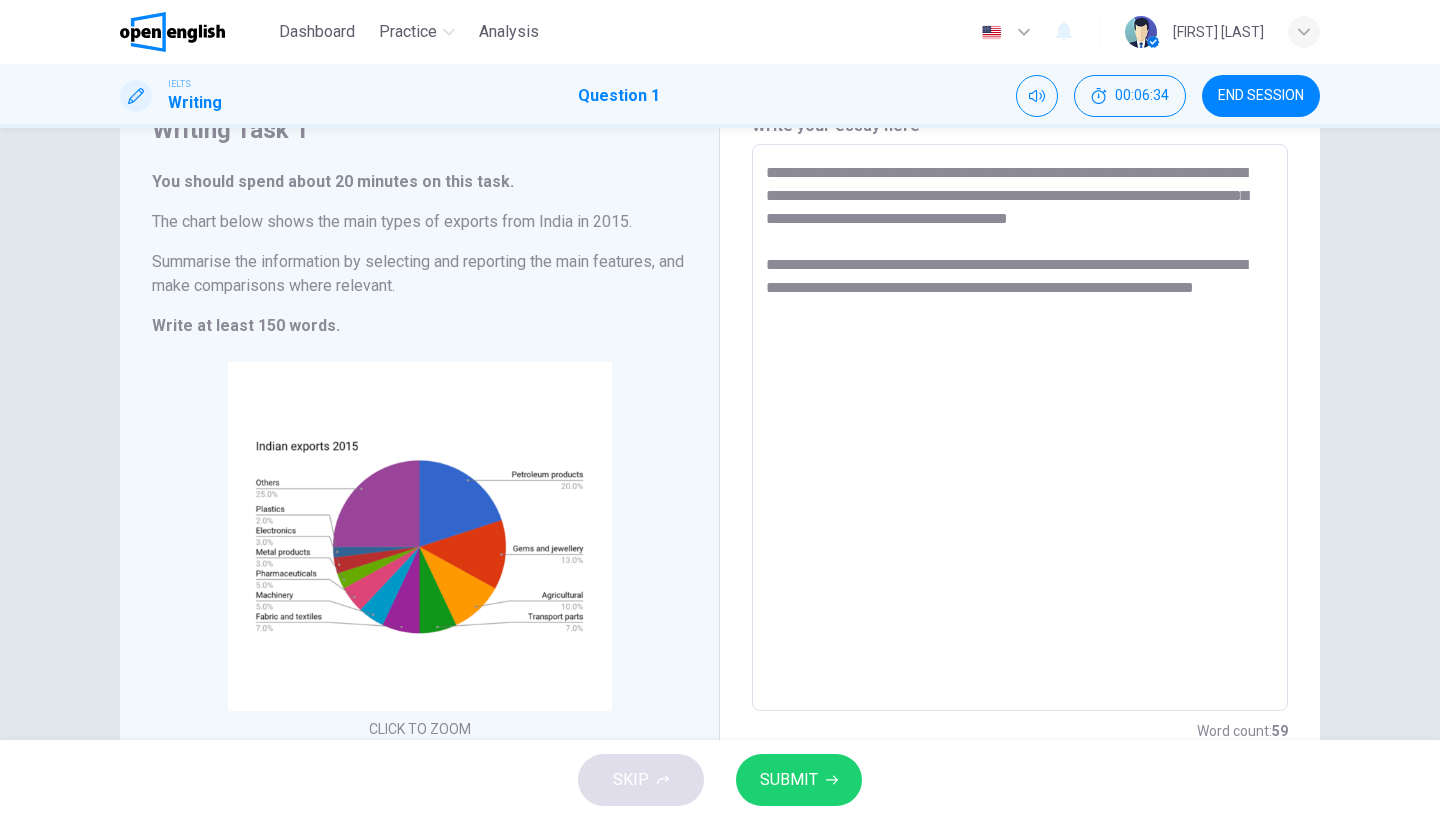 paste on "**" 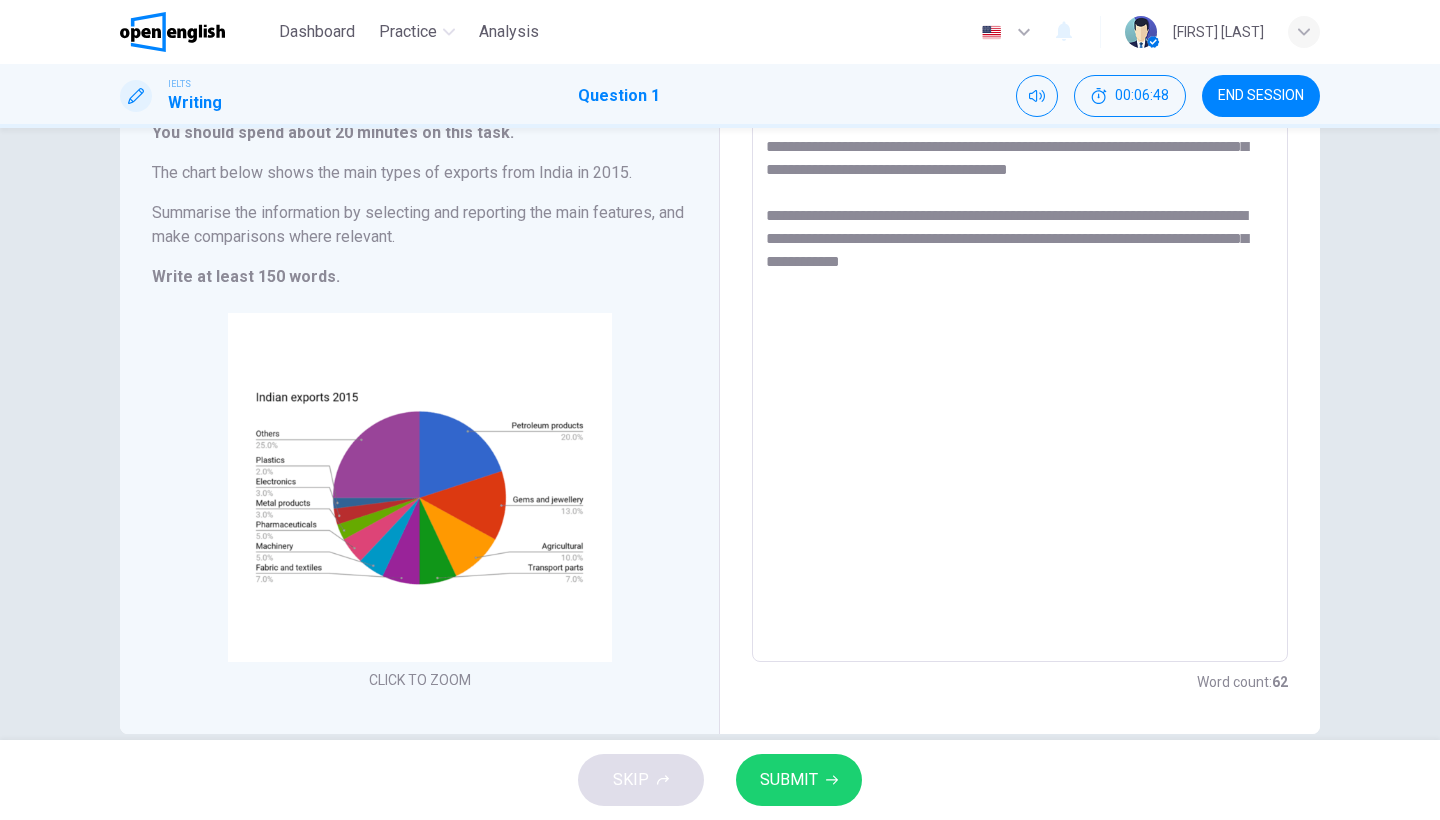 scroll, scrollTop: 145, scrollLeft: 0, axis: vertical 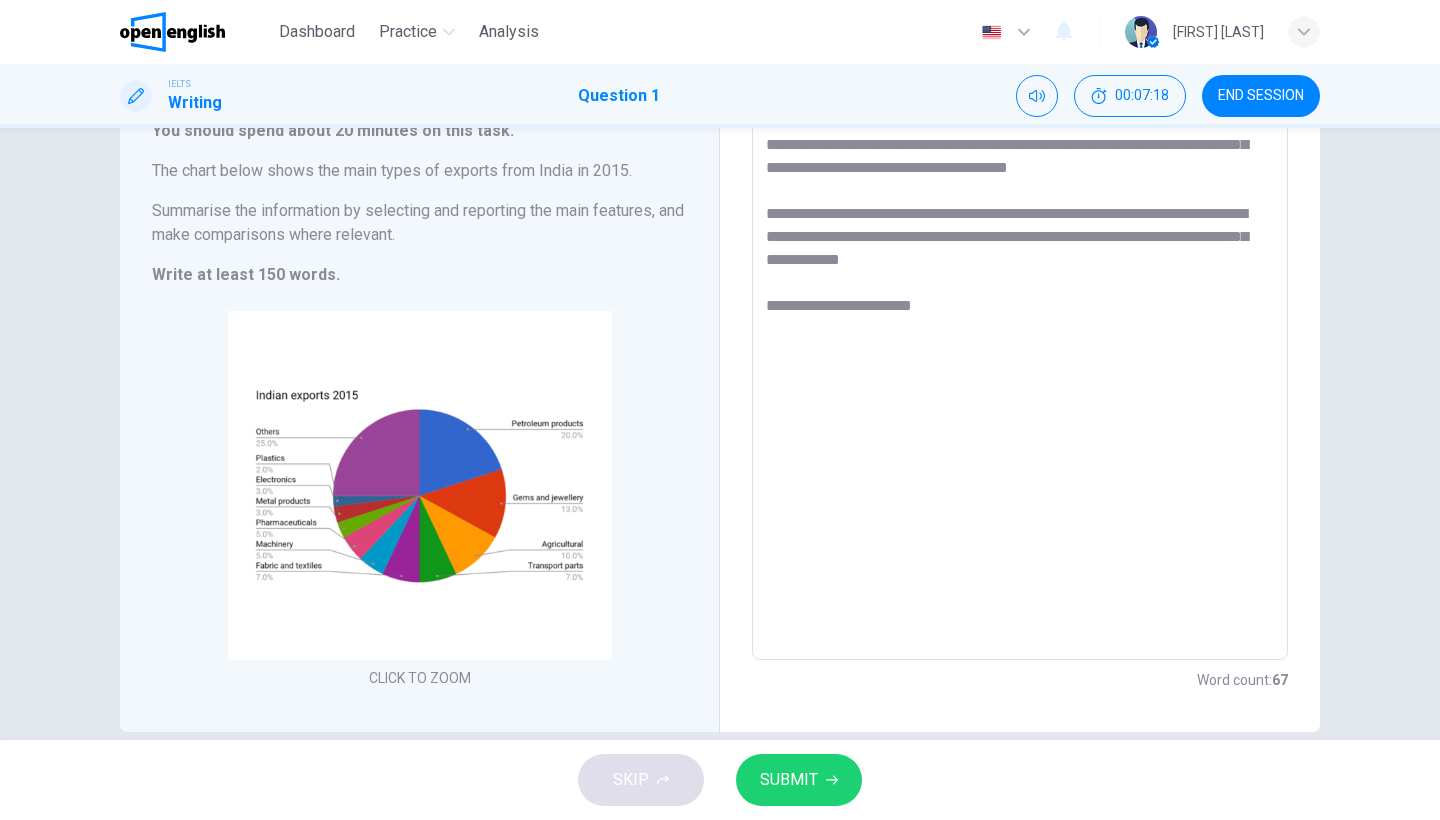 drag, startPoint x: 810, startPoint y: 310, endPoint x: 761, endPoint y: 312, distance: 49.0408 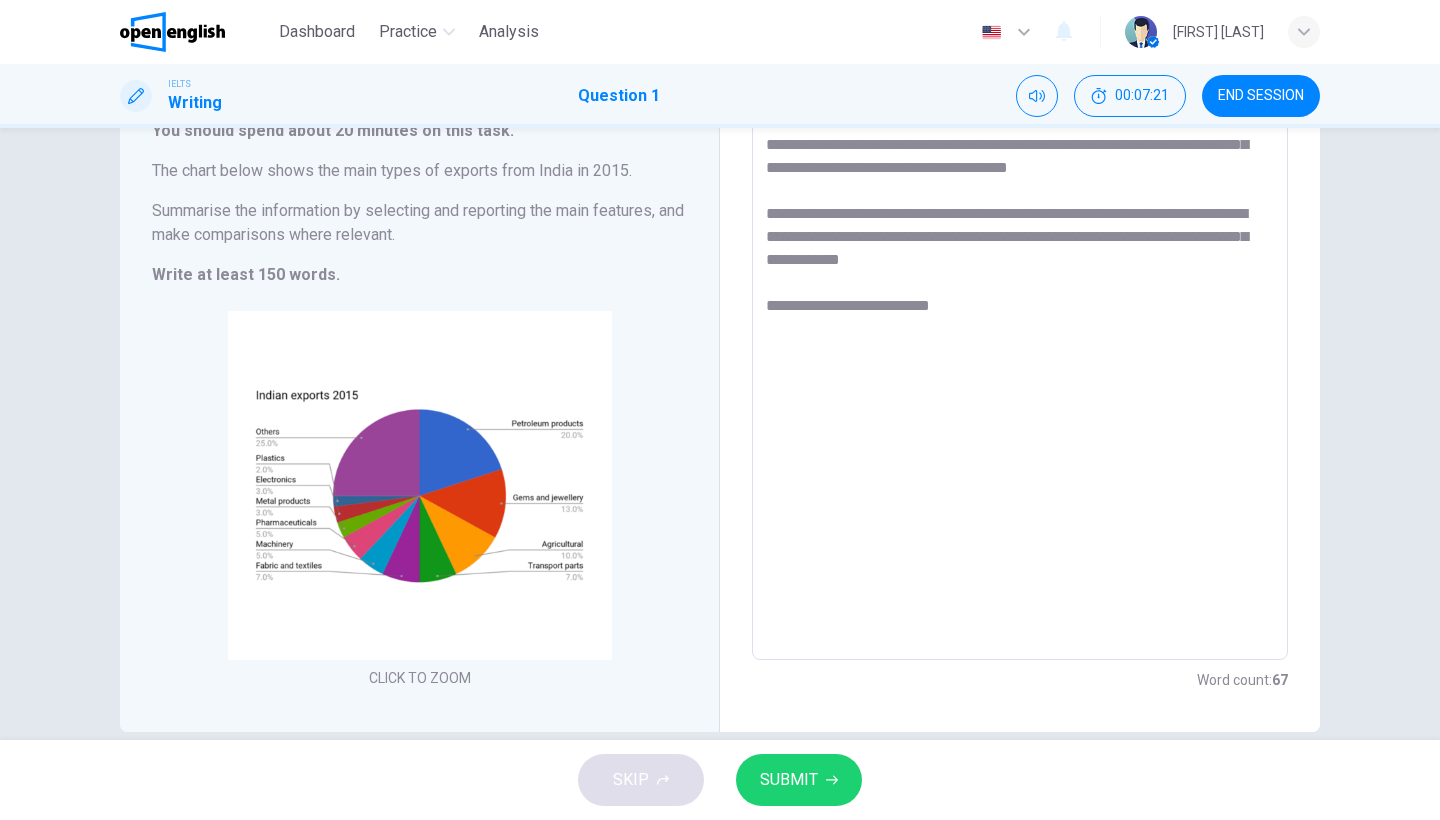 click on "**********" at bounding box center [1020, 377] 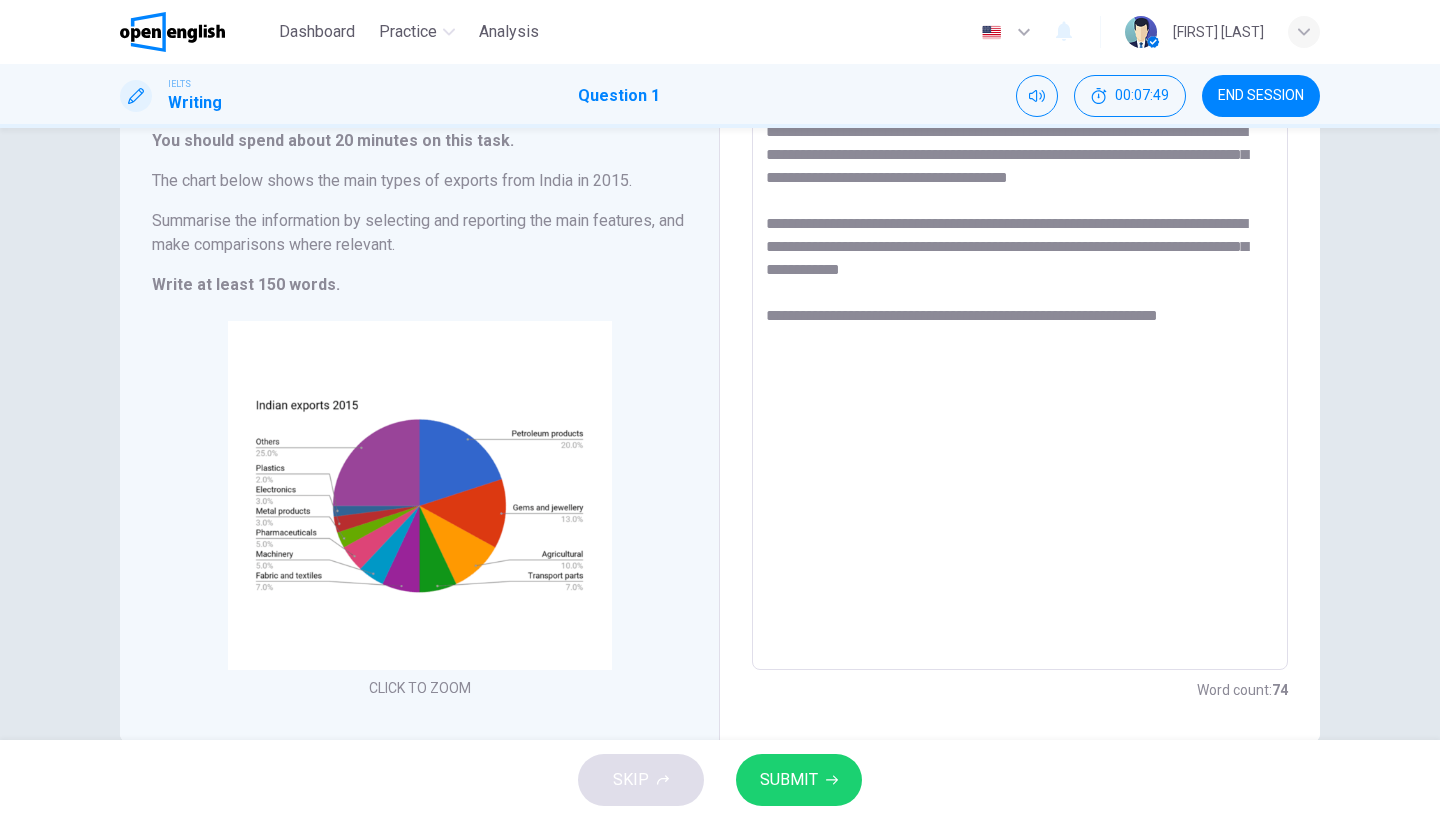 scroll, scrollTop: 122, scrollLeft: 0, axis: vertical 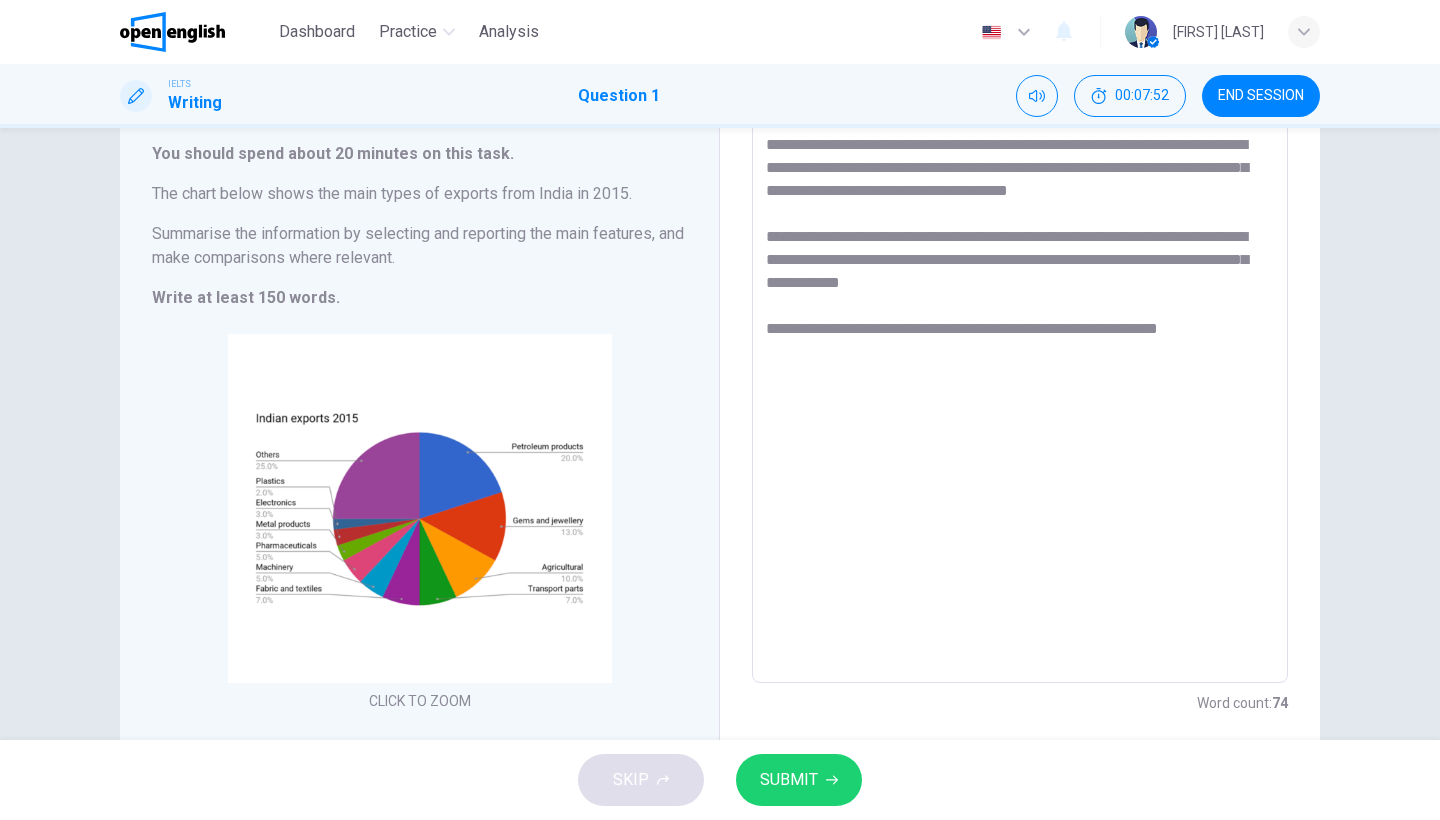 drag, startPoint x: 1192, startPoint y: 237, endPoint x: 1132, endPoint y: 239, distance: 60.033325 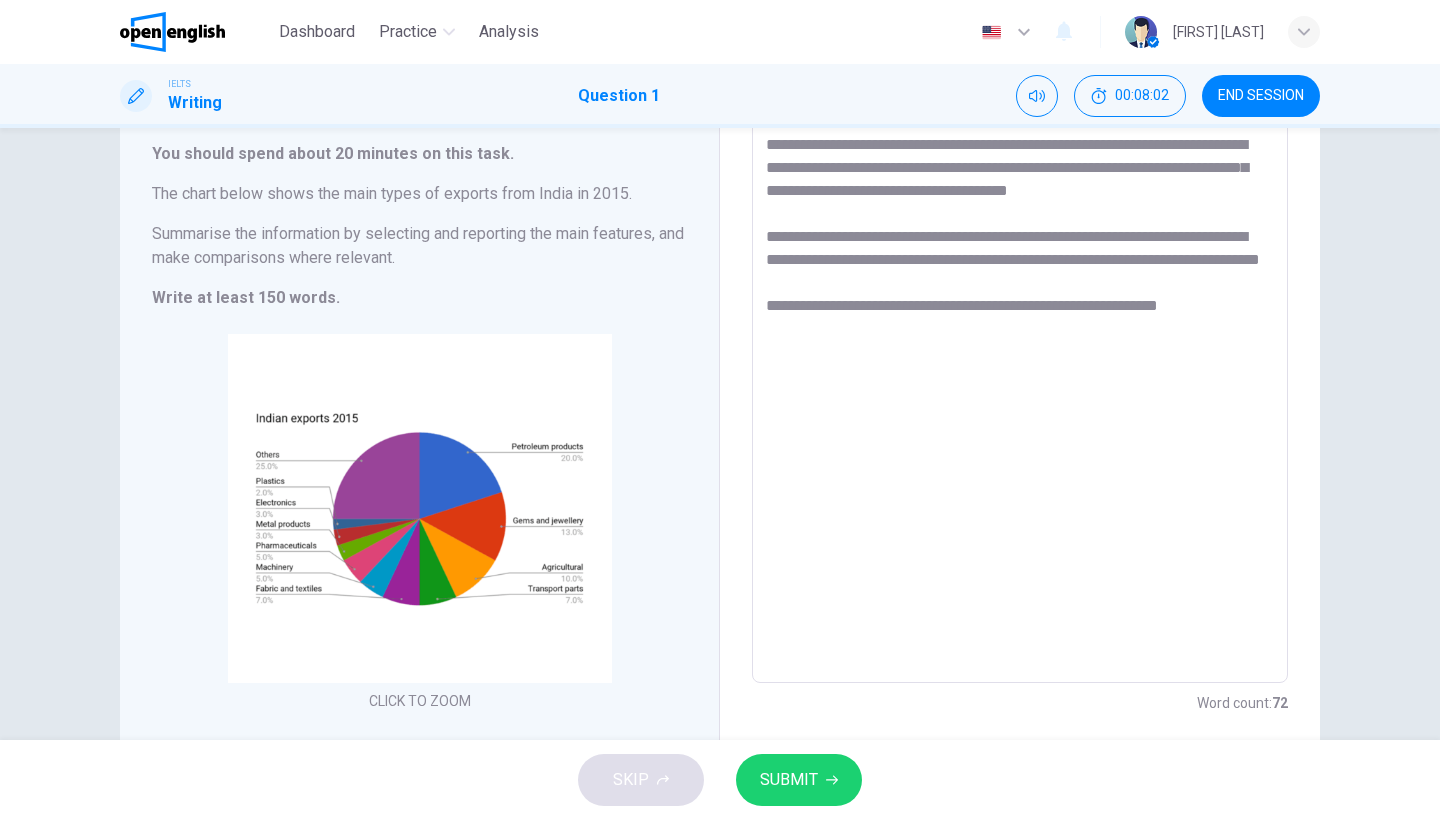 drag, startPoint x: 979, startPoint y: 261, endPoint x: 954, endPoint y: 262, distance: 25.019993 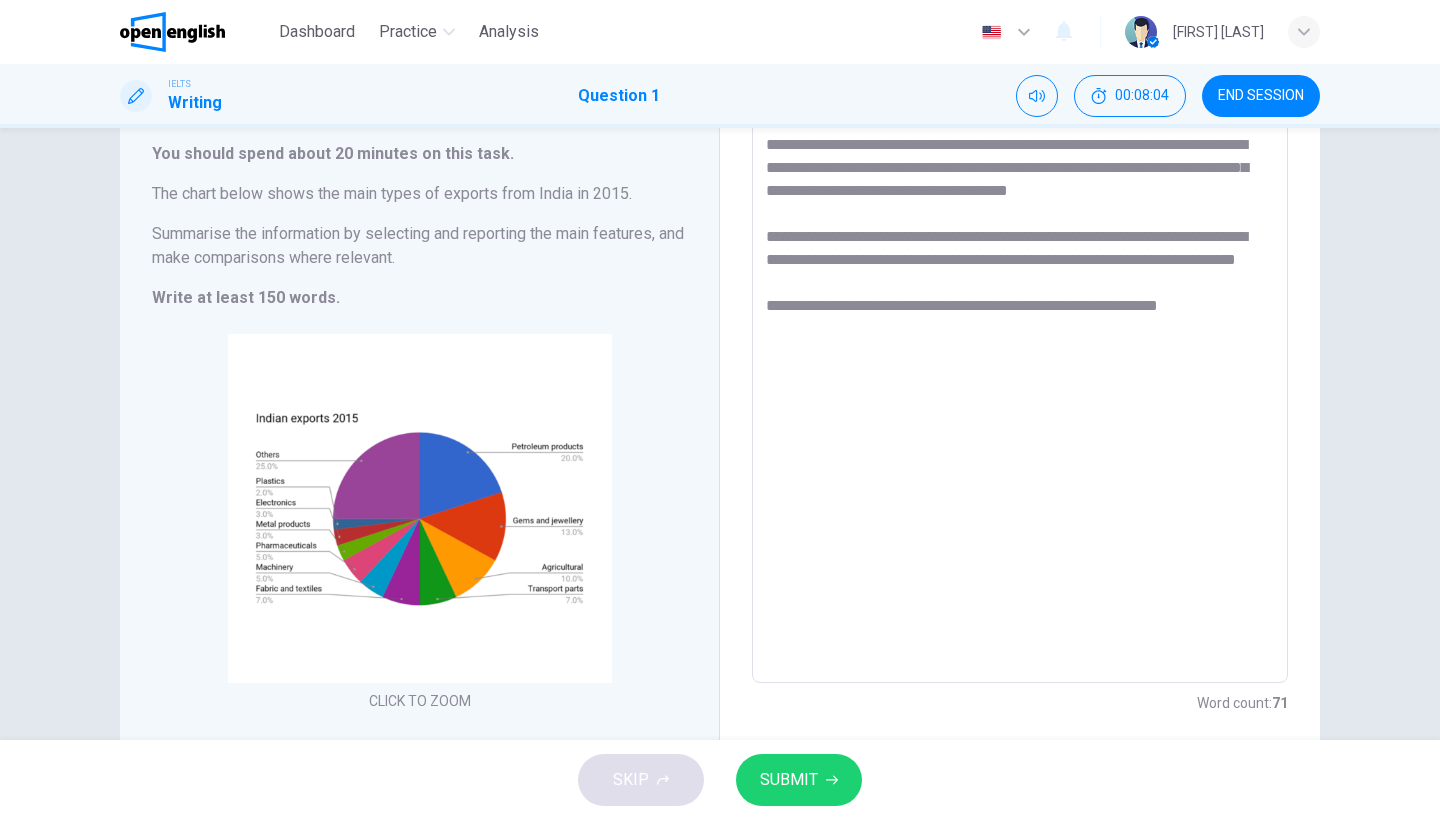 click on "**********" at bounding box center [1020, 400] 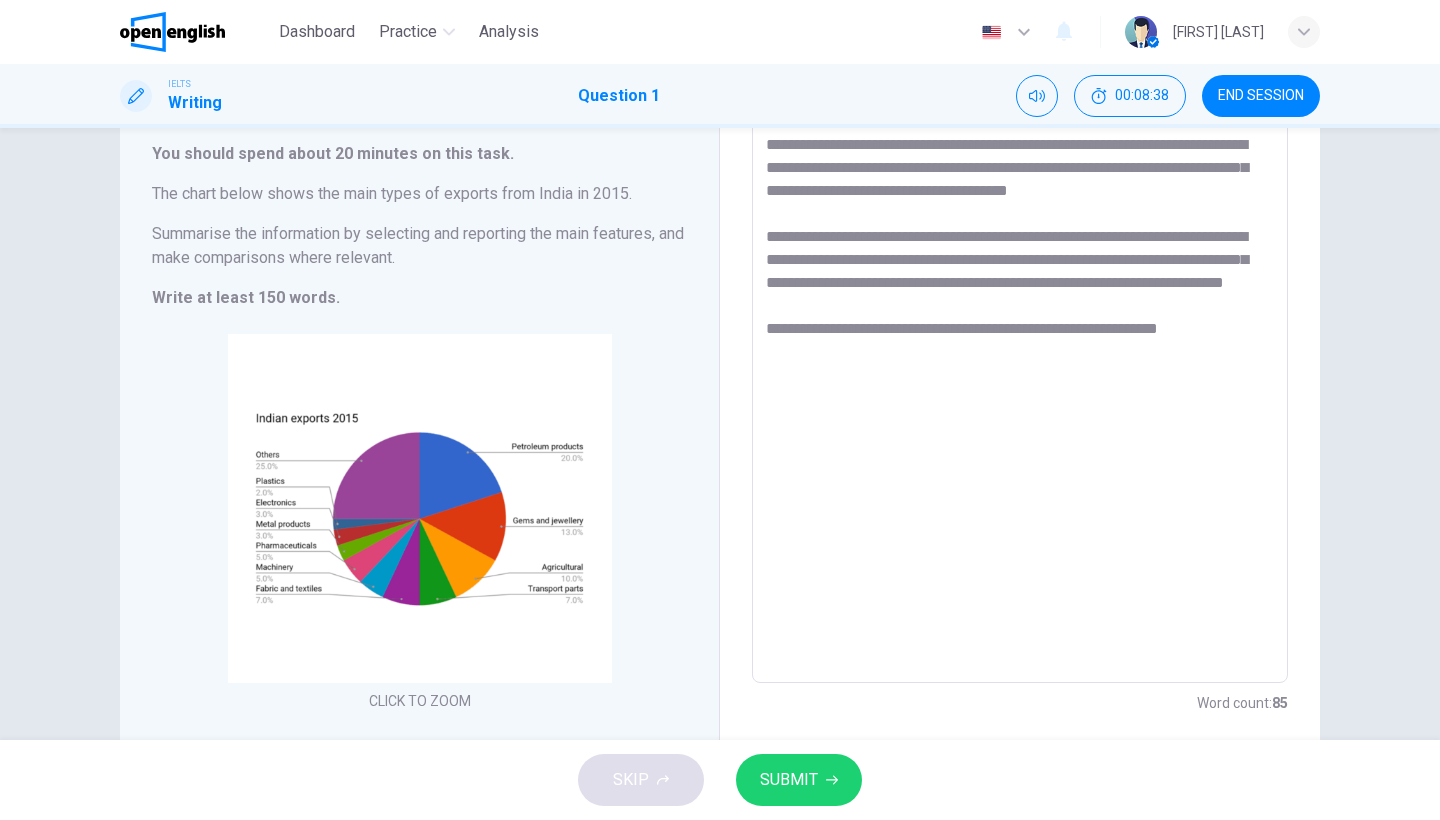 drag, startPoint x: 905, startPoint y: 286, endPoint x: 1010, endPoint y: 306, distance: 106.887794 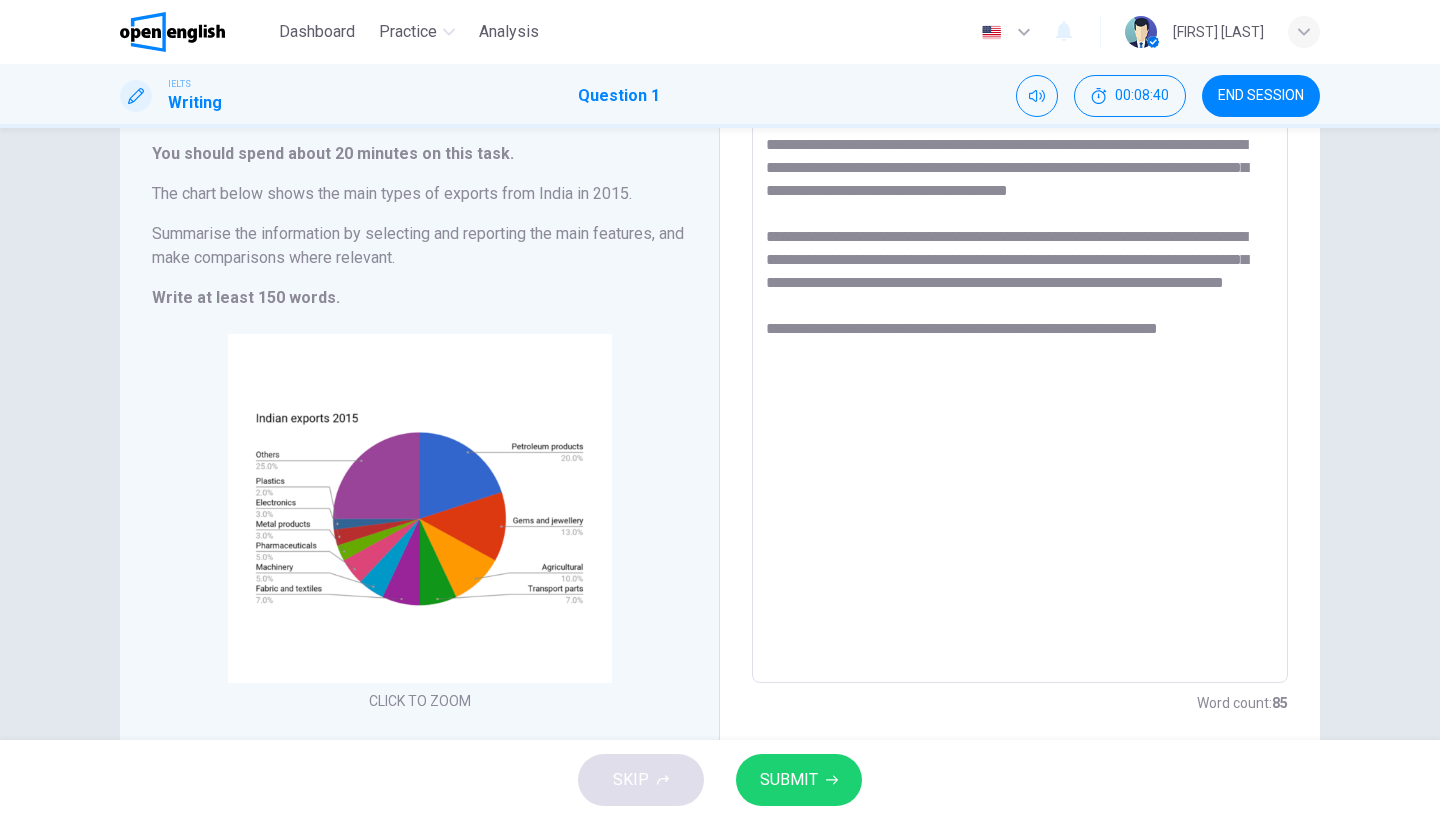 click on "Dashboard Practice Analysis English ** [FIRST] [LAST]" at bounding box center (720, 32) 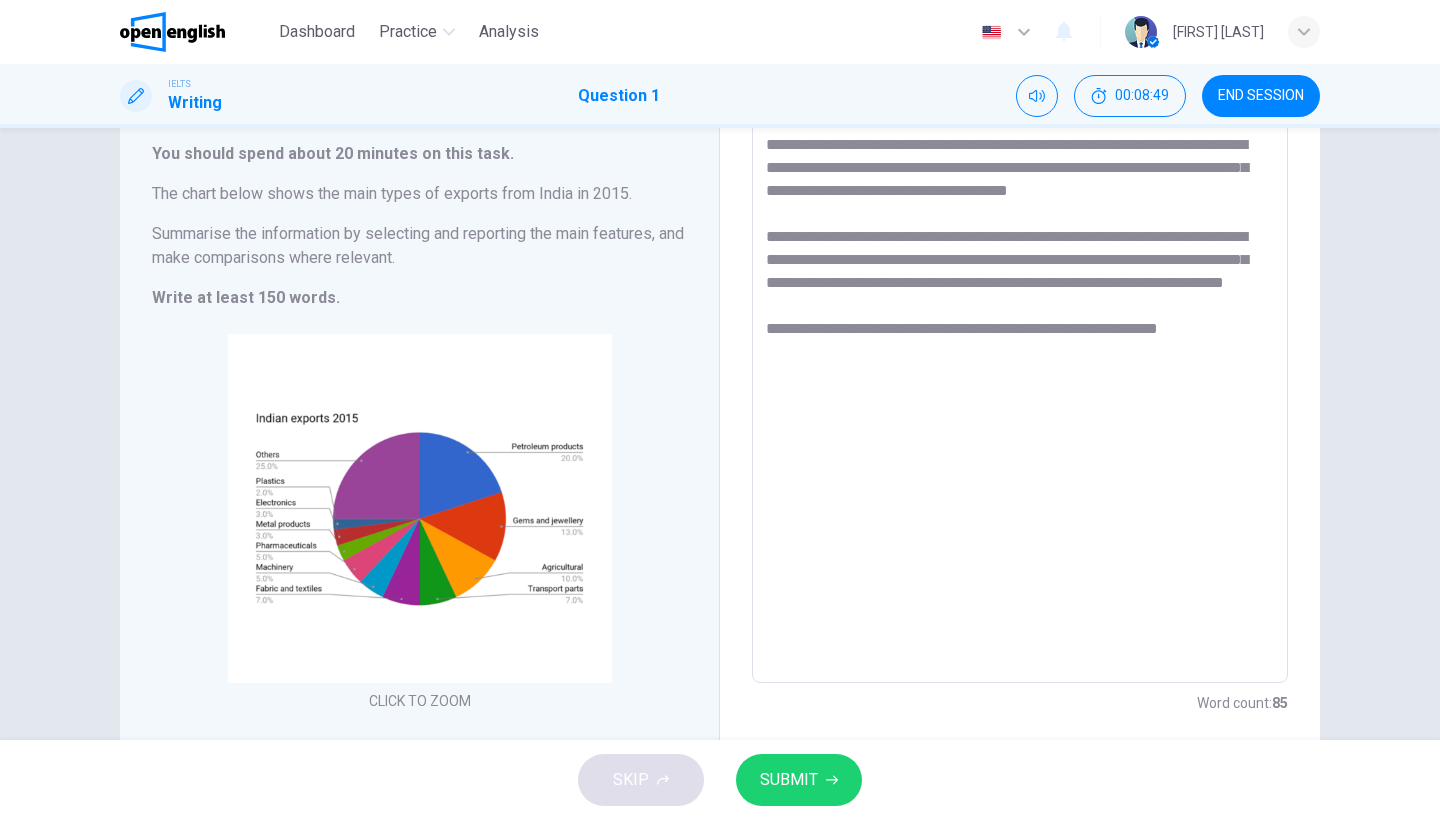 drag, startPoint x: 907, startPoint y: 285, endPoint x: 1020, endPoint y: 300, distance: 113.99123 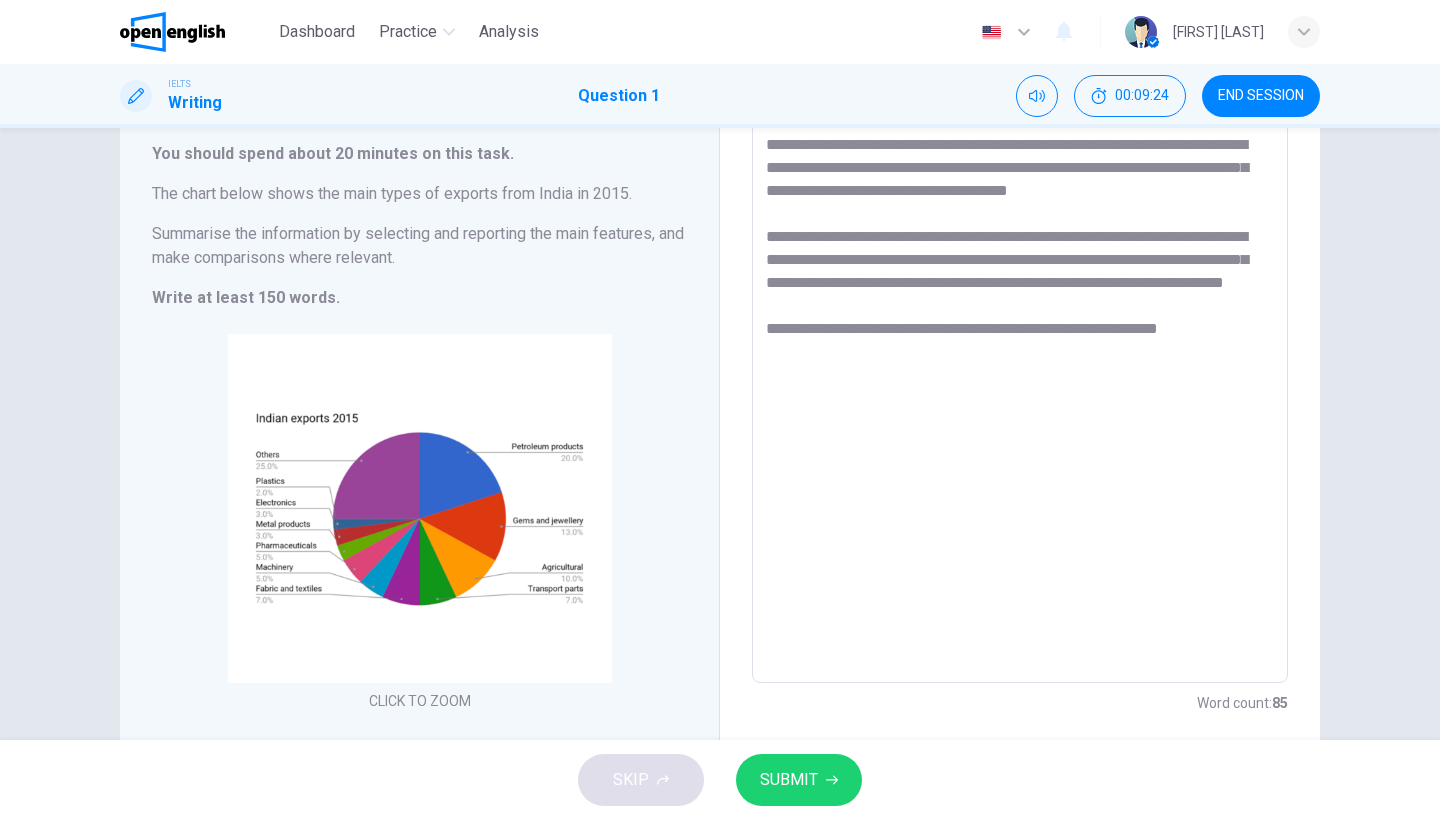click on "**********" at bounding box center [1020, 400] 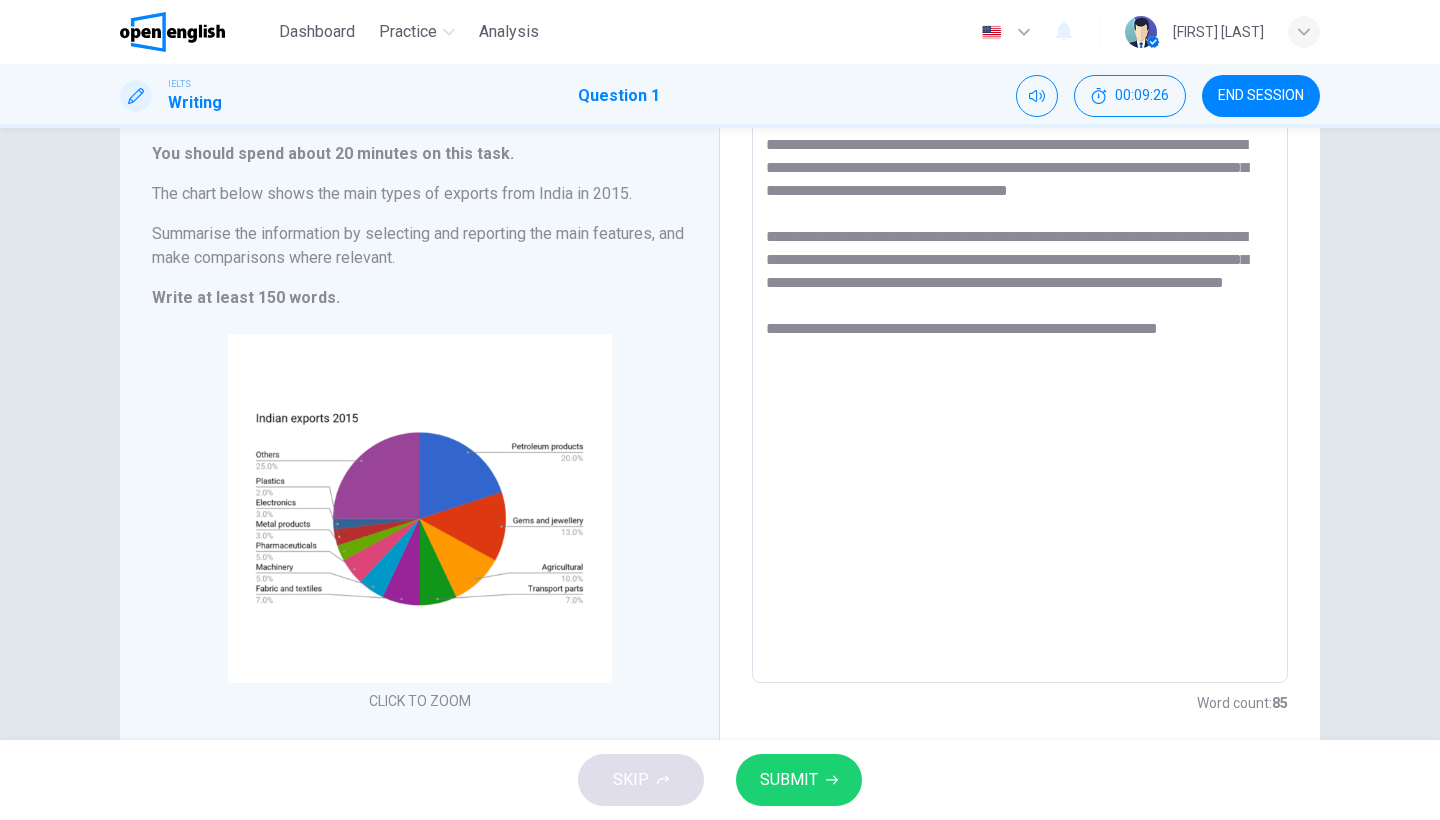 click on "**********" at bounding box center [1020, 400] 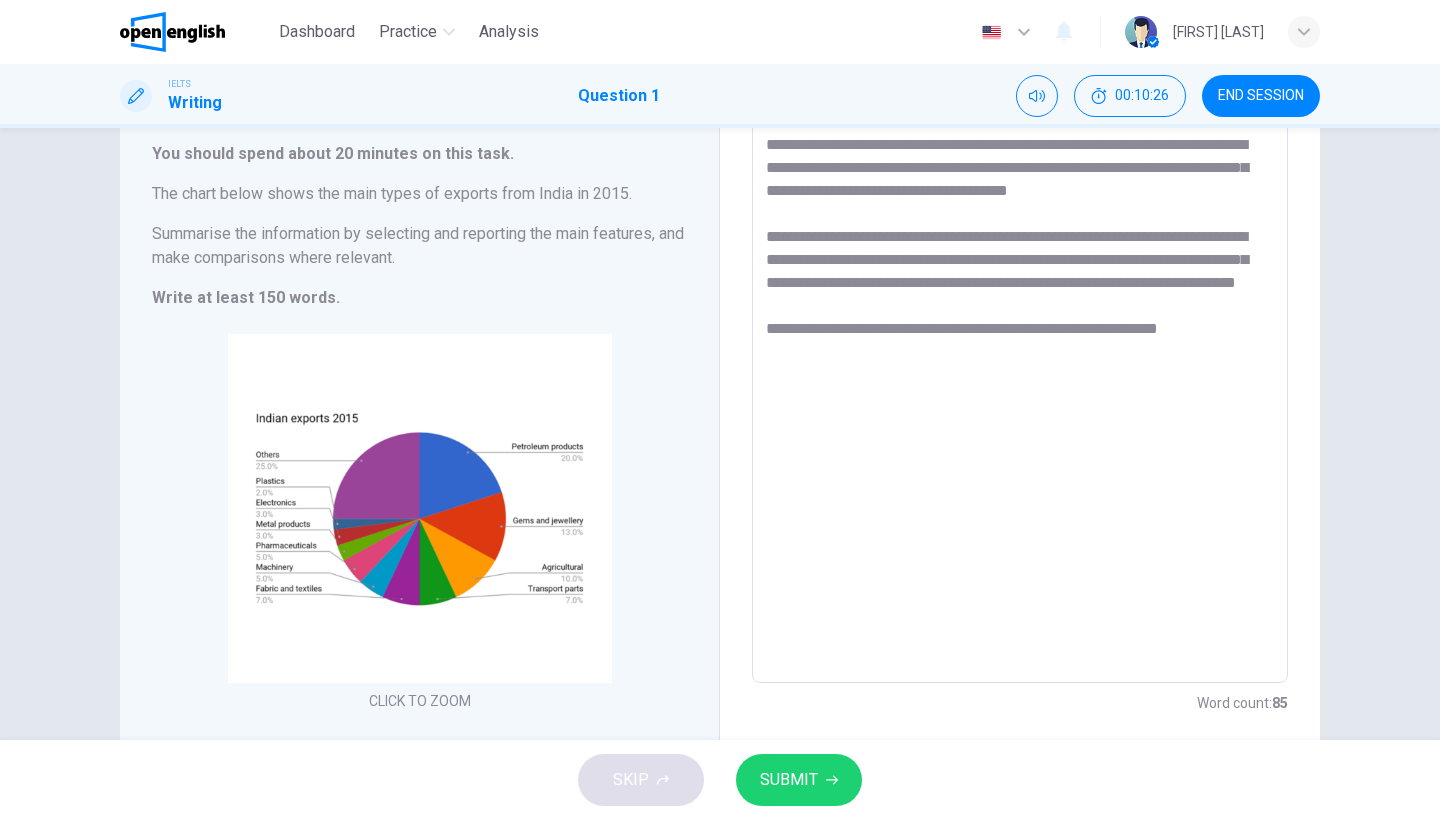 click on "**********" at bounding box center (1020, 400) 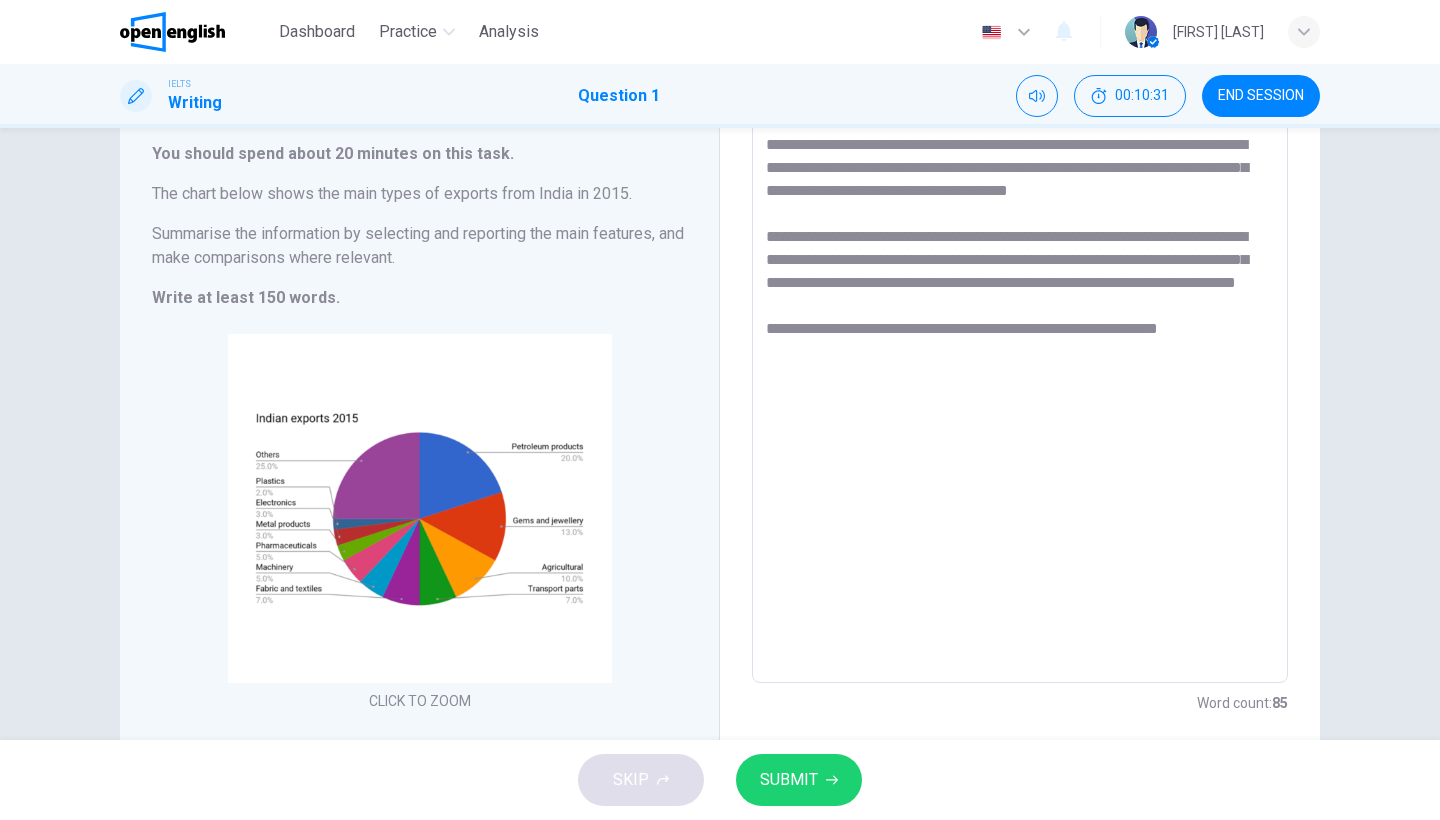 click on "**********" at bounding box center [1020, 400] 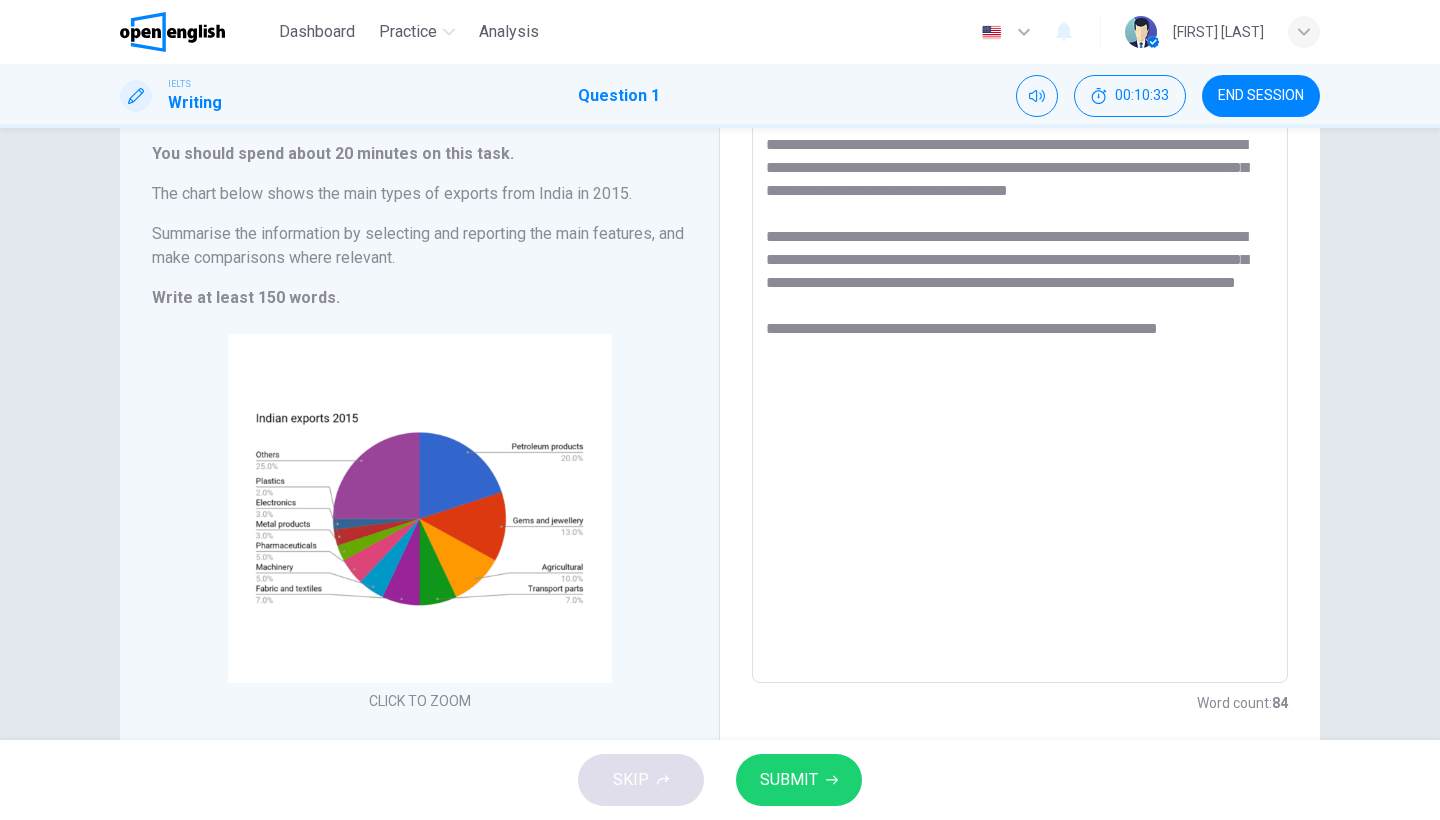 click on "**********" at bounding box center (1020, 400) 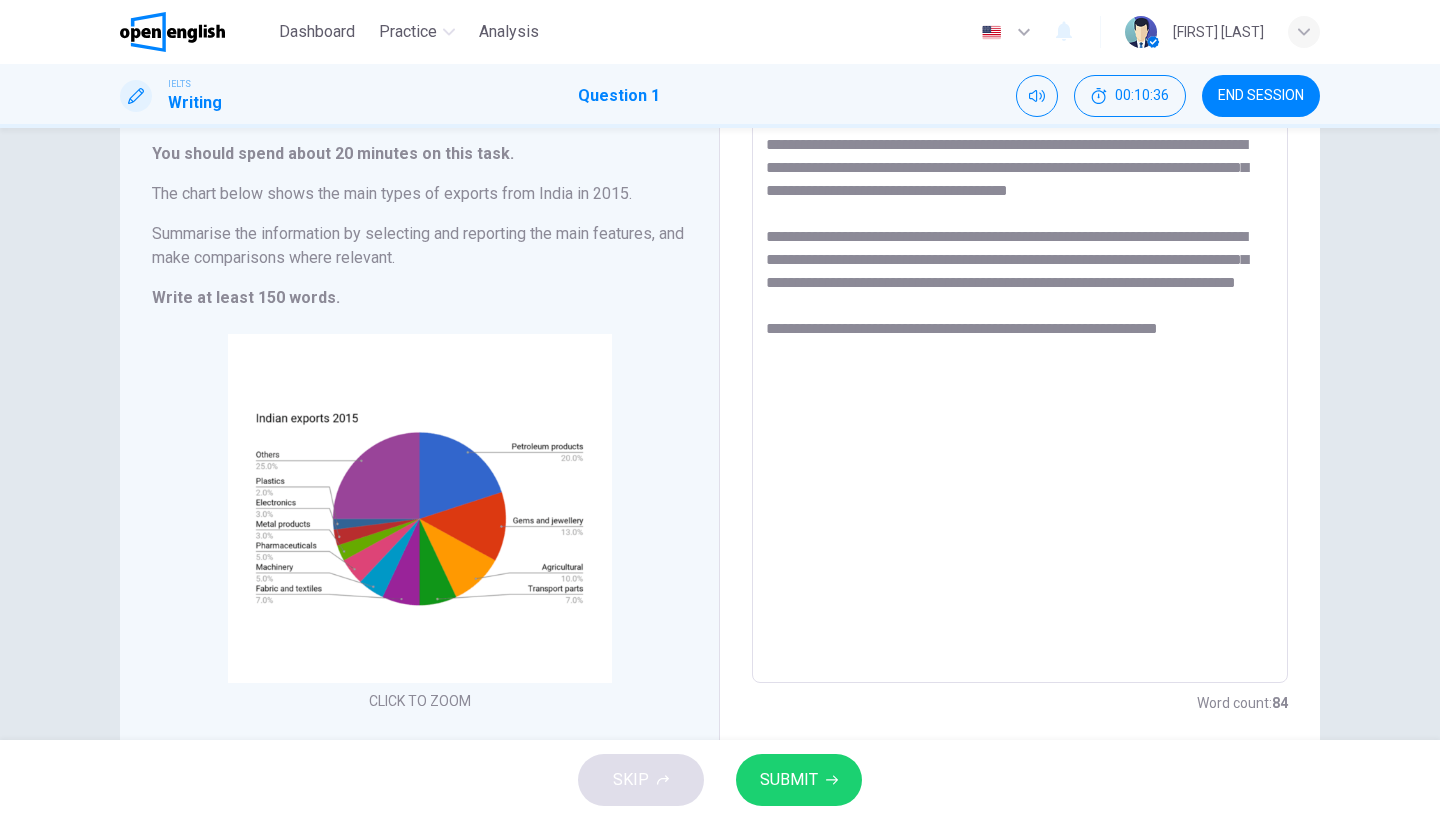 drag, startPoint x: 1077, startPoint y: 350, endPoint x: 1054, endPoint y: 351, distance: 23.021729 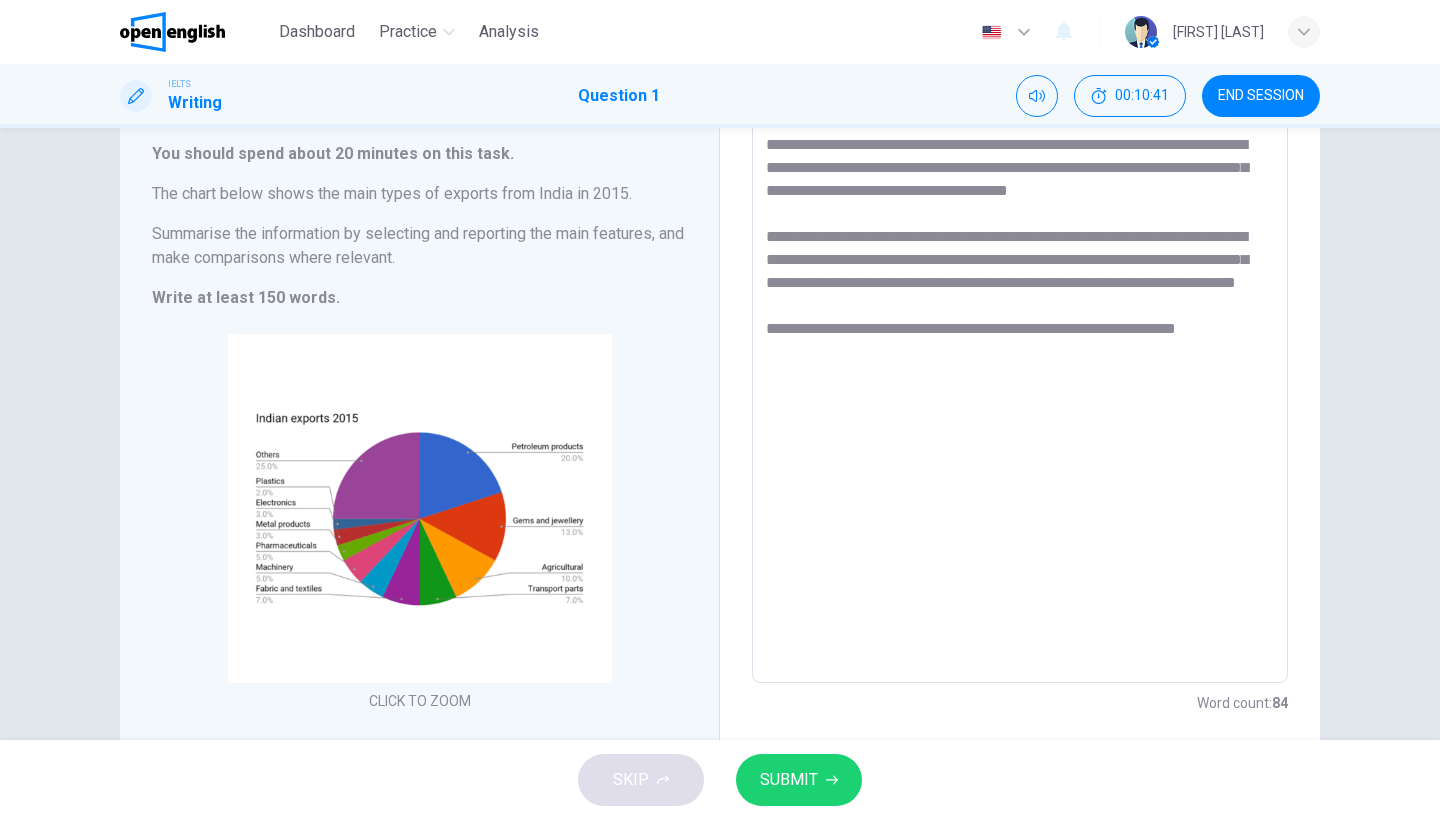click on "**********" at bounding box center (1020, 400) 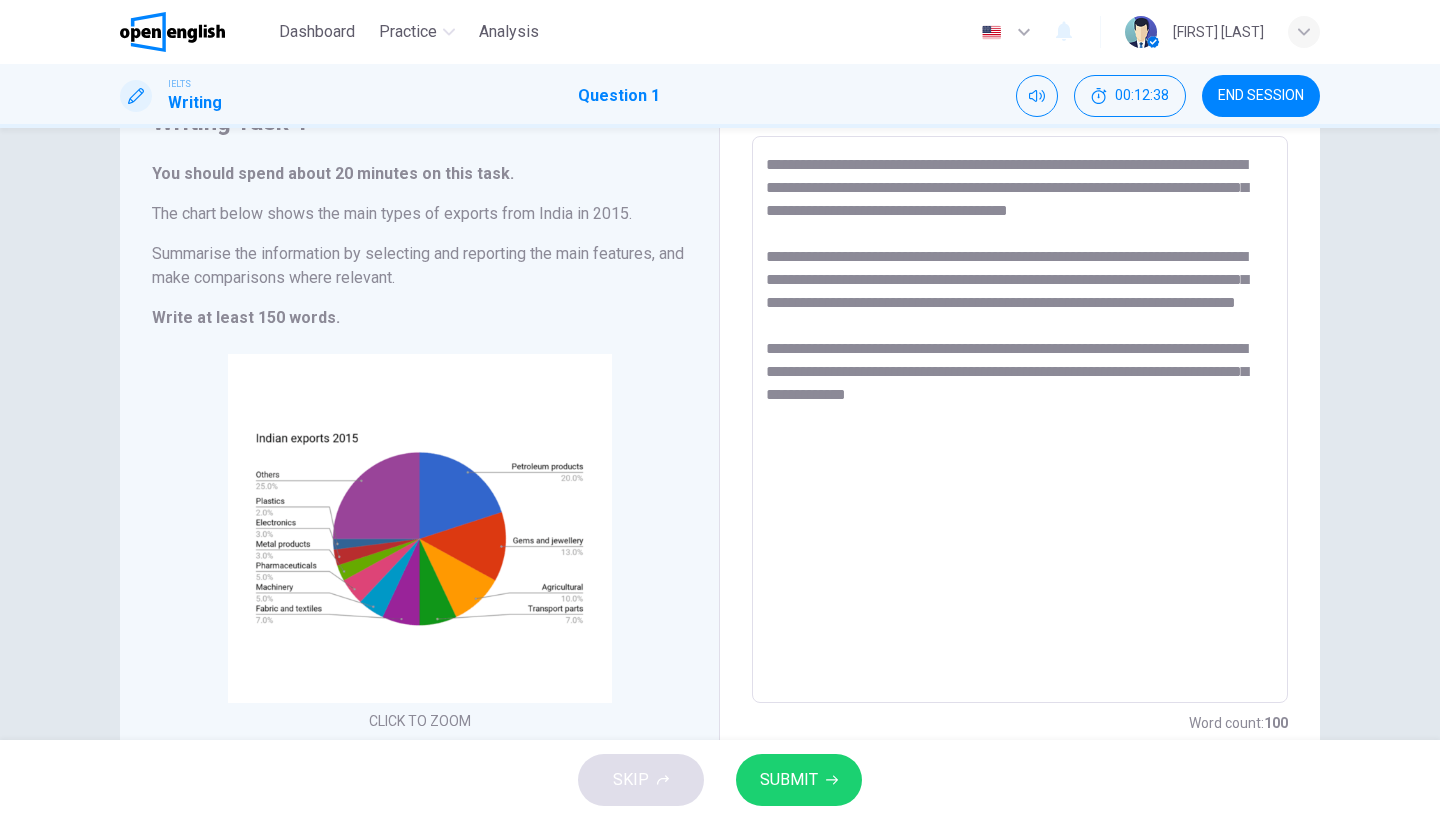 scroll, scrollTop: 101, scrollLeft: 0, axis: vertical 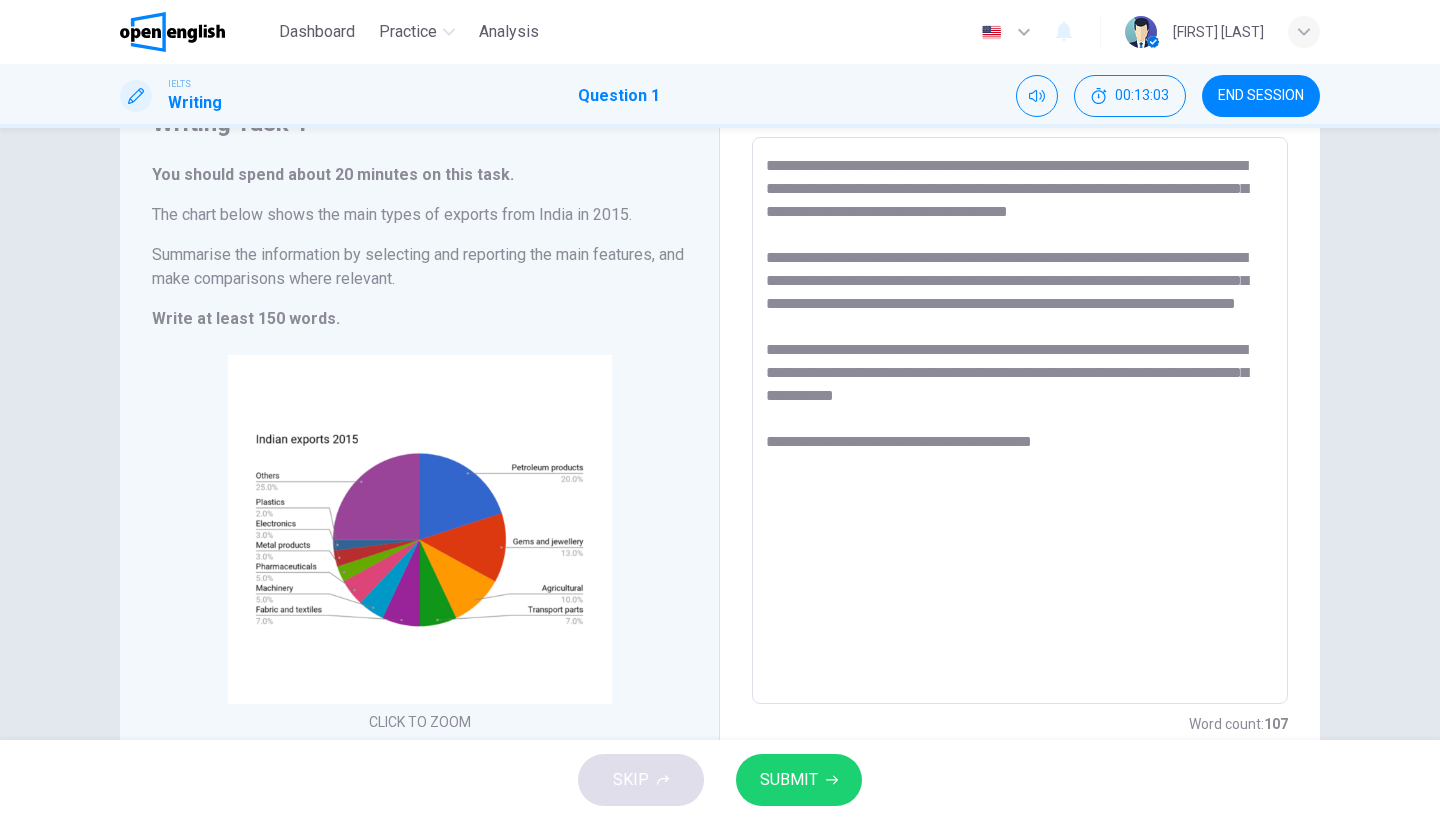 click on "**********" at bounding box center [1020, 421] 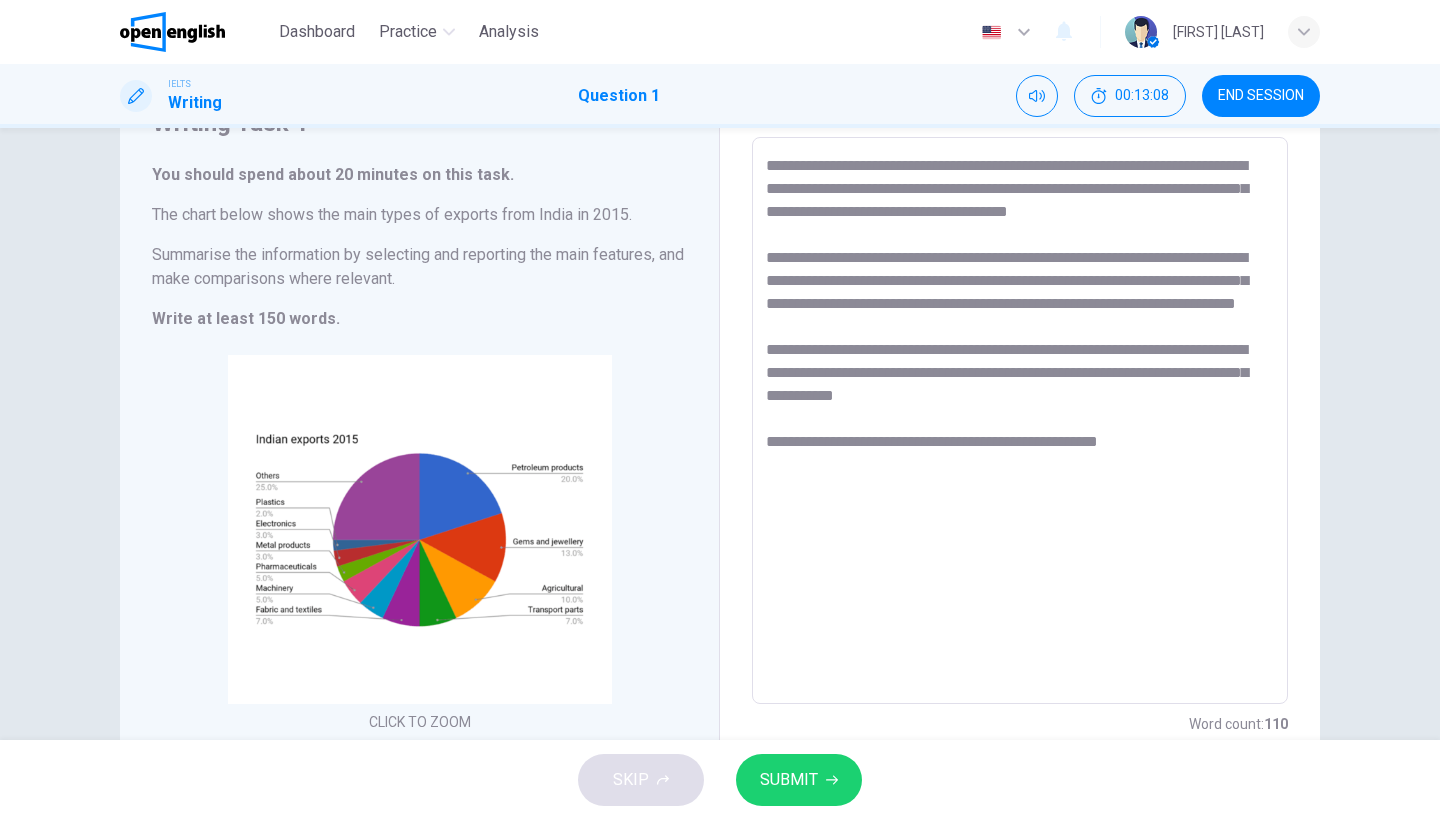 click on "**********" at bounding box center [1020, 421] 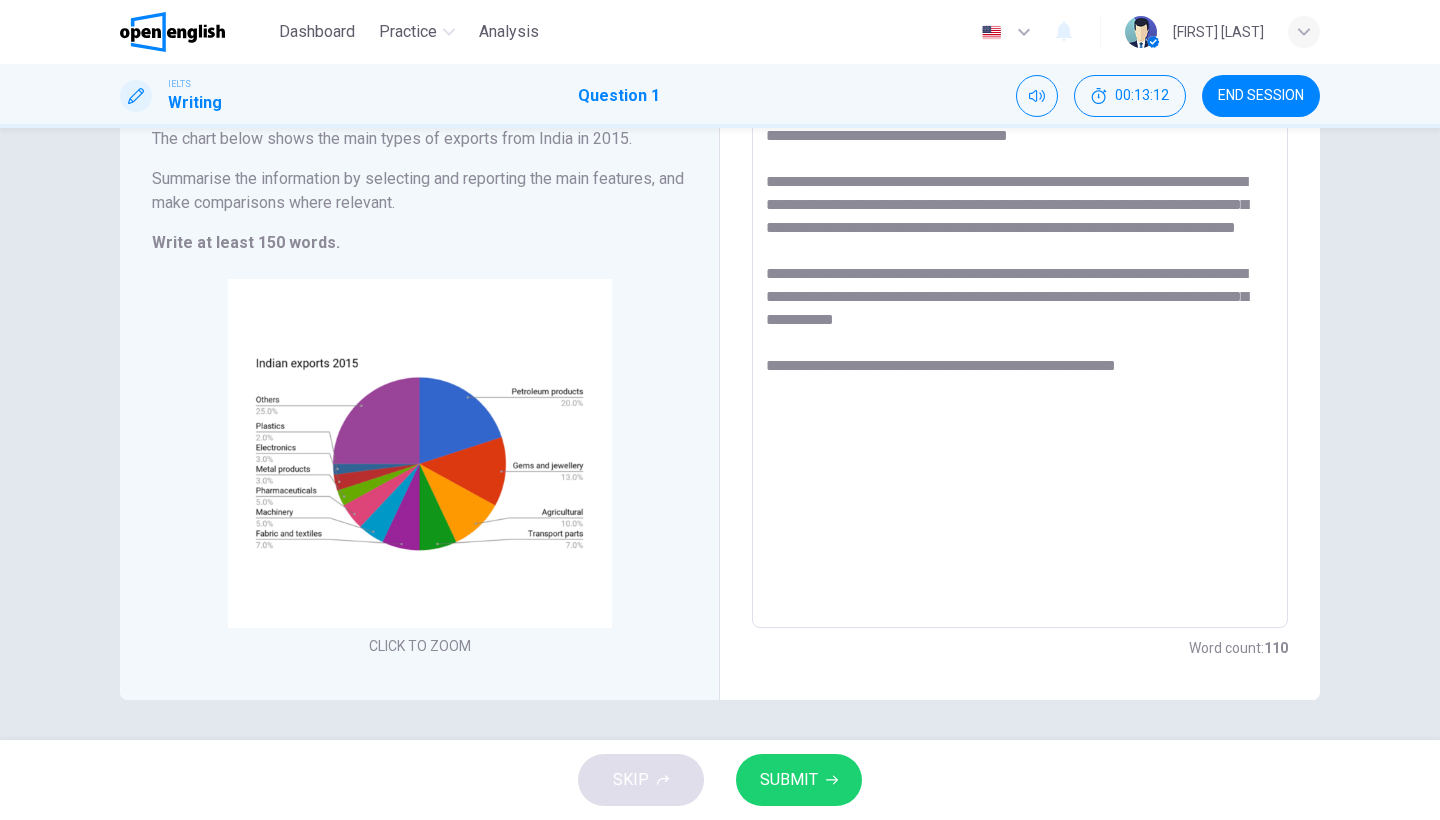scroll, scrollTop: 177, scrollLeft: 0, axis: vertical 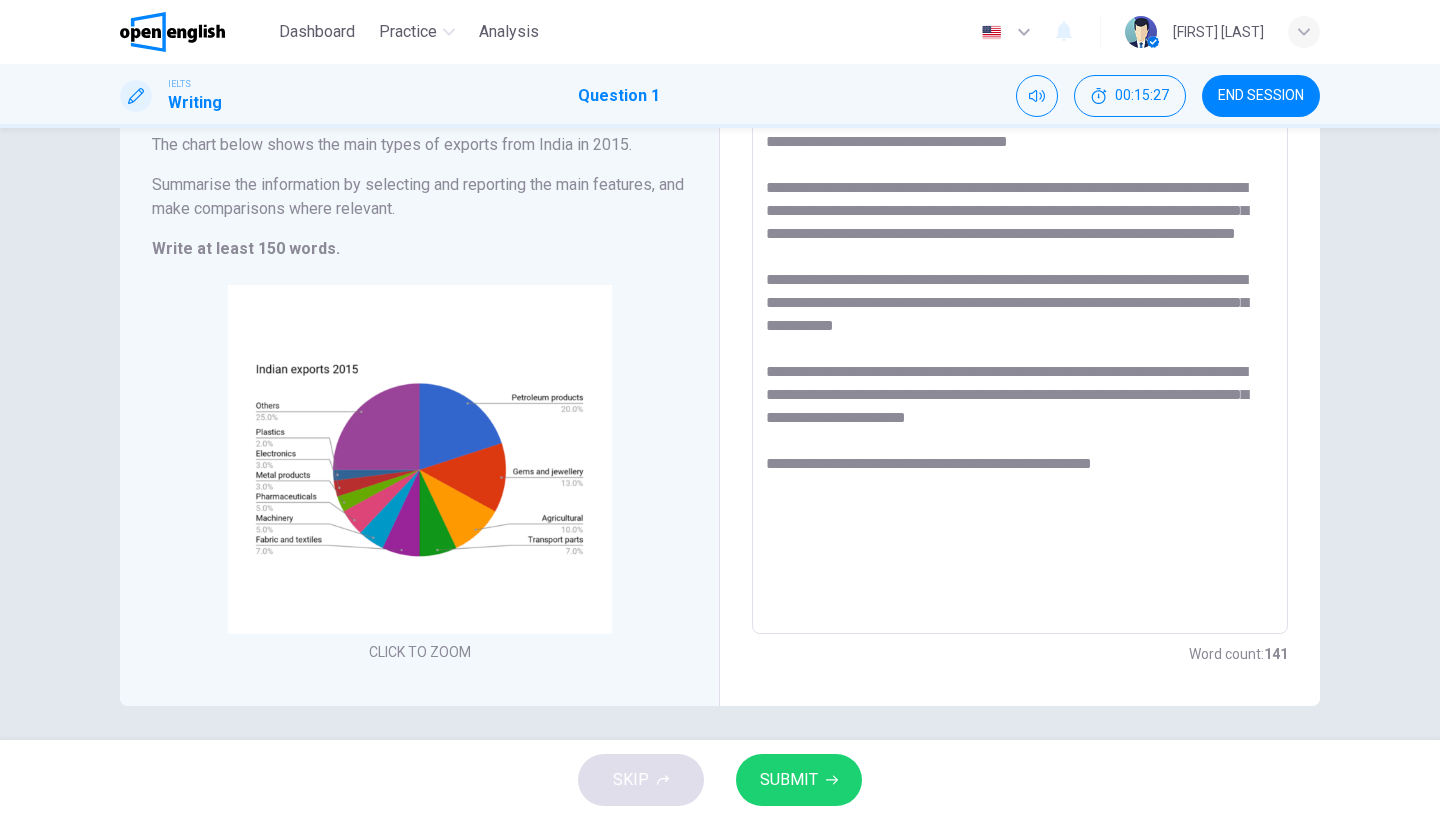 click on "**********" at bounding box center [1020, 351] 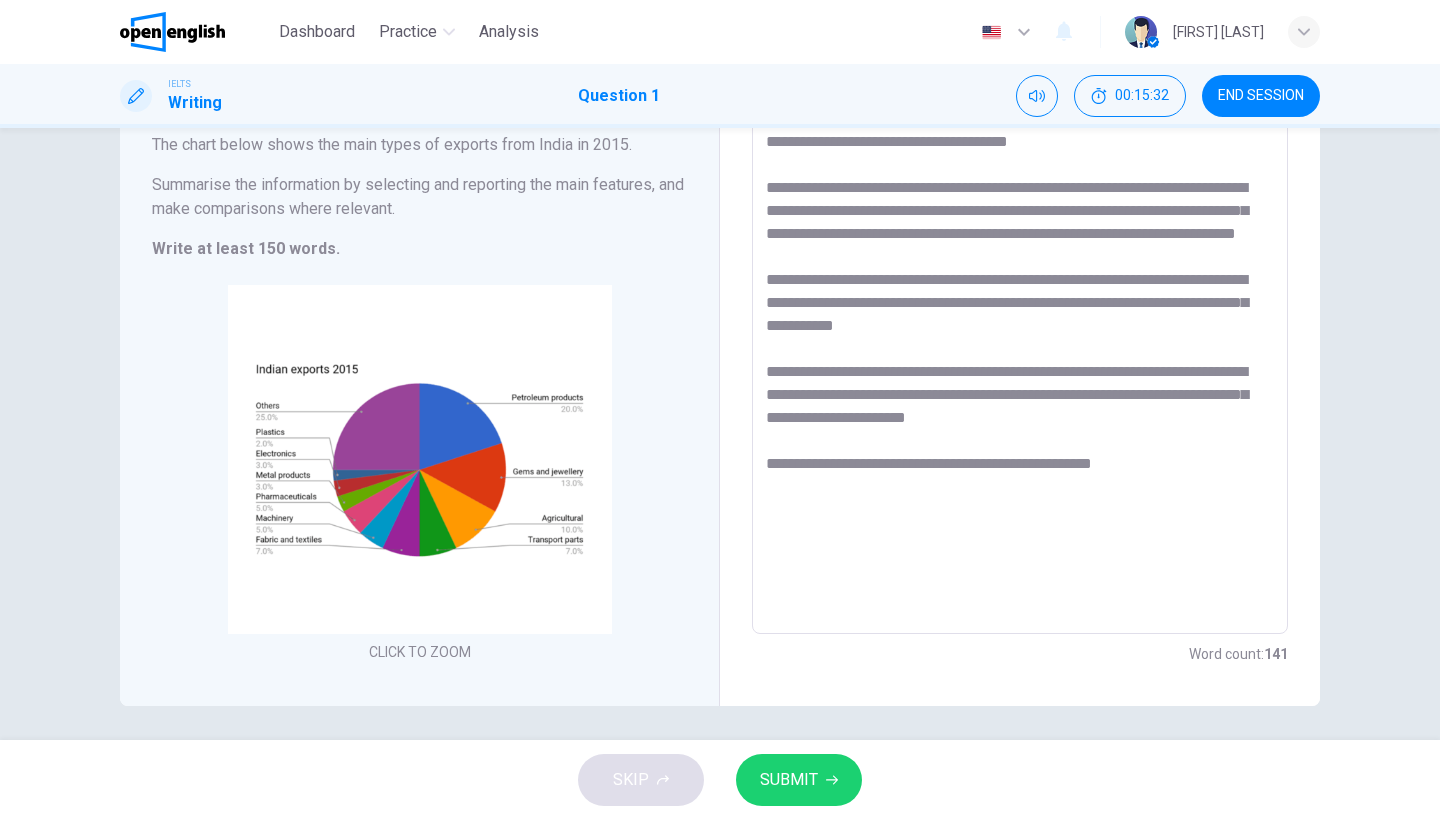 click on "**********" at bounding box center (1020, 351) 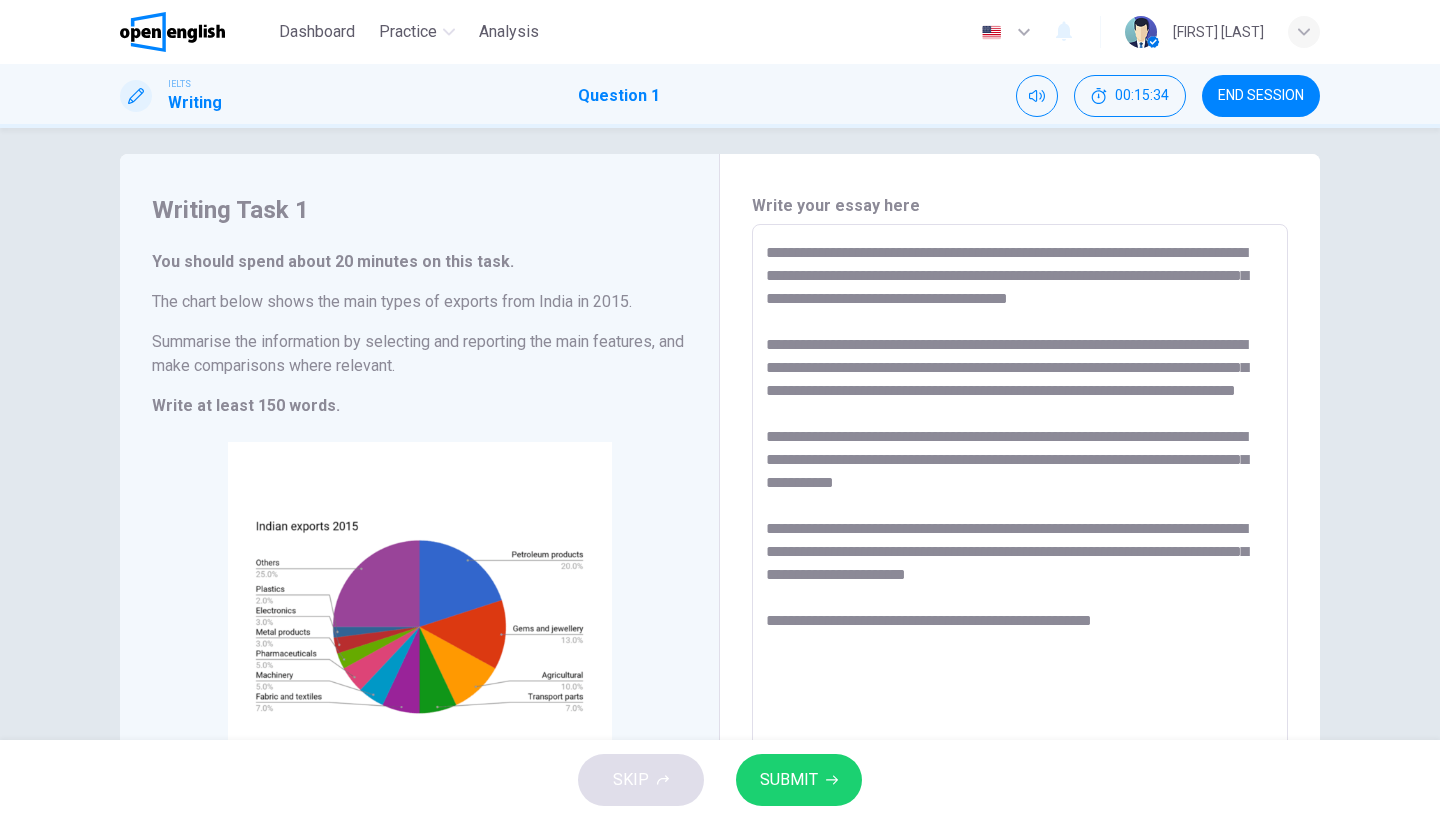 scroll, scrollTop: 15, scrollLeft: 0, axis: vertical 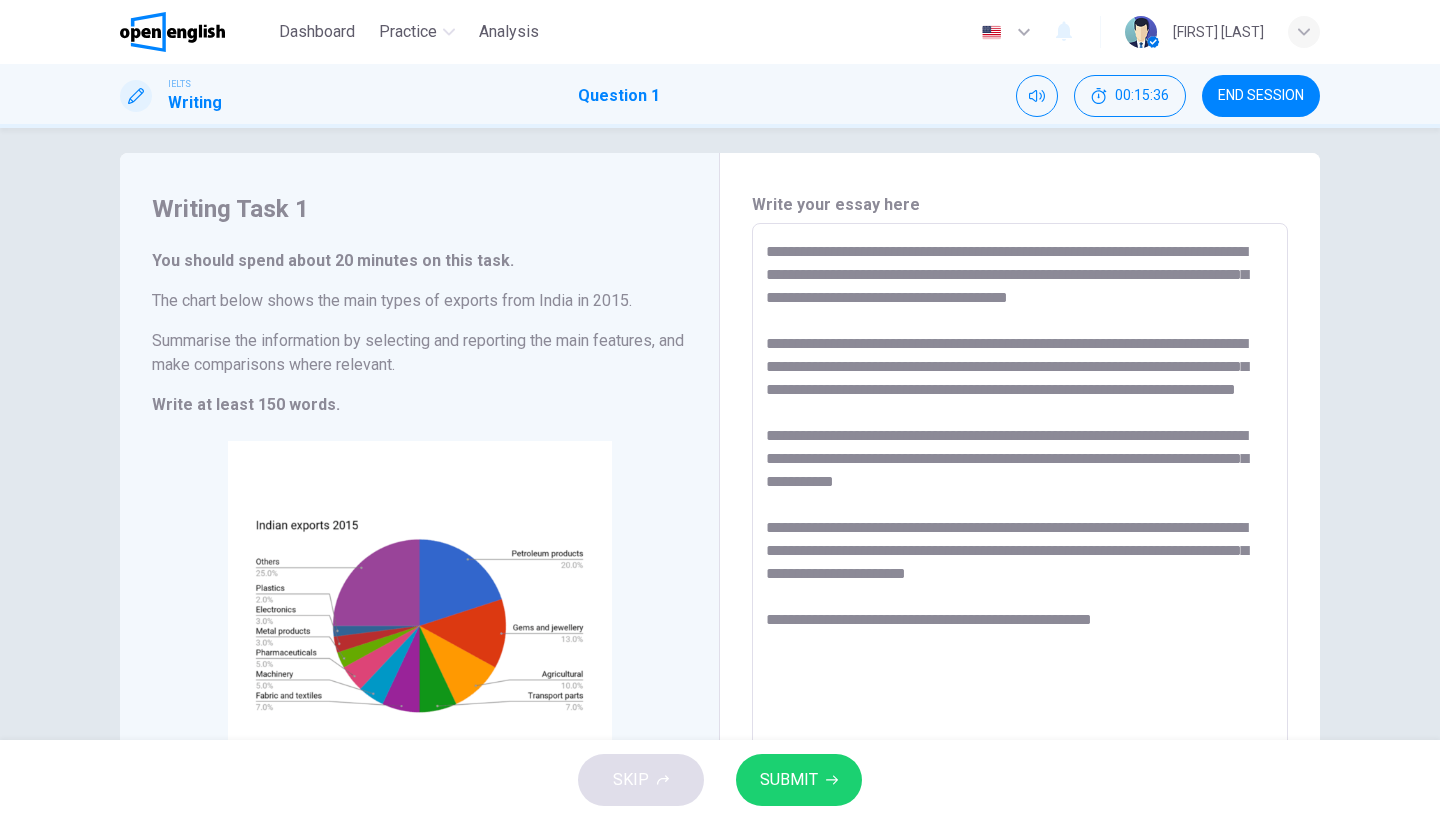 click on "**********" at bounding box center [1020, 507] 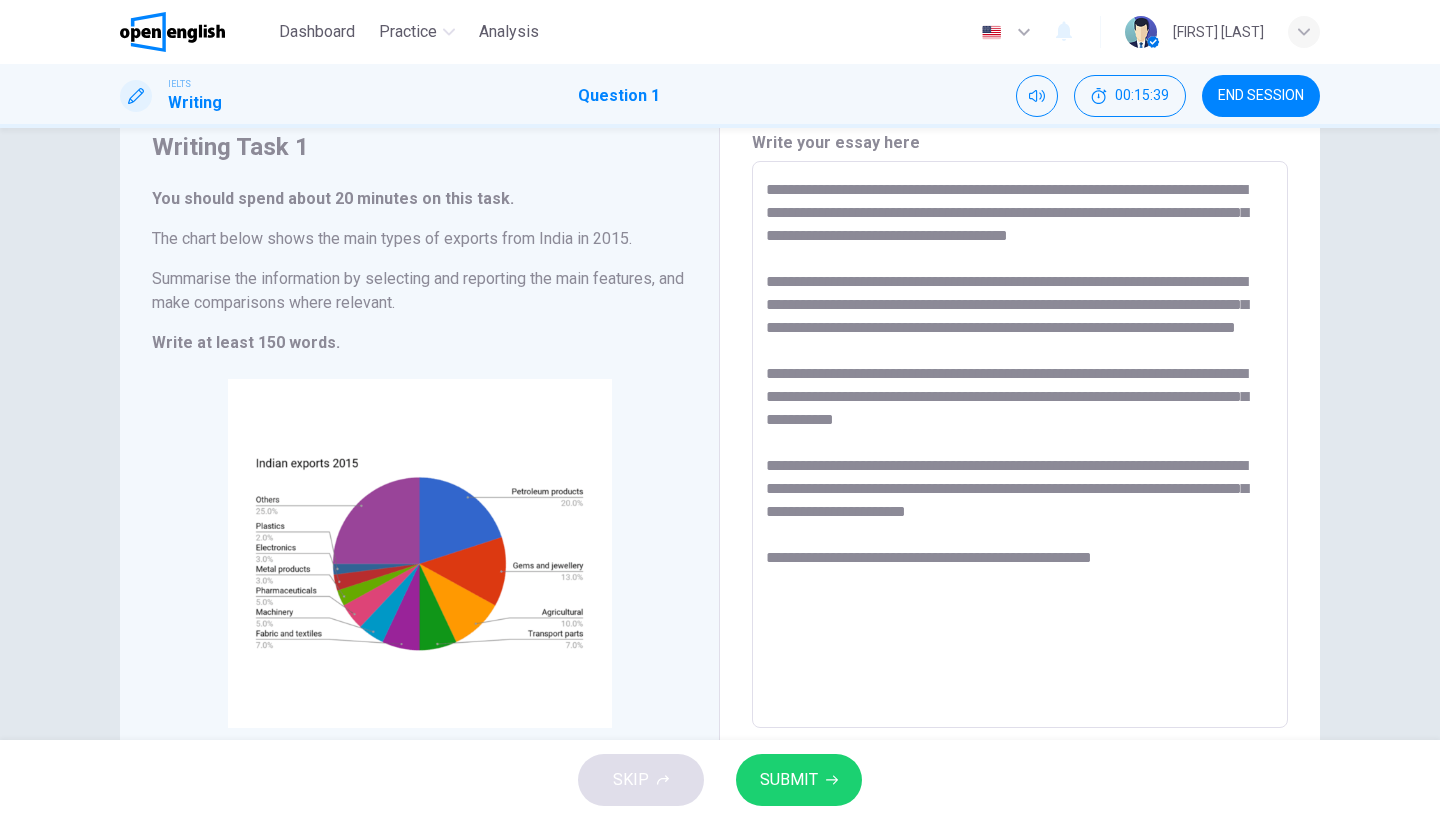 scroll, scrollTop: 79, scrollLeft: 0, axis: vertical 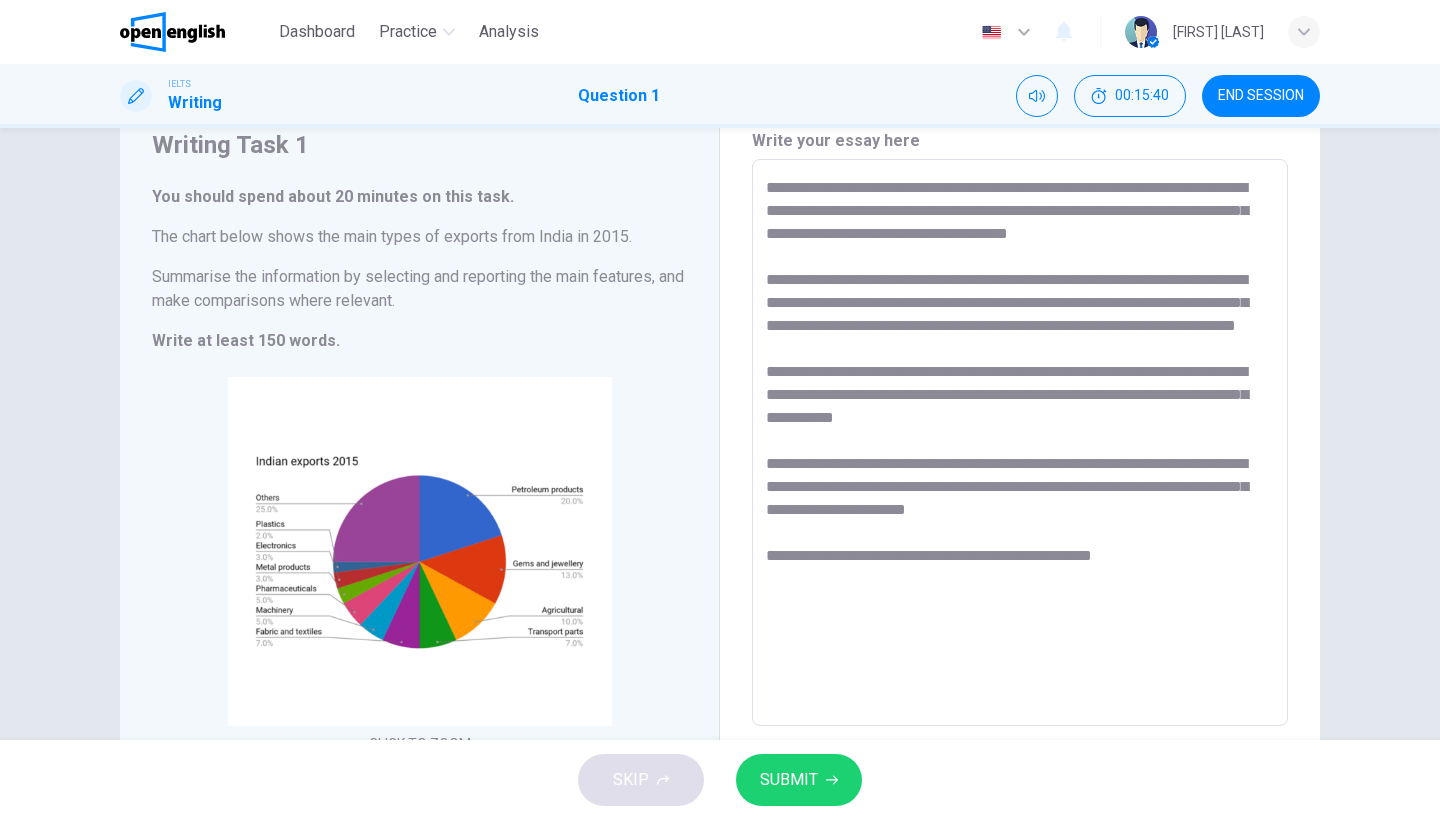 click on "**********" at bounding box center [1020, 443] 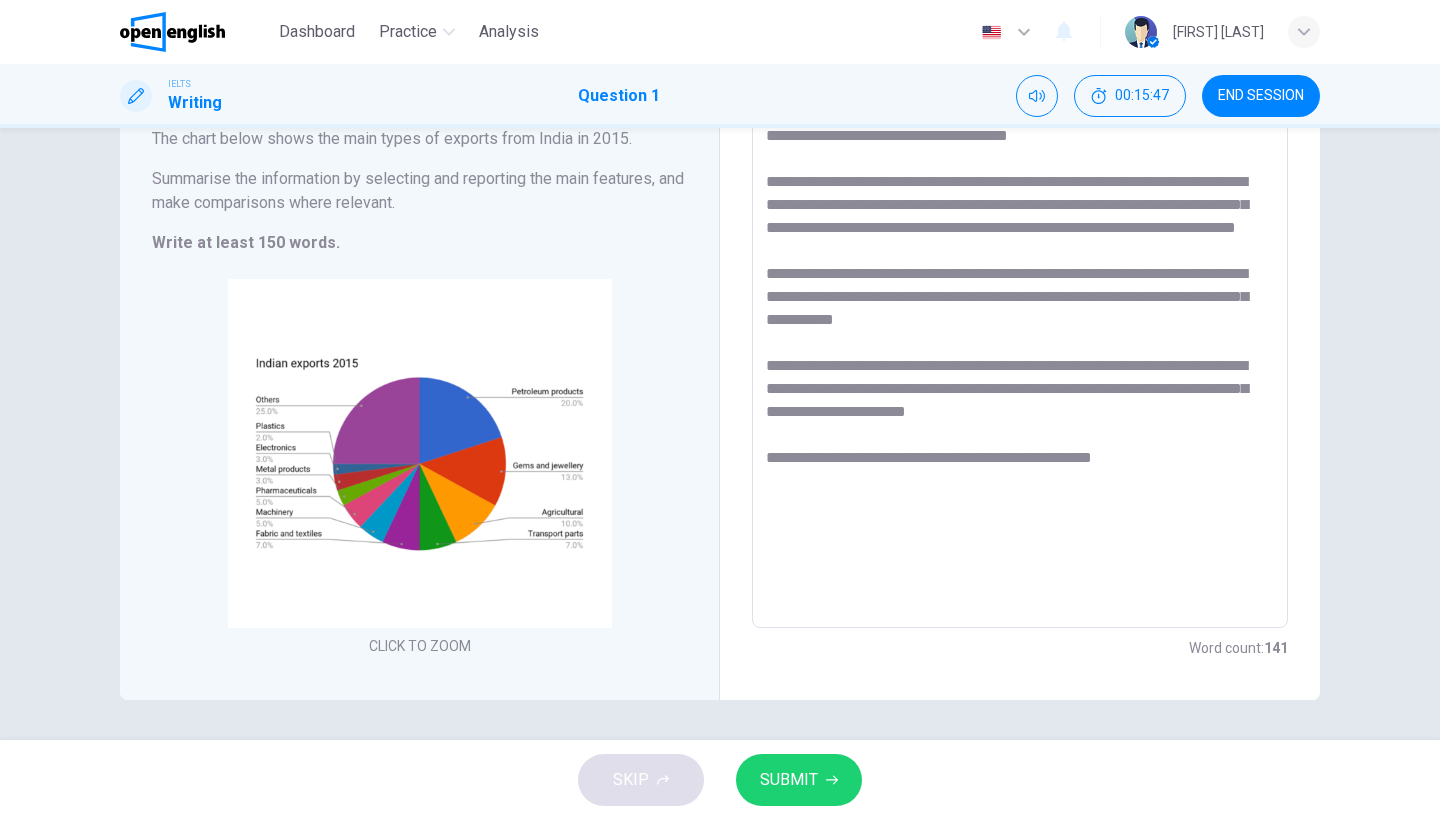 scroll, scrollTop: 177, scrollLeft: 0, axis: vertical 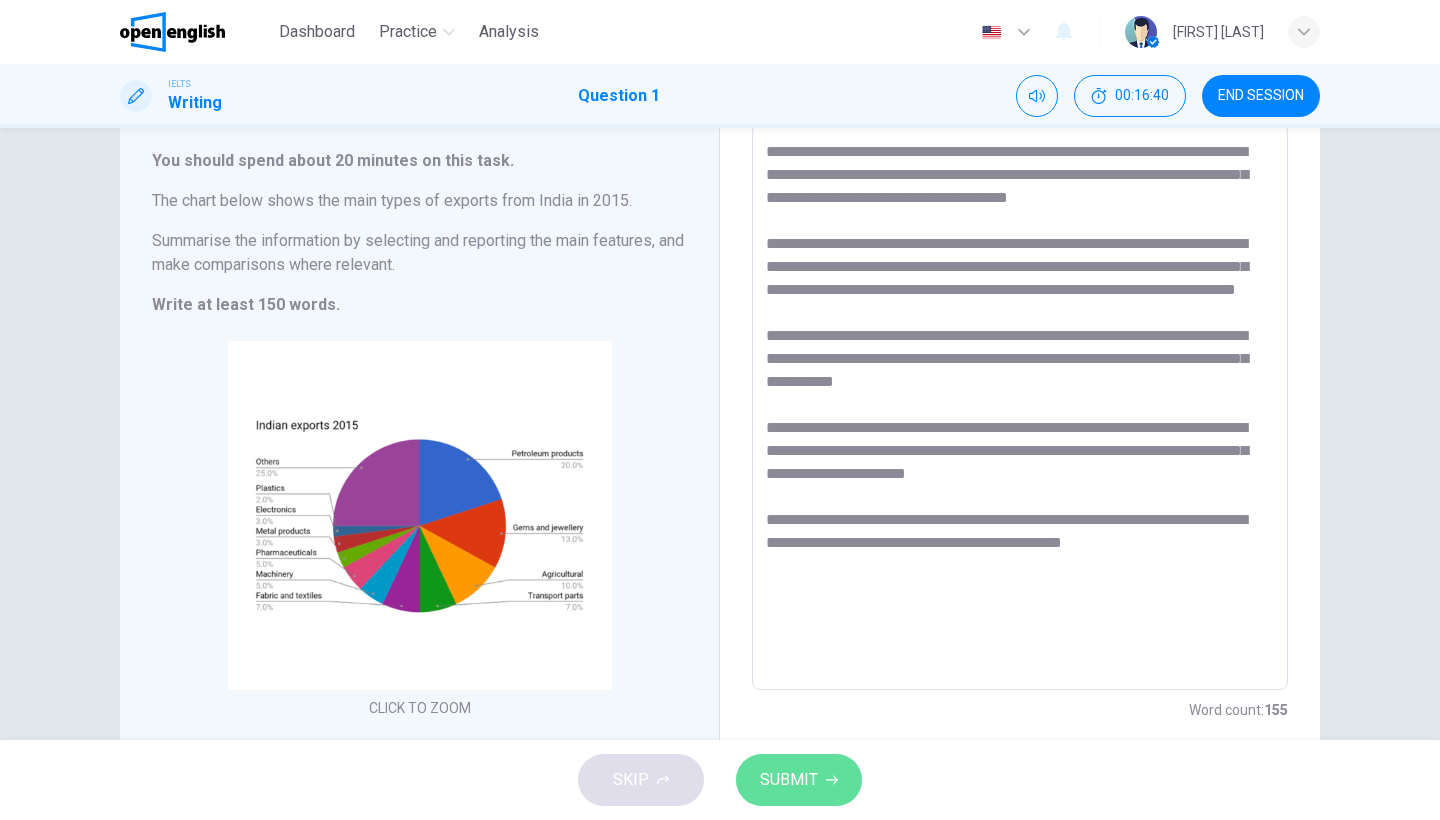 click on "SUBMIT" at bounding box center [789, 780] 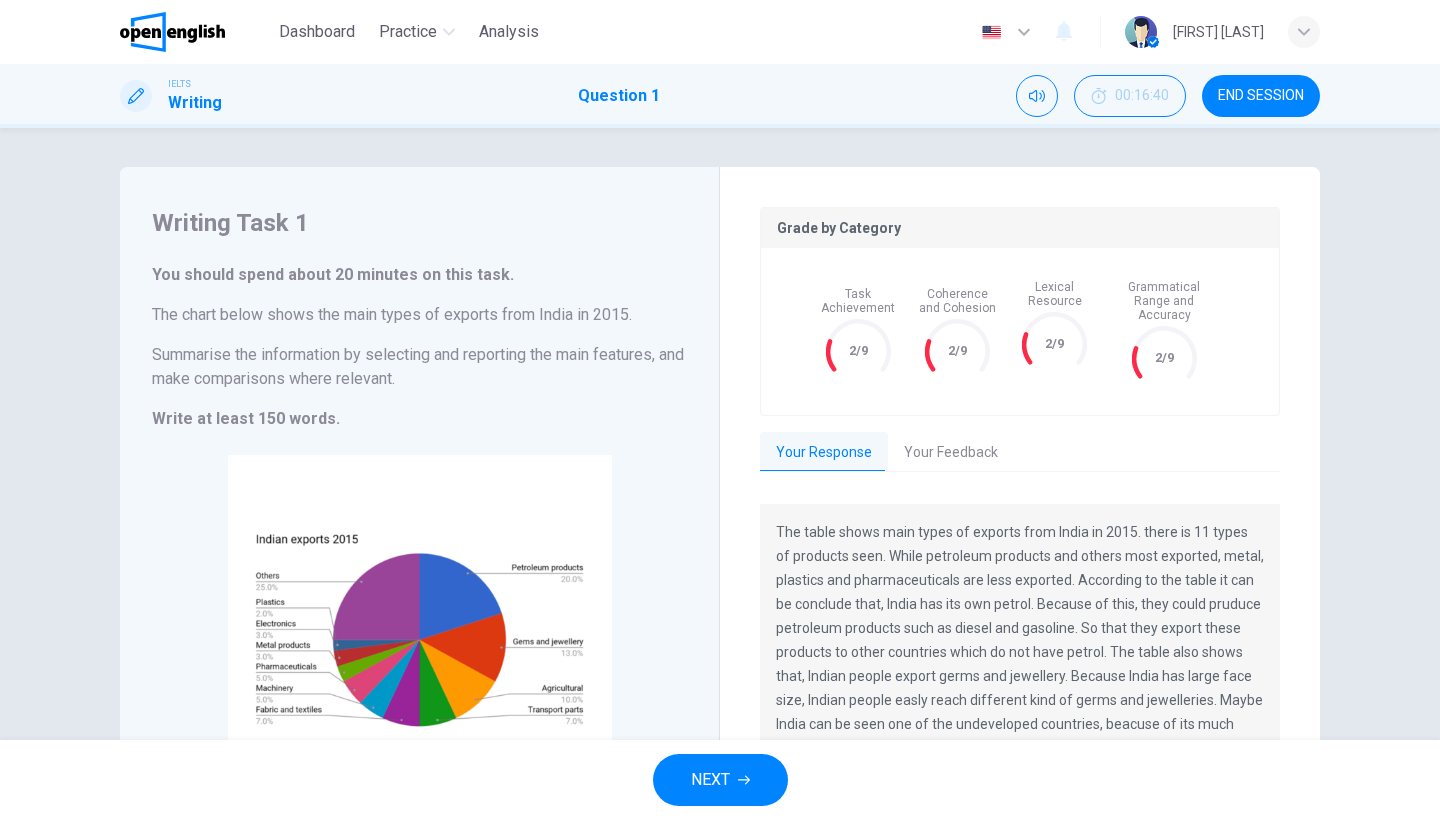 scroll, scrollTop: 180, scrollLeft: 0, axis: vertical 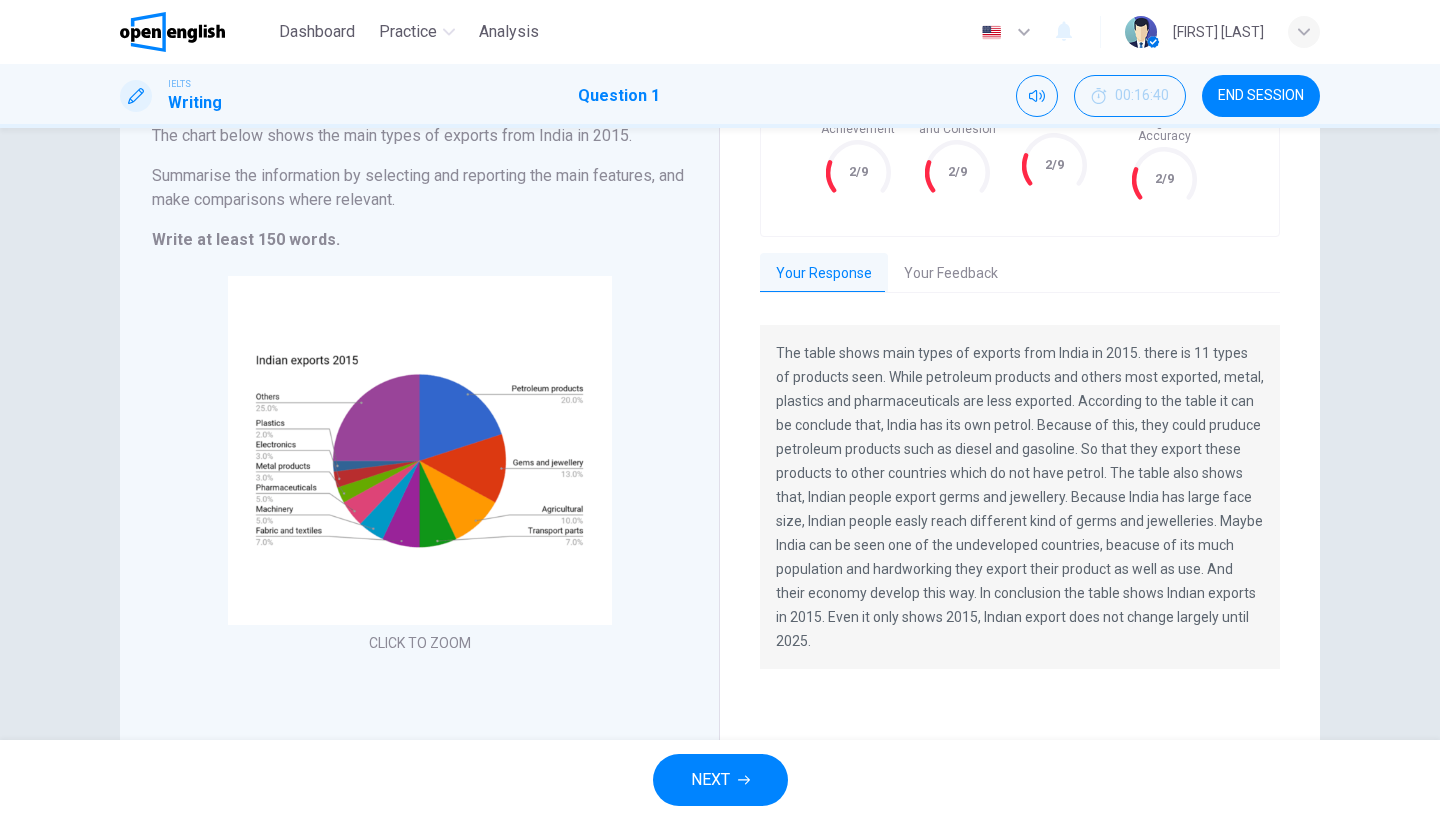 click on "Your Feedback" at bounding box center (951, 274) 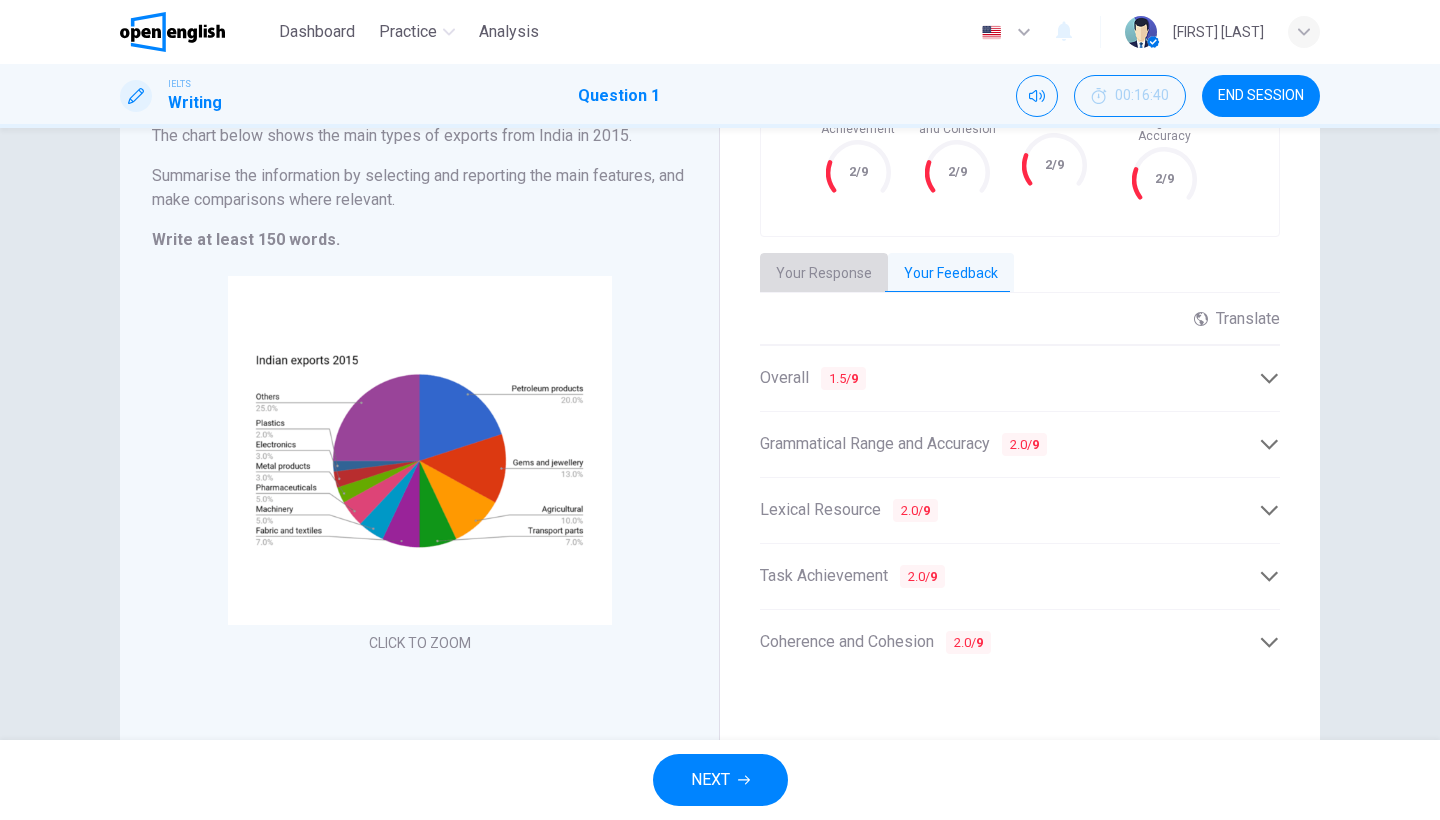 click on "Your Response" at bounding box center [824, 274] 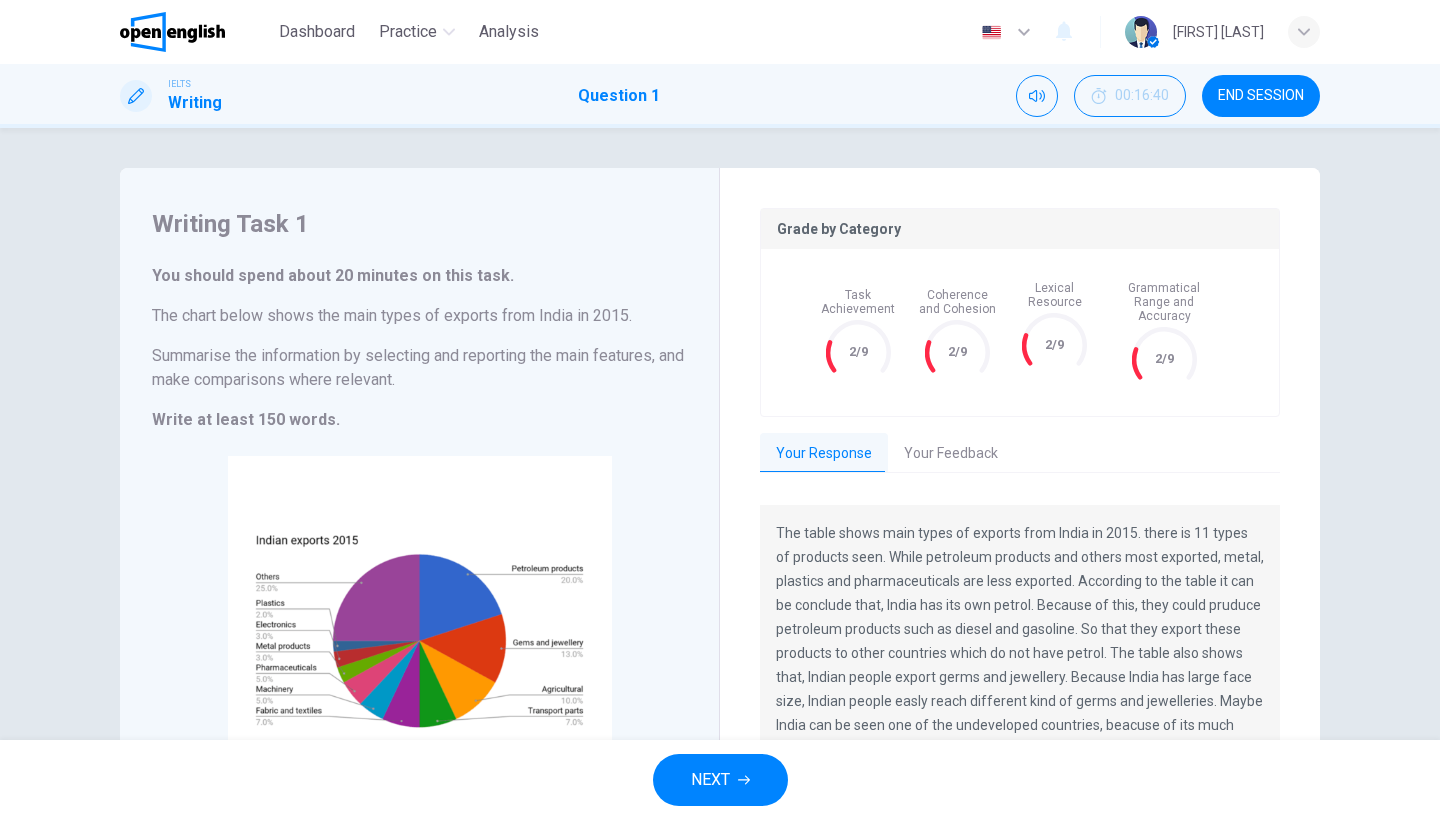 scroll, scrollTop: 0, scrollLeft: 0, axis: both 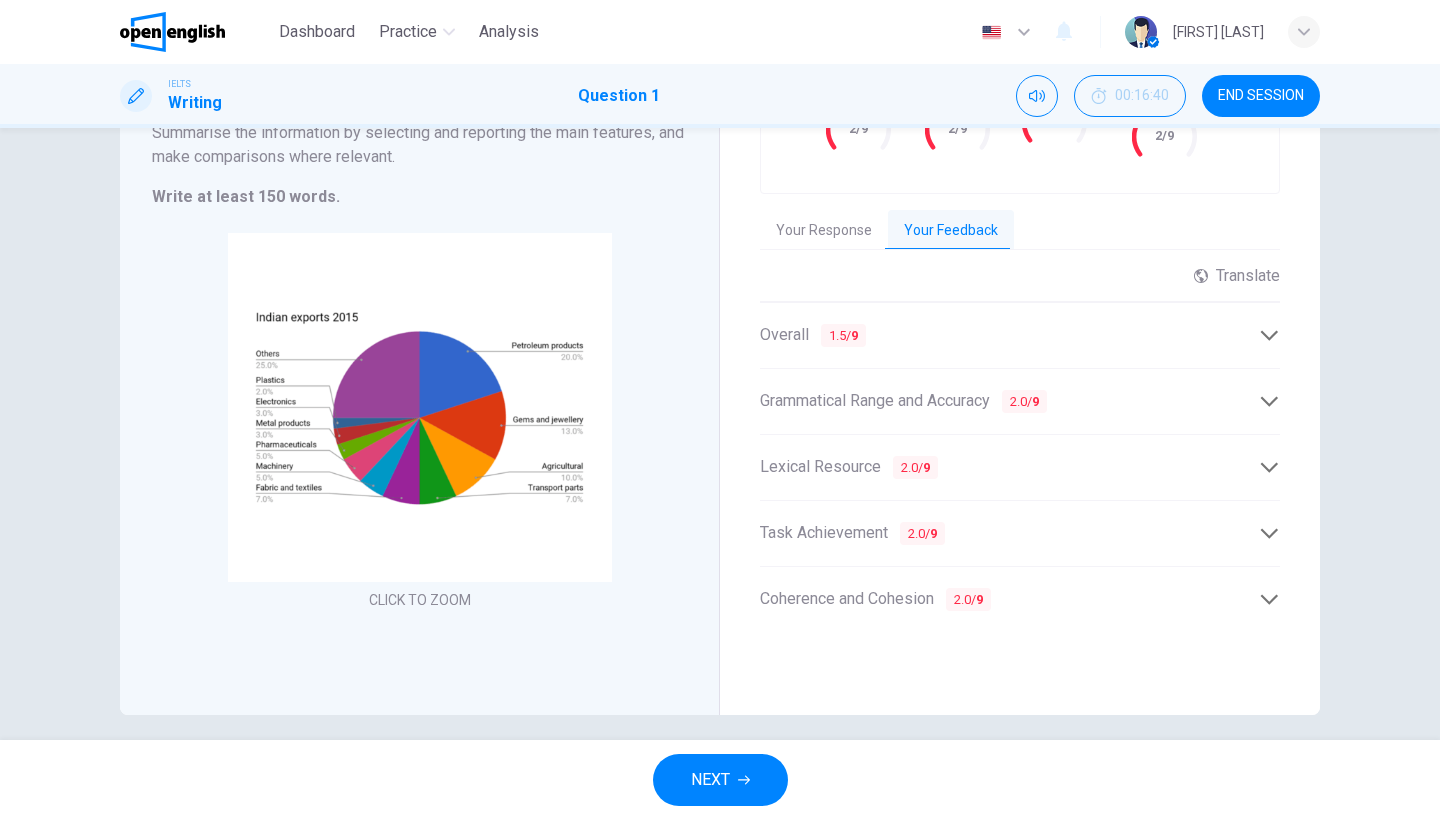 click on "Overall   1.5 / 9" at bounding box center [1020, 335] 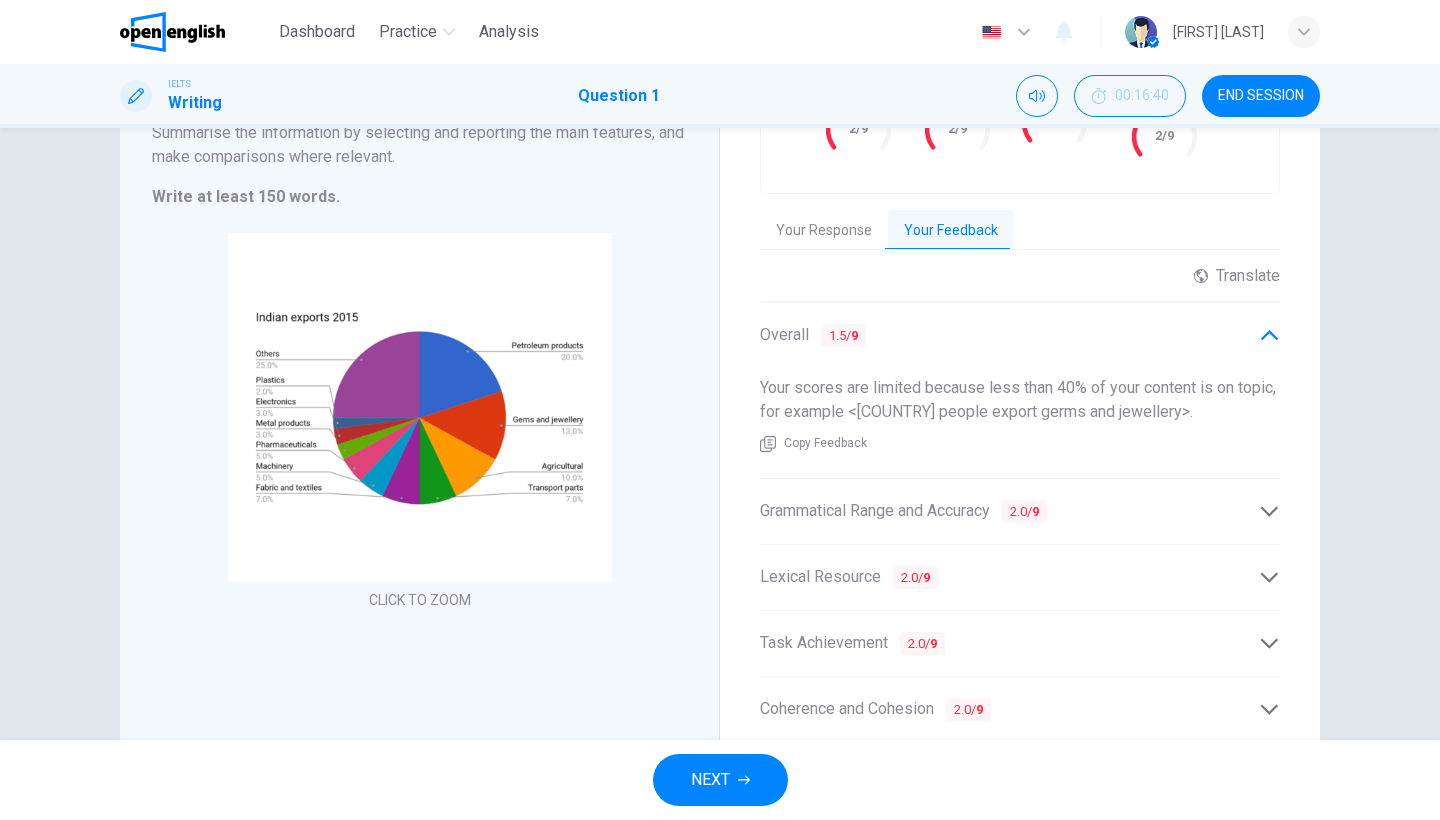 click on "Grammatical Range and Accuracy   2.0 / 9" at bounding box center (903, 511) 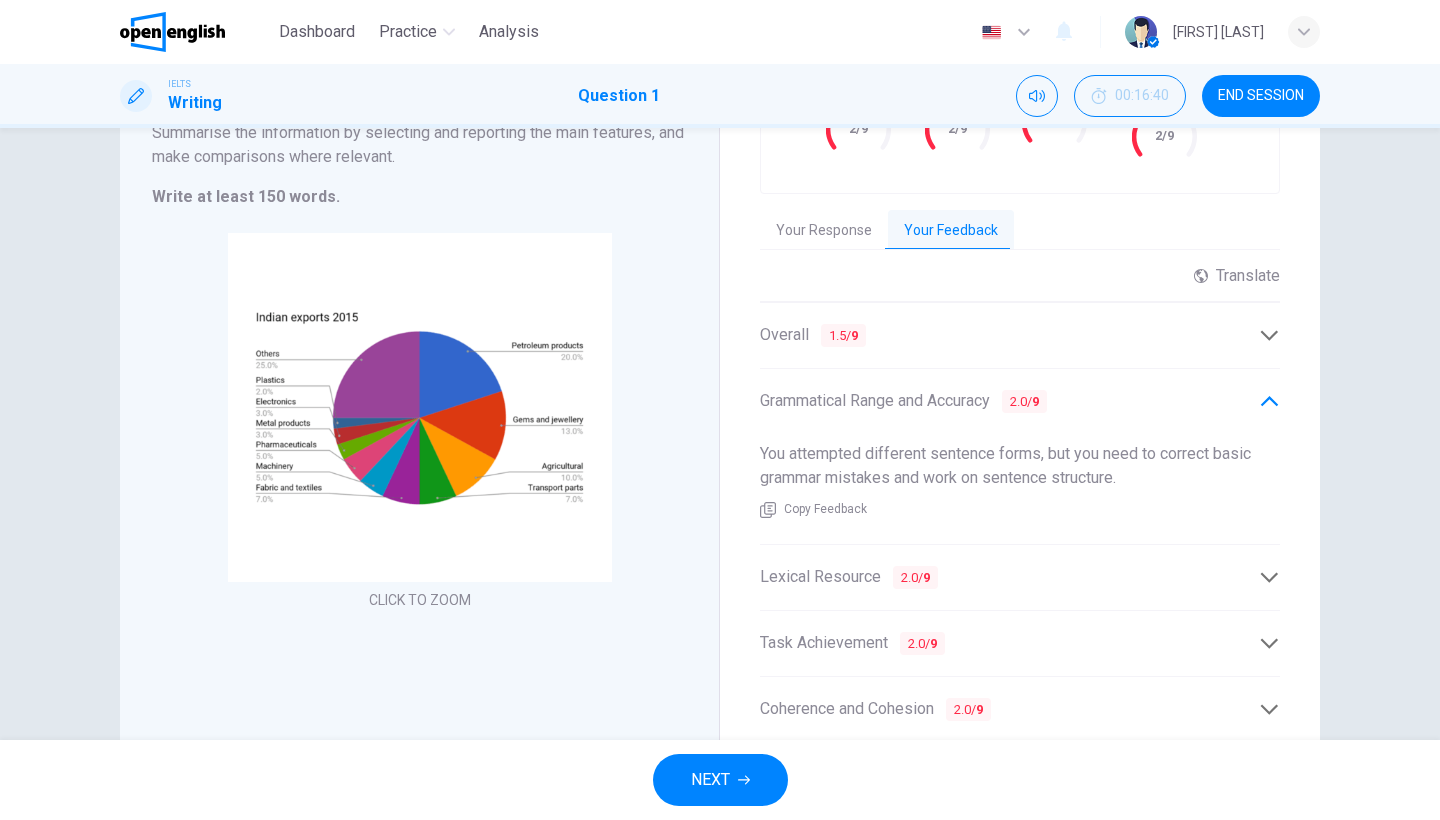 click on "Lexical Resource   2.0 / 9" at bounding box center (1009, 577) 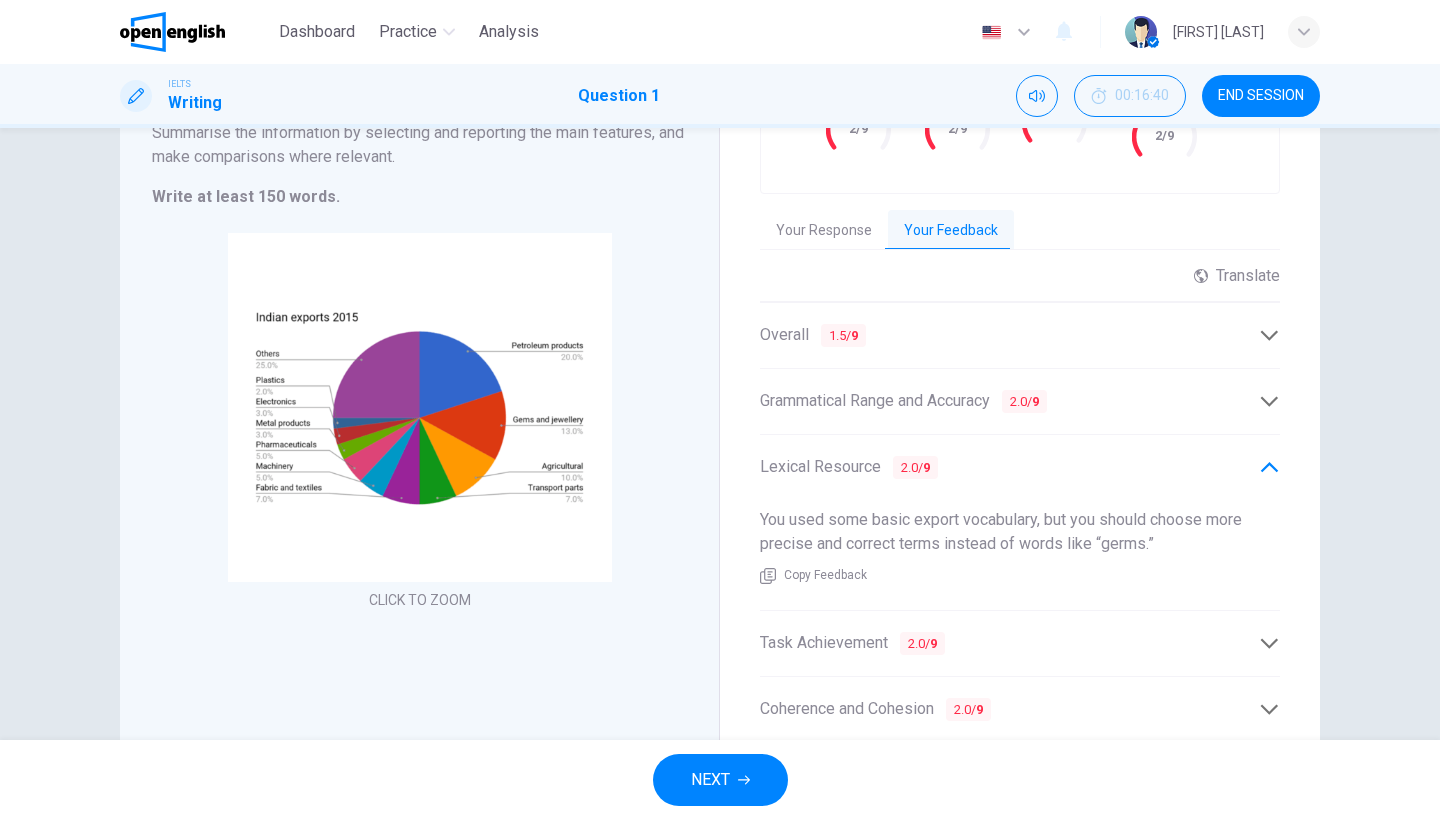 click on "Task Achievement   2.0 / 9" at bounding box center (1009, 643) 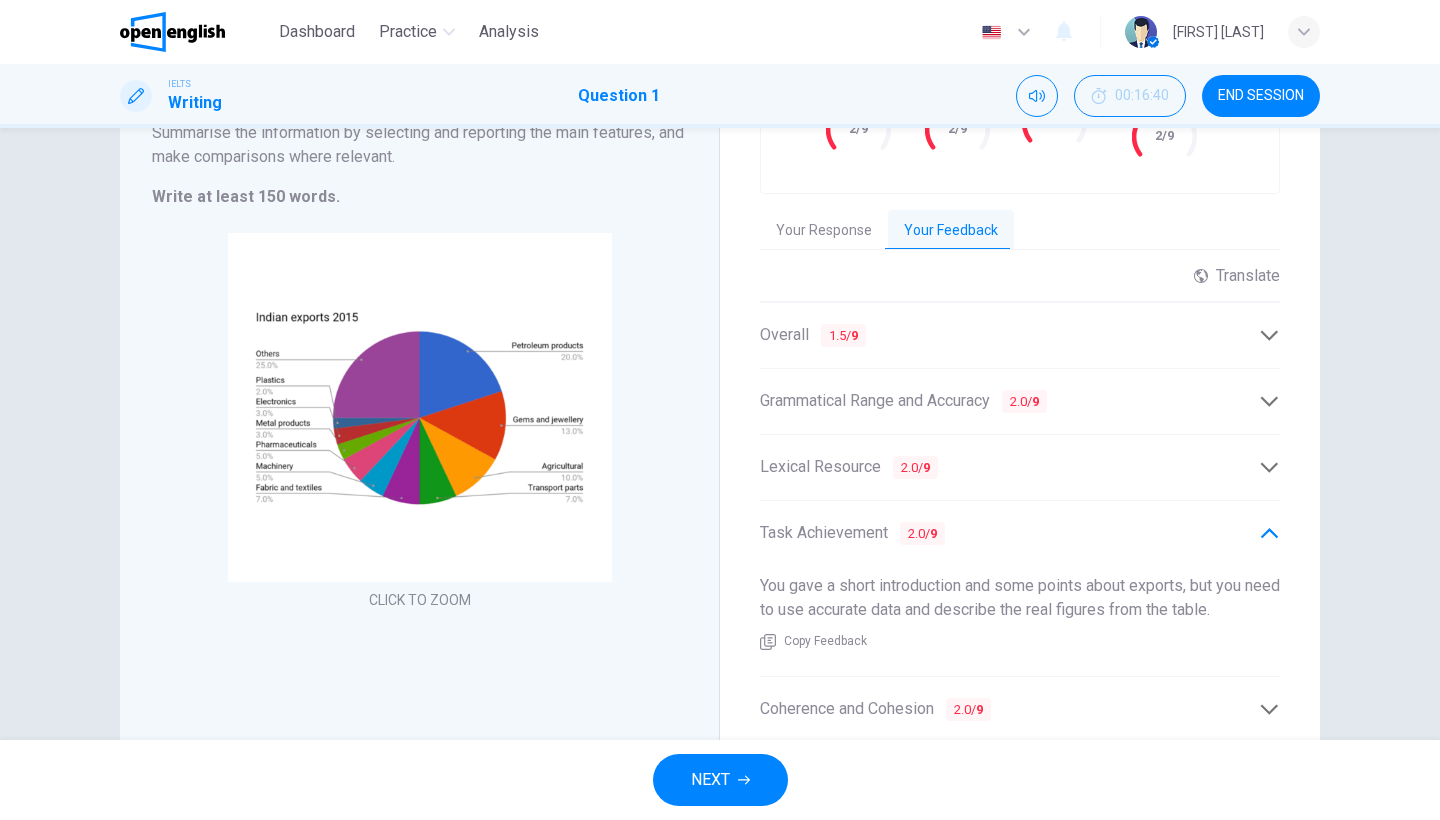 click on "Coherence and Cohesion   2.0 / 9" at bounding box center [1020, 709] 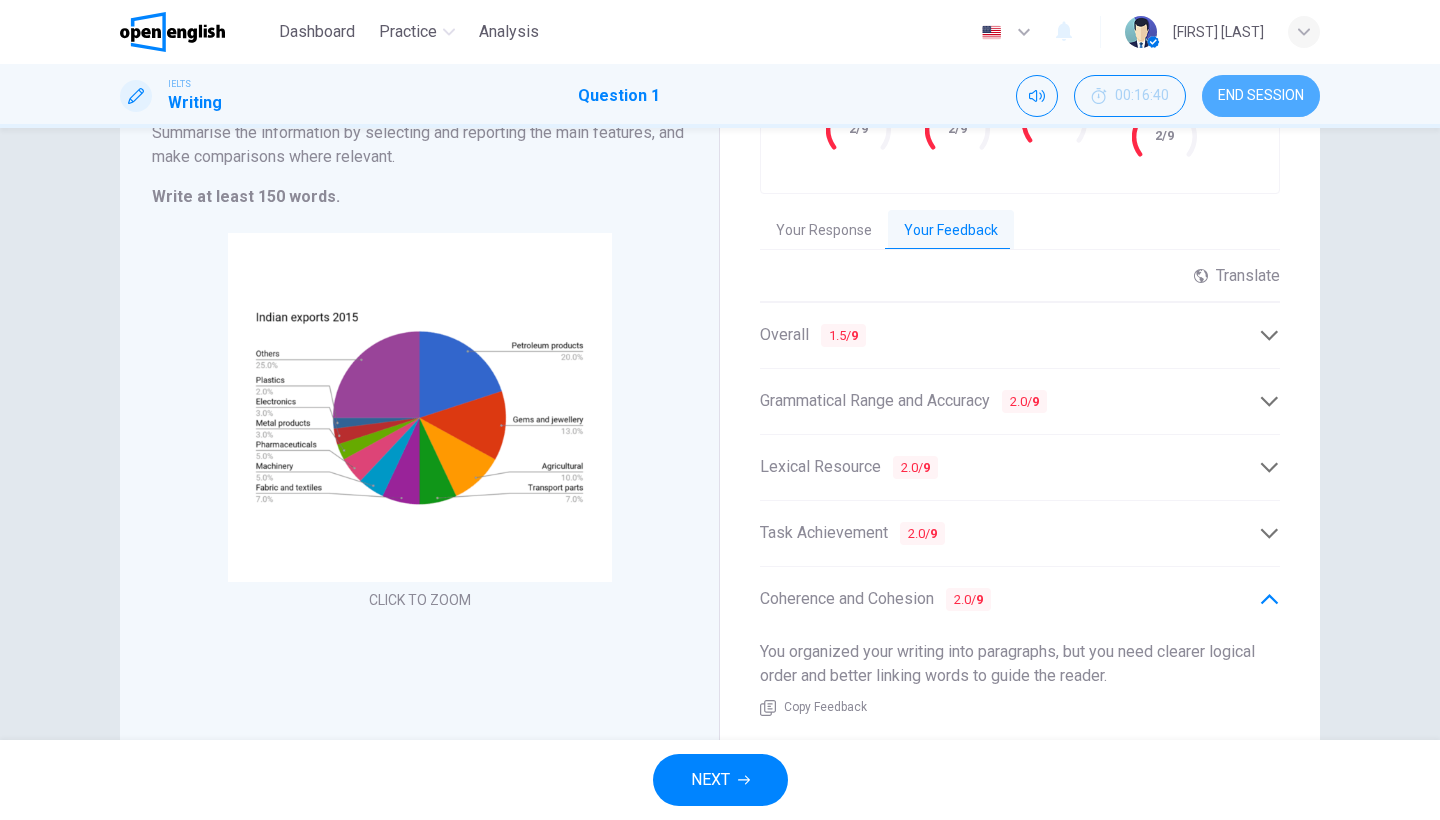 click on "END SESSION" at bounding box center (1261, 96) 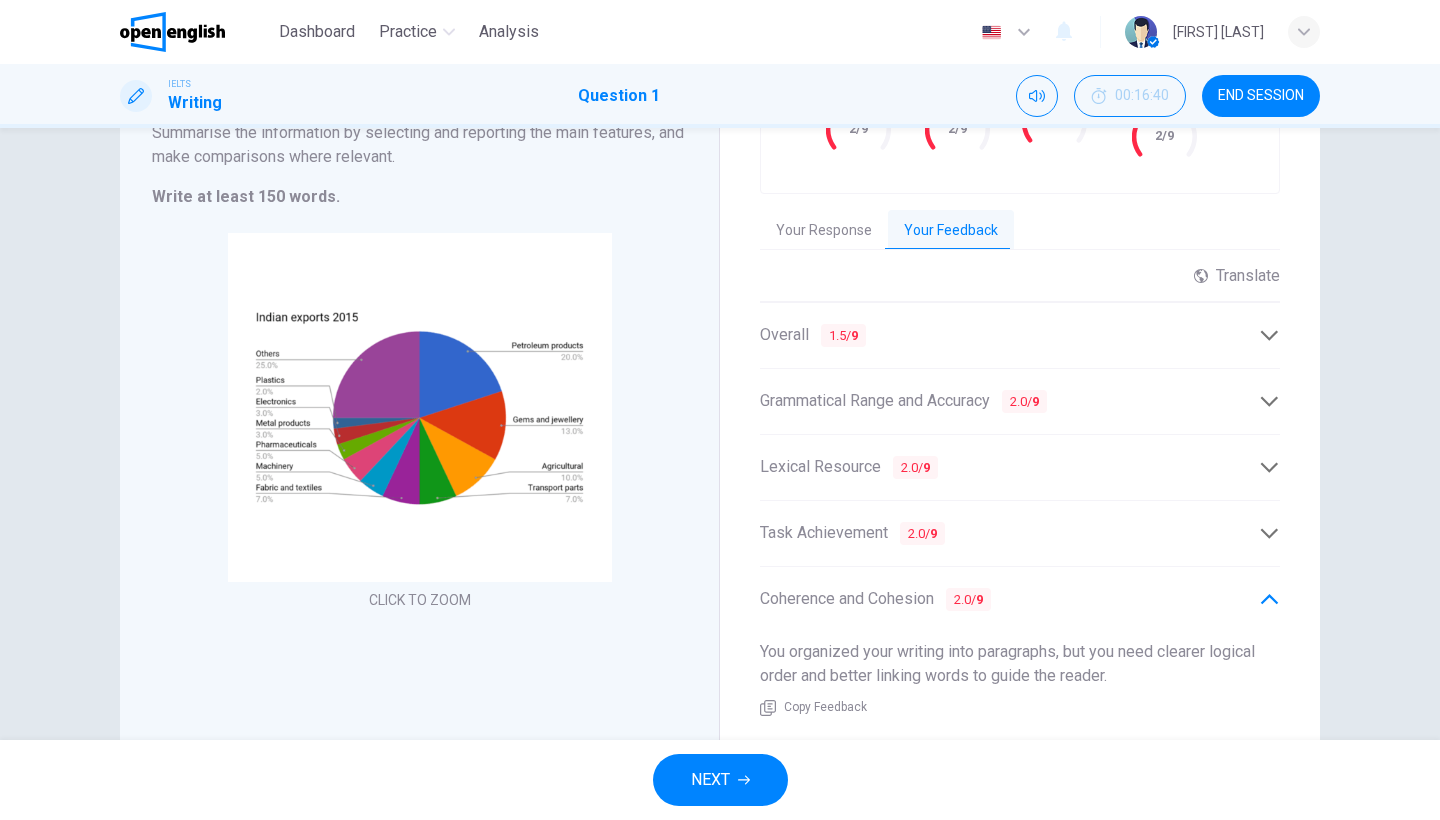 click on "END SESSION" at bounding box center (1261, 96) 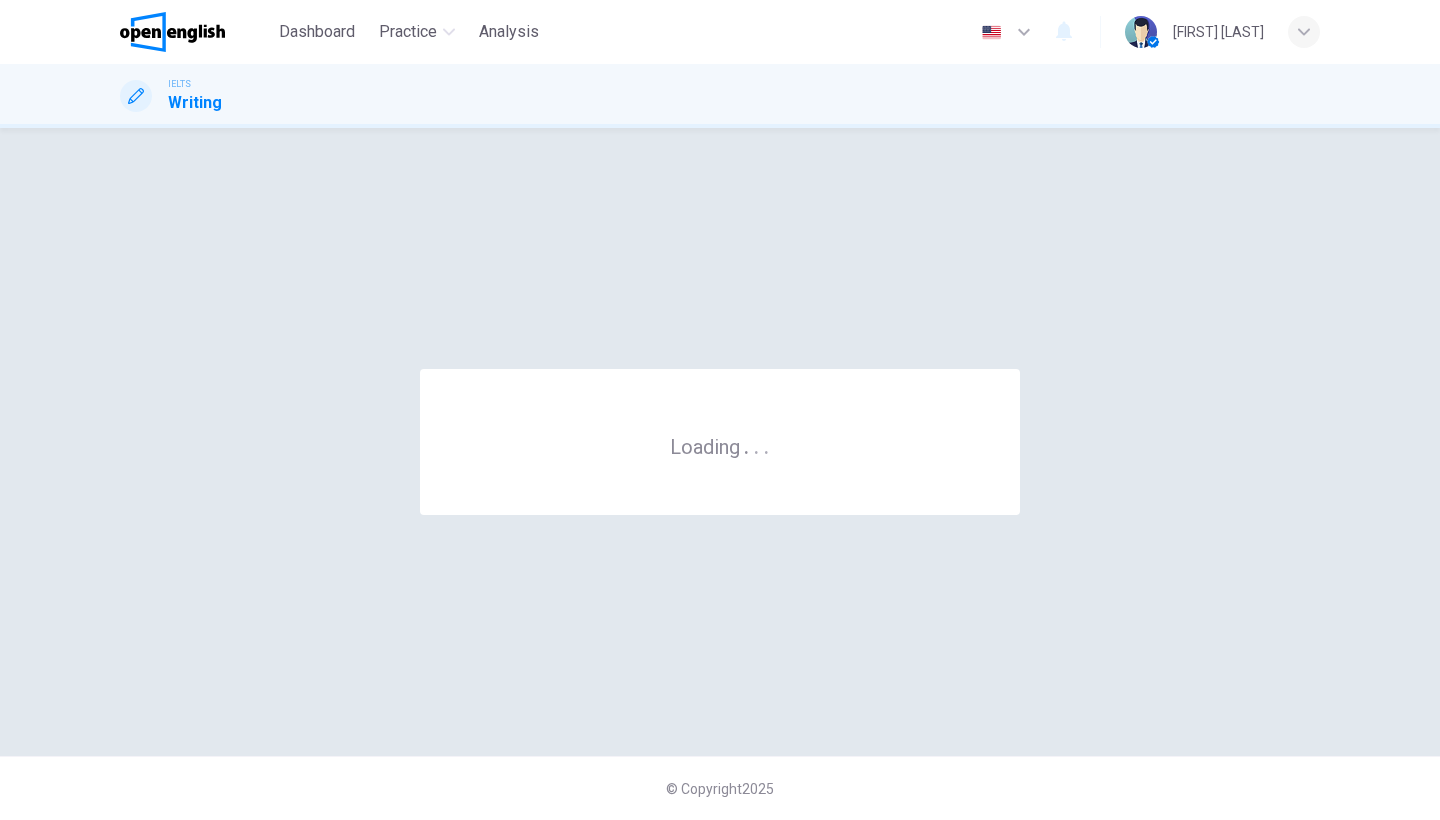 scroll, scrollTop: 0, scrollLeft: 0, axis: both 